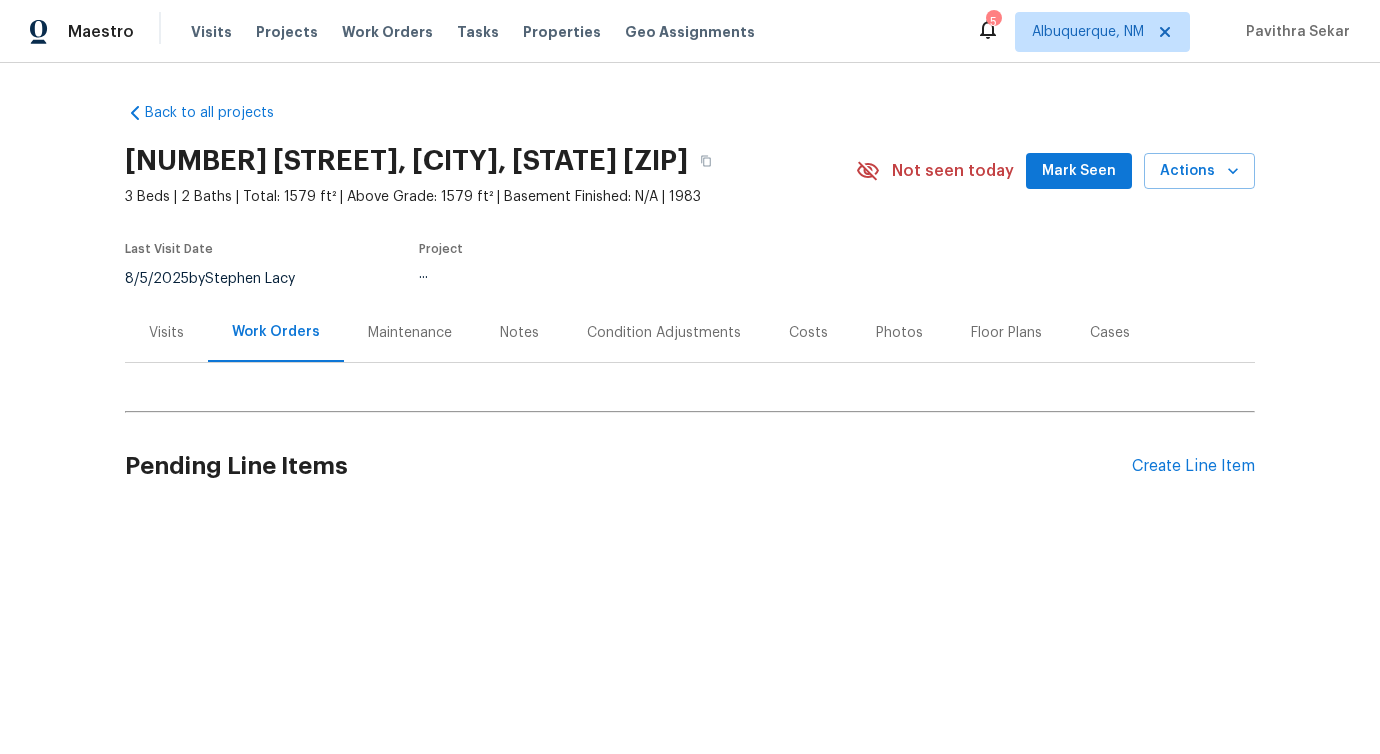 scroll, scrollTop: 0, scrollLeft: 0, axis: both 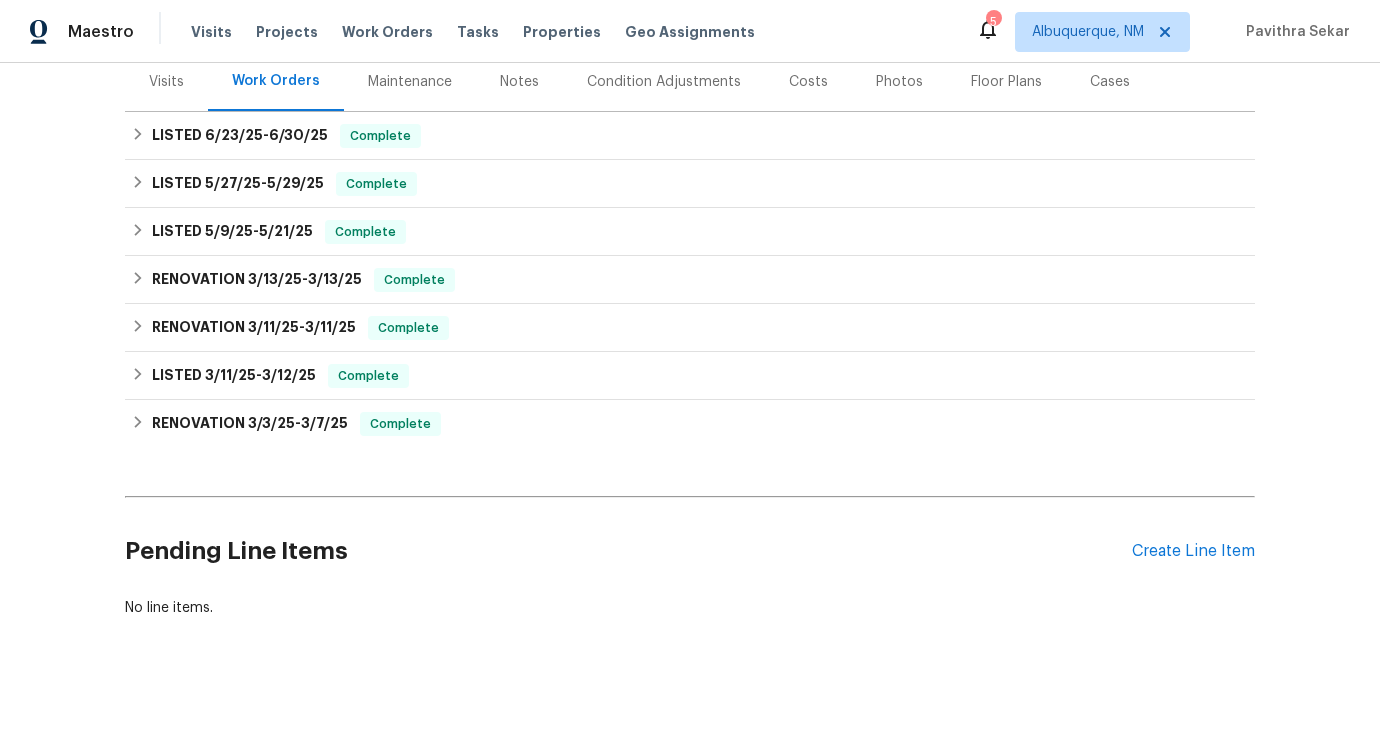 click on "Pending Line Items Create Line Item" at bounding box center (690, 551) 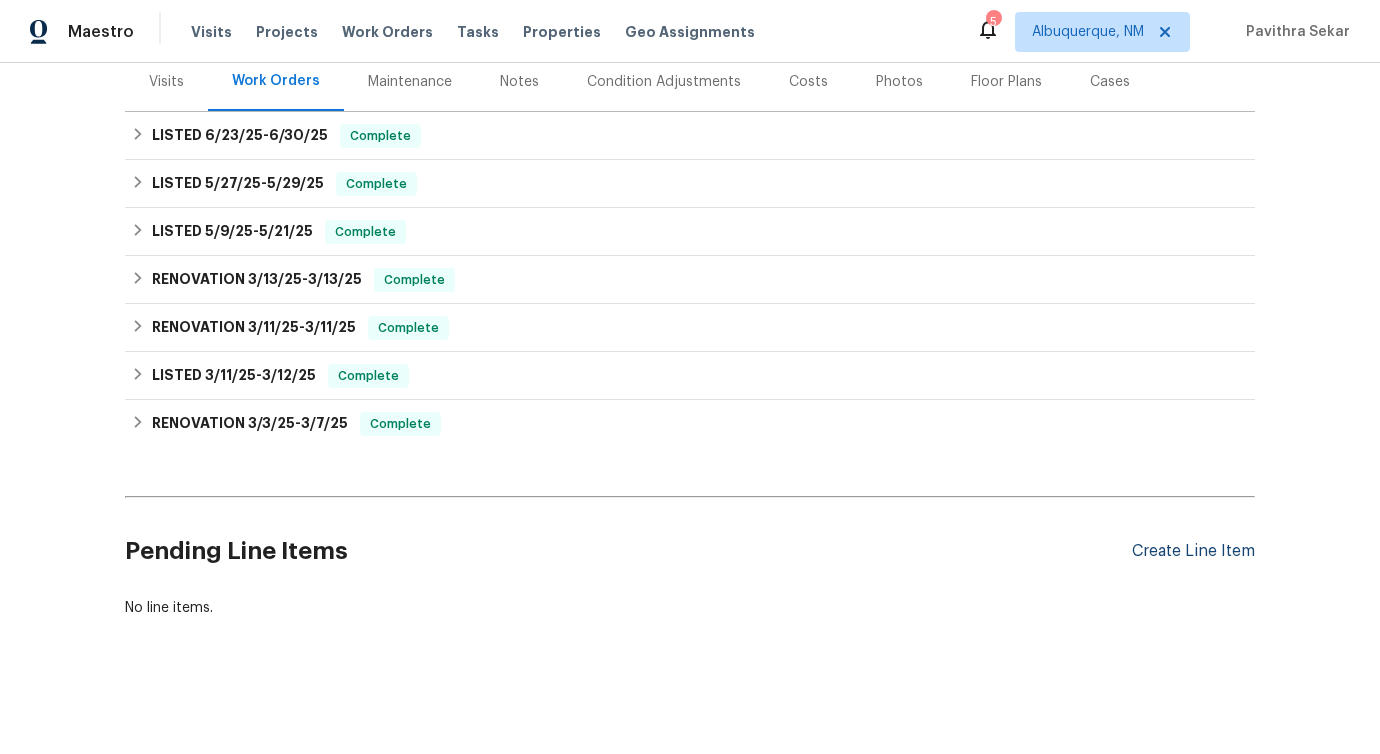 click on "Create Line Item" at bounding box center [1193, 551] 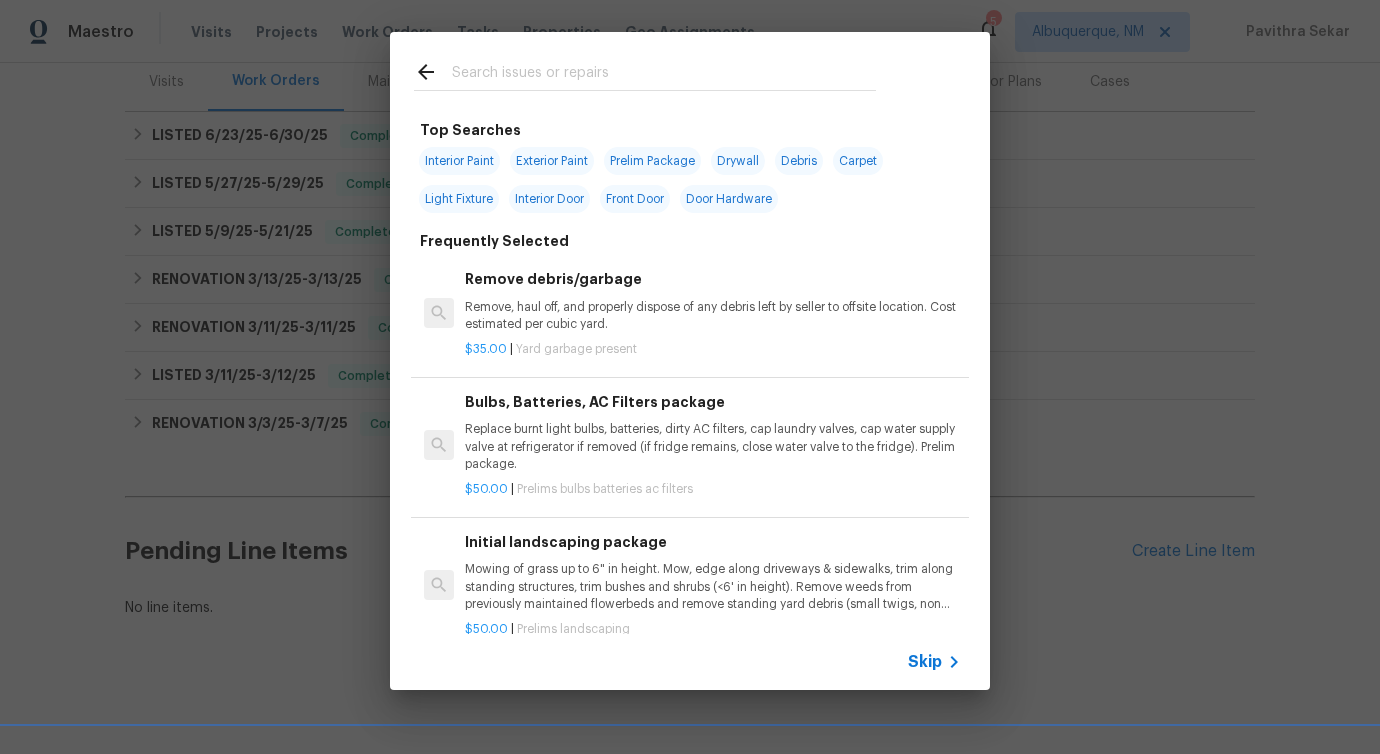 click at bounding box center [645, 71] 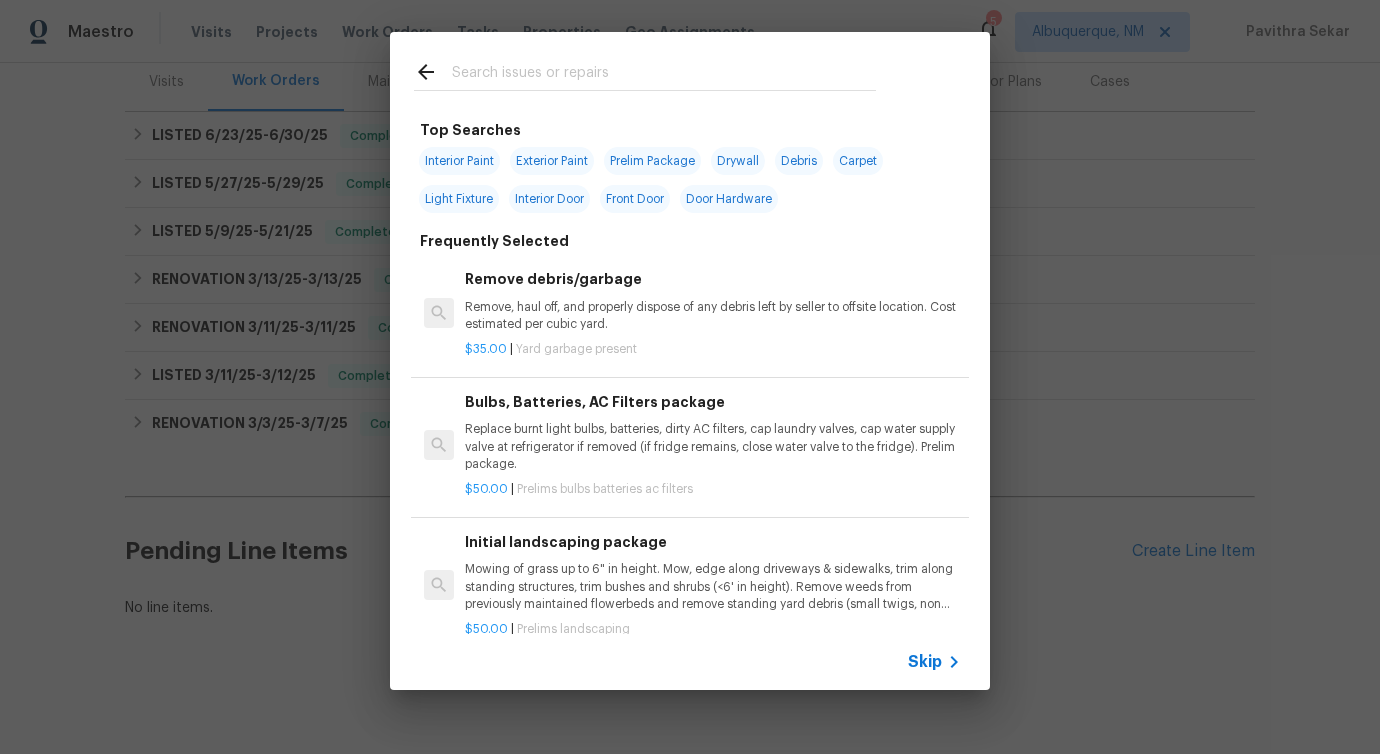 click at bounding box center [664, 75] 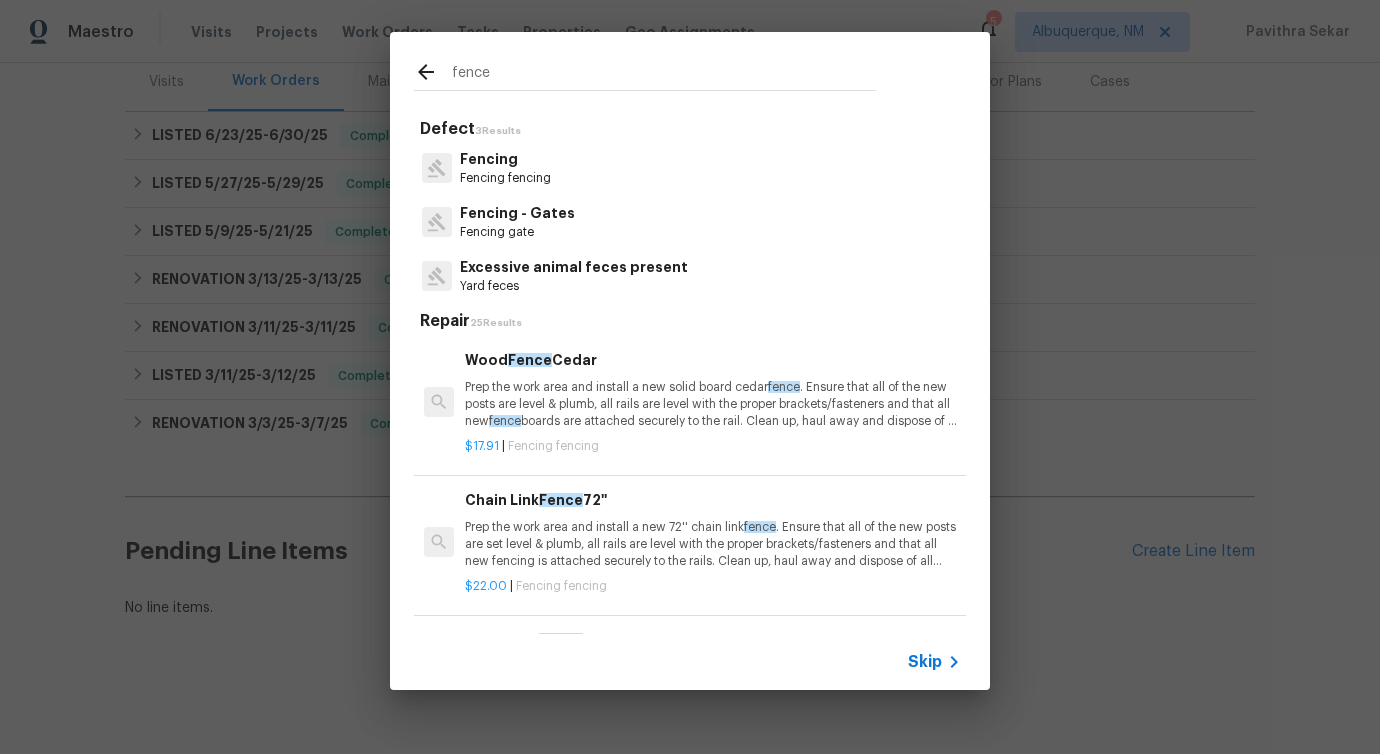 type on "fence" 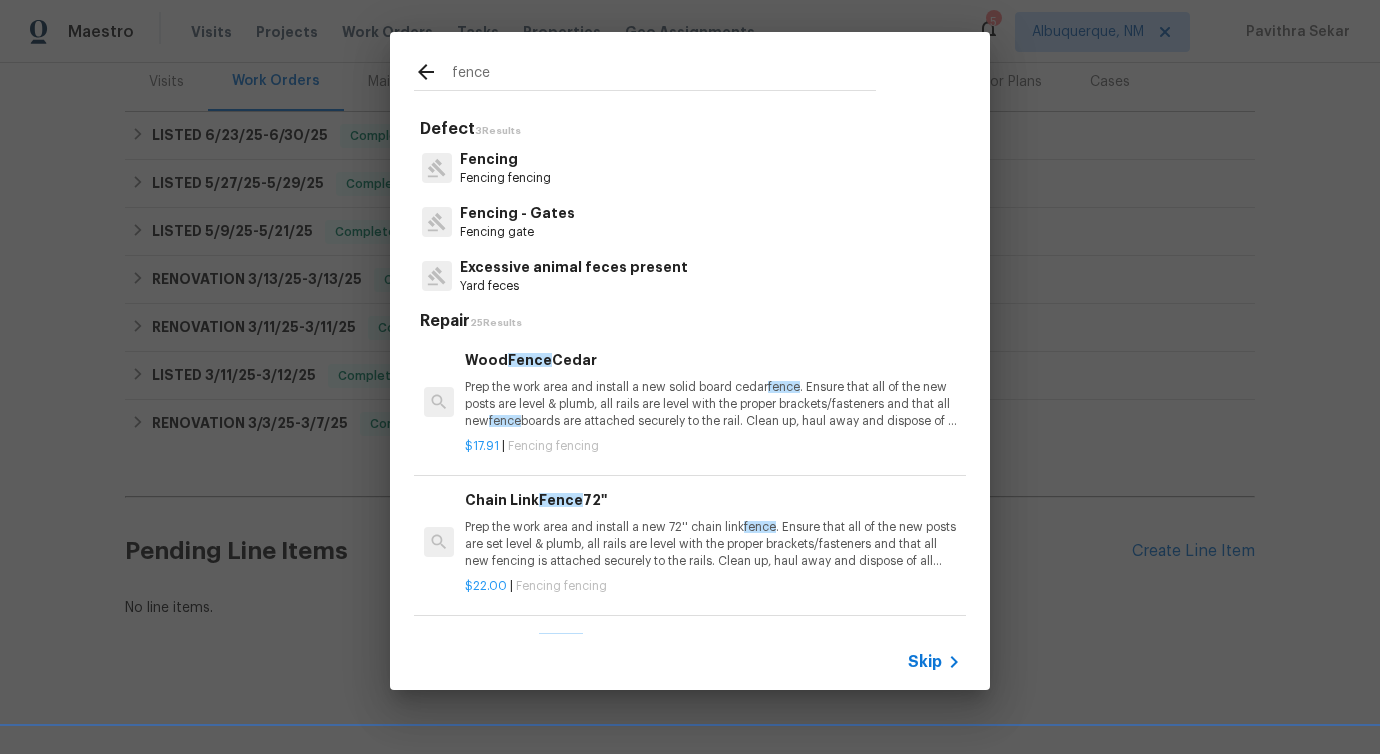click on "Fencing - Gates" at bounding box center (517, 213) 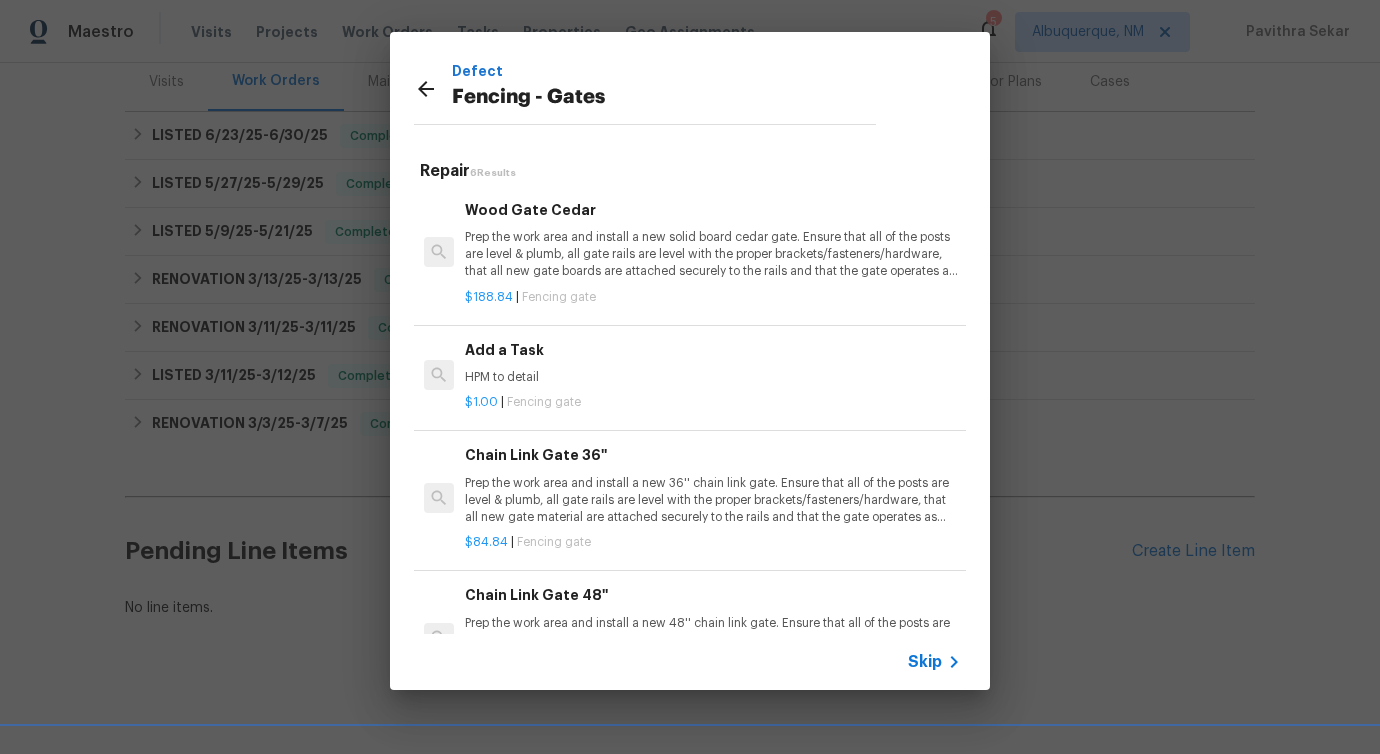 click on "$1.00   |   Fencing gate" at bounding box center [713, 398] 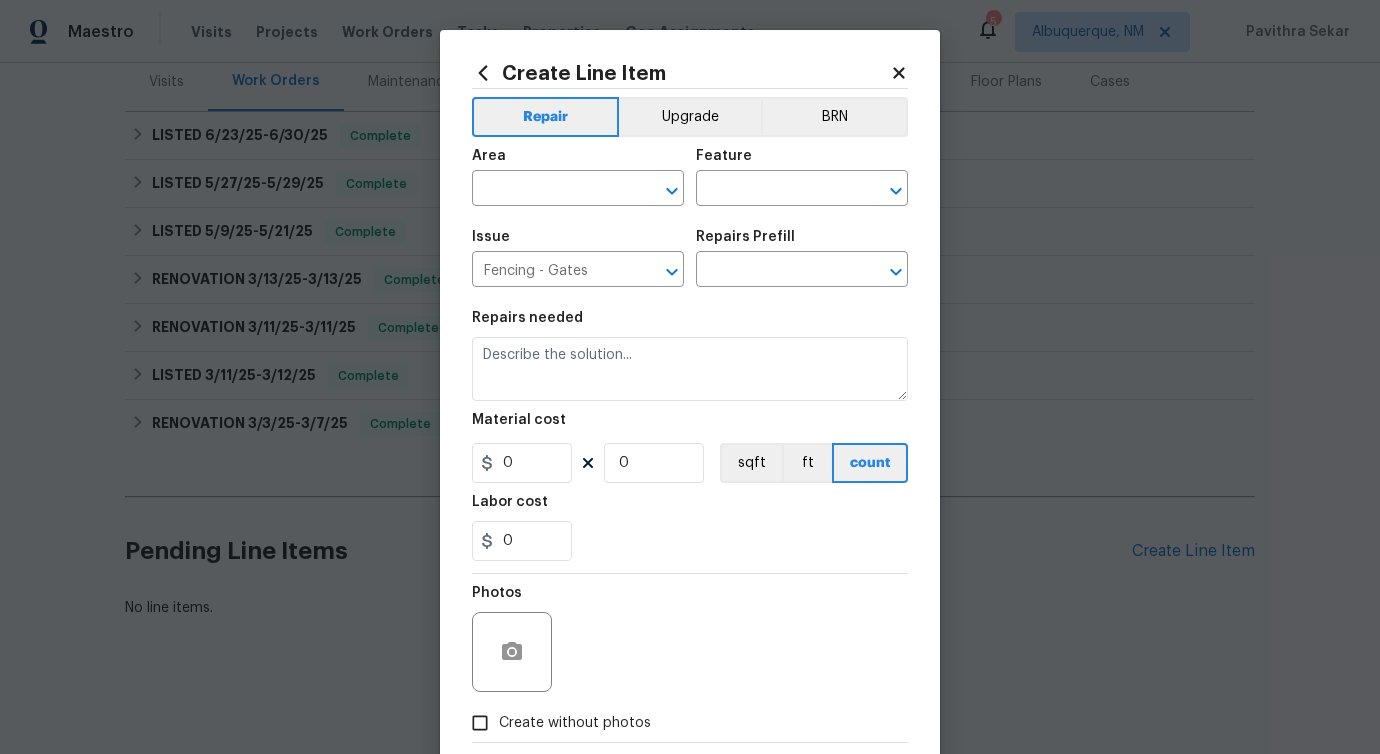type on "HPM to detail" 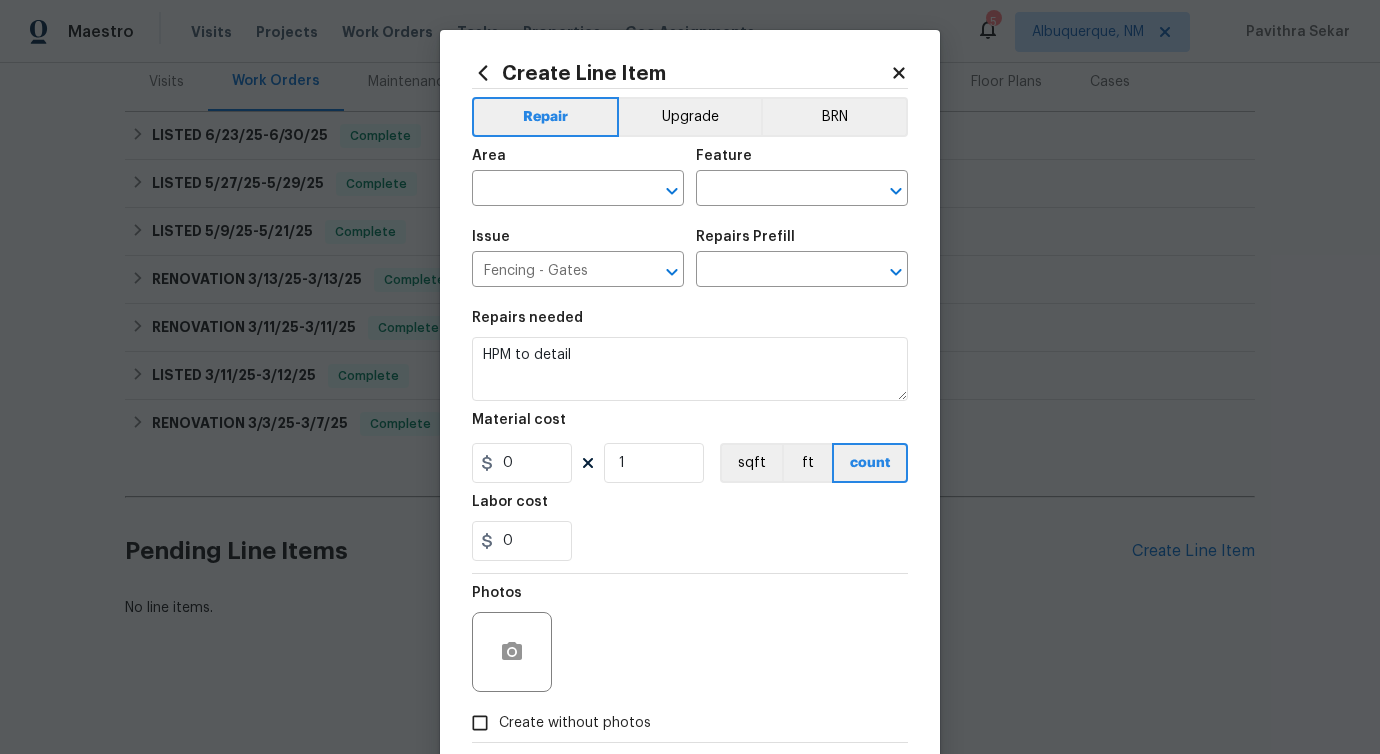 type on "Add a Task $1.00" 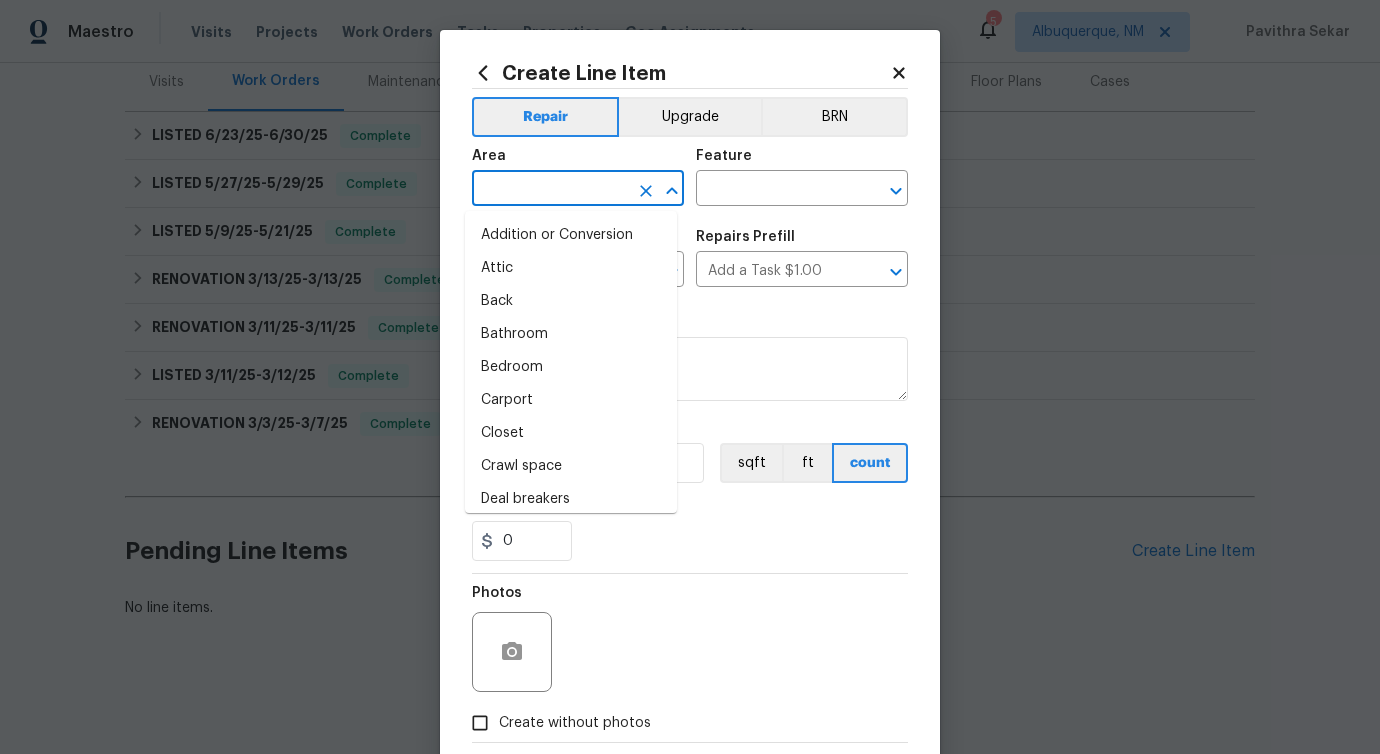 click at bounding box center (550, 190) 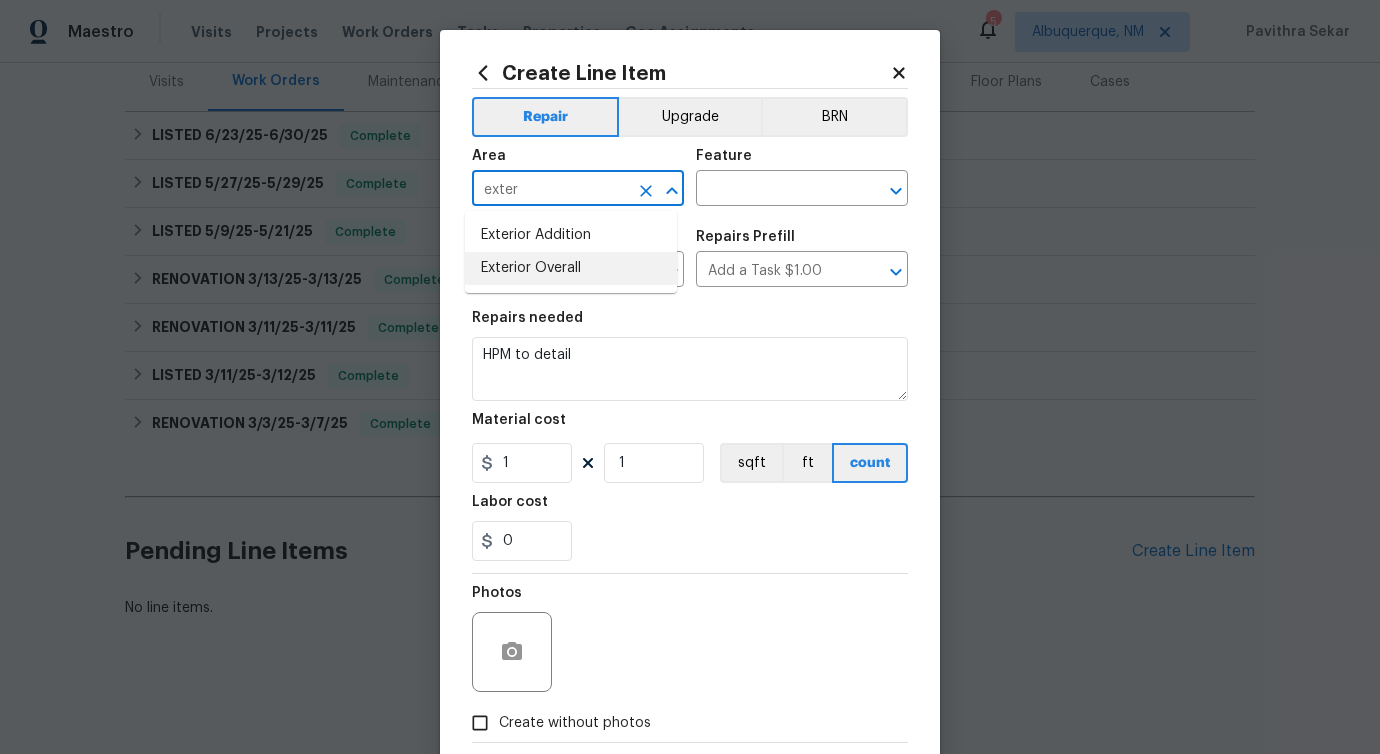 click on "Exterior Overall" at bounding box center [571, 268] 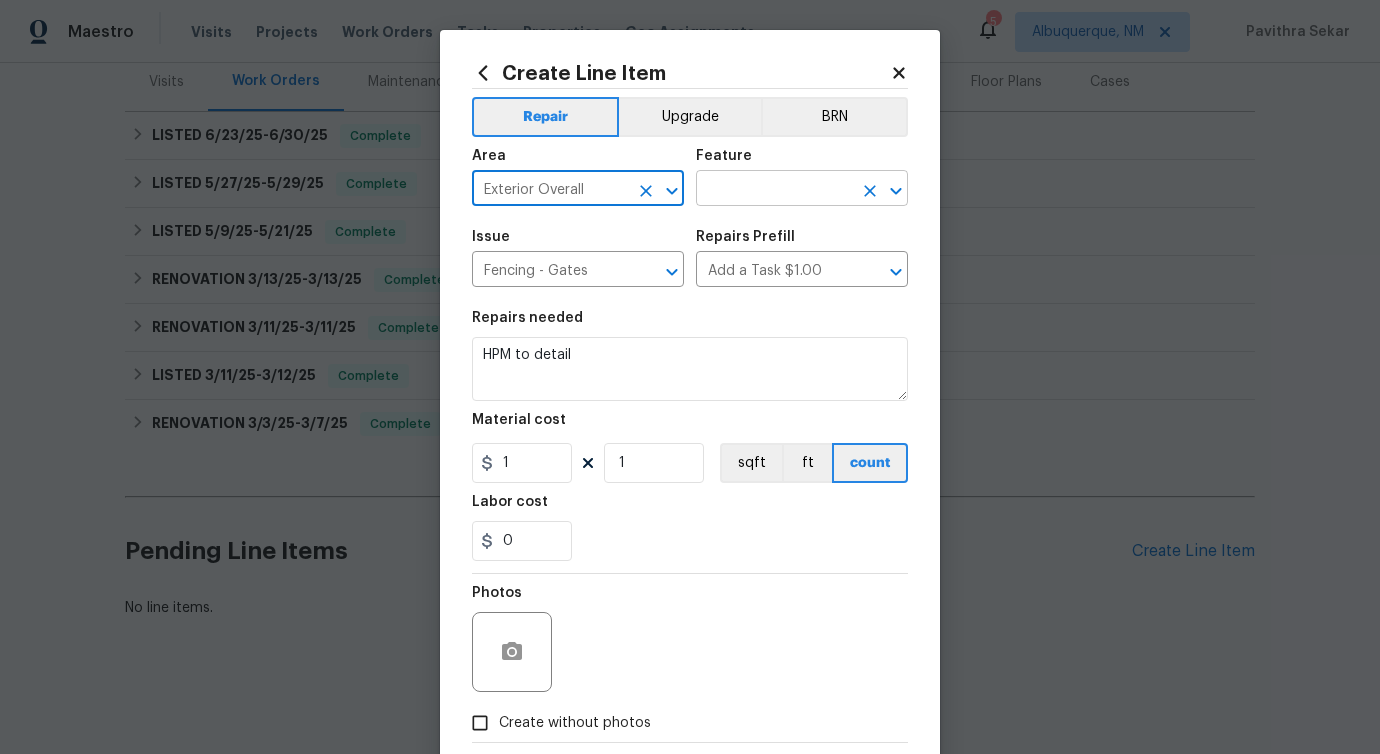 type on "Exterior Overall" 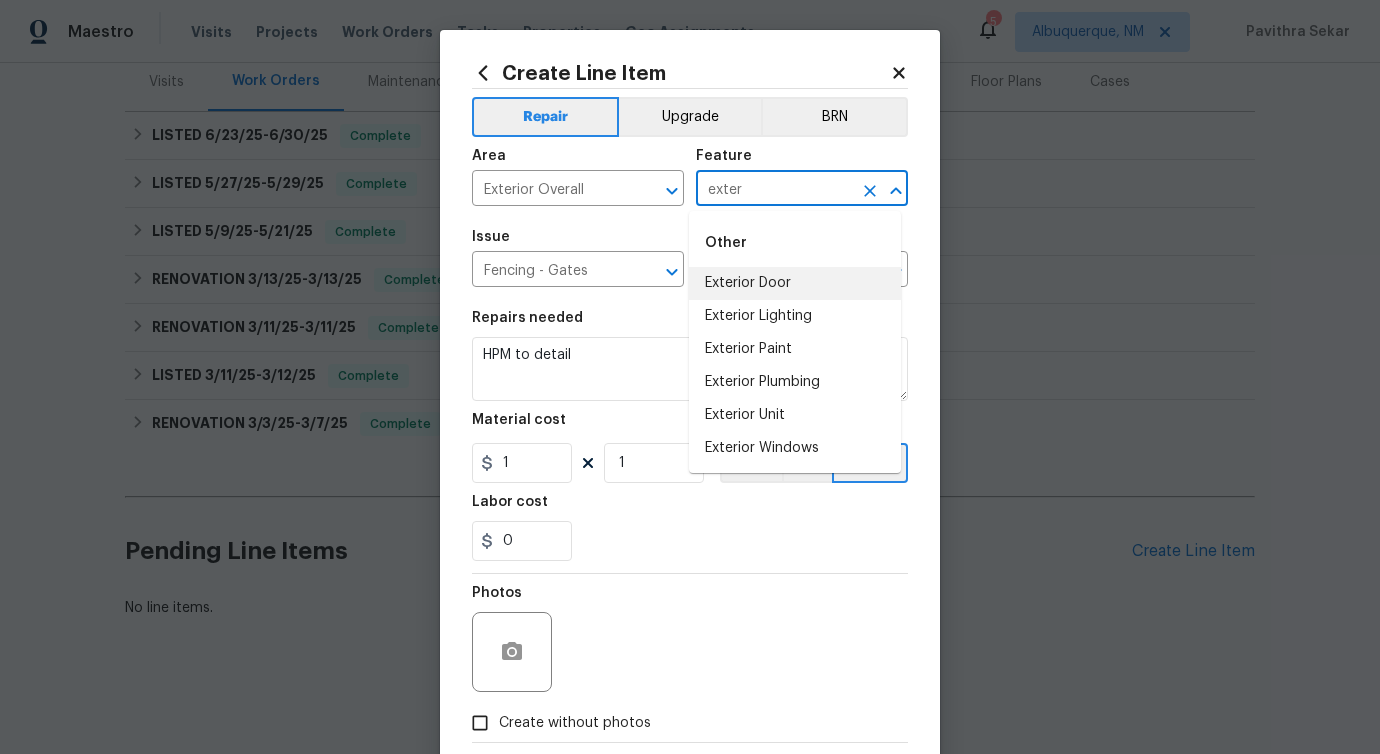 click on "Exterior Door" at bounding box center (795, 283) 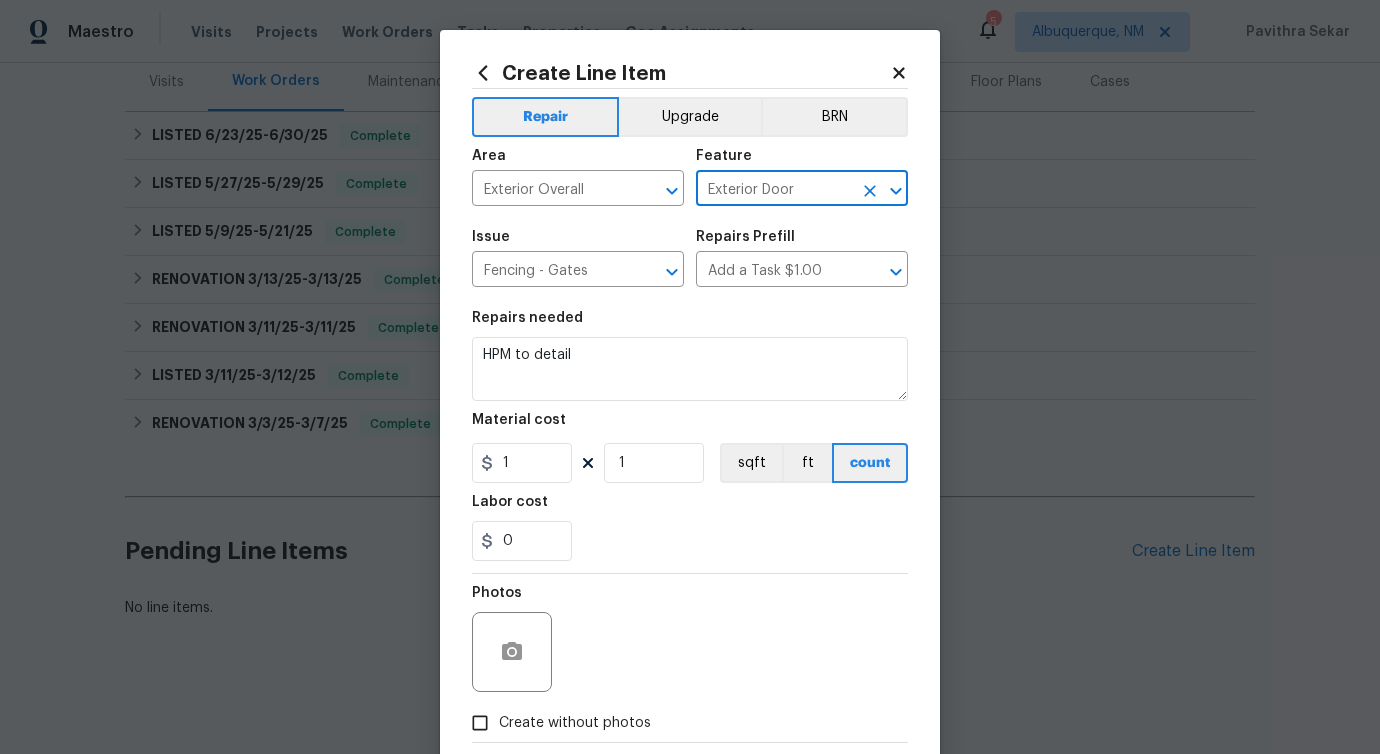 type on "Exterior Door" 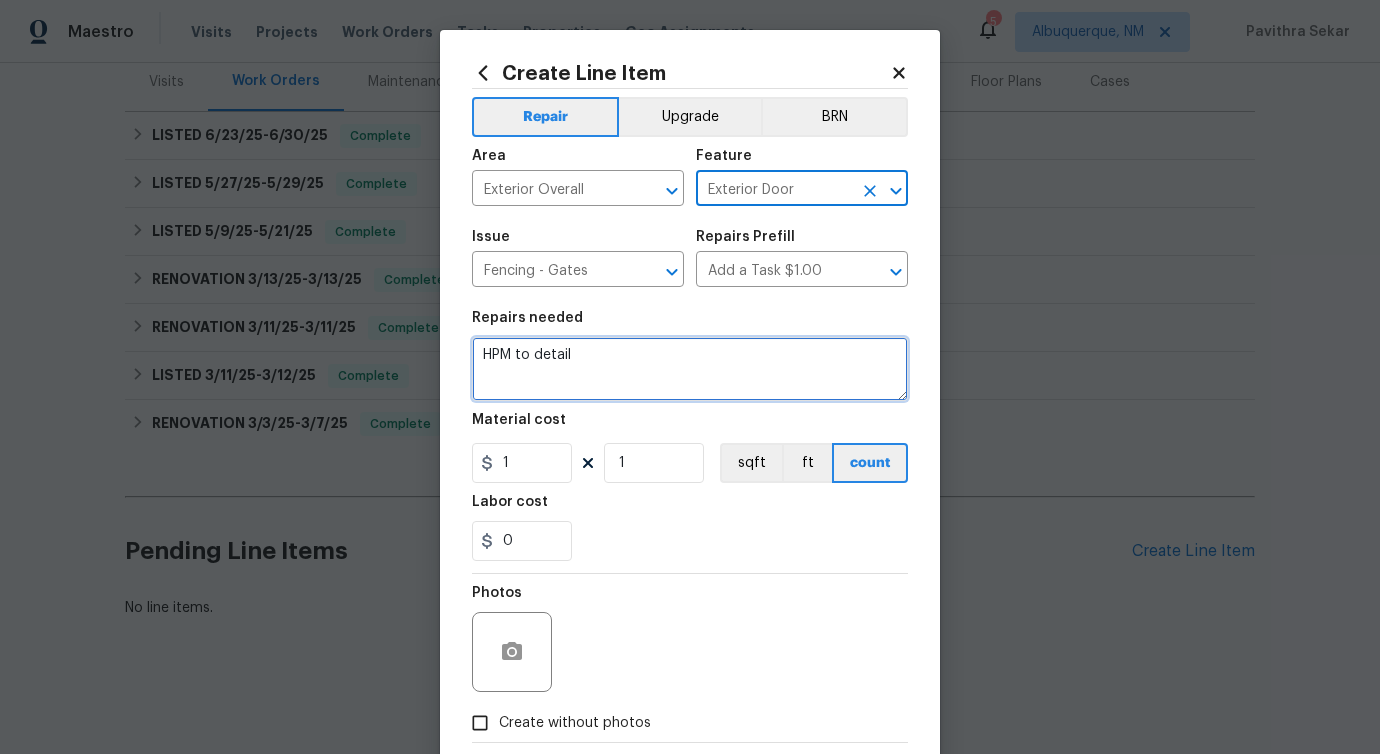 click on "HPM to detail" at bounding box center (690, 369) 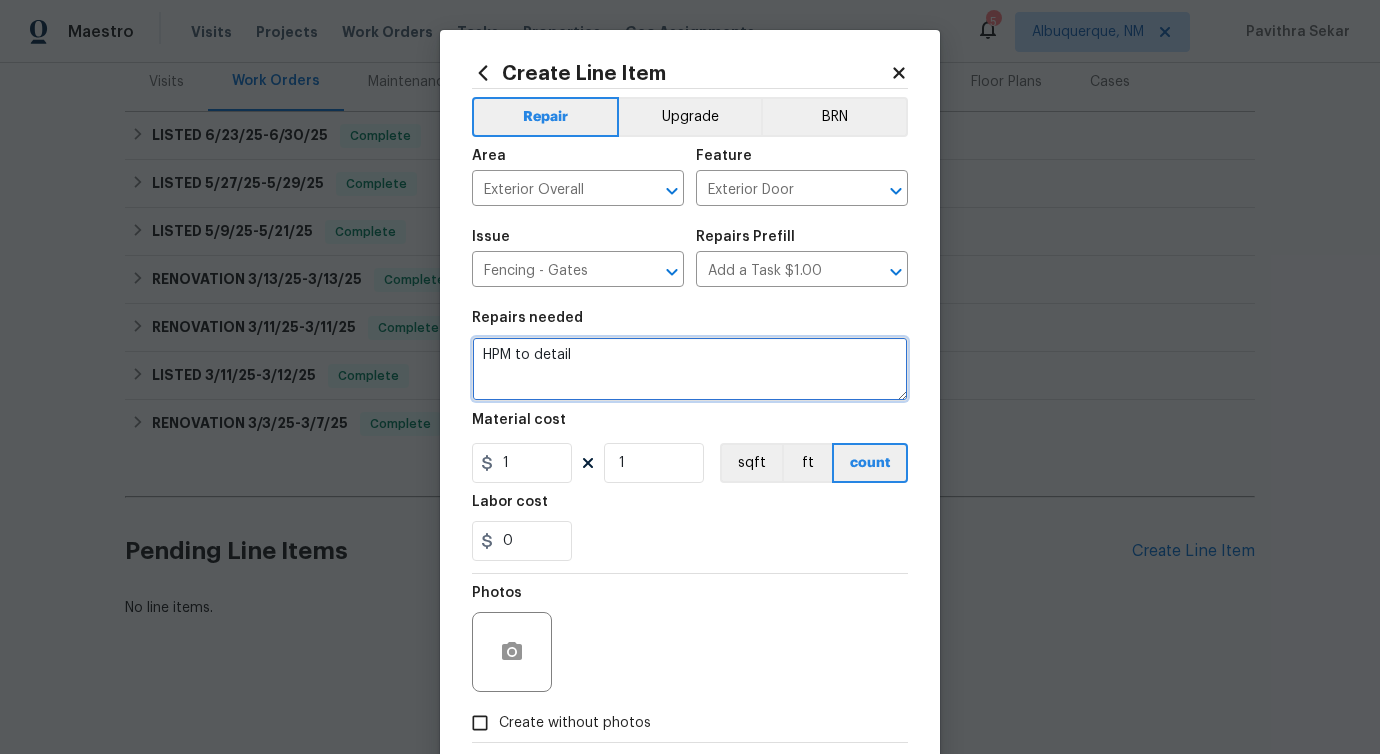 click on "HPM to detail" at bounding box center [690, 369] 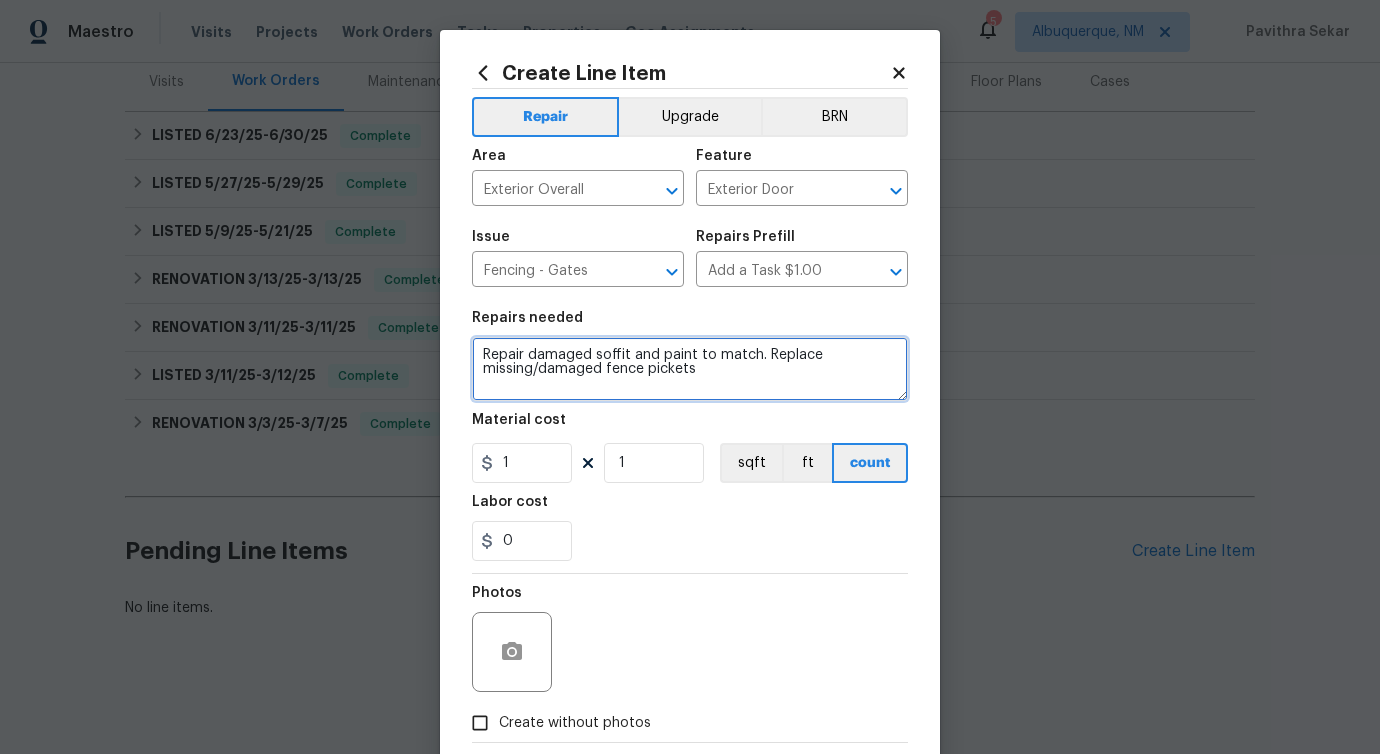 type on "Repair damaged soffit and paint to match. Replace missing/damaged fence pickets" 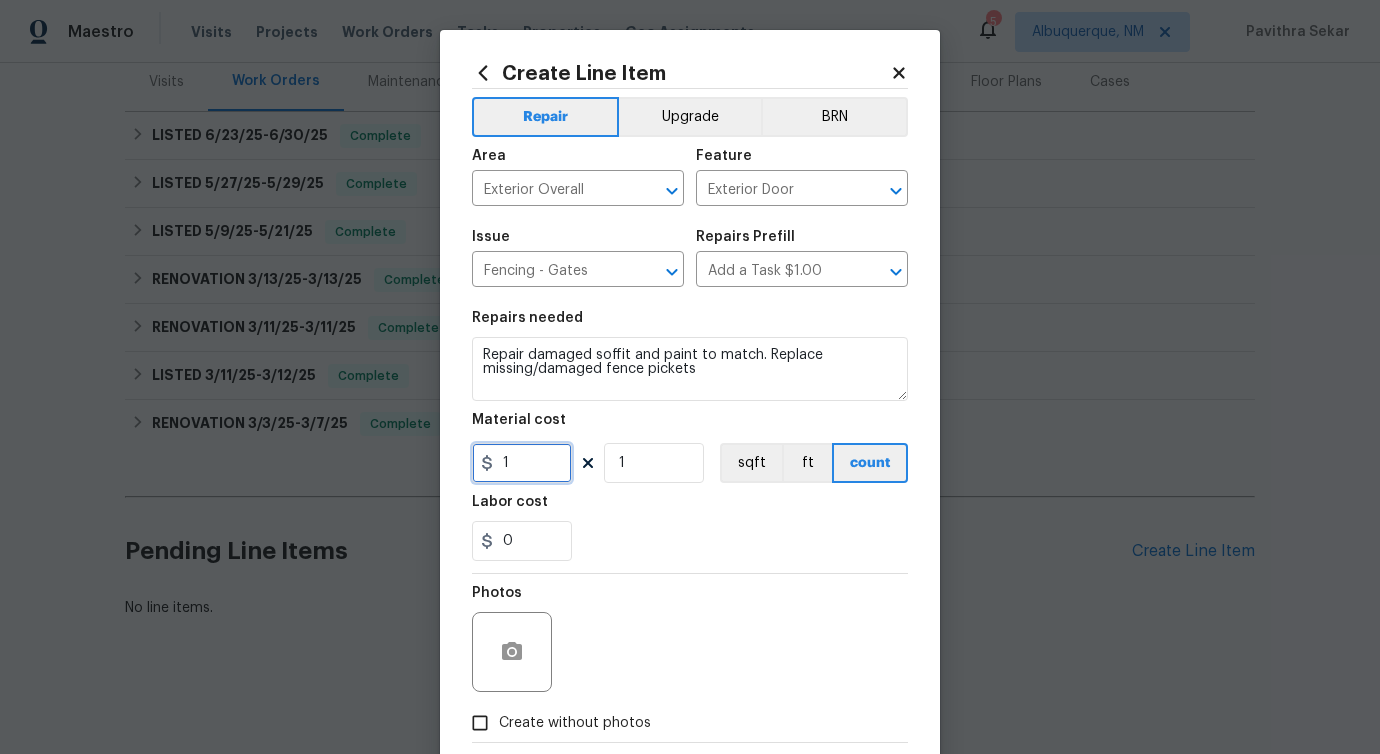 click on "1" at bounding box center (522, 463) 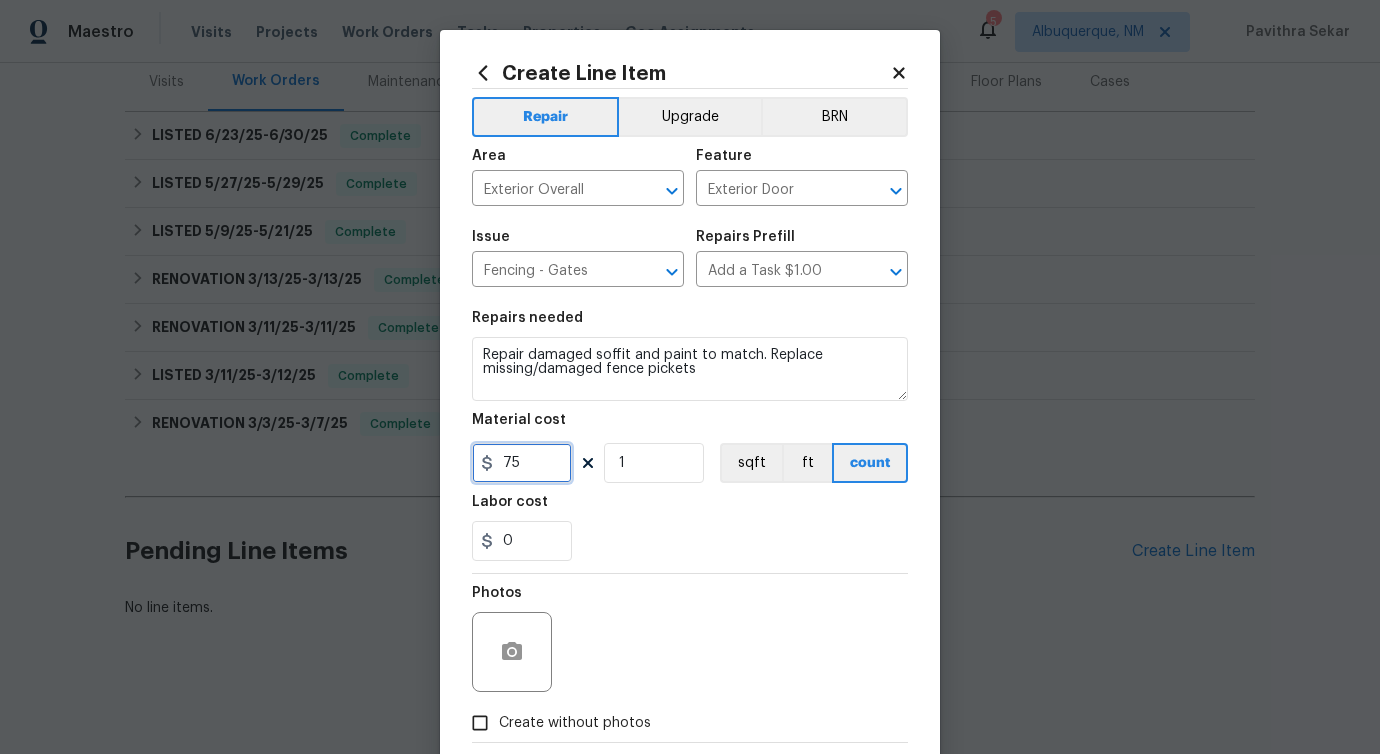 scroll, scrollTop: 108, scrollLeft: 0, axis: vertical 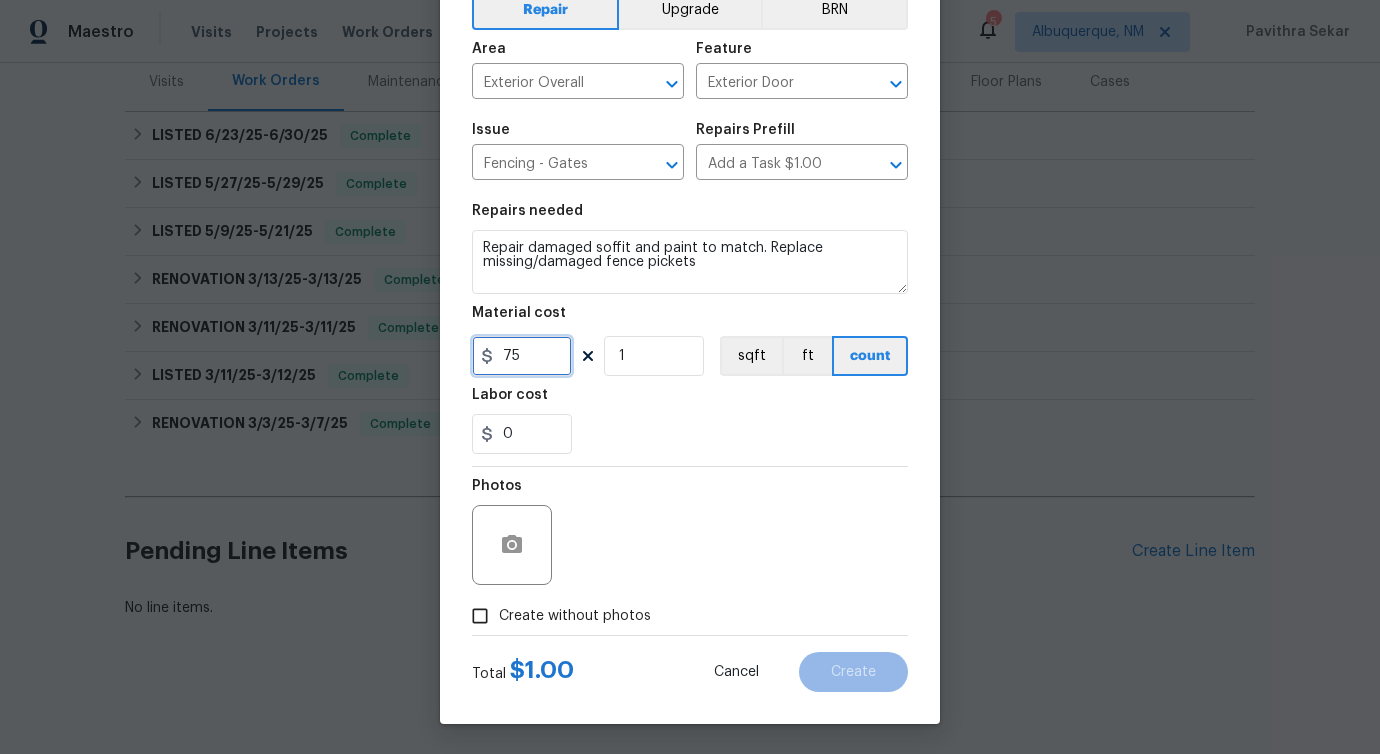 type on "75" 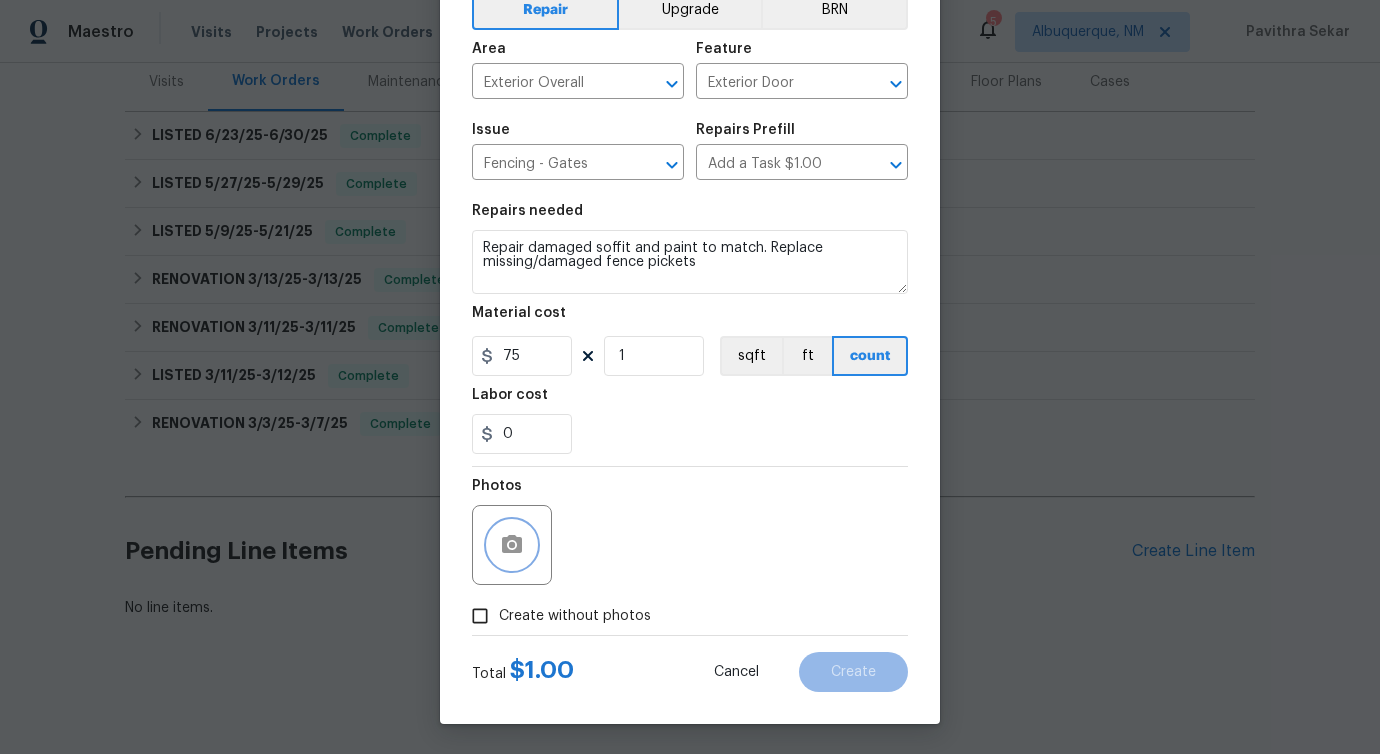 click at bounding box center (512, 545) 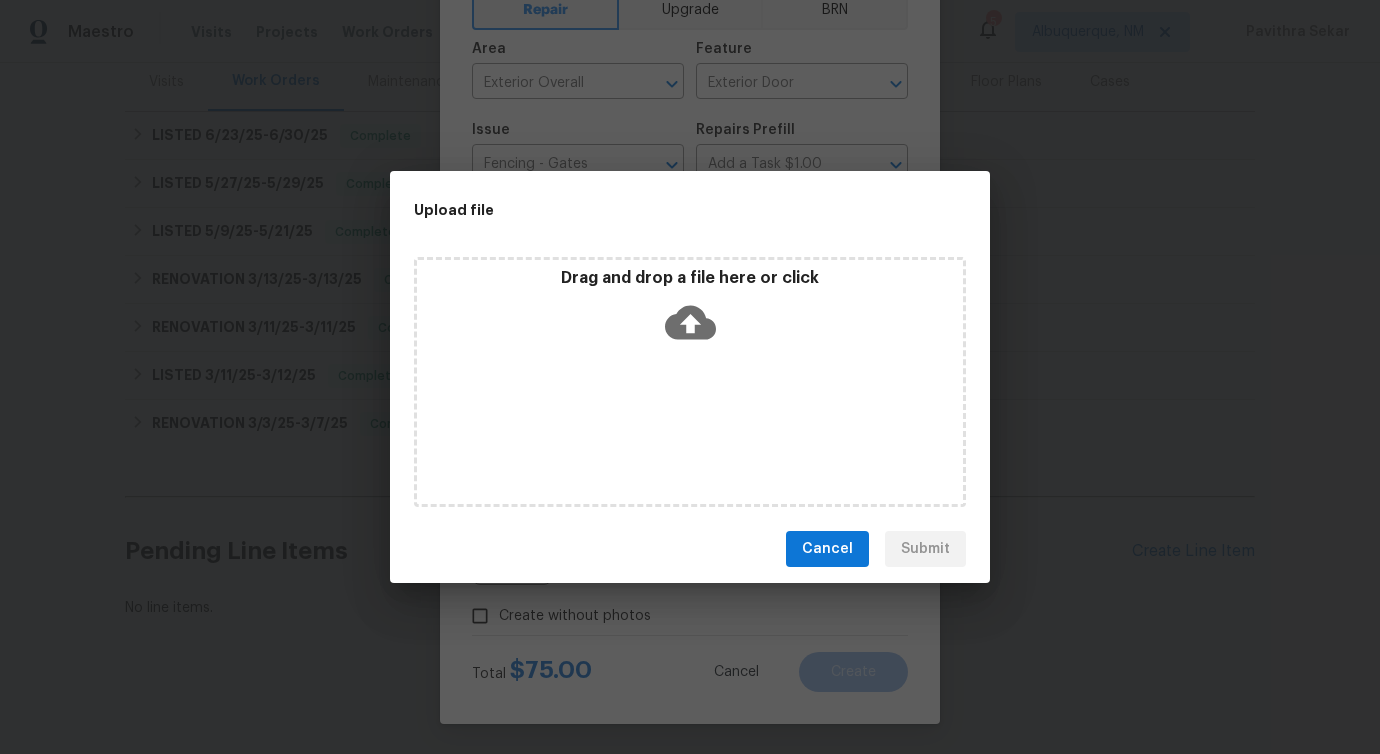 click 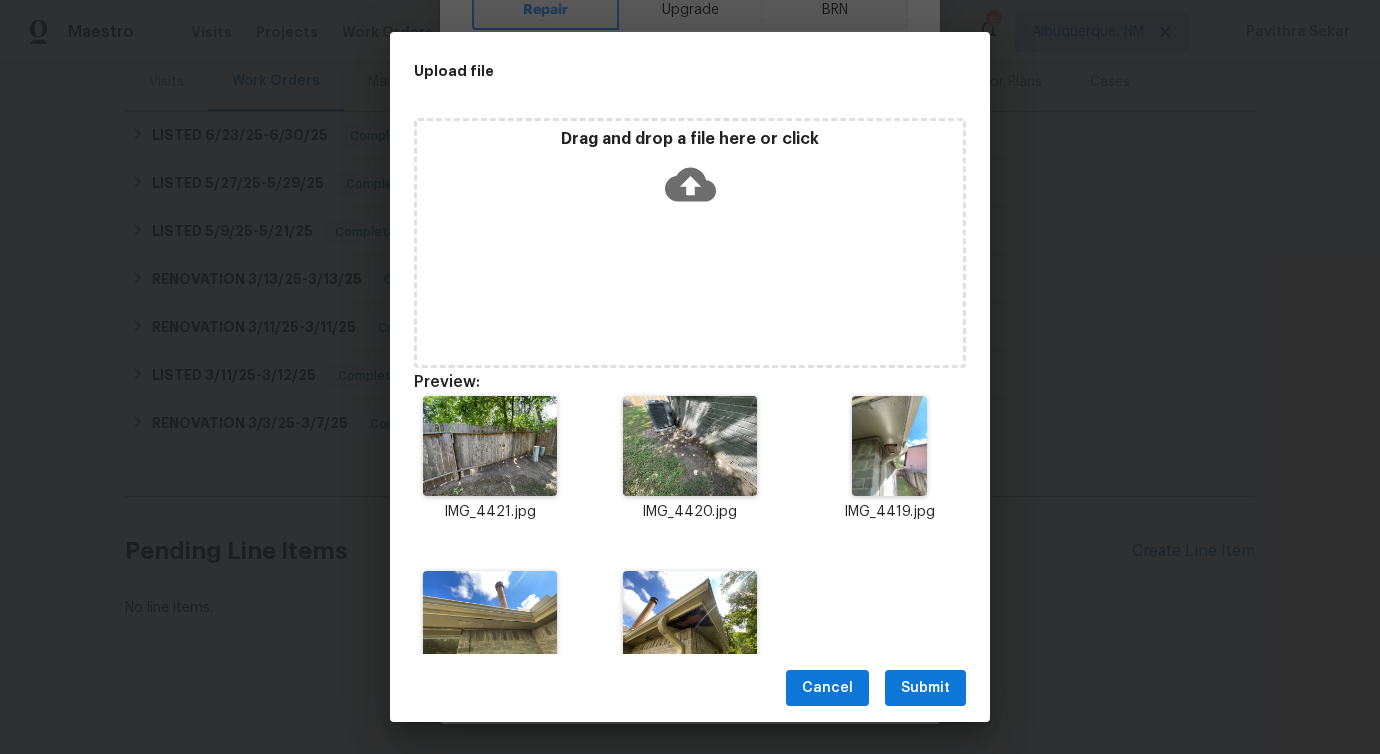 click on "Submit" at bounding box center [925, 688] 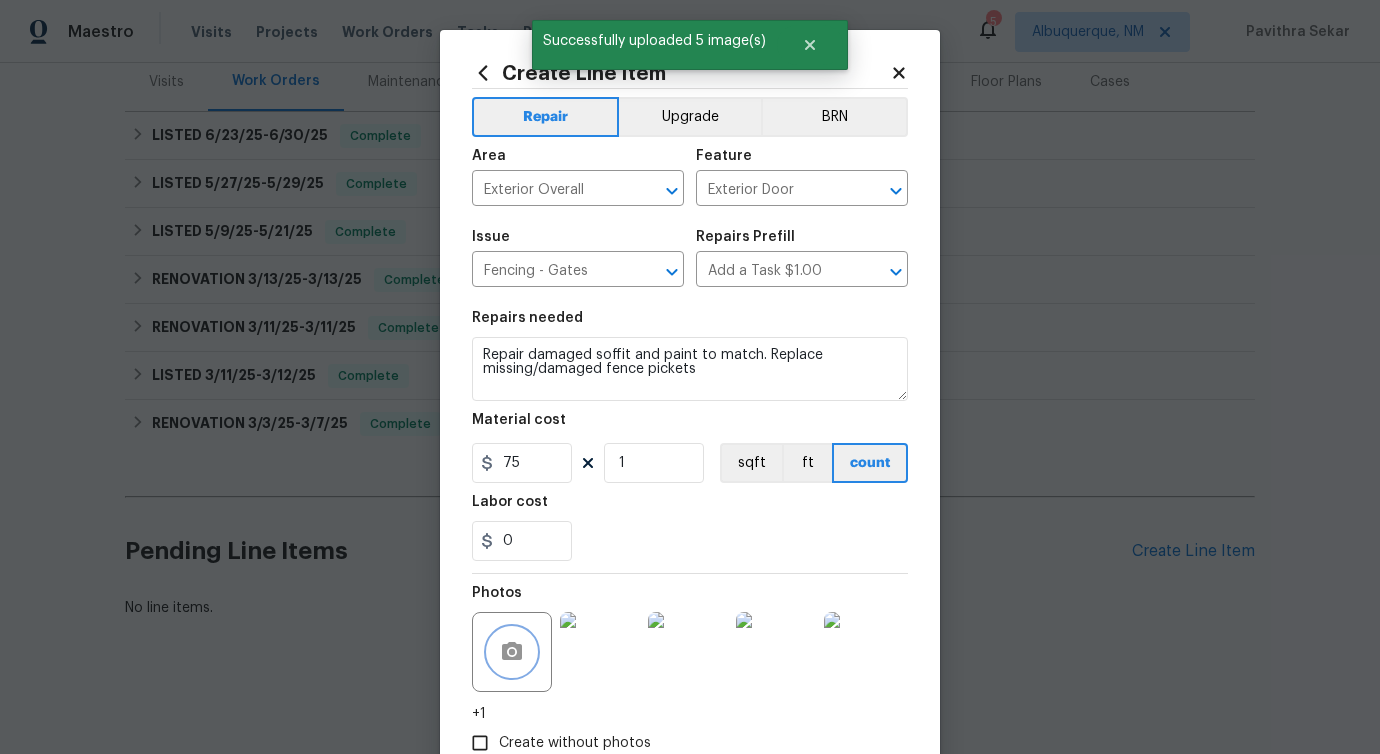 scroll, scrollTop: 128, scrollLeft: 0, axis: vertical 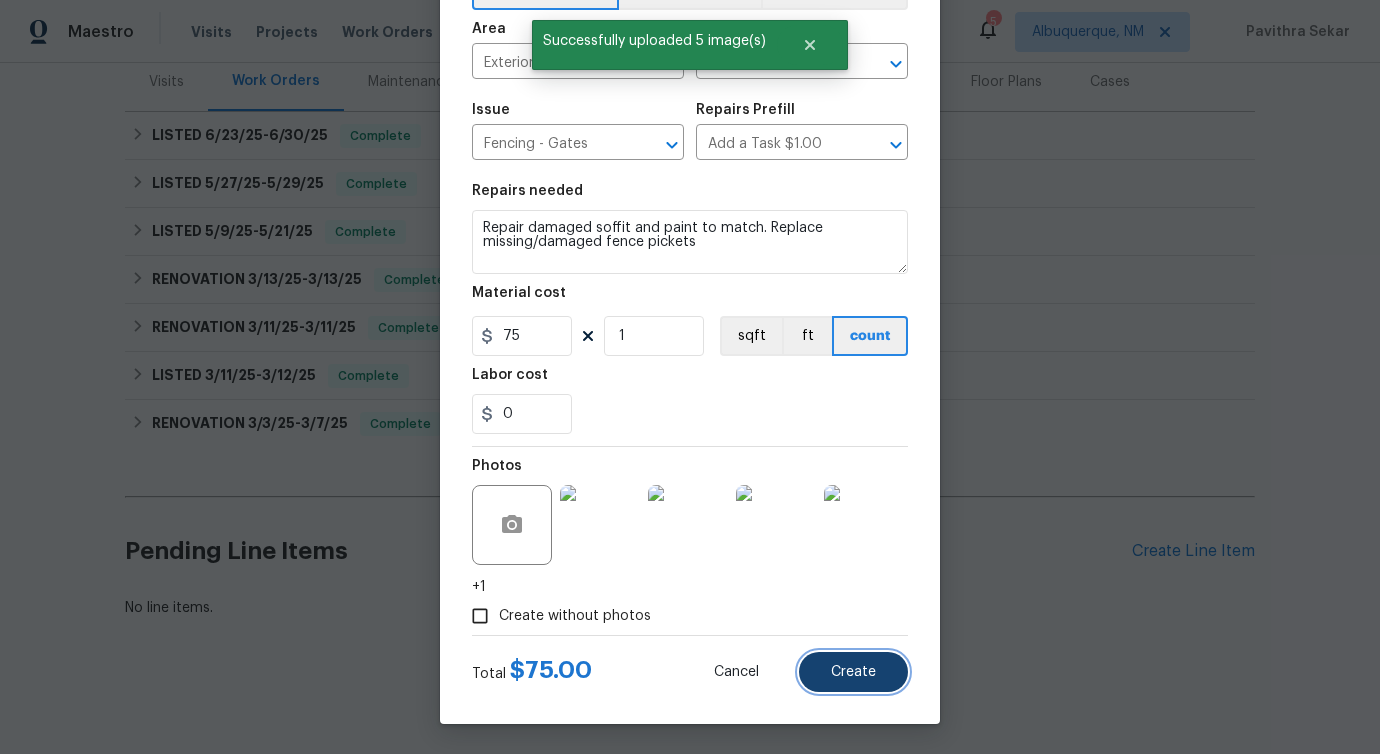 click on "Create" at bounding box center (853, 672) 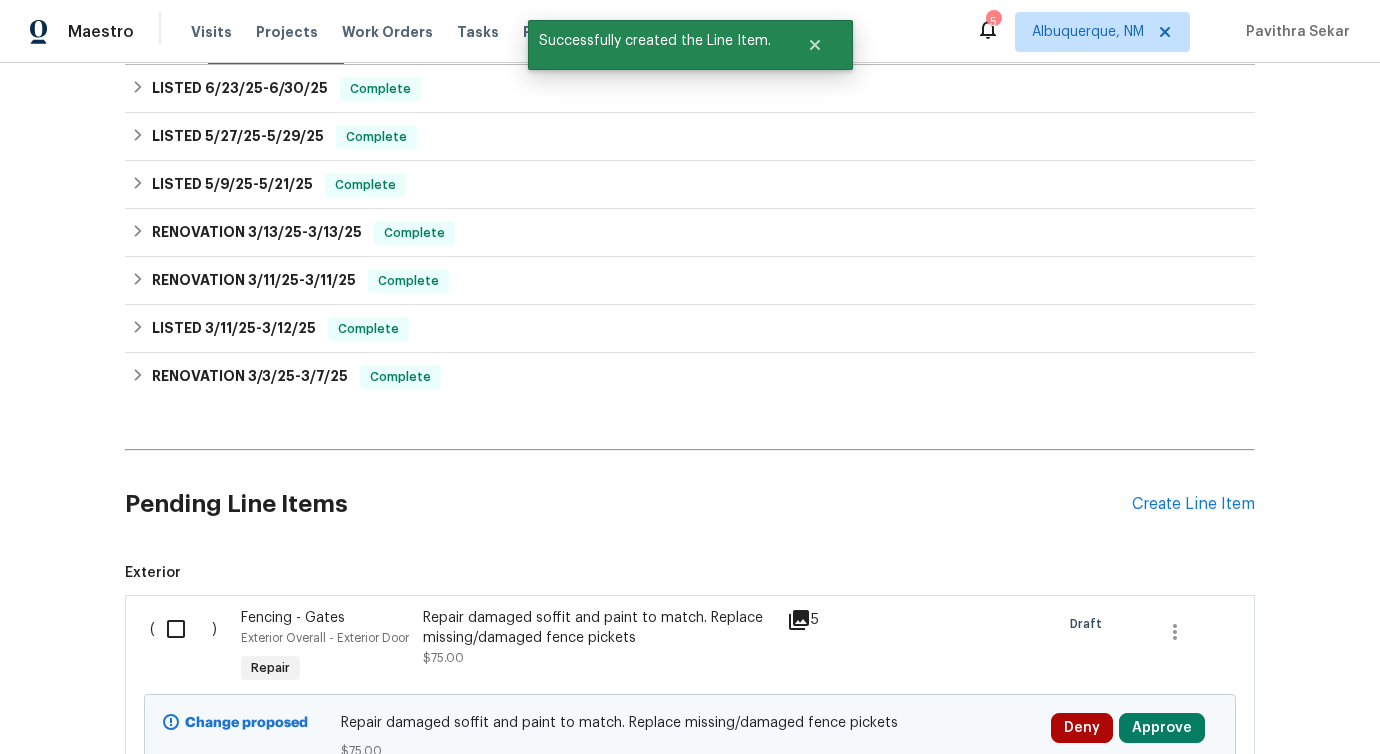 scroll, scrollTop: 515, scrollLeft: 0, axis: vertical 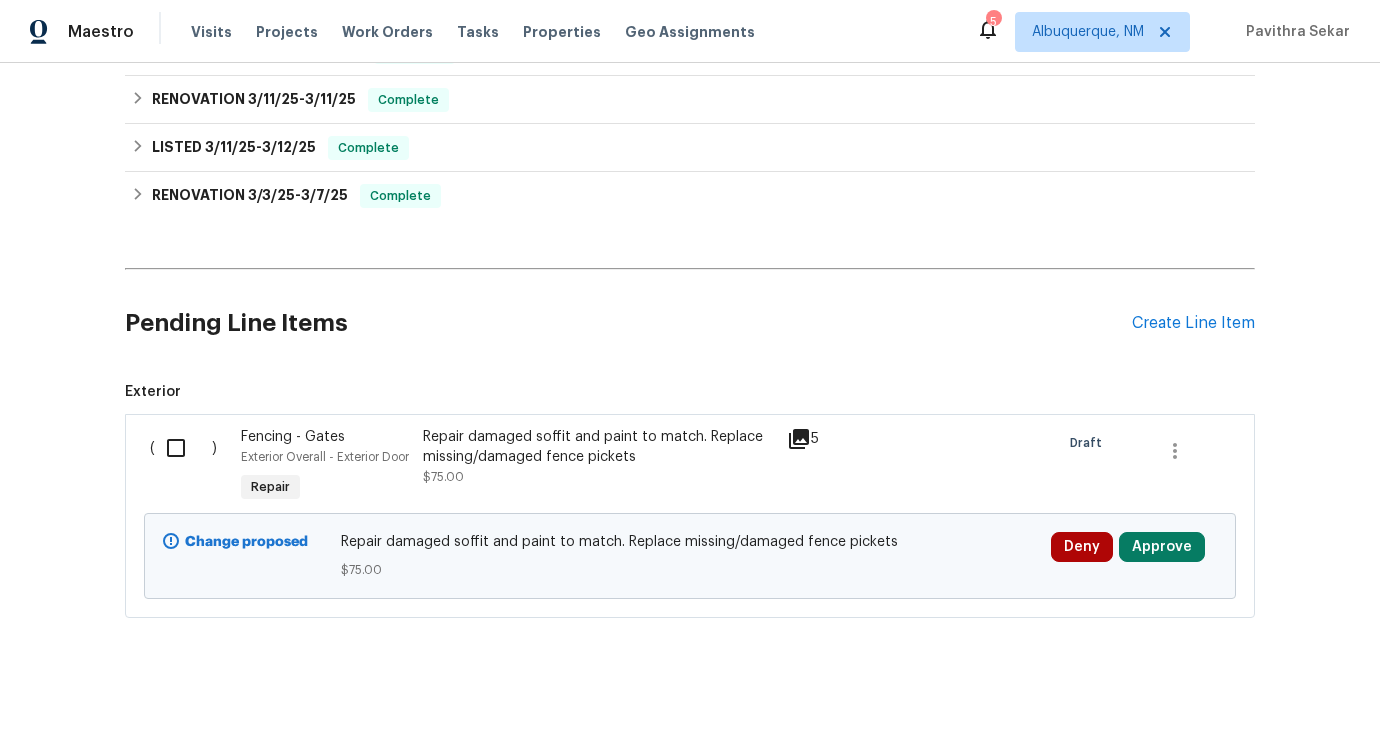 click at bounding box center (183, 448) 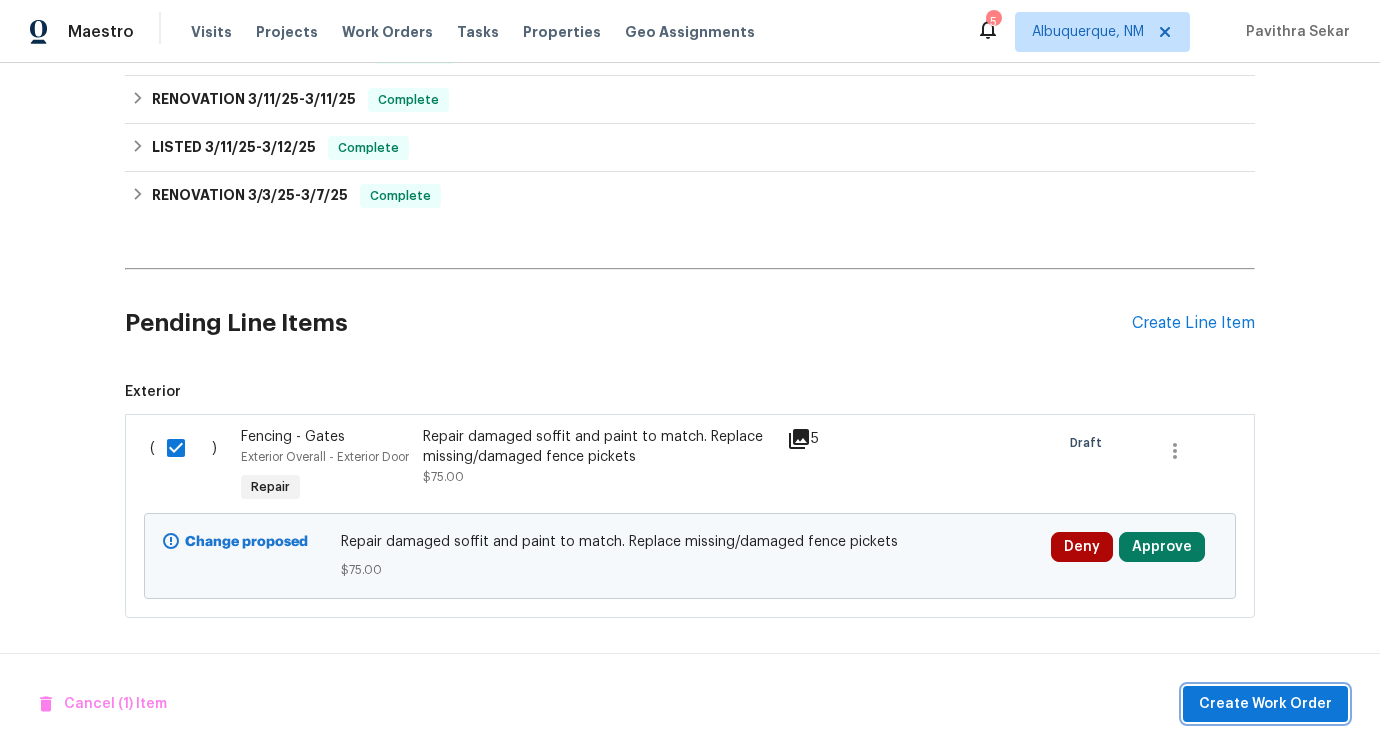 click on "Create Work Order" at bounding box center (1265, 704) 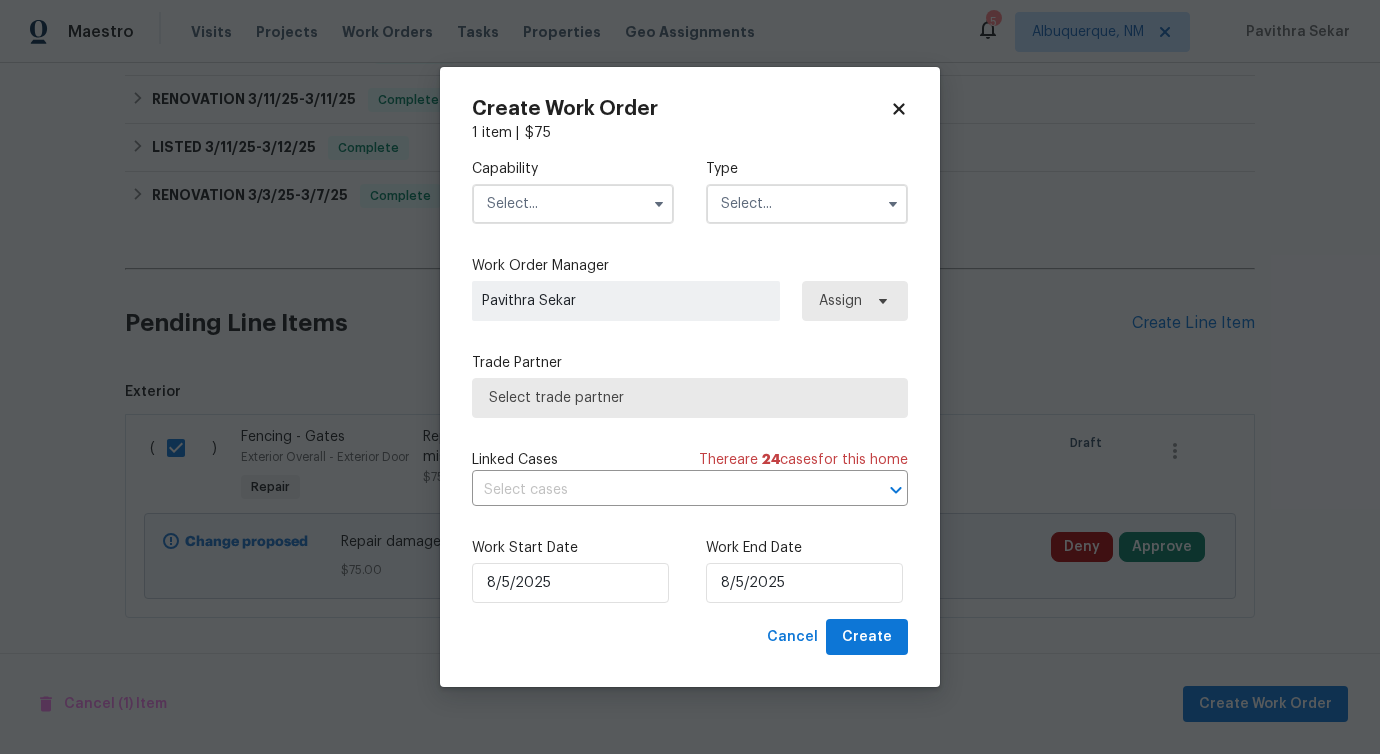 click on "Create Work Order" at bounding box center [681, 109] 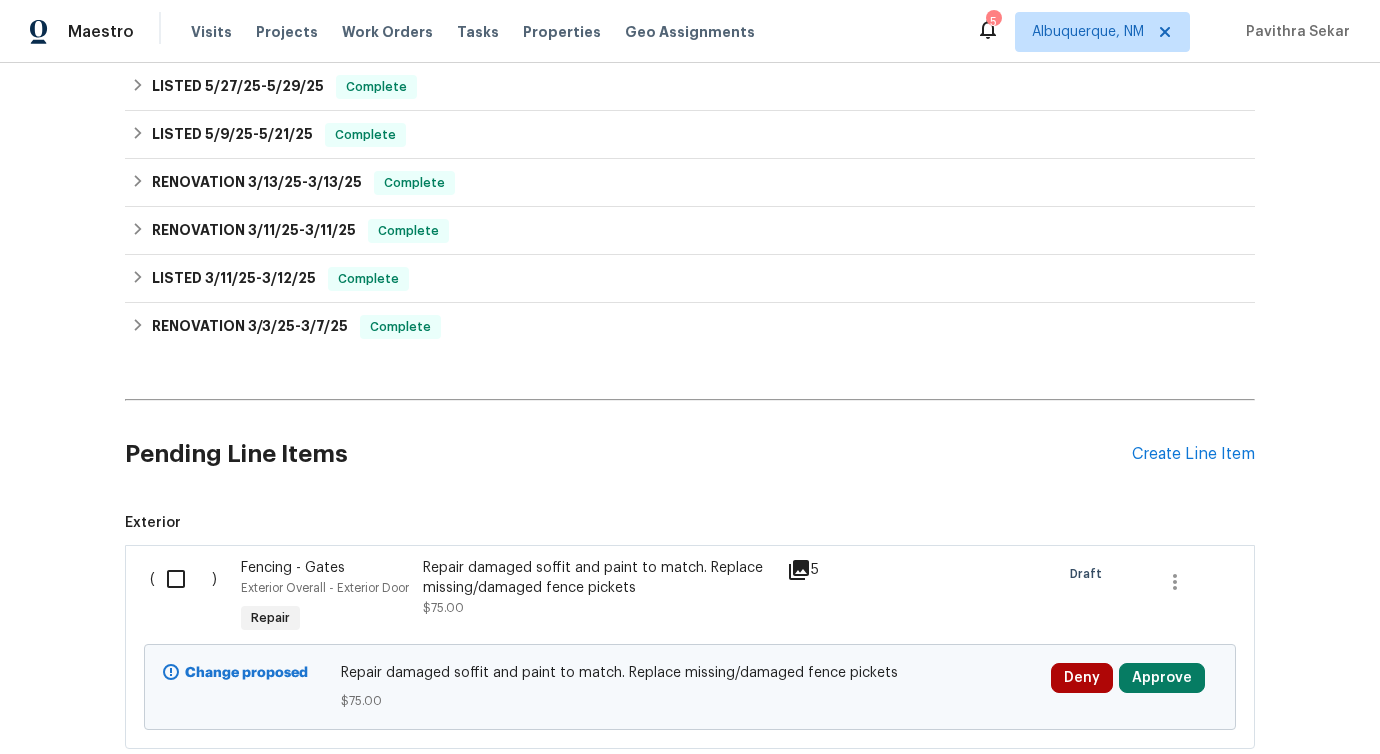 scroll, scrollTop: 515, scrollLeft: 0, axis: vertical 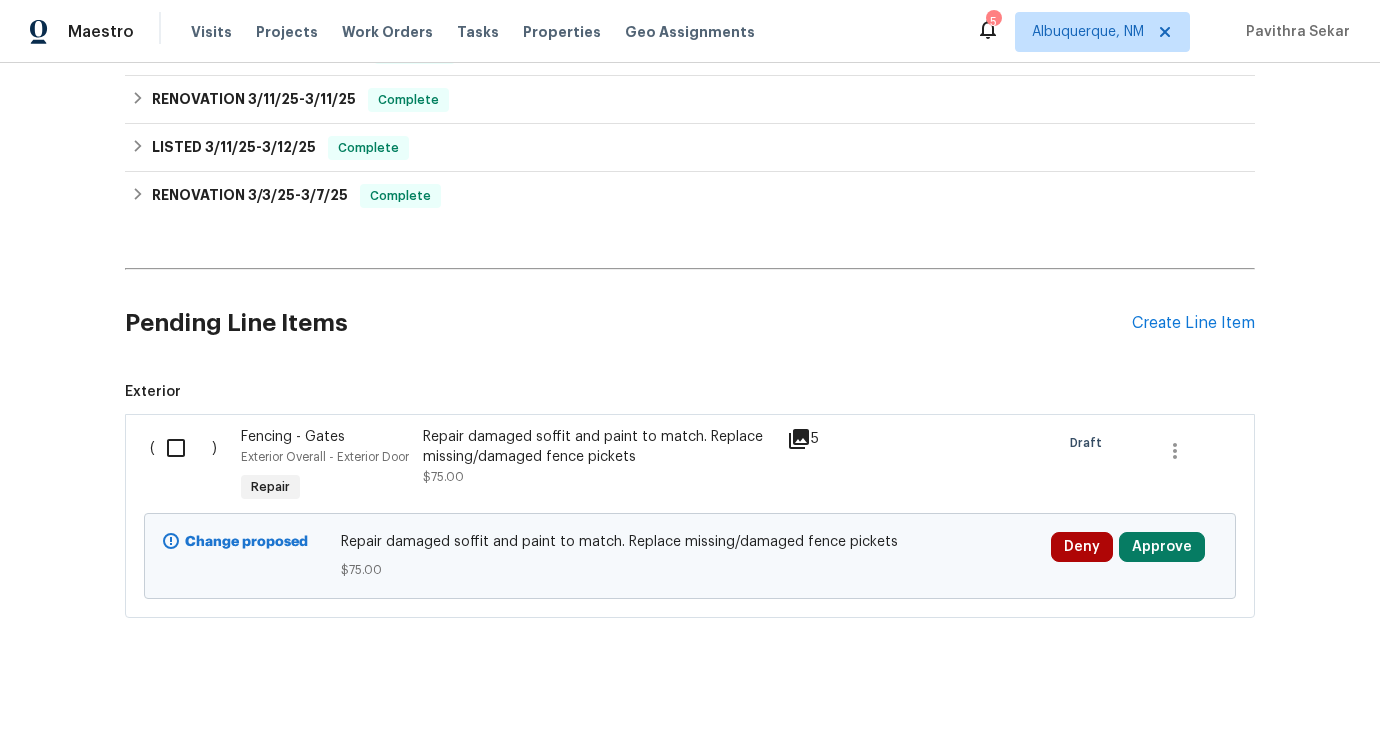 click at bounding box center (183, 448) 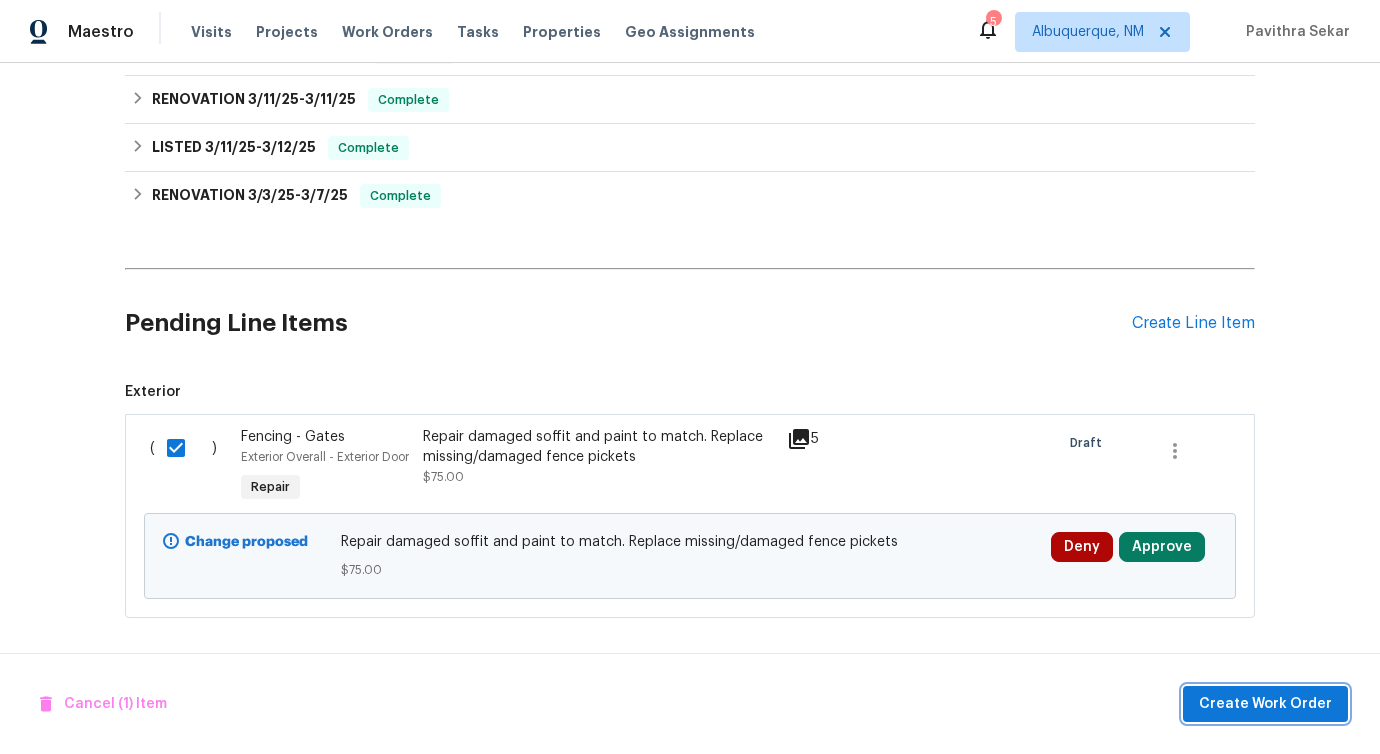 click on "Create Work Order" at bounding box center [1265, 704] 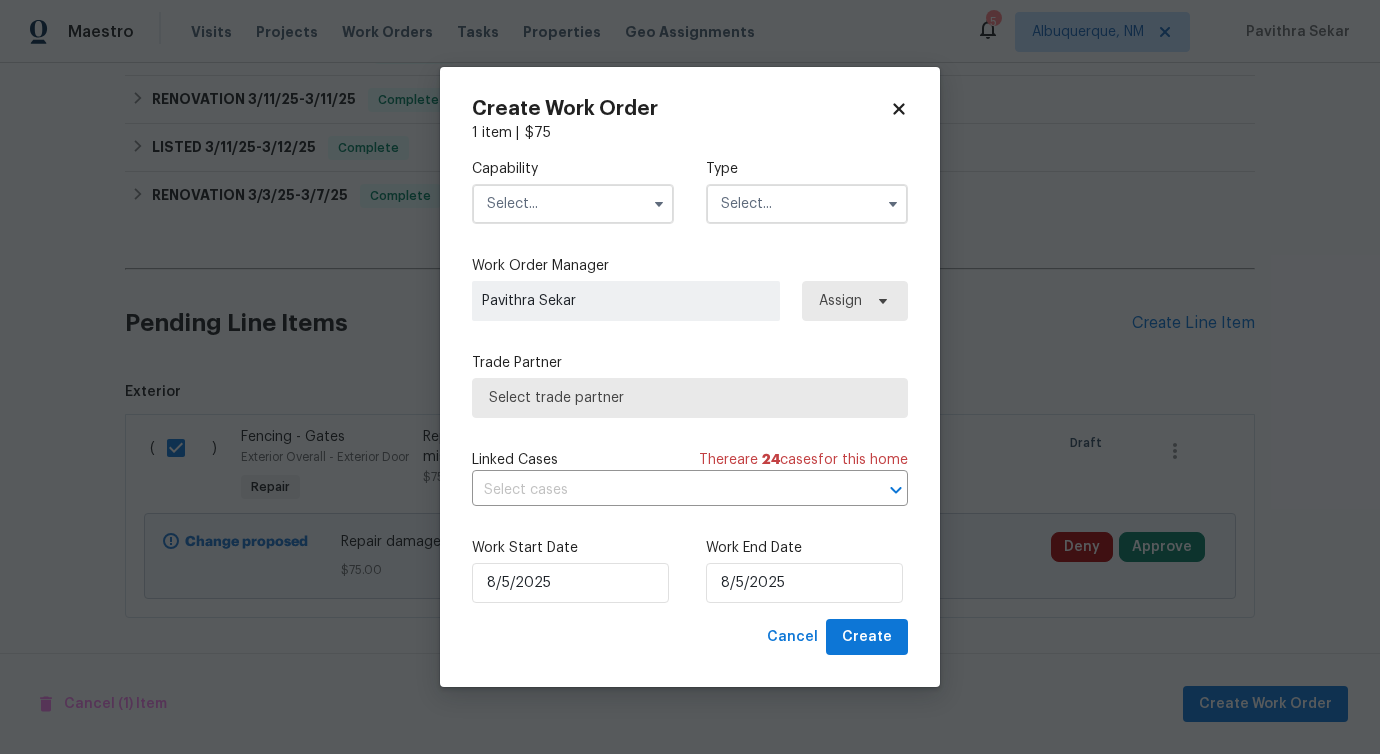 click at bounding box center (573, 204) 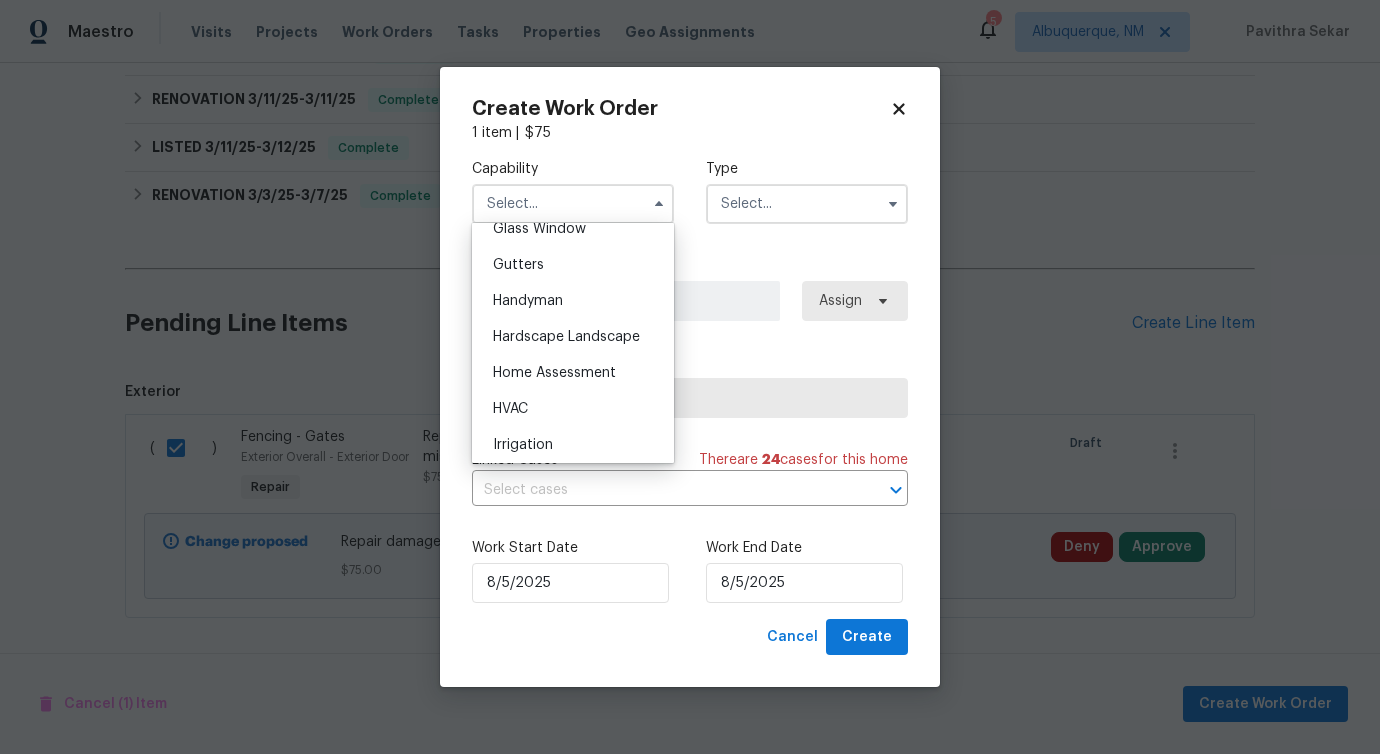 scroll, scrollTop: 1044, scrollLeft: 0, axis: vertical 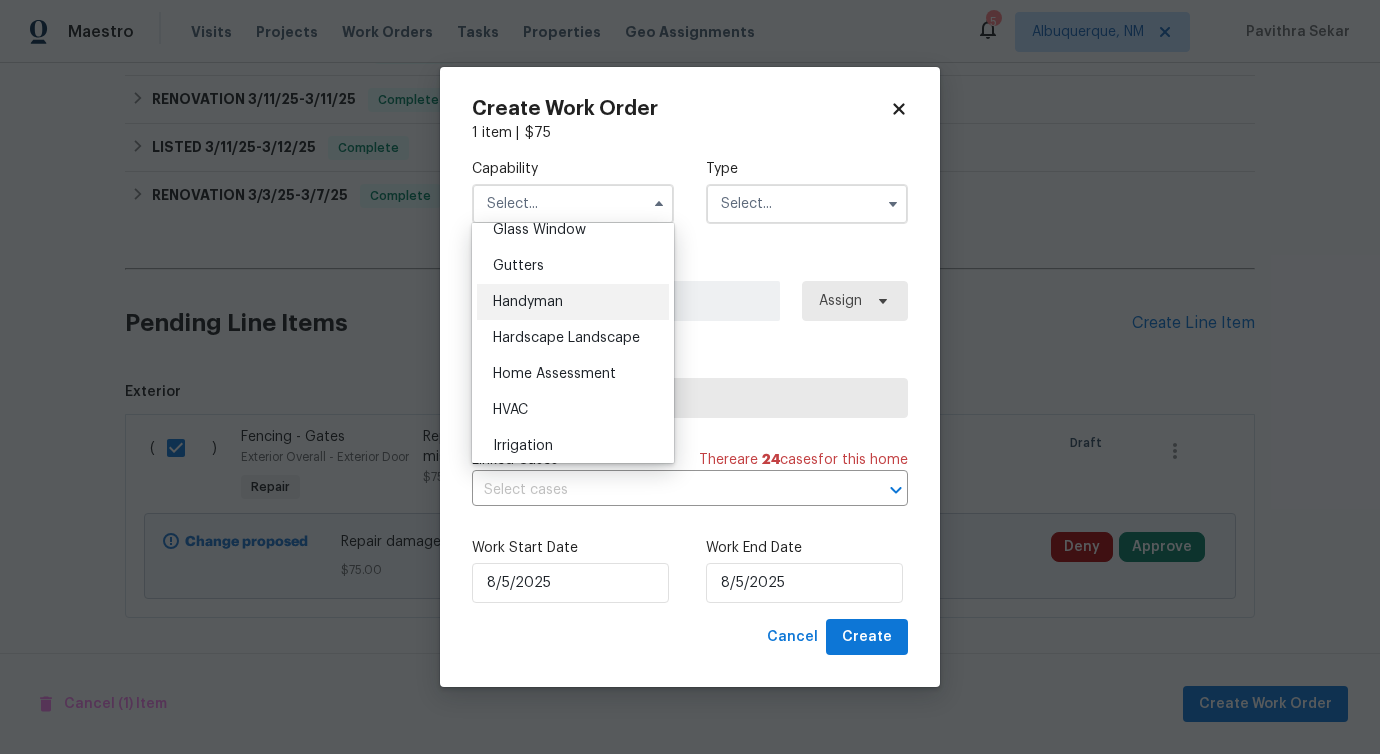 click on "Handyman" at bounding box center (528, 302) 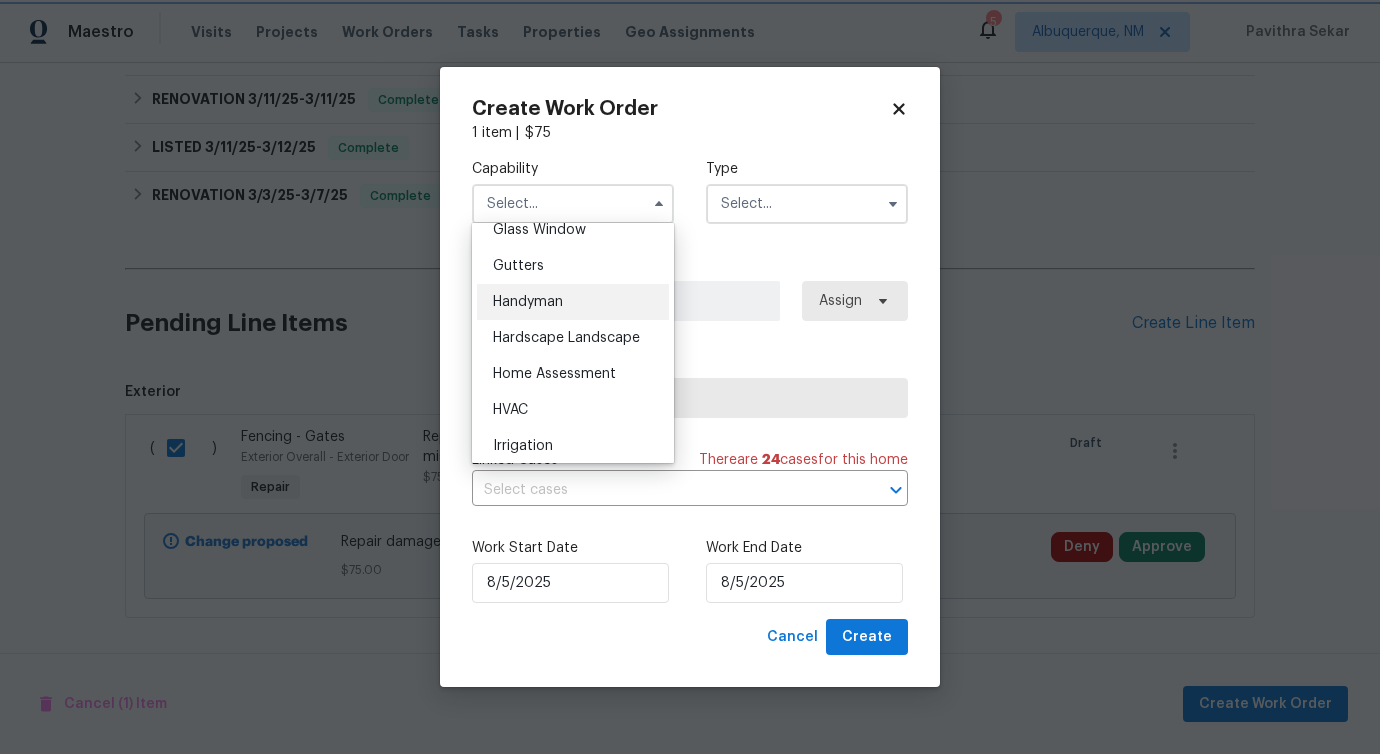 type on "Handyman" 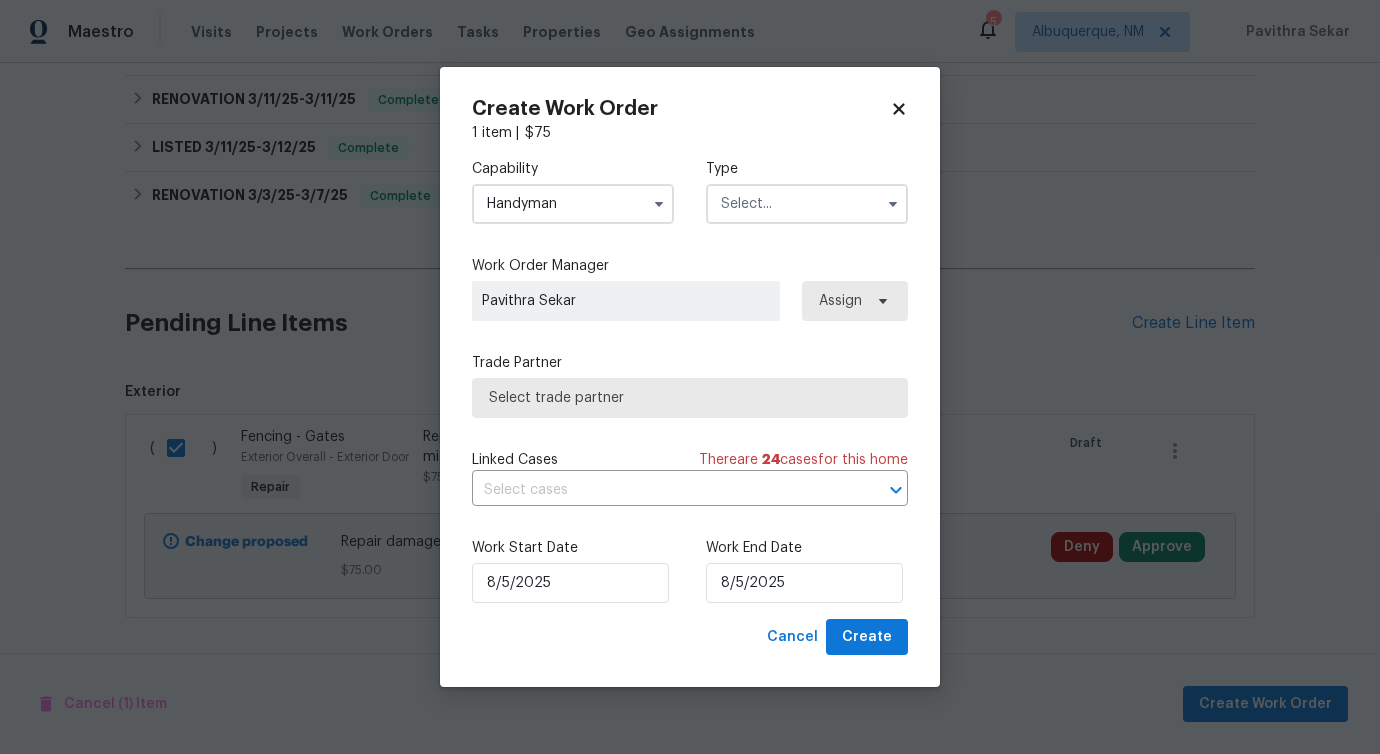 click at bounding box center (807, 204) 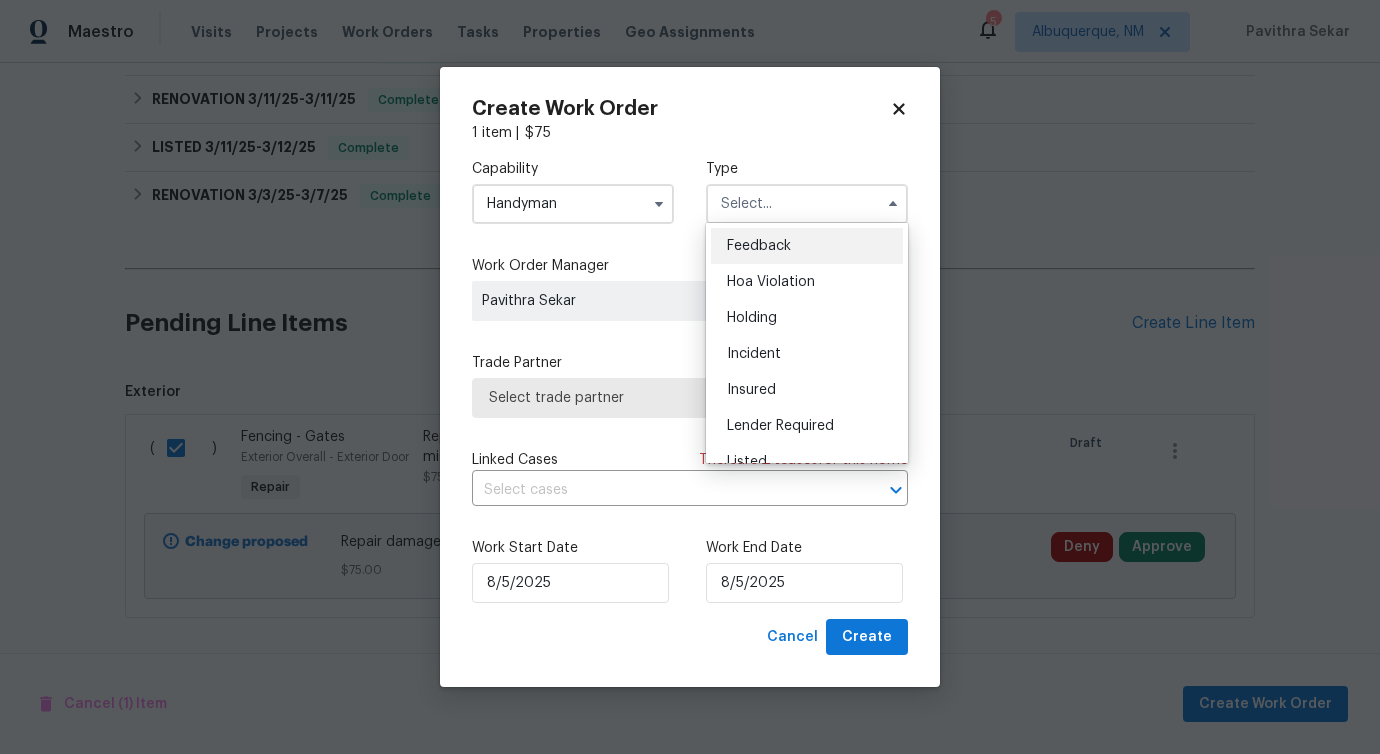 click on "Feedback" at bounding box center [807, 246] 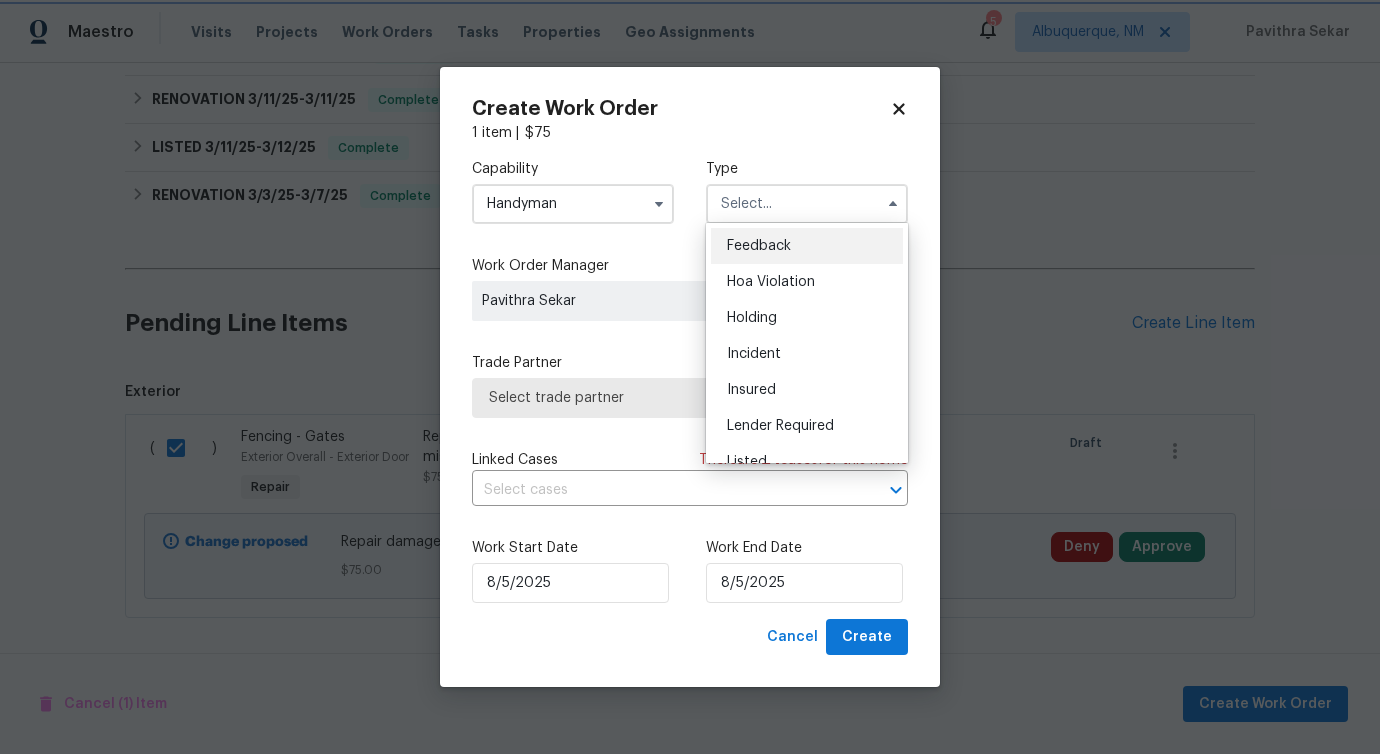 type on "Feedback" 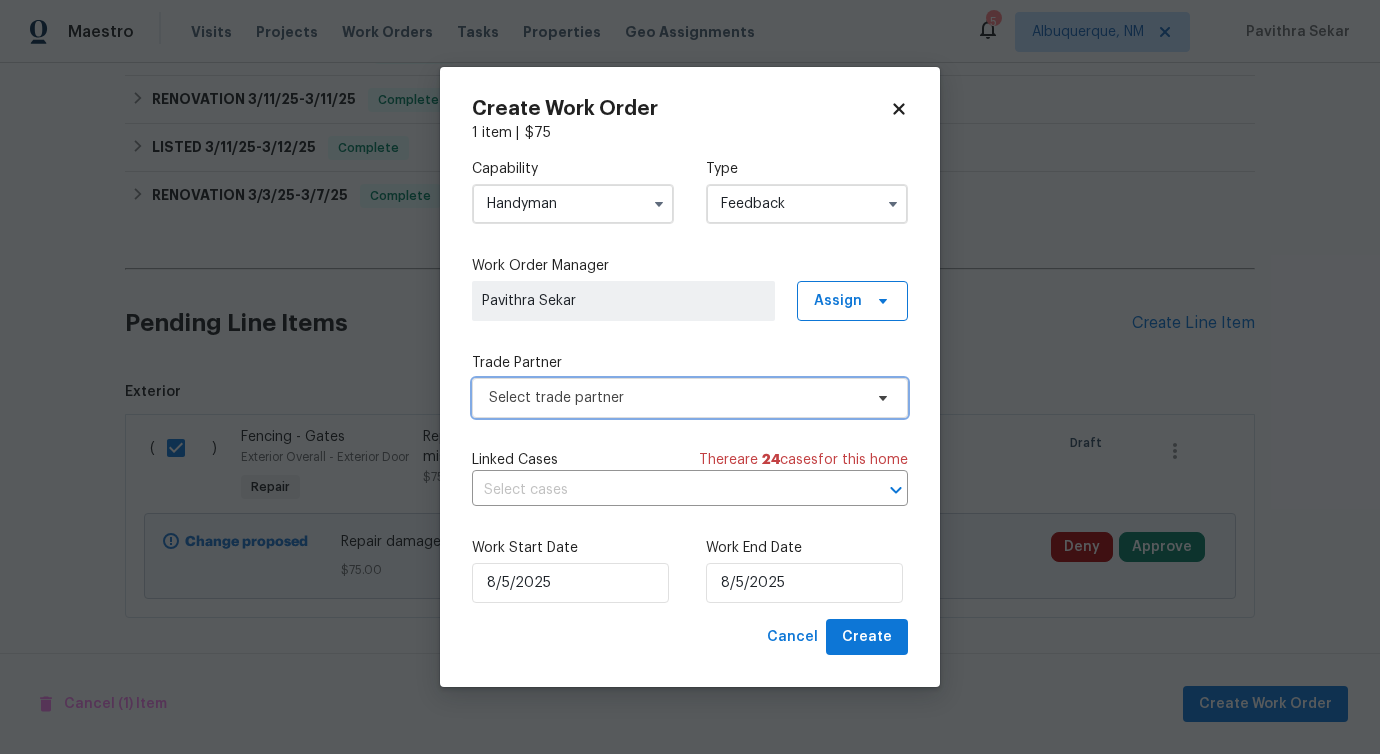 click on "Select trade partner" at bounding box center [675, 398] 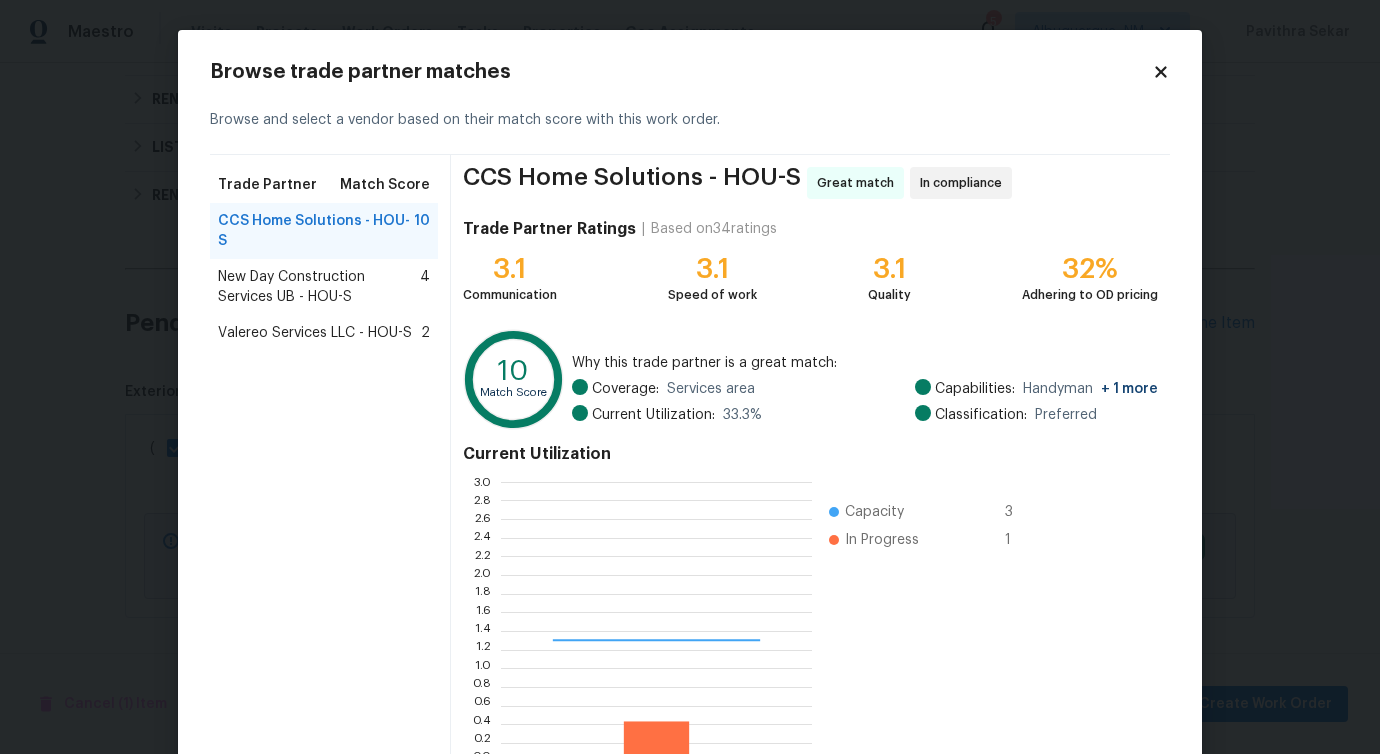 scroll, scrollTop: 2, scrollLeft: 2, axis: both 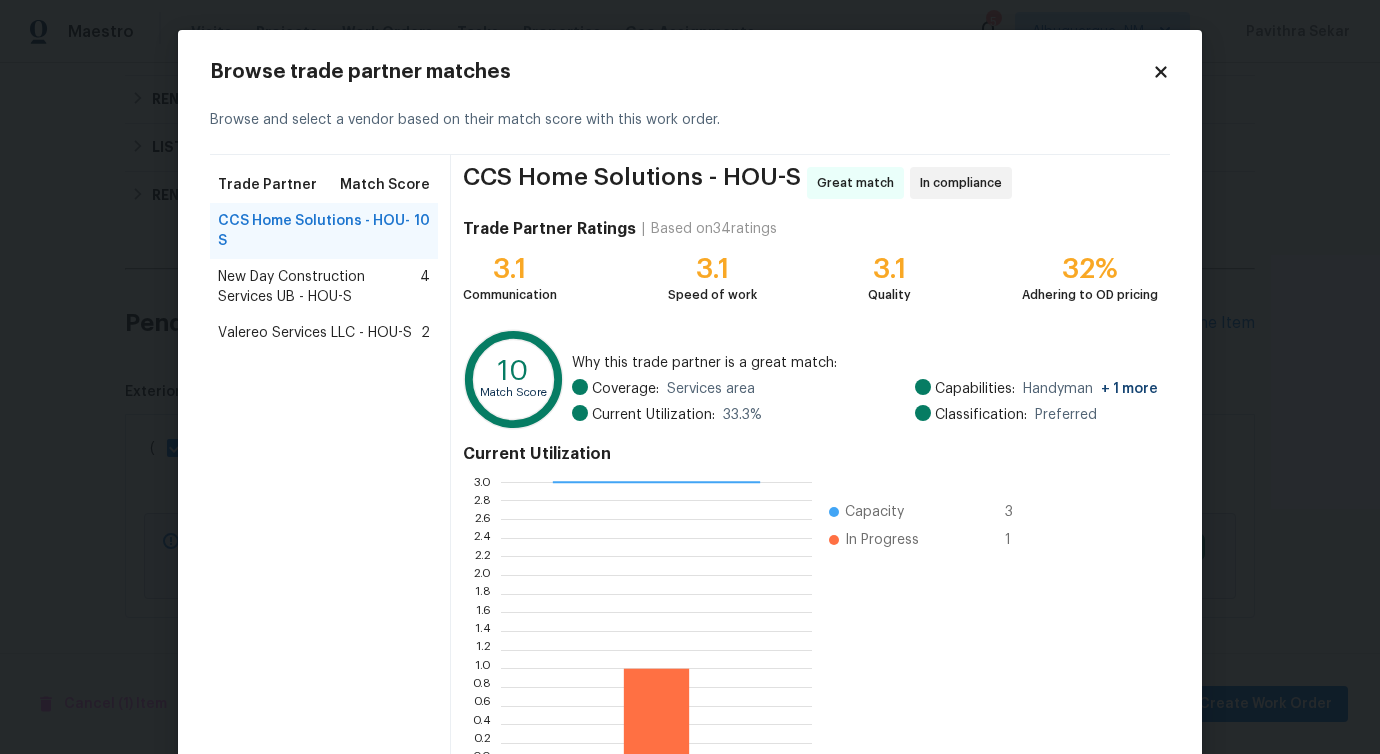 click on "New Day Construction Services UB - HOU-S" at bounding box center (319, 287) 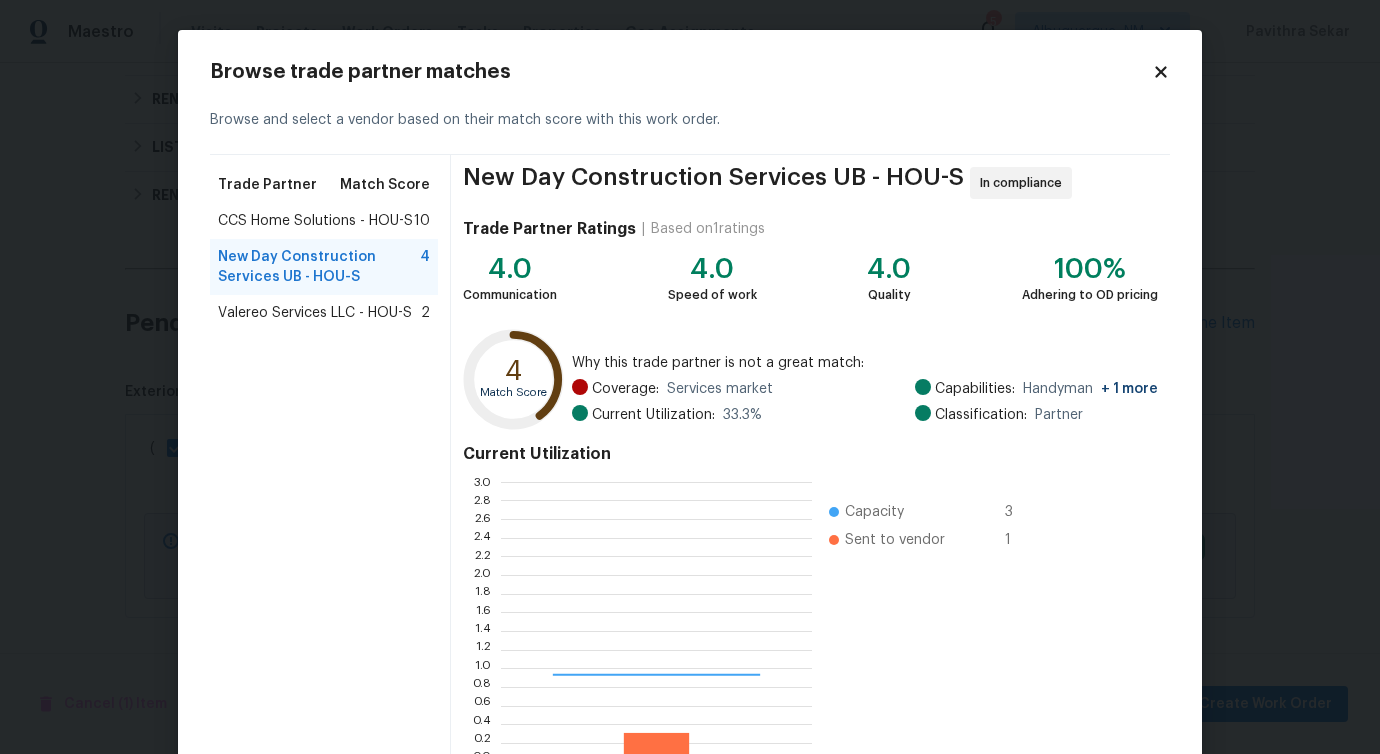 scroll, scrollTop: 2, scrollLeft: 2, axis: both 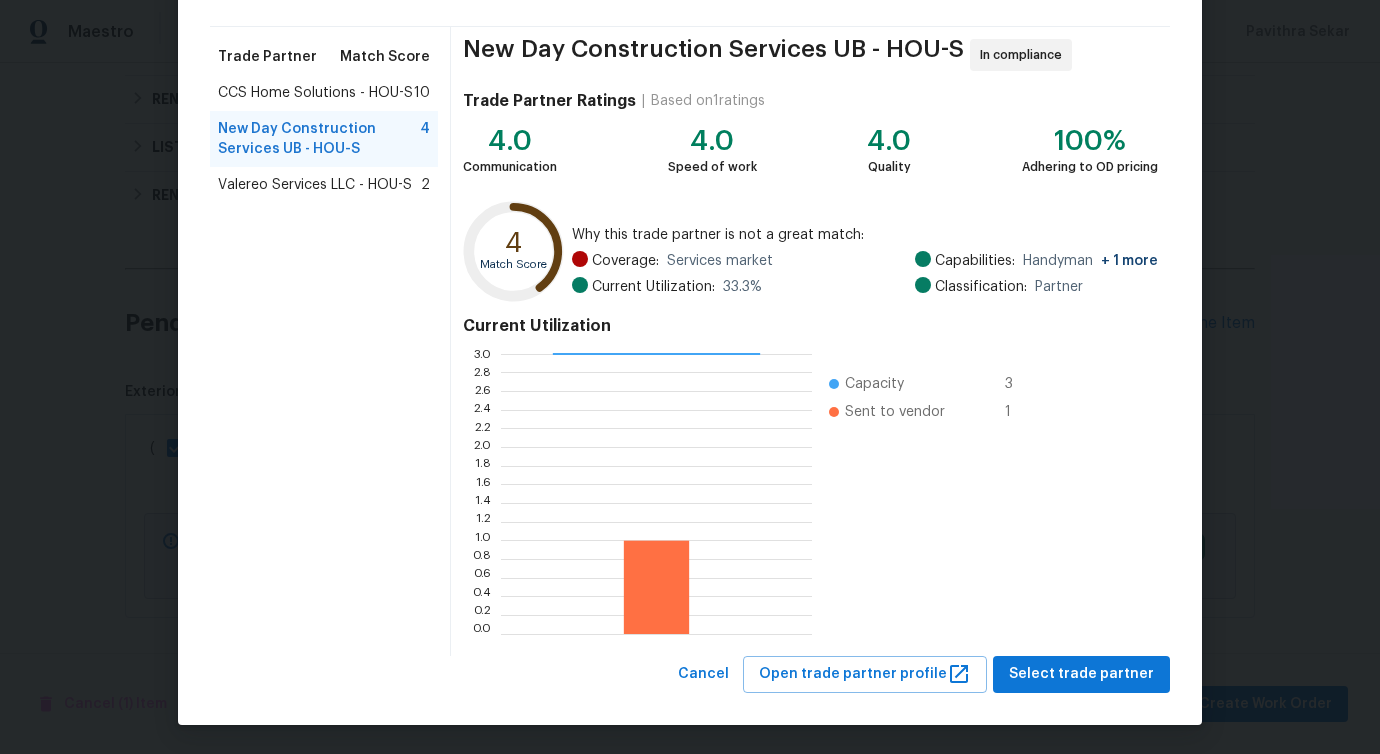 click on "Valereo Services LLC - HOU-S" at bounding box center (315, 185) 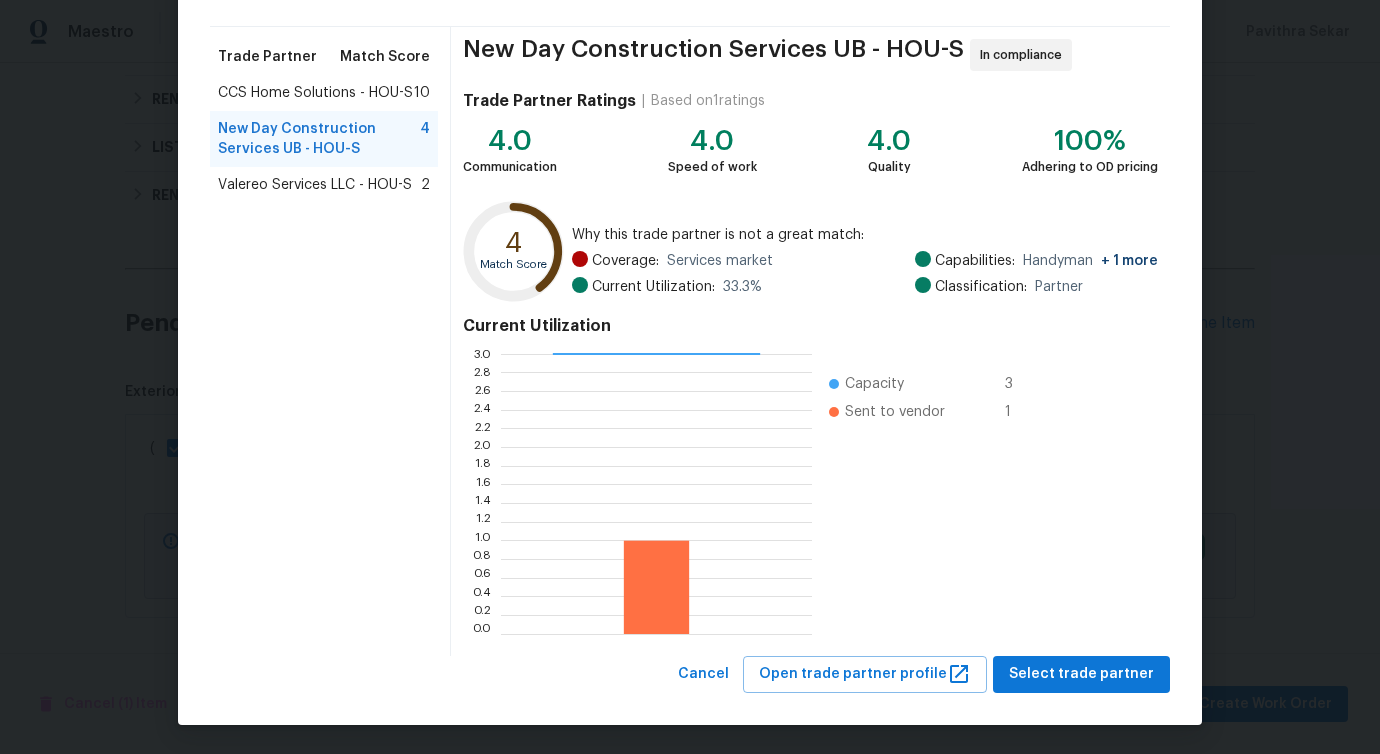 scroll, scrollTop: 0, scrollLeft: 0, axis: both 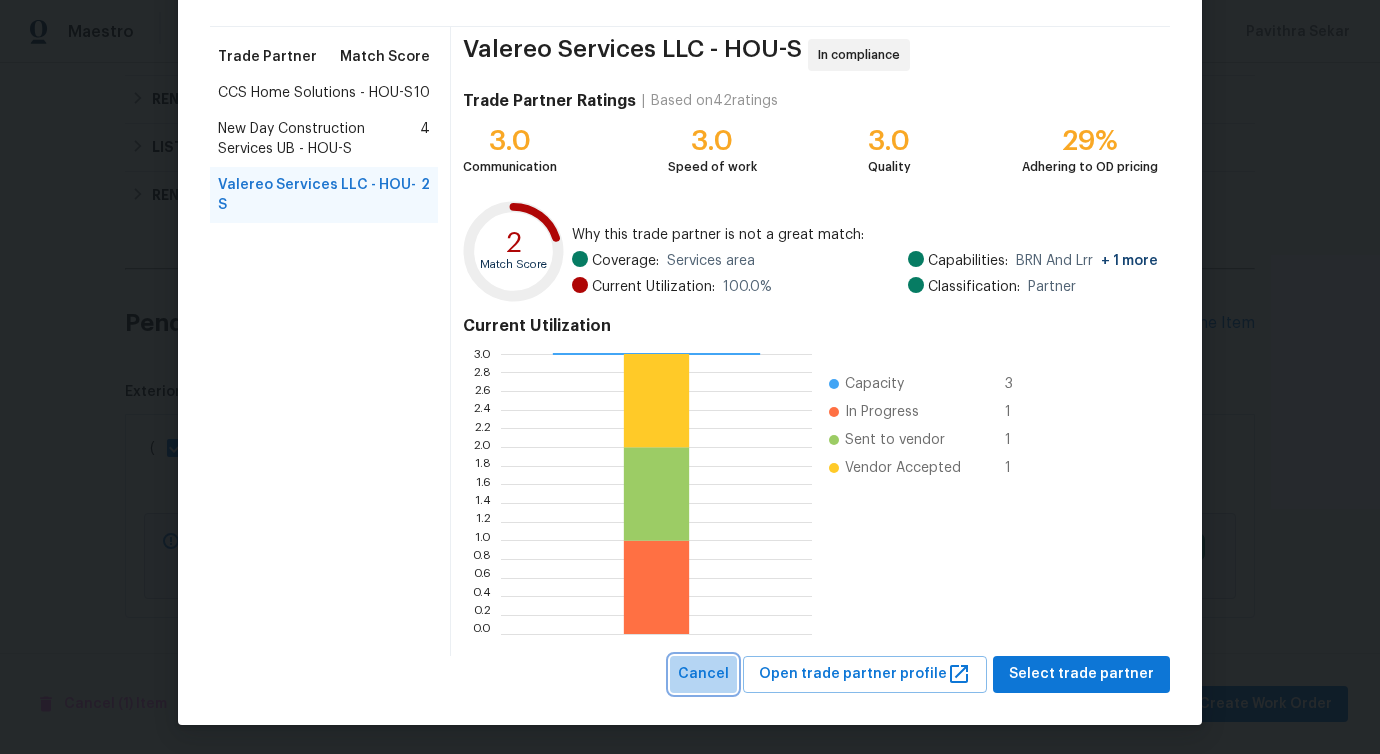 click on "Cancel" at bounding box center (703, 674) 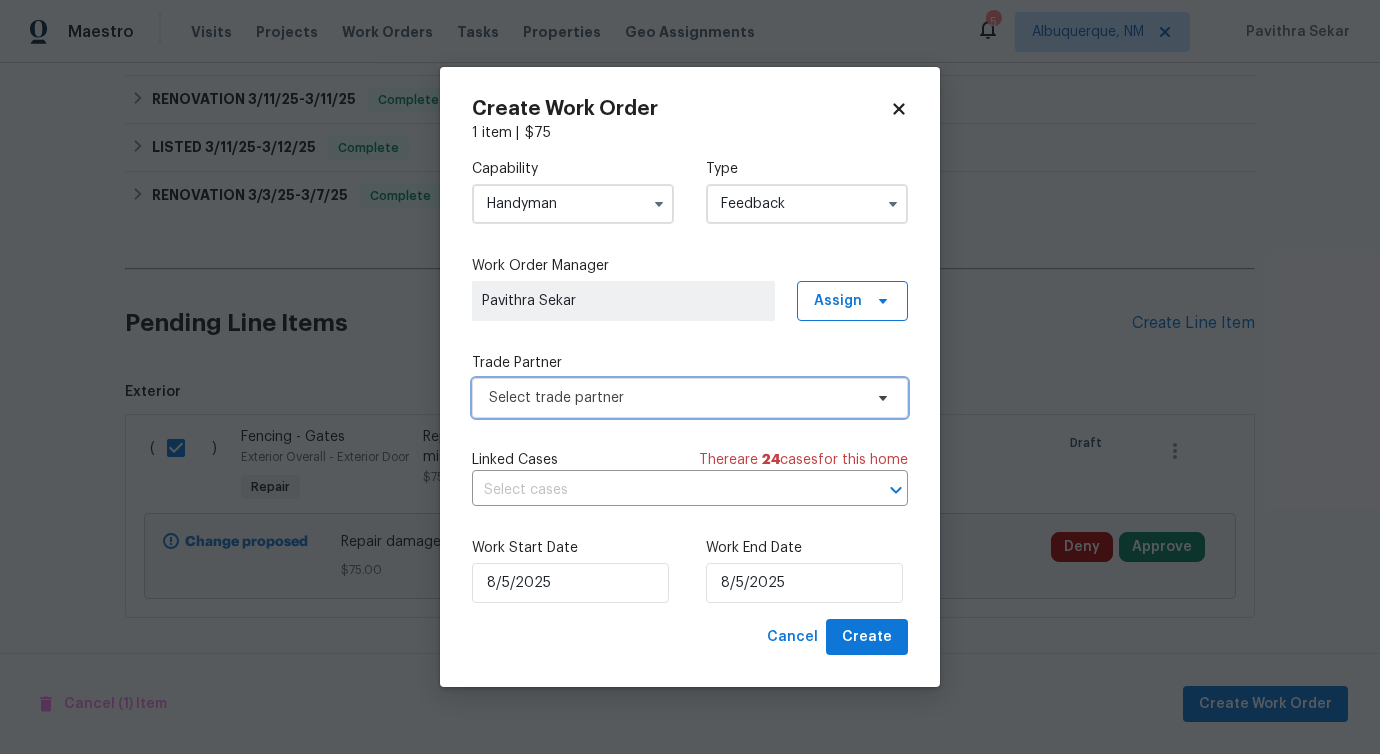 scroll, scrollTop: 0, scrollLeft: 0, axis: both 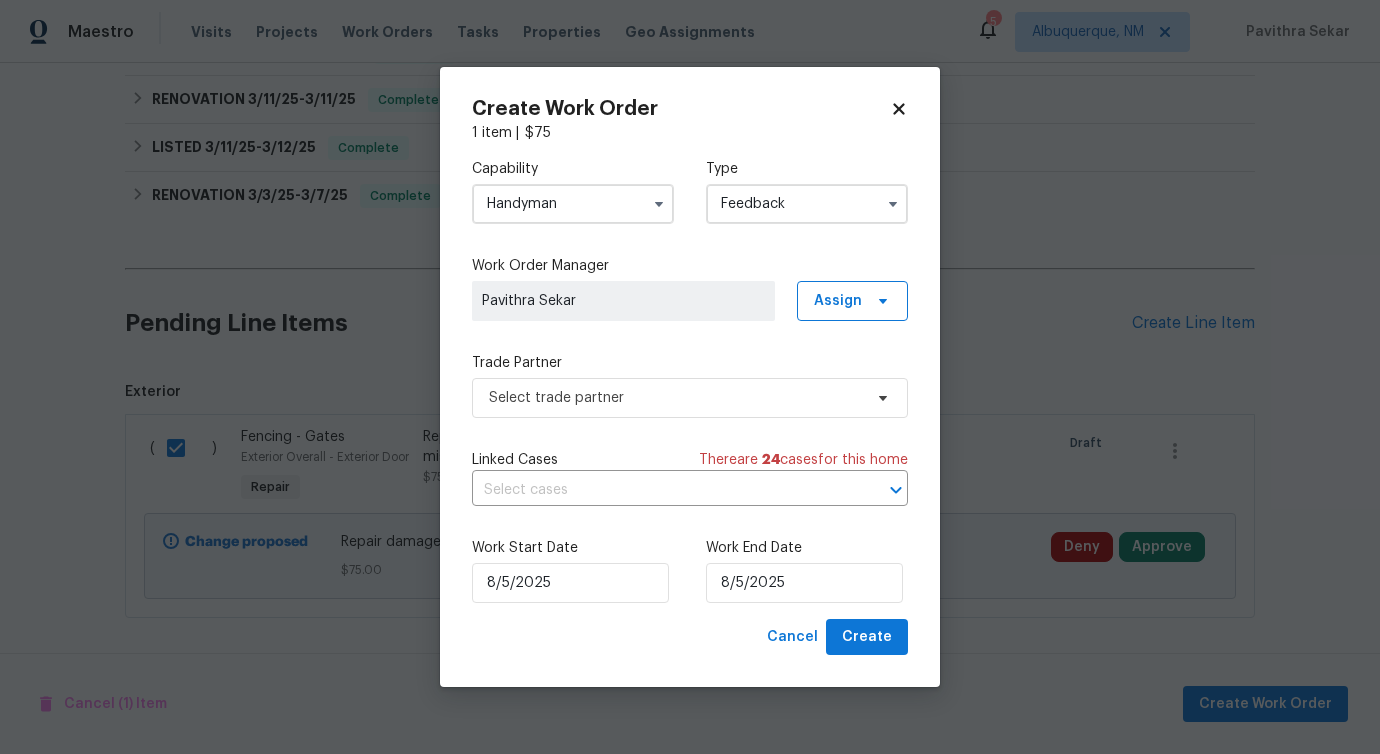 click on "Handyman" at bounding box center (573, 204) 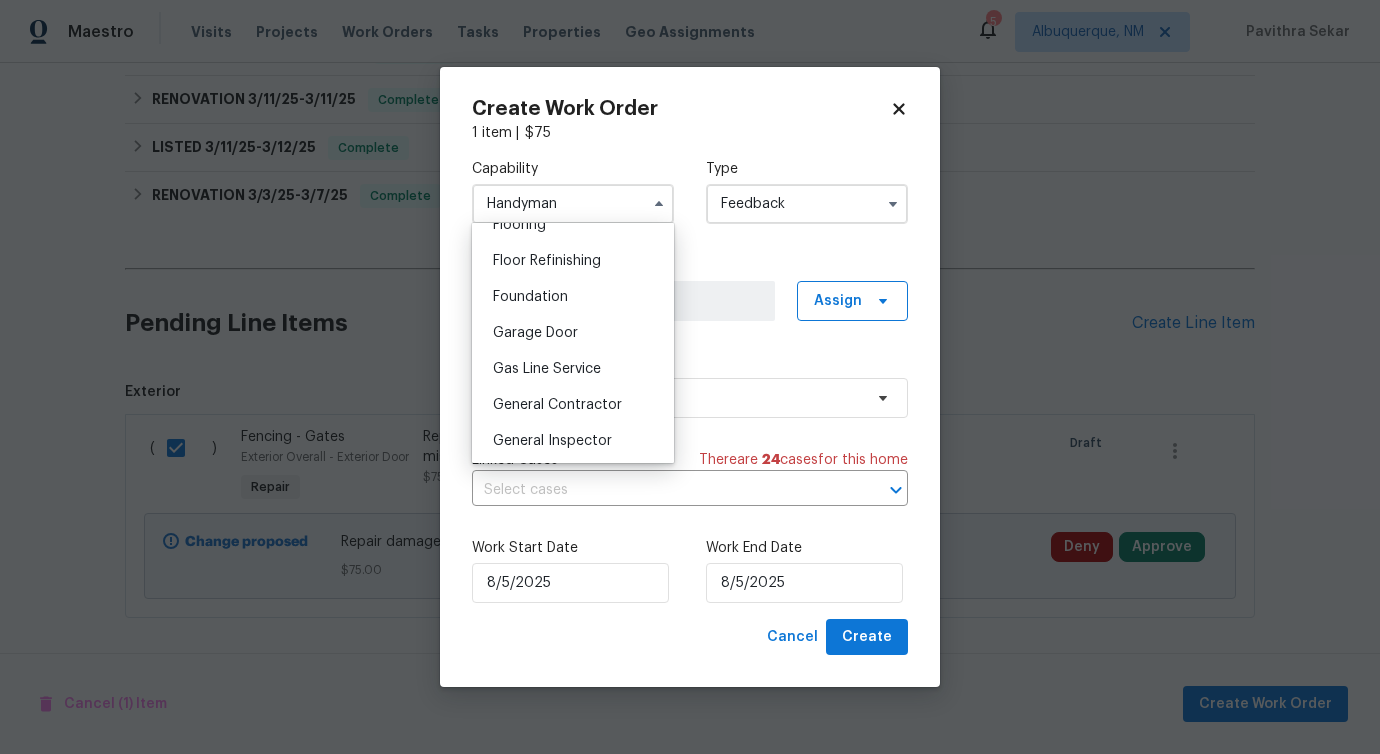 scroll, scrollTop: 895, scrollLeft: 0, axis: vertical 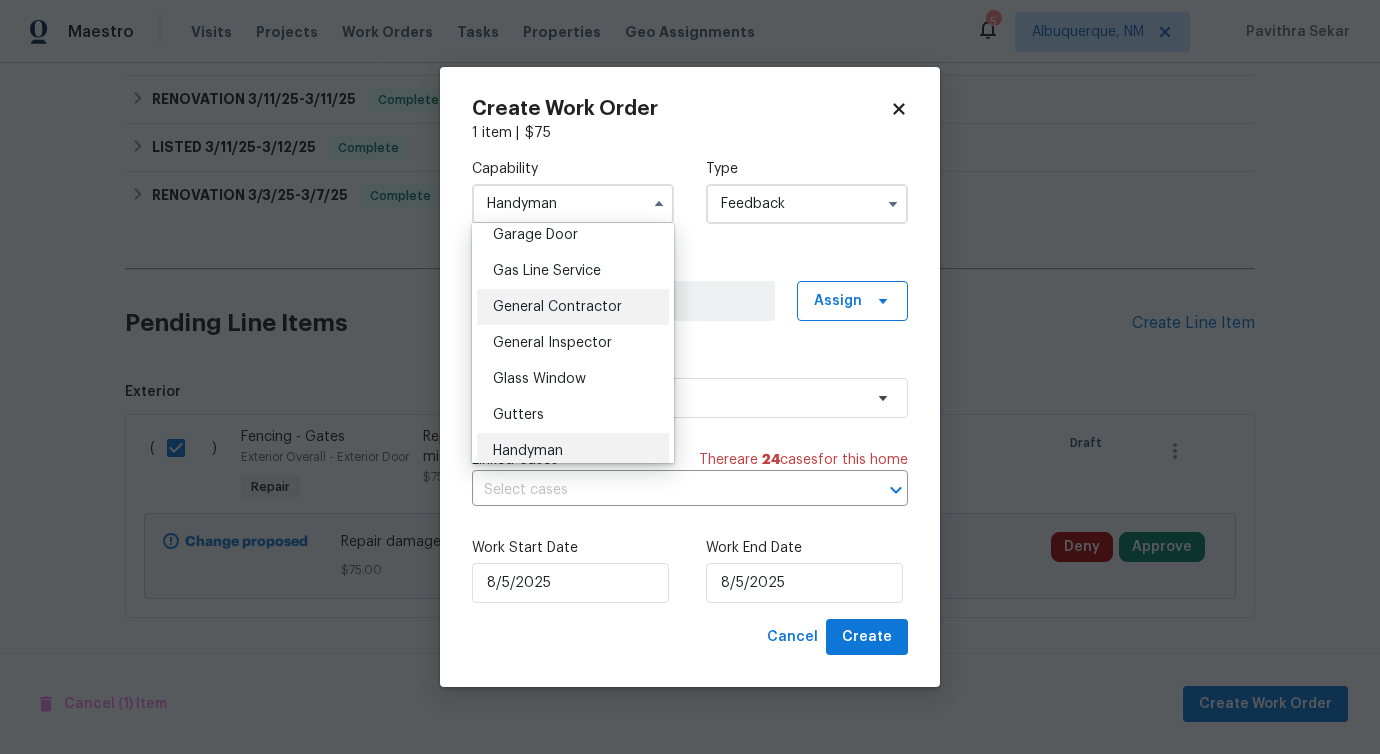 click on "General Contractor" at bounding box center (573, 307) 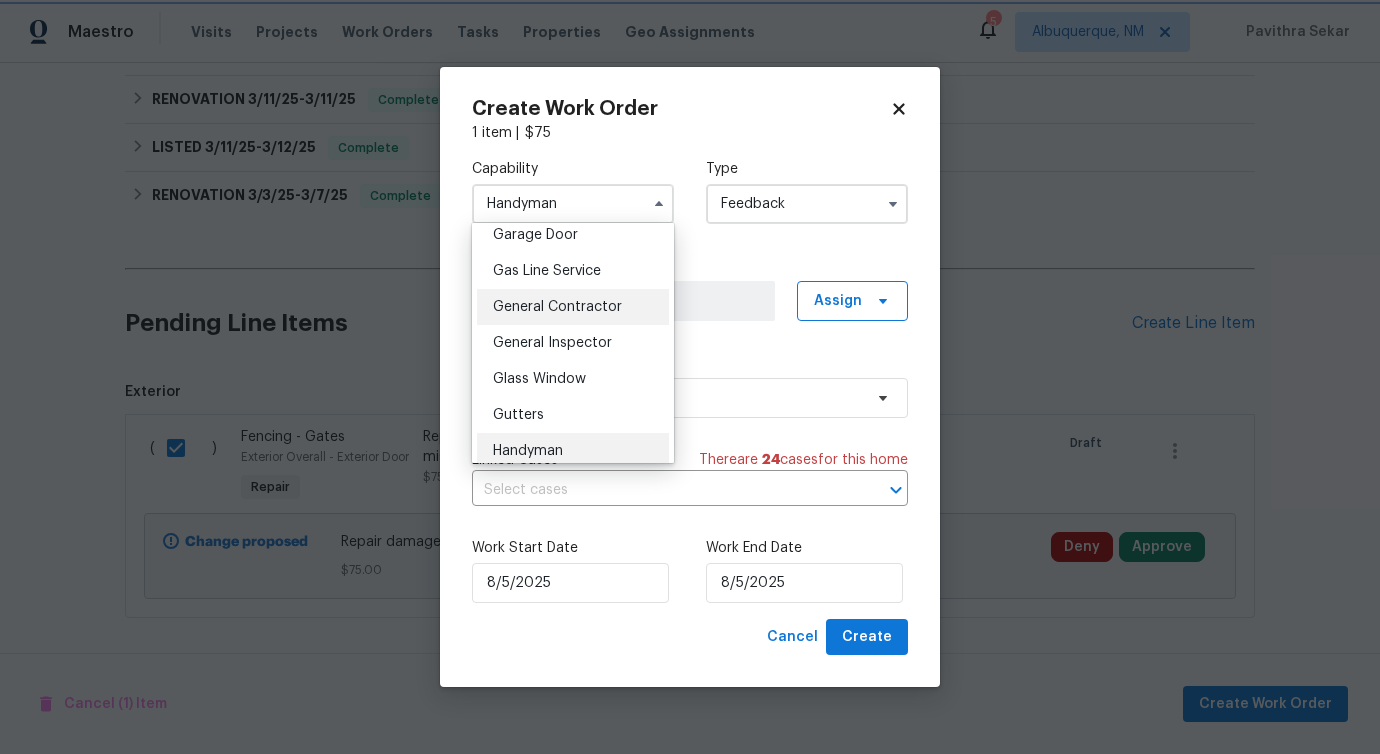 type on "General Contractor" 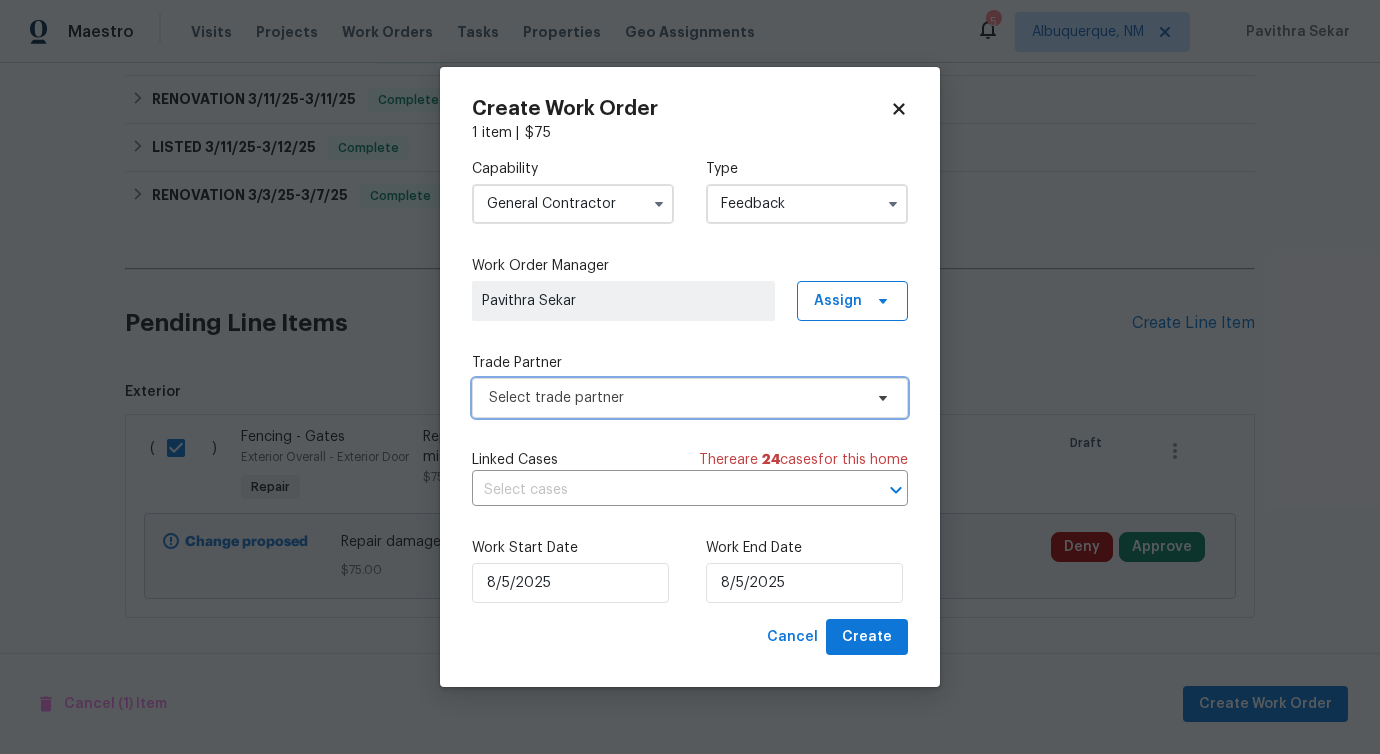 click on "Select trade partner" at bounding box center (690, 398) 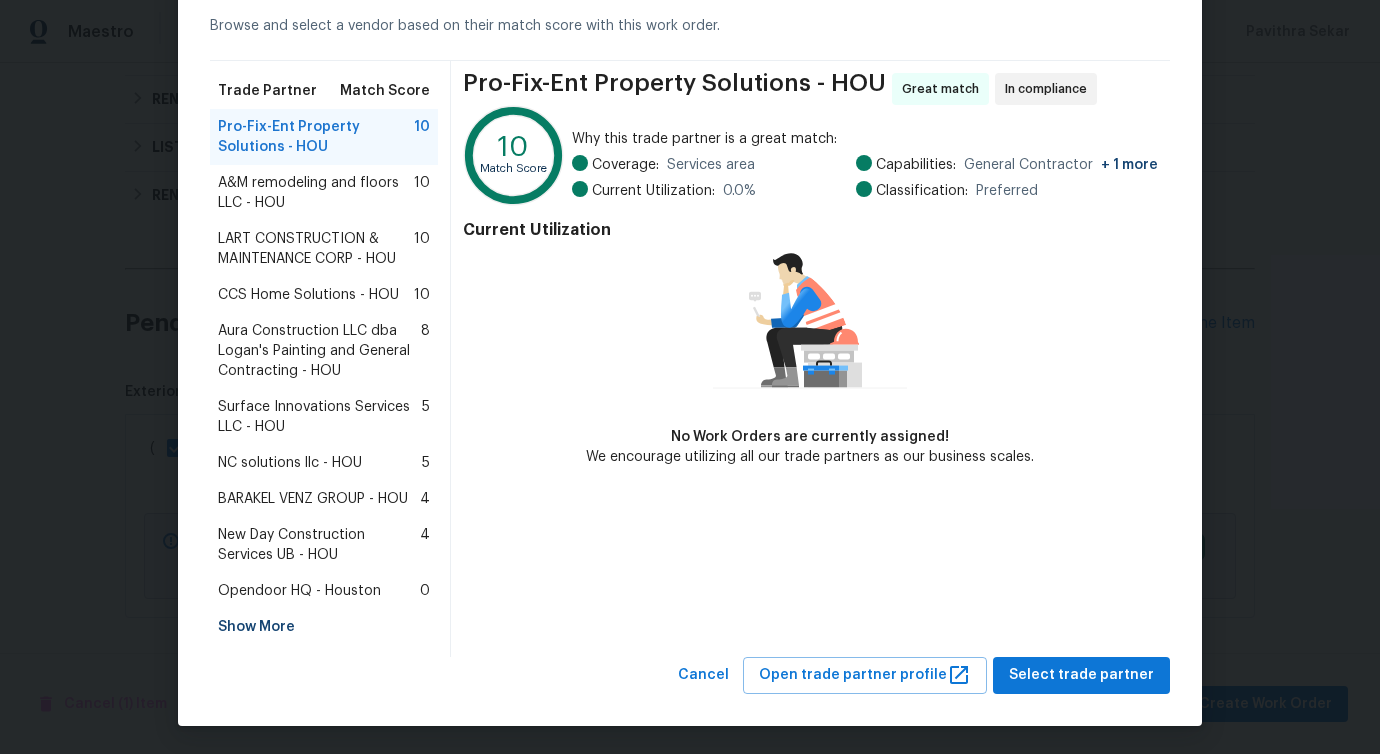 scroll, scrollTop: 95, scrollLeft: 0, axis: vertical 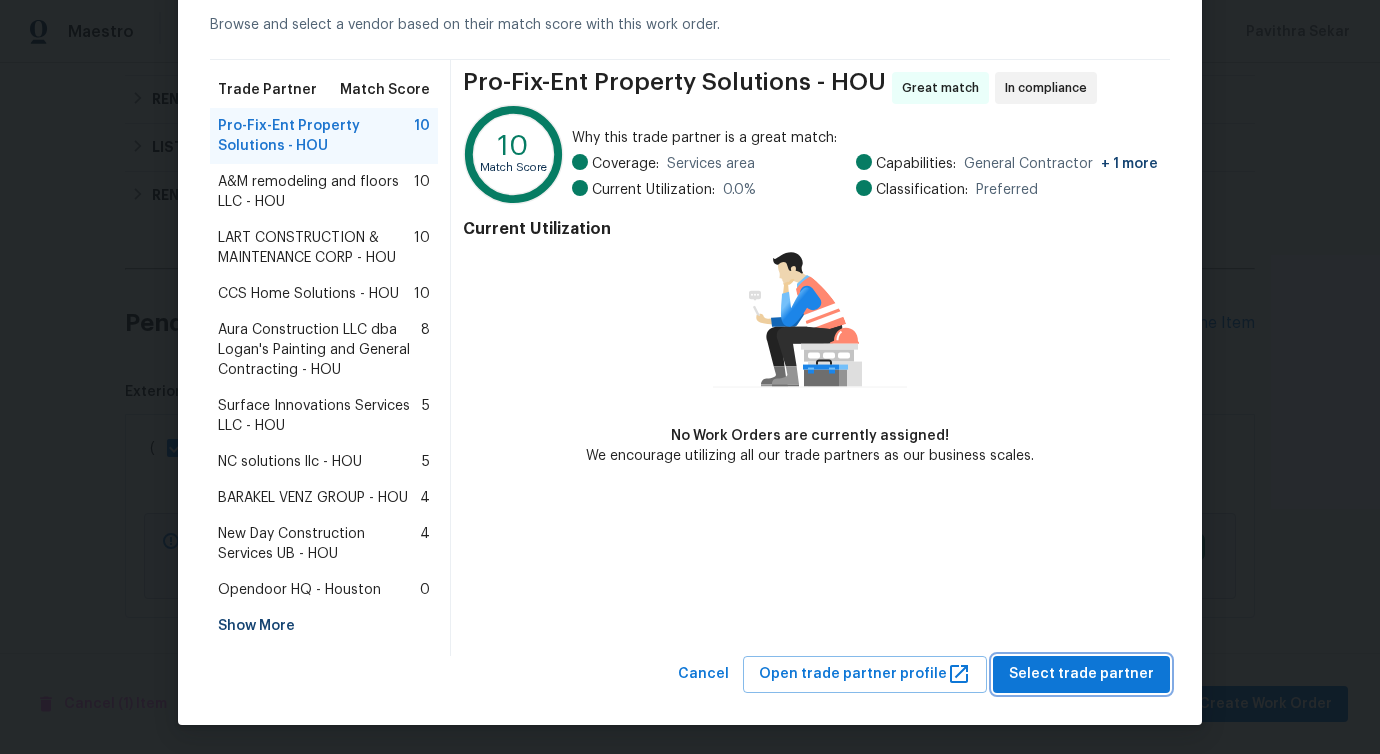 click on "Select trade partner" at bounding box center (1081, 674) 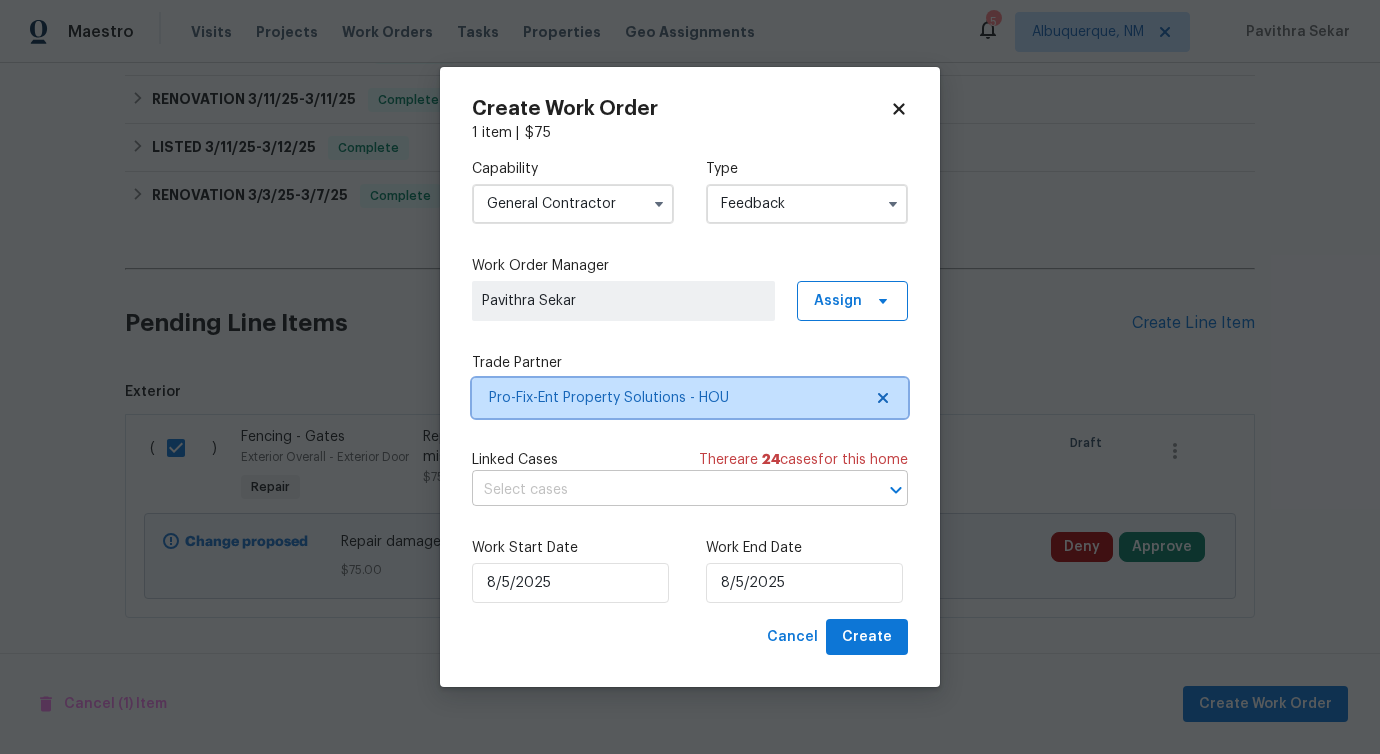 scroll, scrollTop: 0, scrollLeft: 0, axis: both 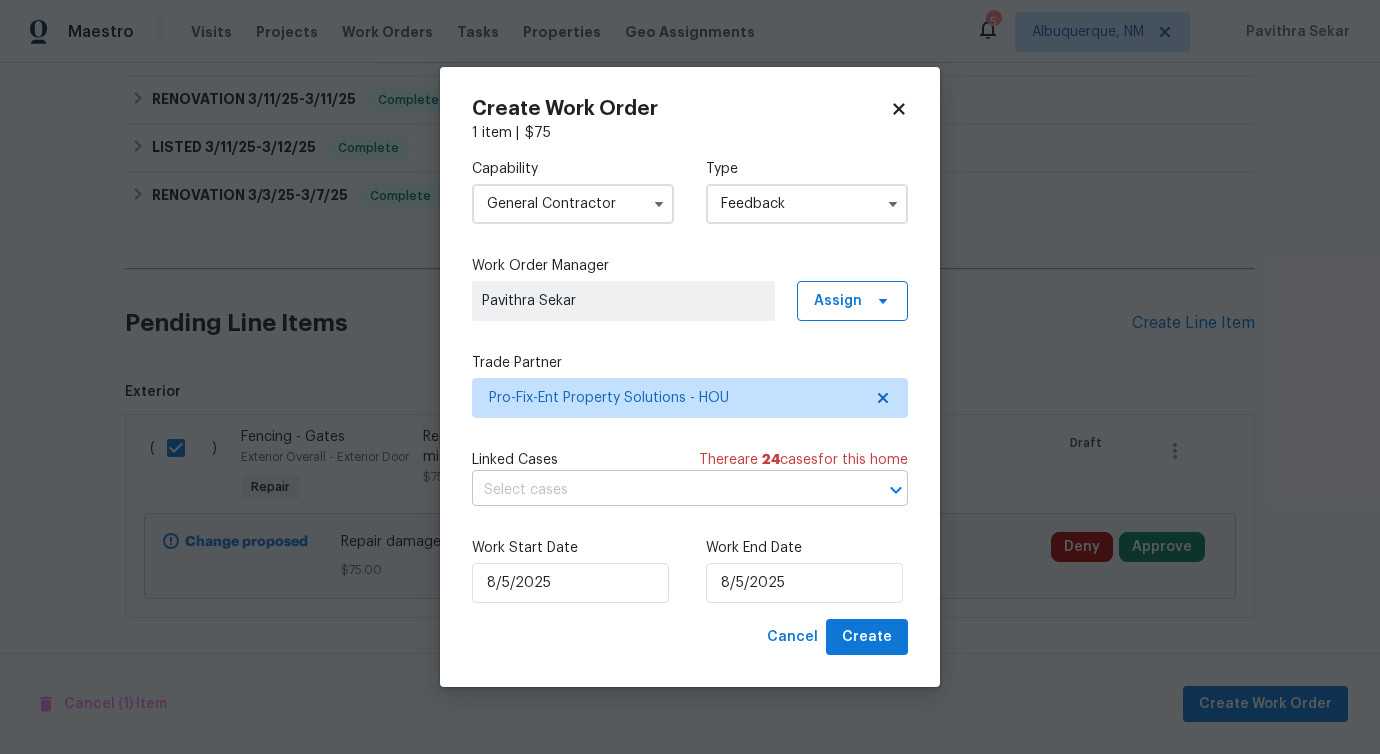 click at bounding box center [662, 490] 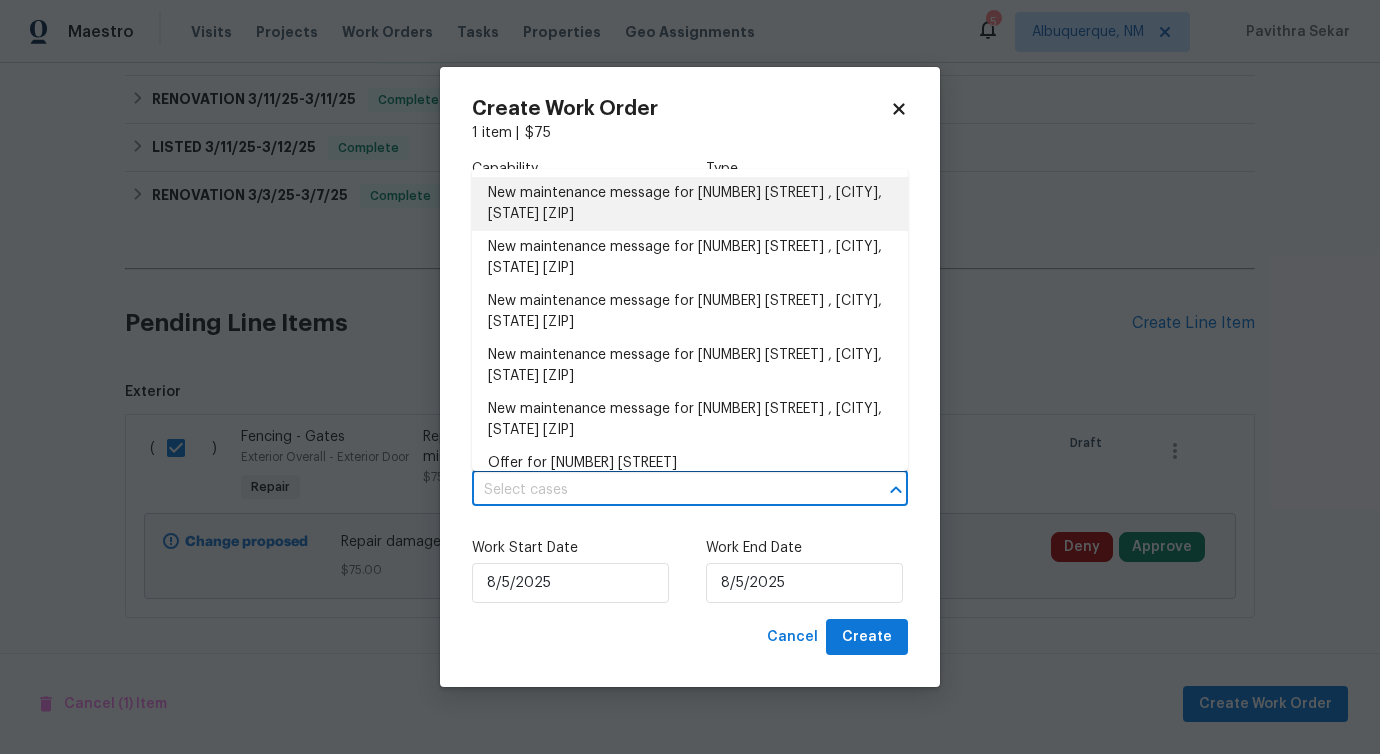 click on "New maintenance message for 17103 Costero Dr , Houston, TX 77083" at bounding box center [690, 204] 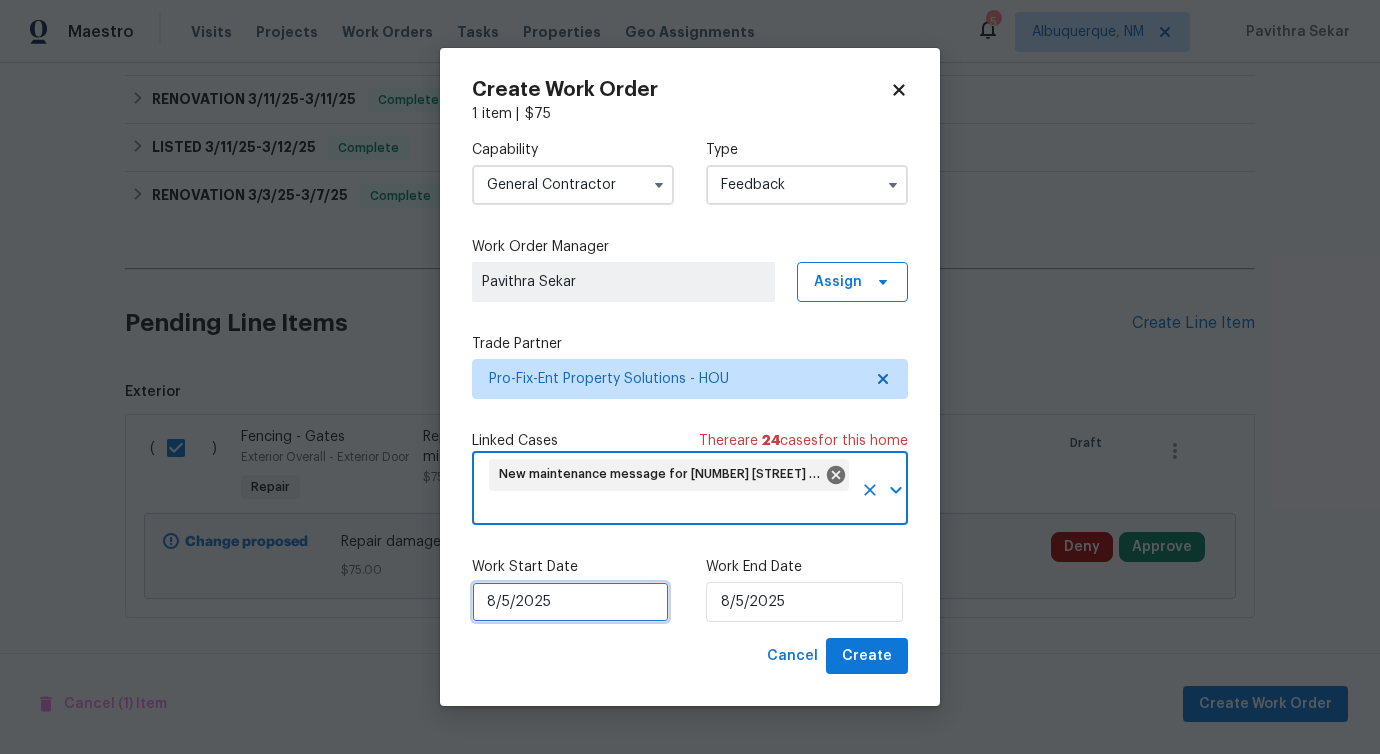 click on "8/5/2025" at bounding box center (570, 602) 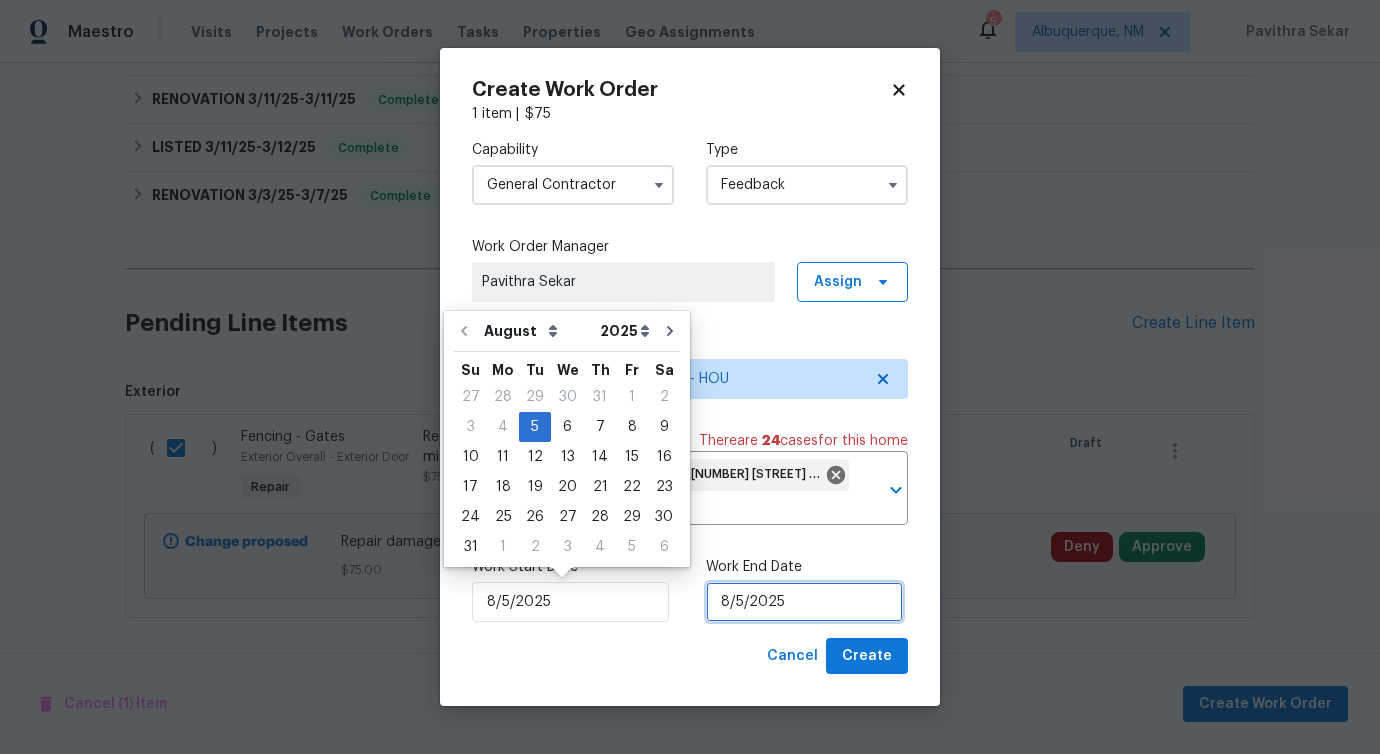 click on "8/5/2025" at bounding box center (804, 602) 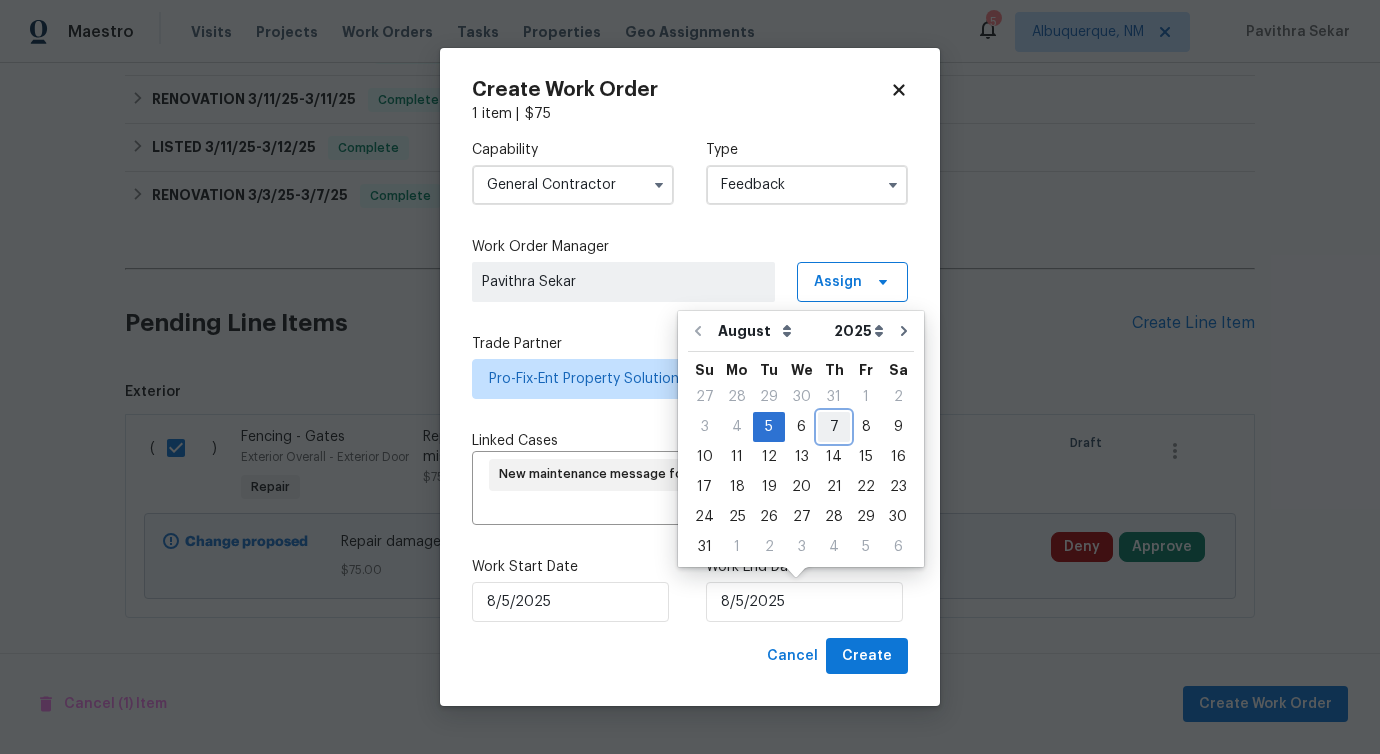 click on "7" at bounding box center [834, 427] 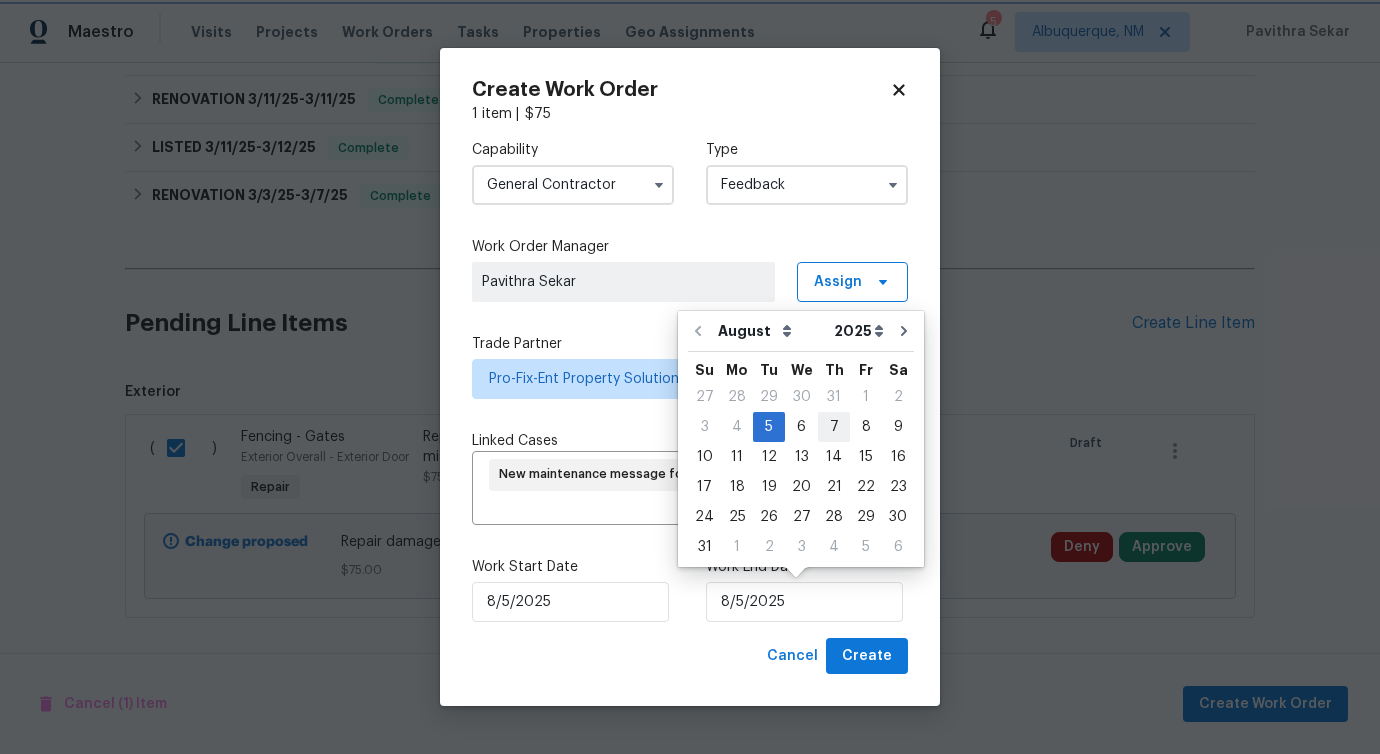 type on "8/7/2025" 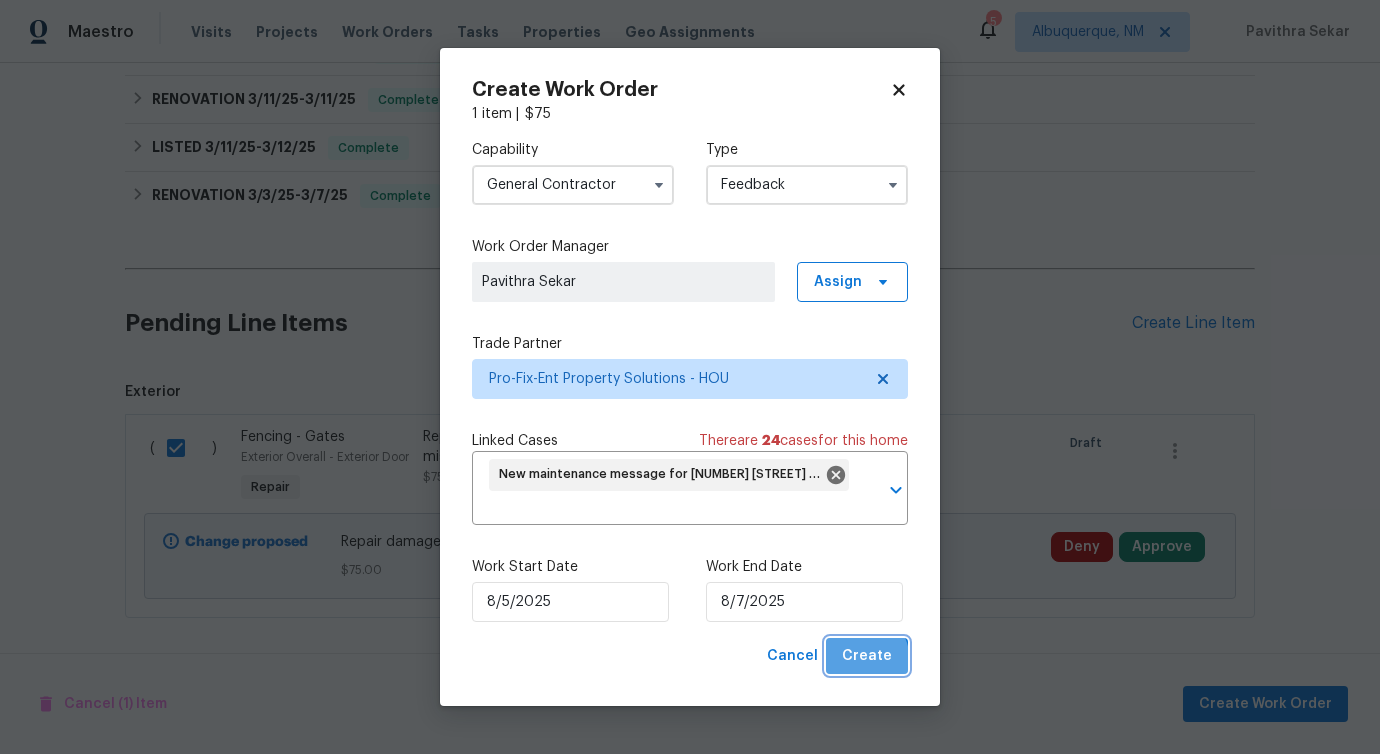 click on "Create" at bounding box center [867, 656] 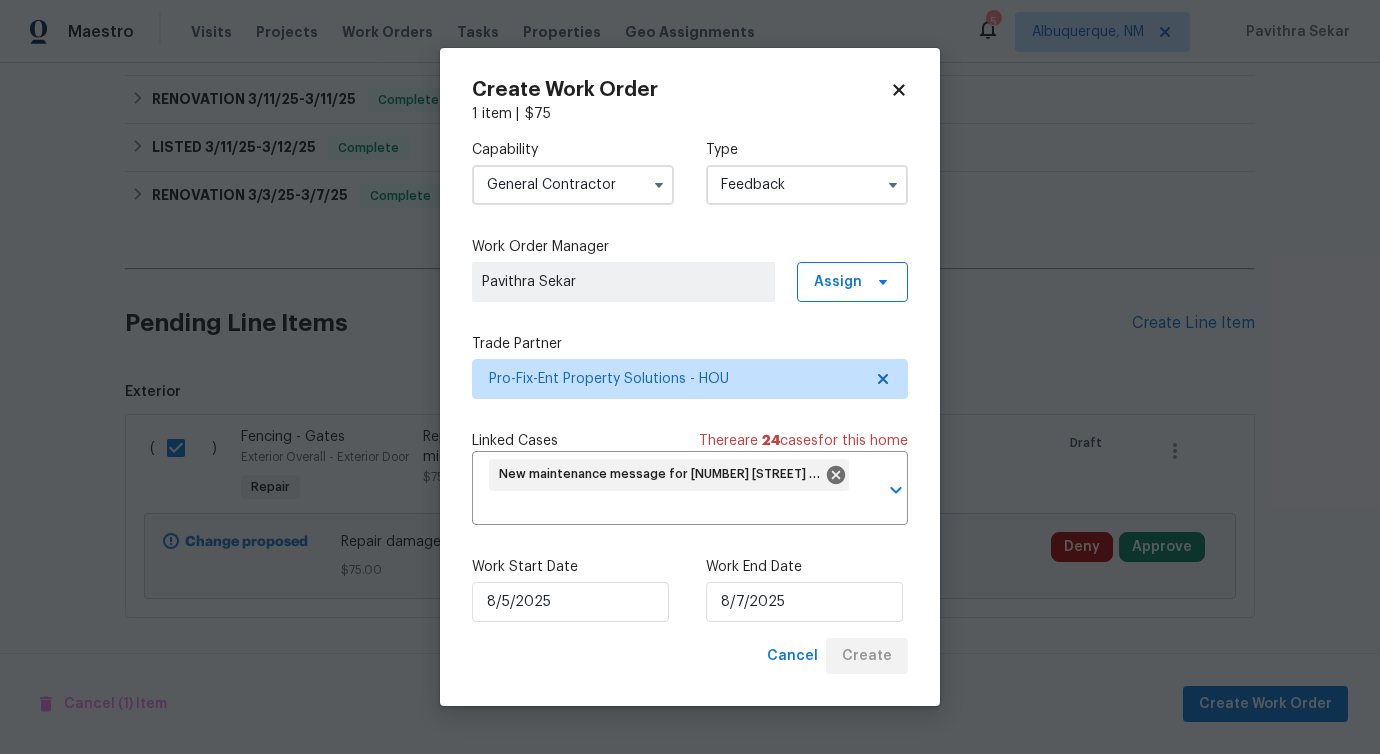 checkbox on "false" 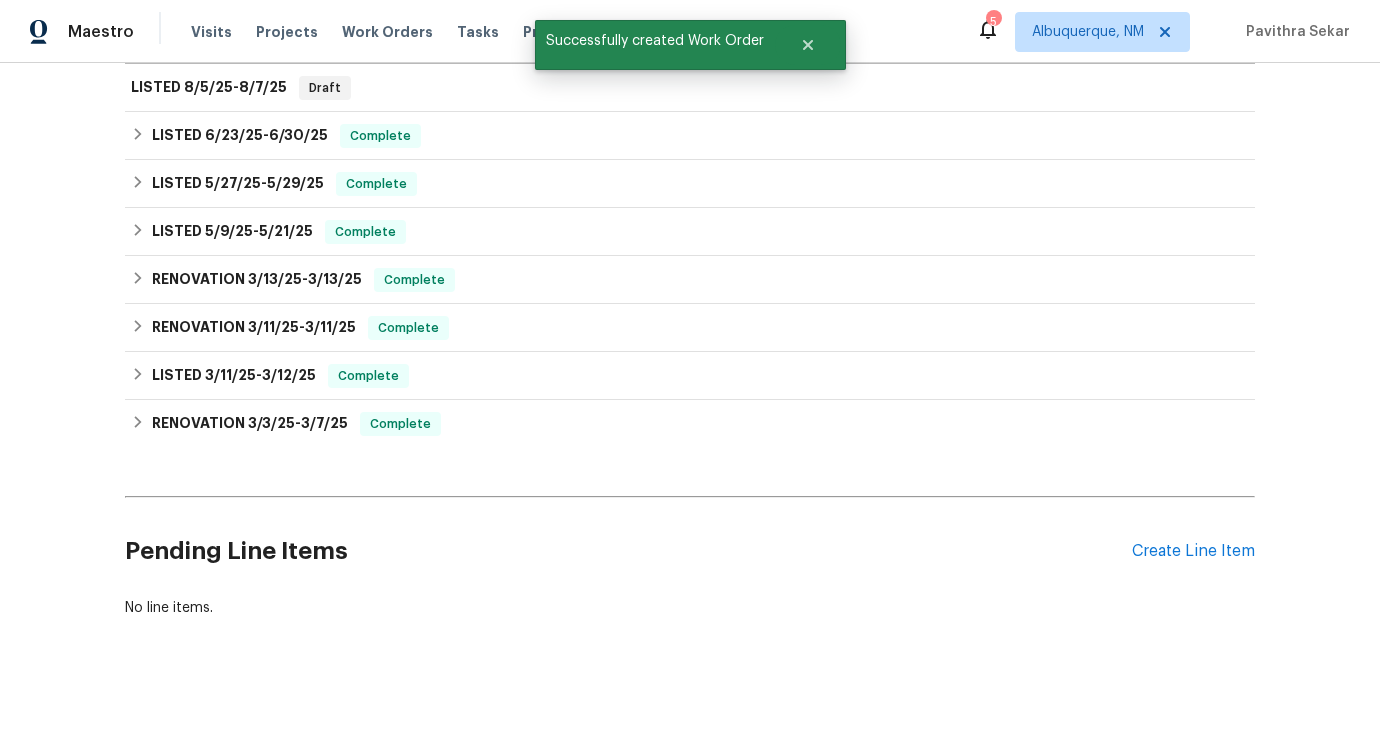 scroll, scrollTop: 0, scrollLeft: 0, axis: both 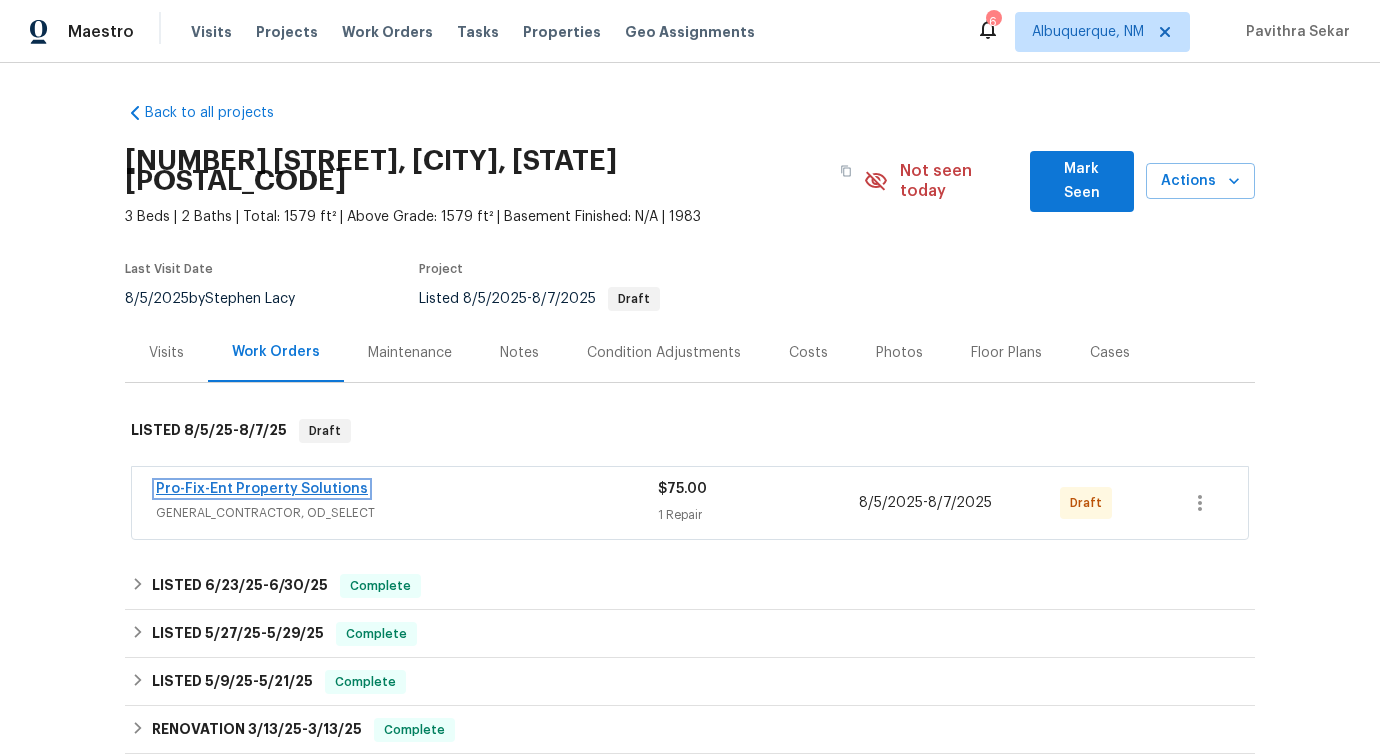 click on "Pro-Fix-Ent Property Solutions" at bounding box center (262, 489) 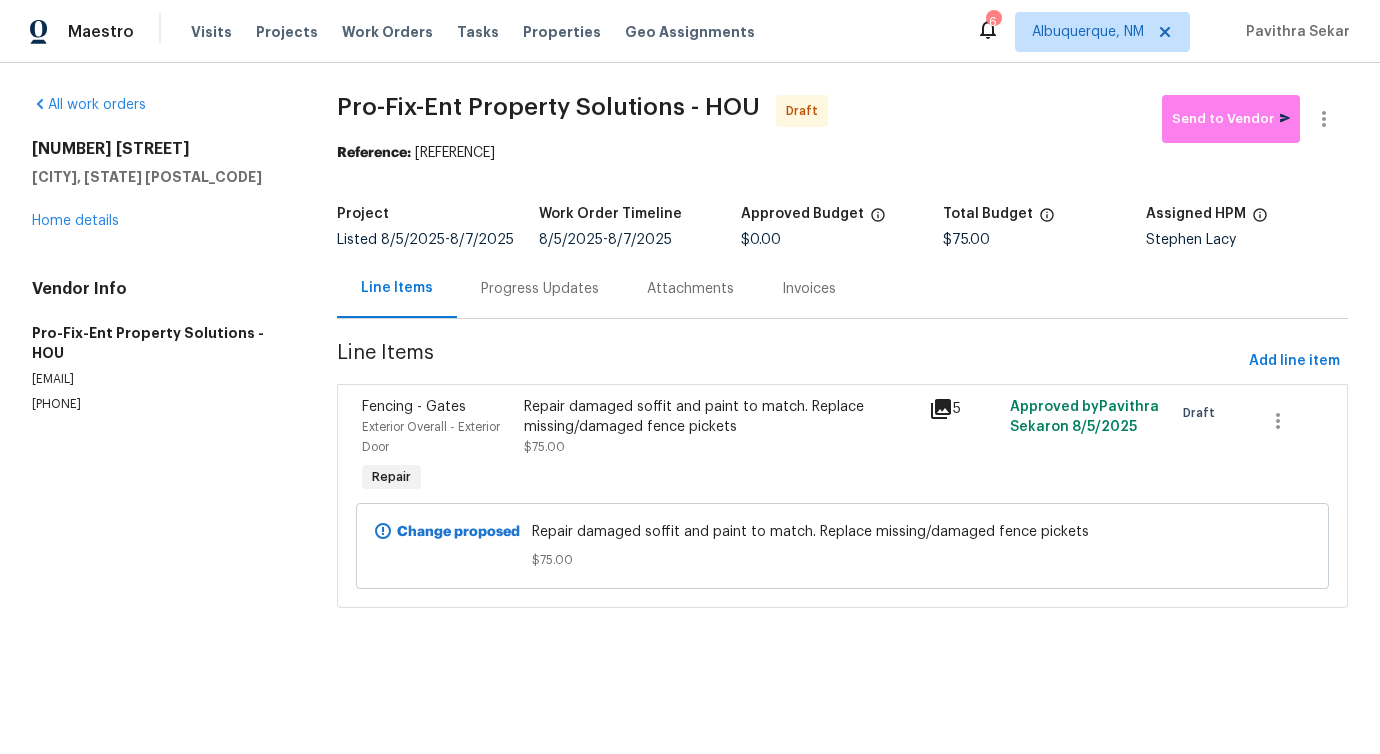 click on "Progress Updates" at bounding box center (540, 288) 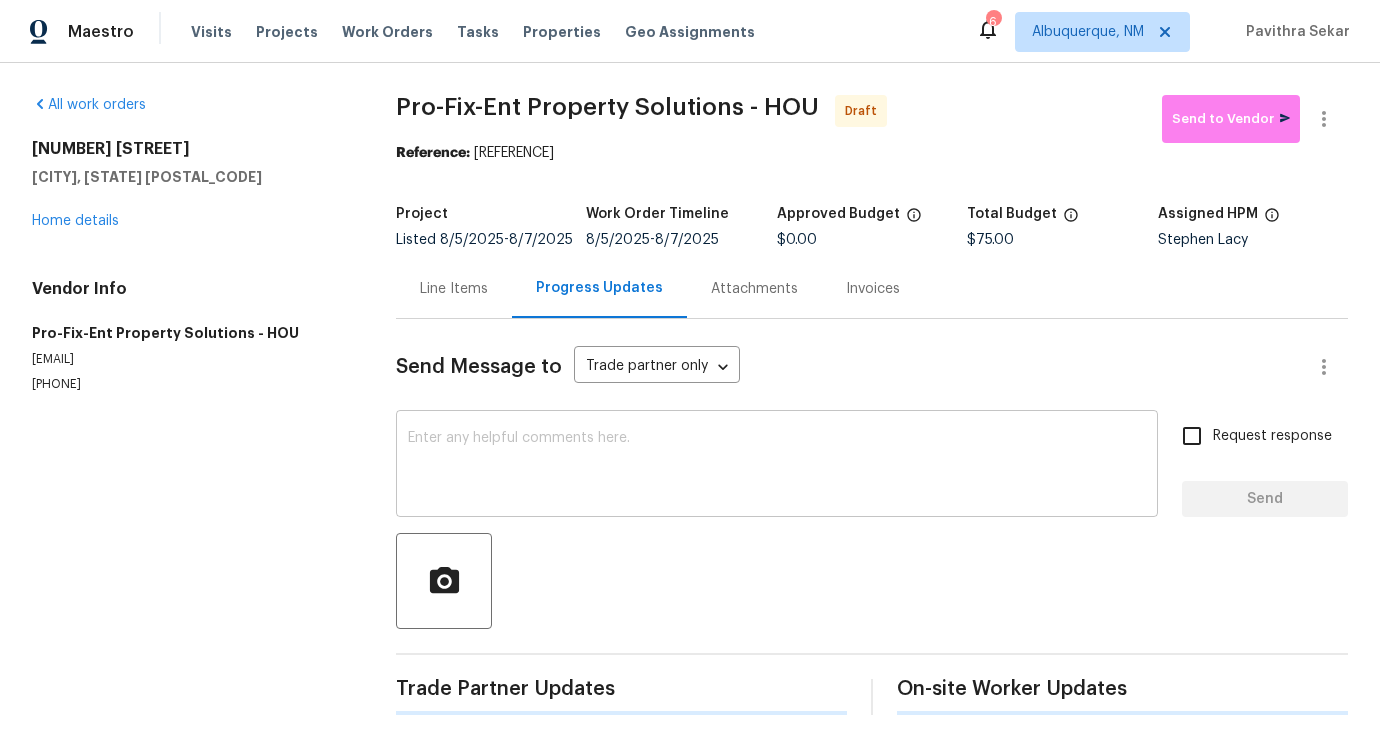 click at bounding box center [777, 466] 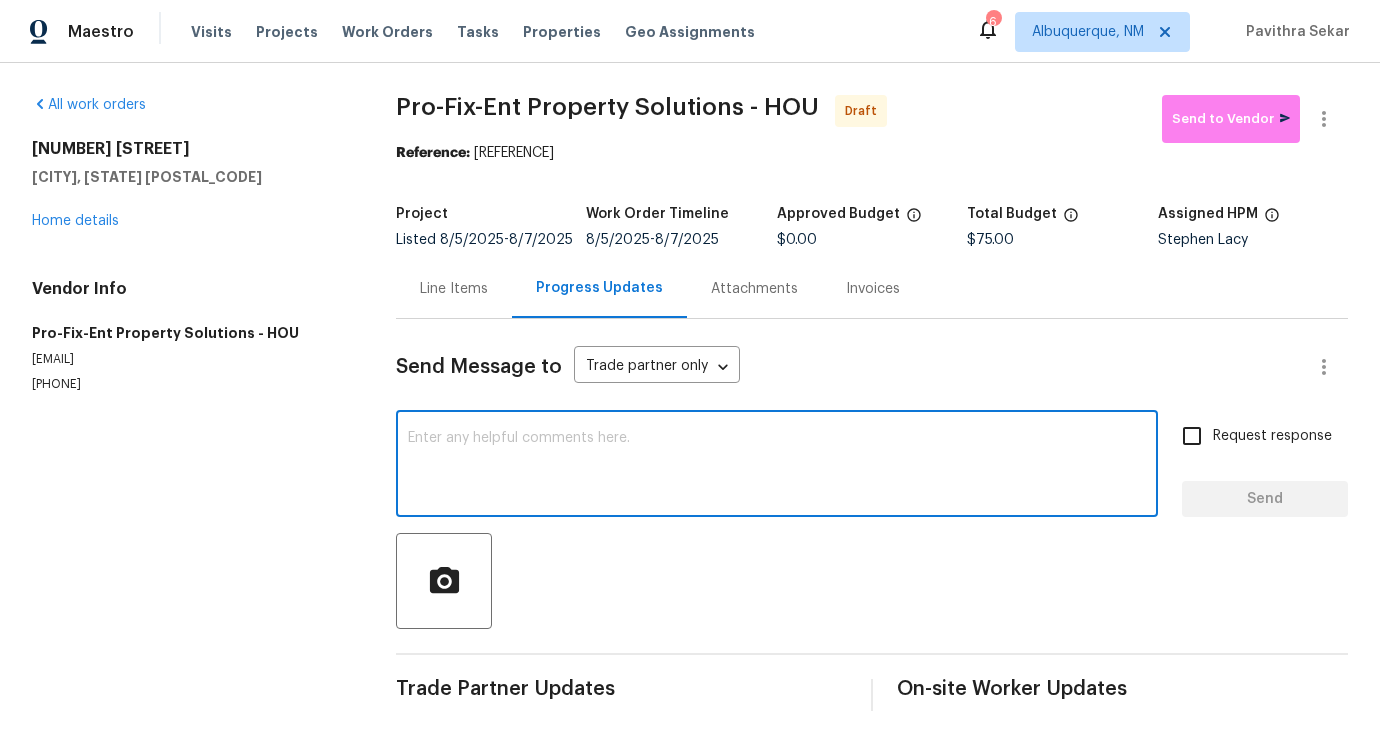 click at bounding box center (777, 466) 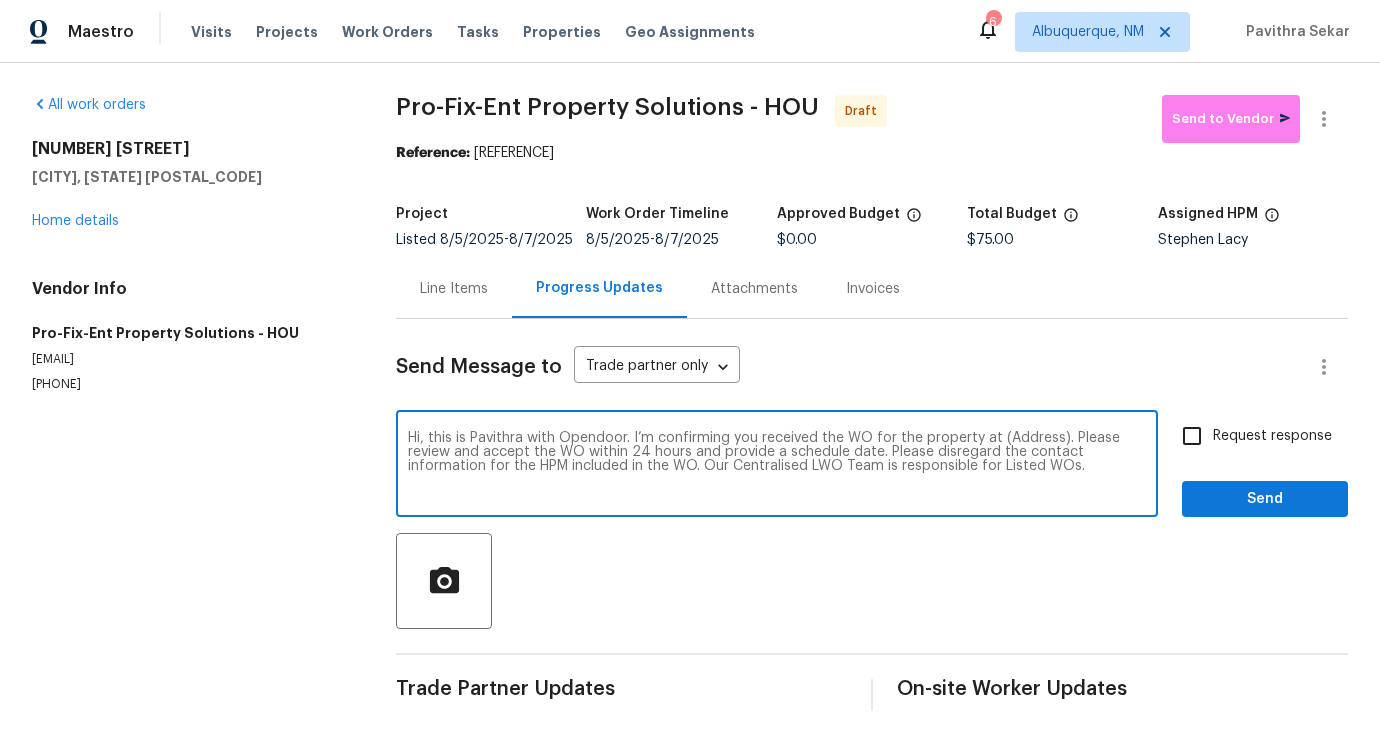 click on "Hi, this is Pavithra with Opendoor. I’m confirming you received the WO for the property at (Address). Please review and accept the WO within 24 hours and provide a schedule date. Please disregard the contact information for the HPM included in the WO. Our Centralised LWO Team is responsible for Listed WOs." at bounding box center (777, 466) 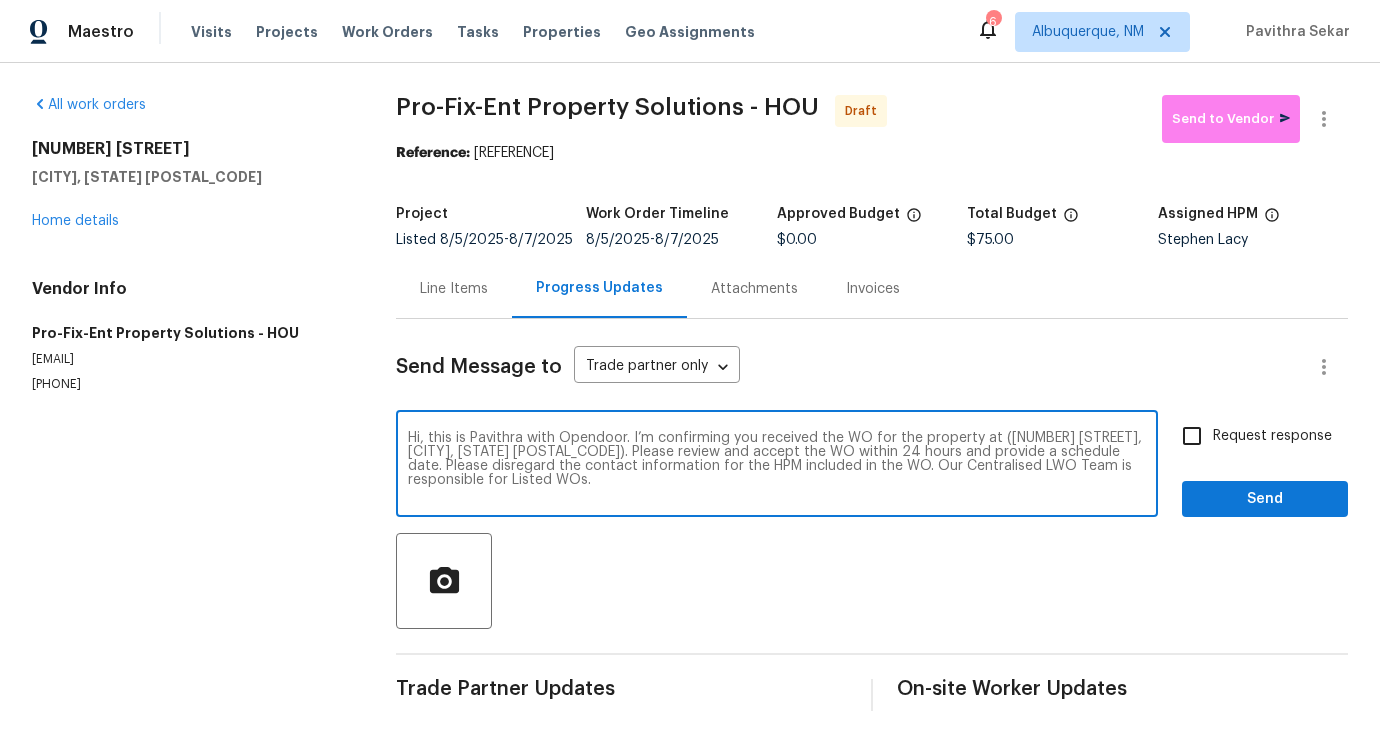 type on "Hi, this is Pavithra with Opendoor. I’m confirming you received the WO for the property at (17103 Costero Dr, Houston, TX 77083). Please review and accept the WO within 24 hours and provide a schedule date. Please disregard the contact information for the HPM included in the WO. Our Centralised LWO Team is responsible for Listed WOs." 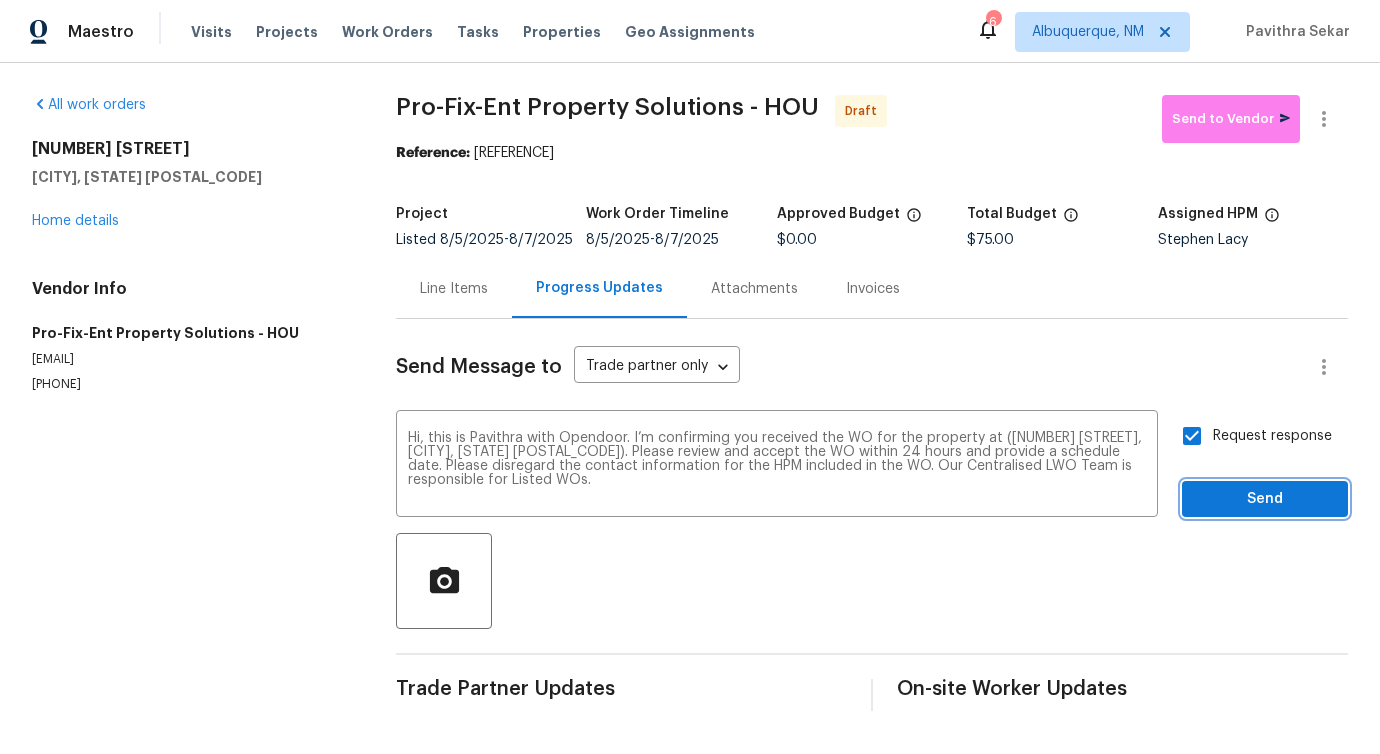 click on "Send" at bounding box center [1265, 499] 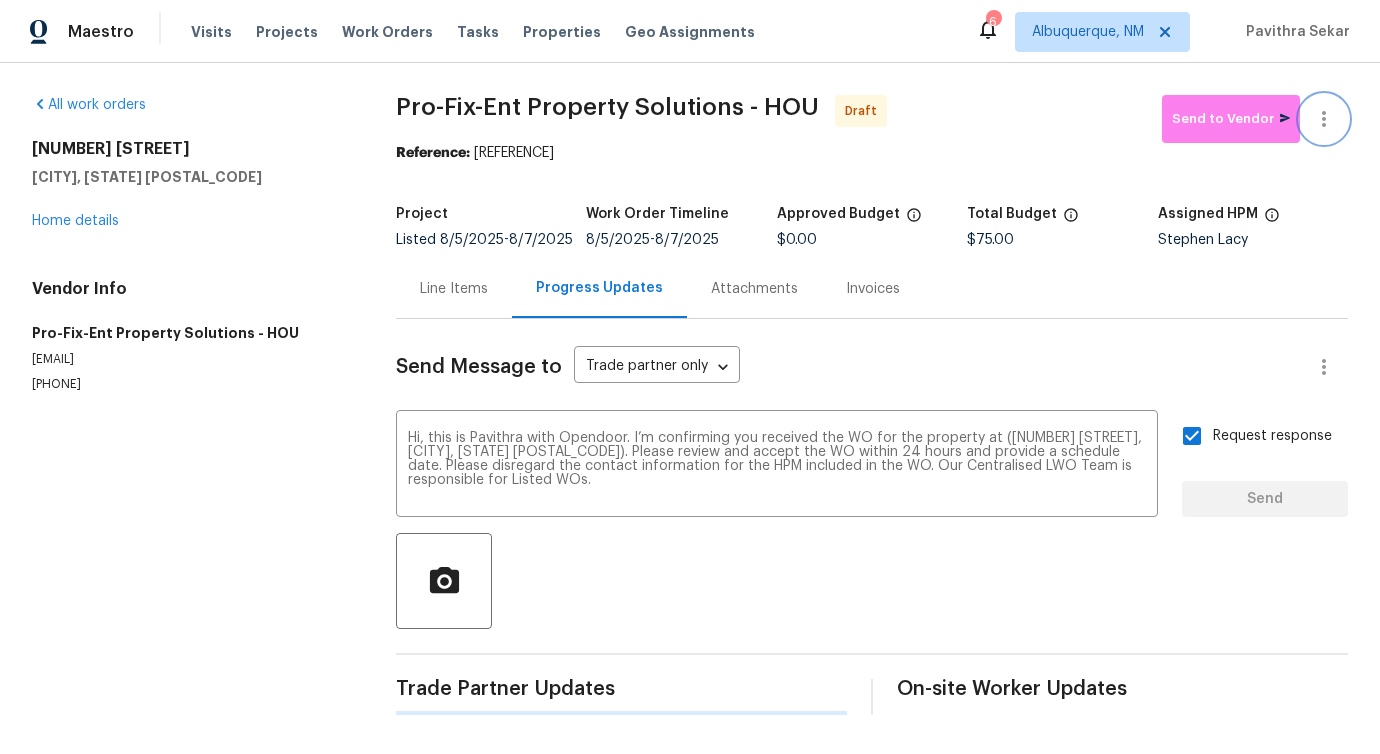 click 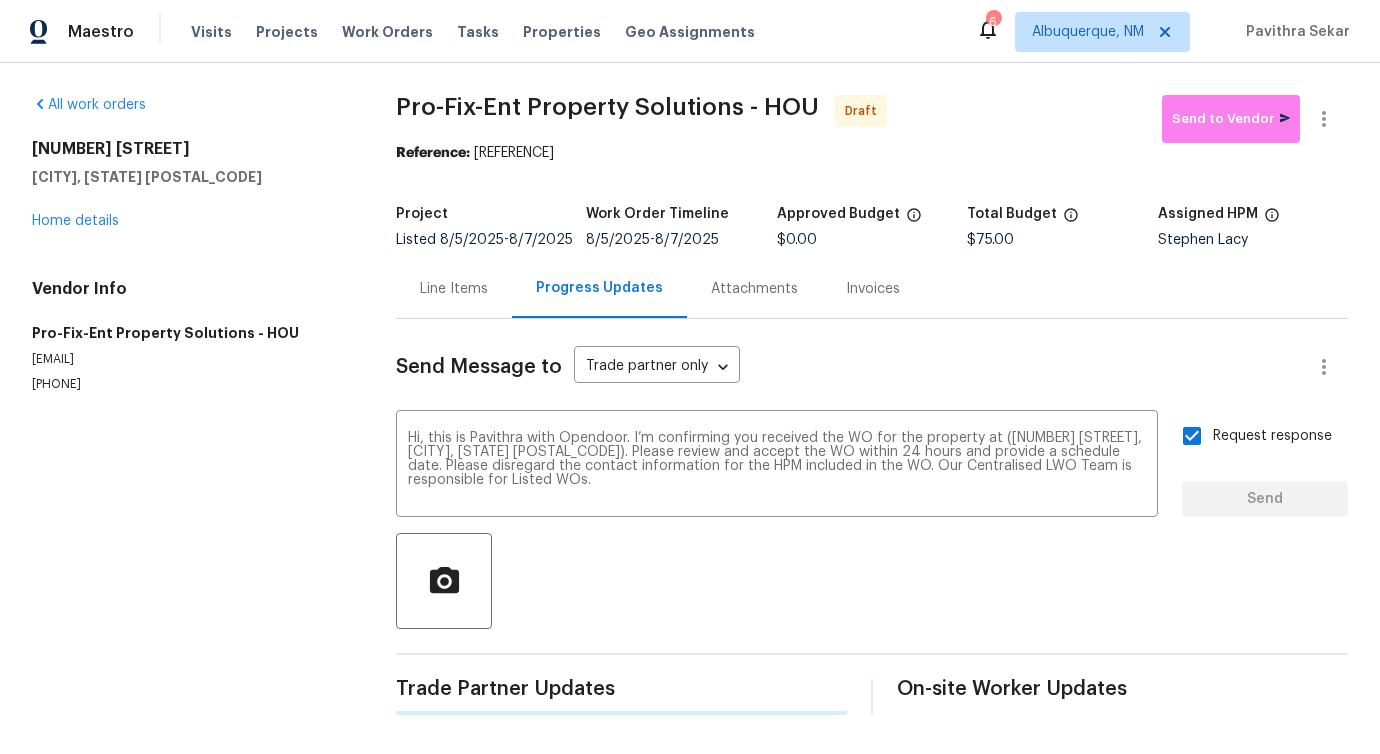 type 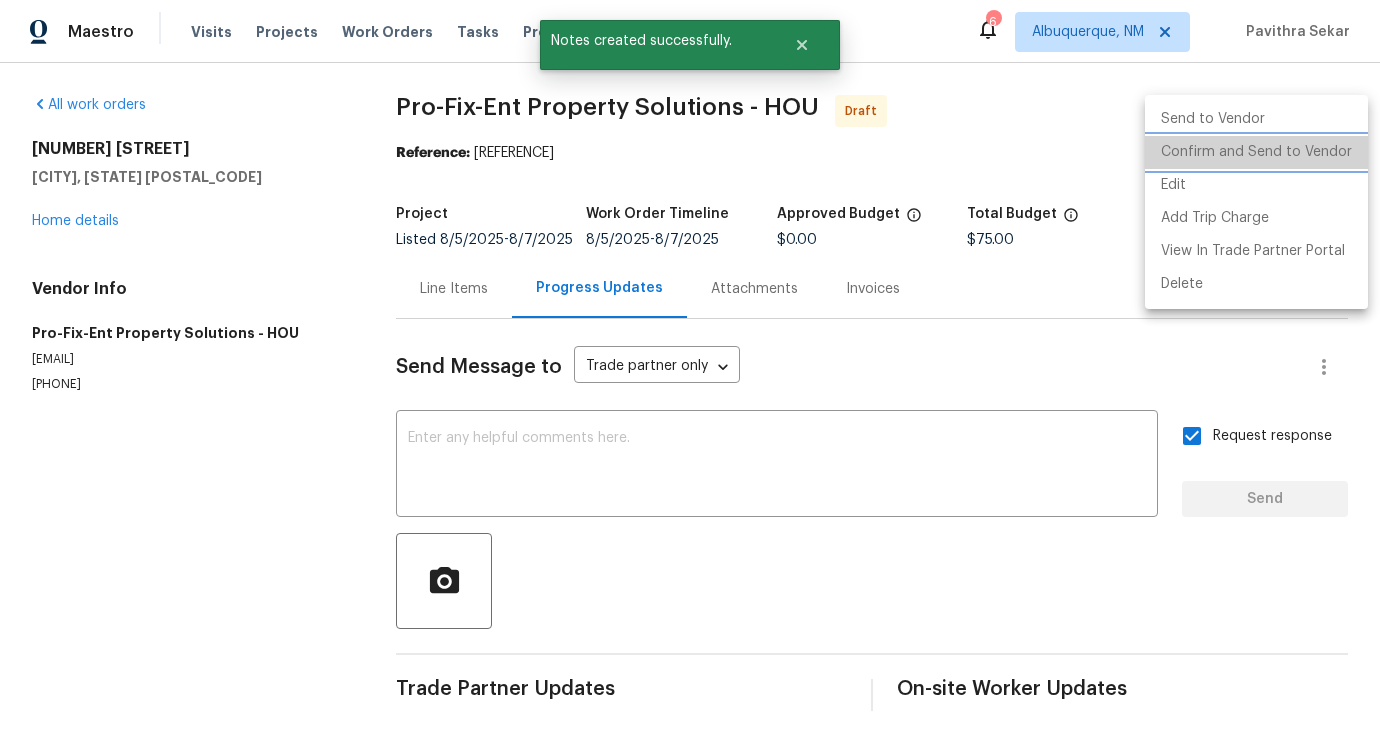 click on "Confirm and Send to Vendor" at bounding box center [1256, 152] 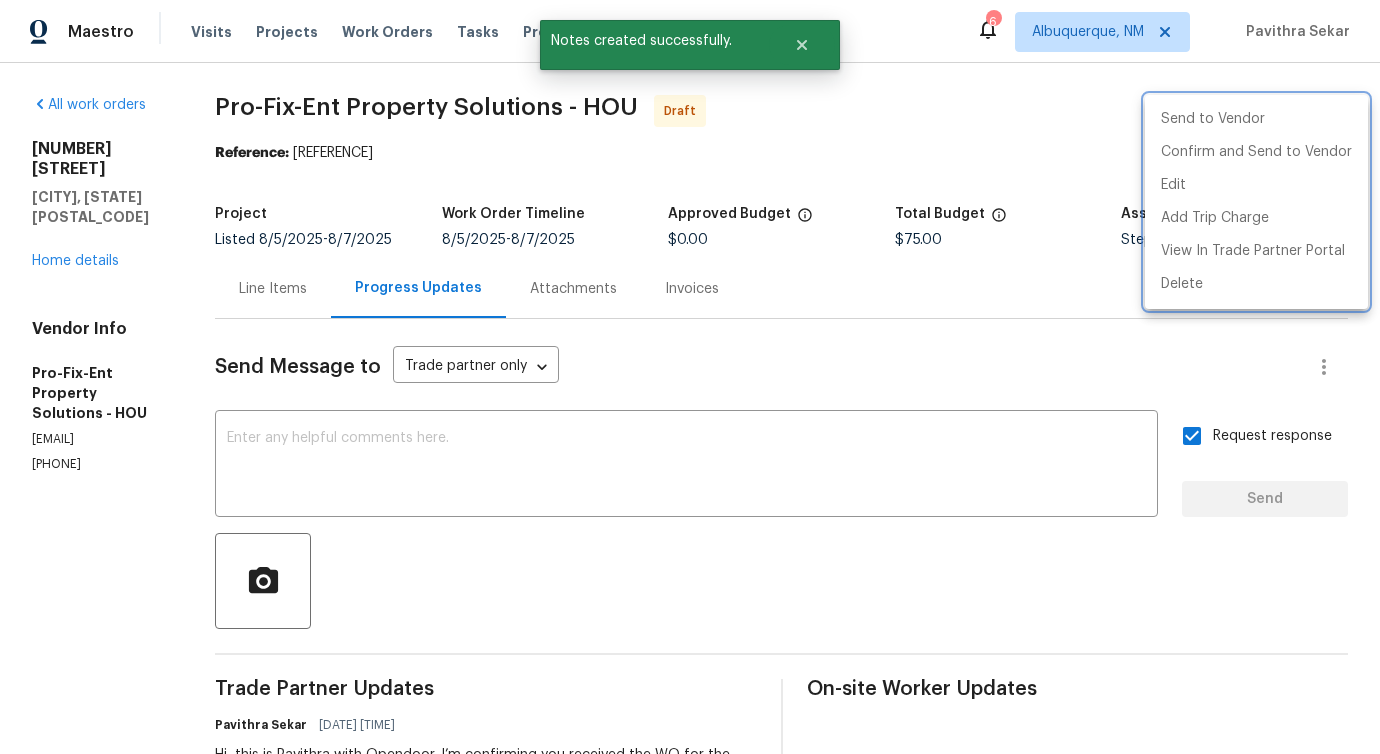 click at bounding box center (690, 377) 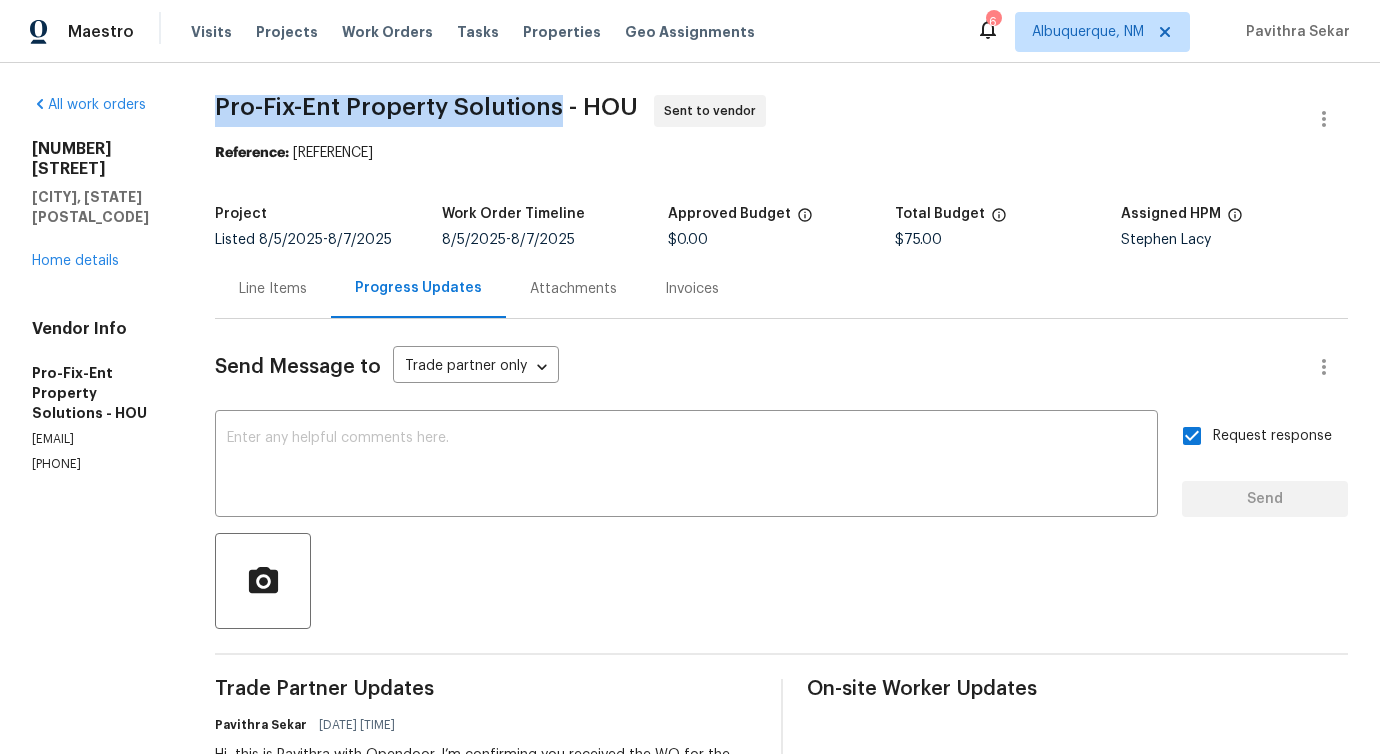drag, startPoint x: 297, startPoint y: 104, endPoint x: 639, endPoint y: 109, distance: 342.03656 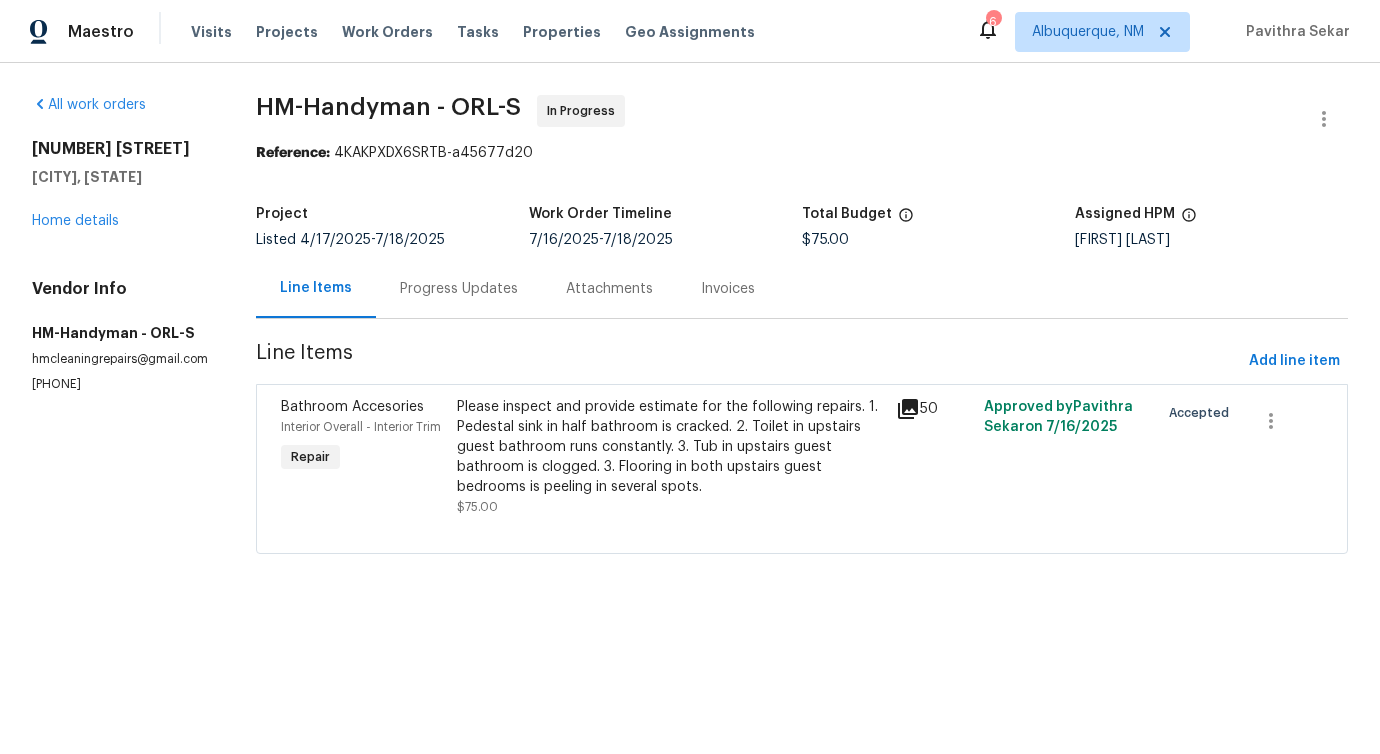 scroll, scrollTop: 0, scrollLeft: 0, axis: both 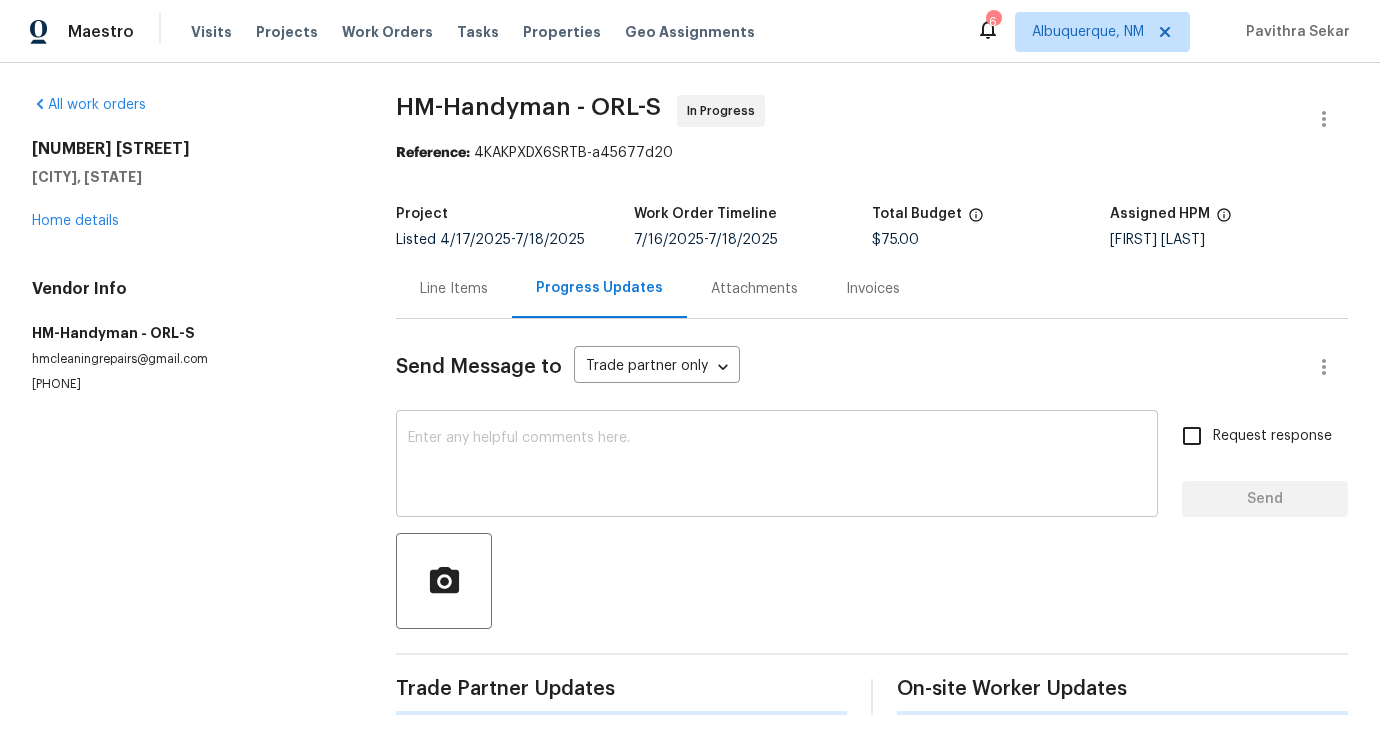 click at bounding box center [777, 466] 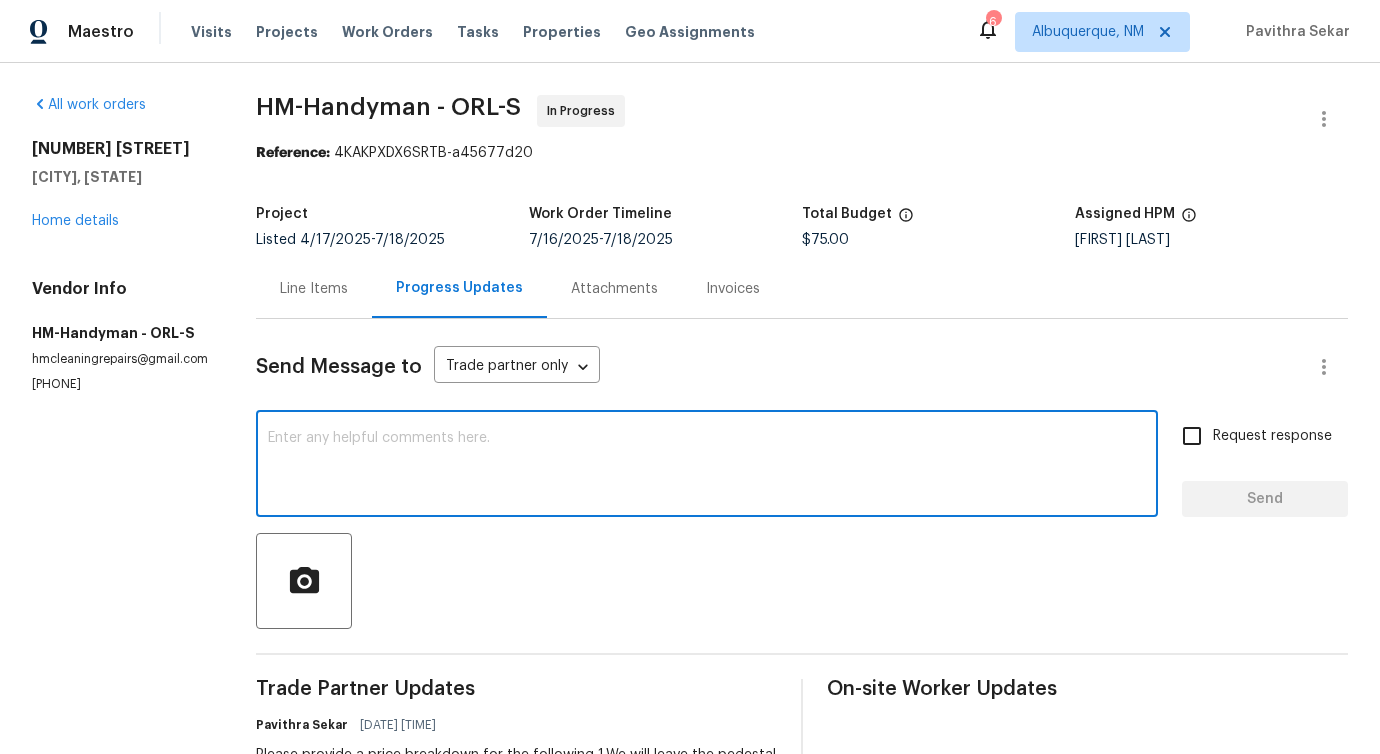 scroll, scrollTop: 171, scrollLeft: 0, axis: vertical 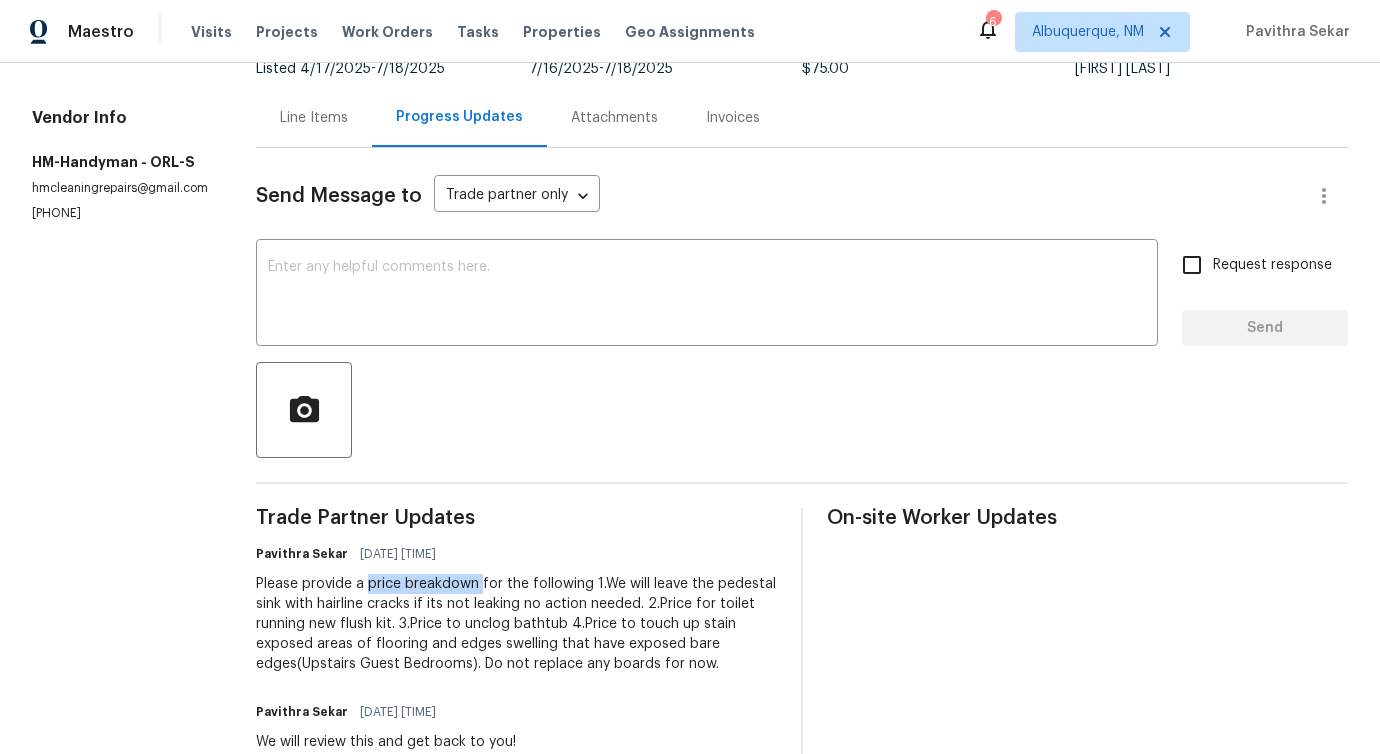 drag, startPoint x: 367, startPoint y: 584, endPoint x: 480, endPoint y: 585, distance: 113.004425 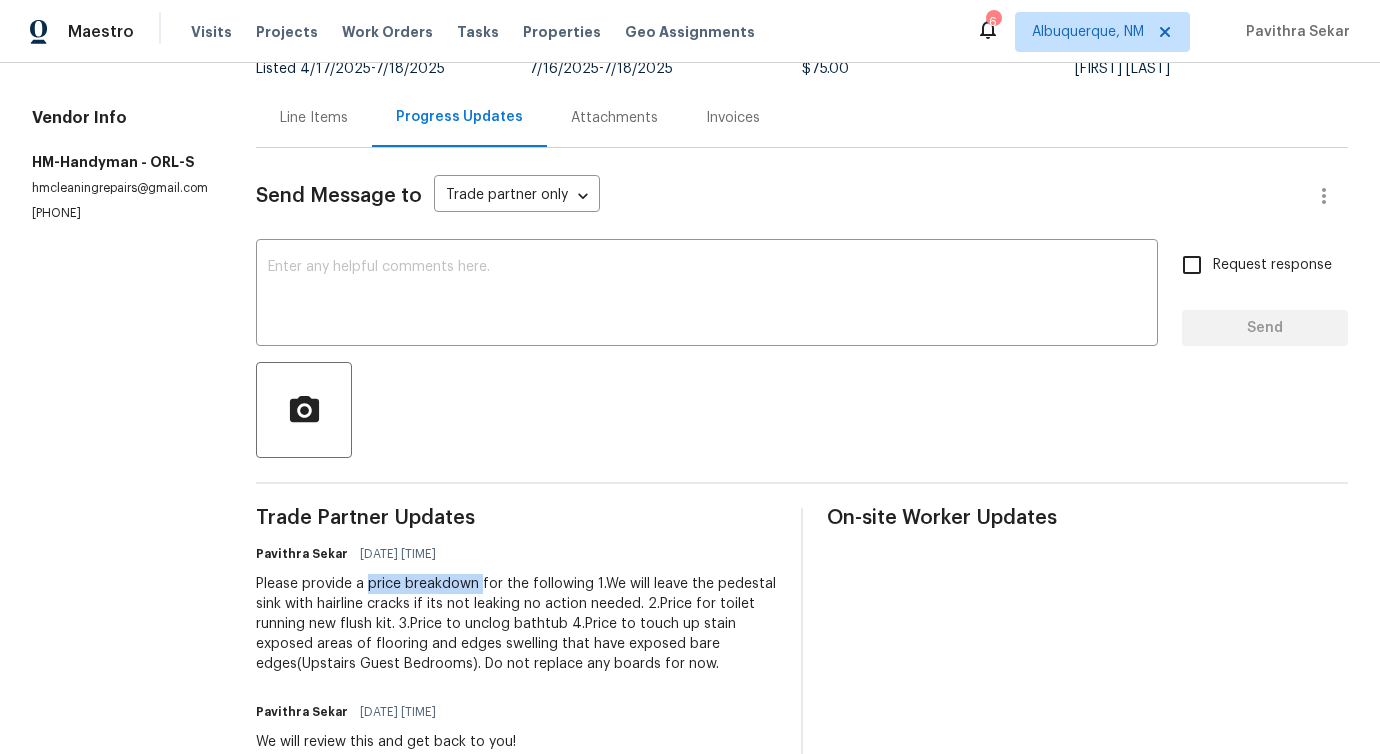 copy on "price breakdown" 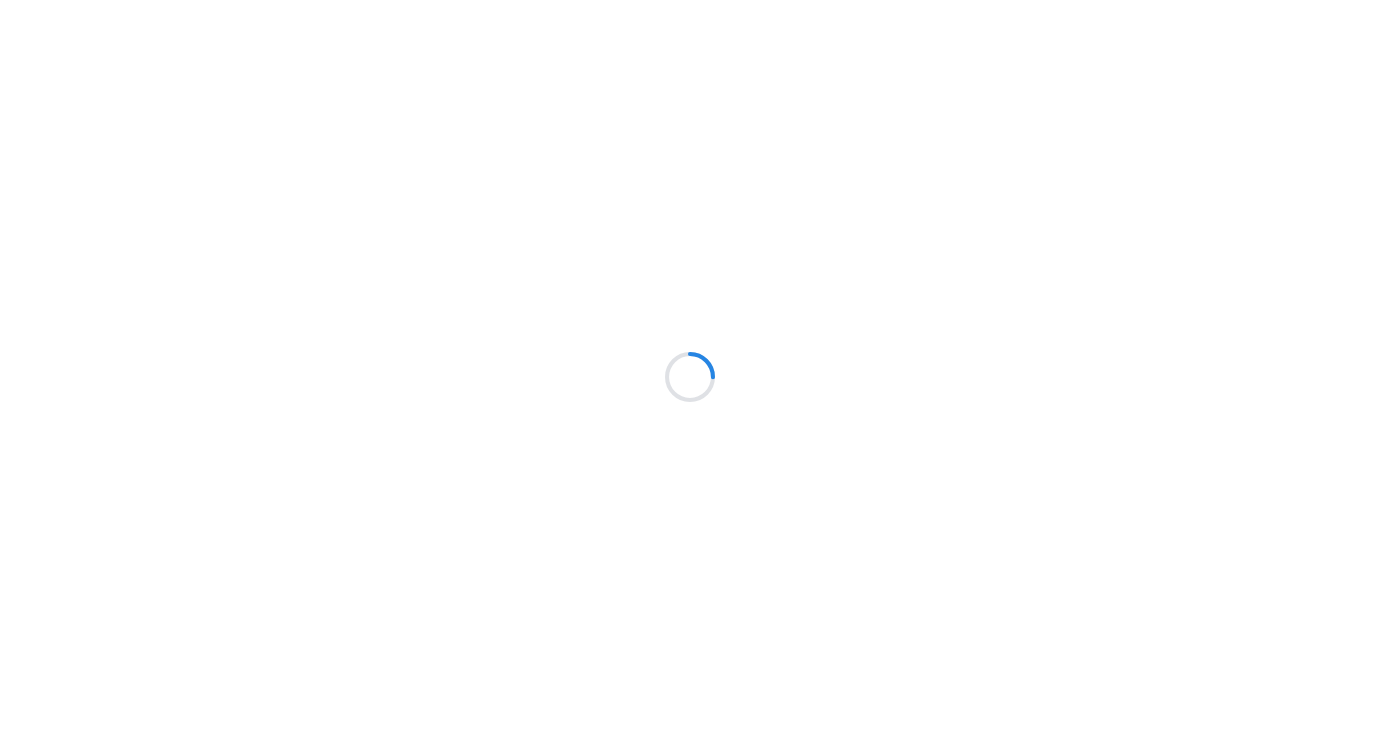 scroll, scrollTop: 0, scrollLeft: 0, axis: both 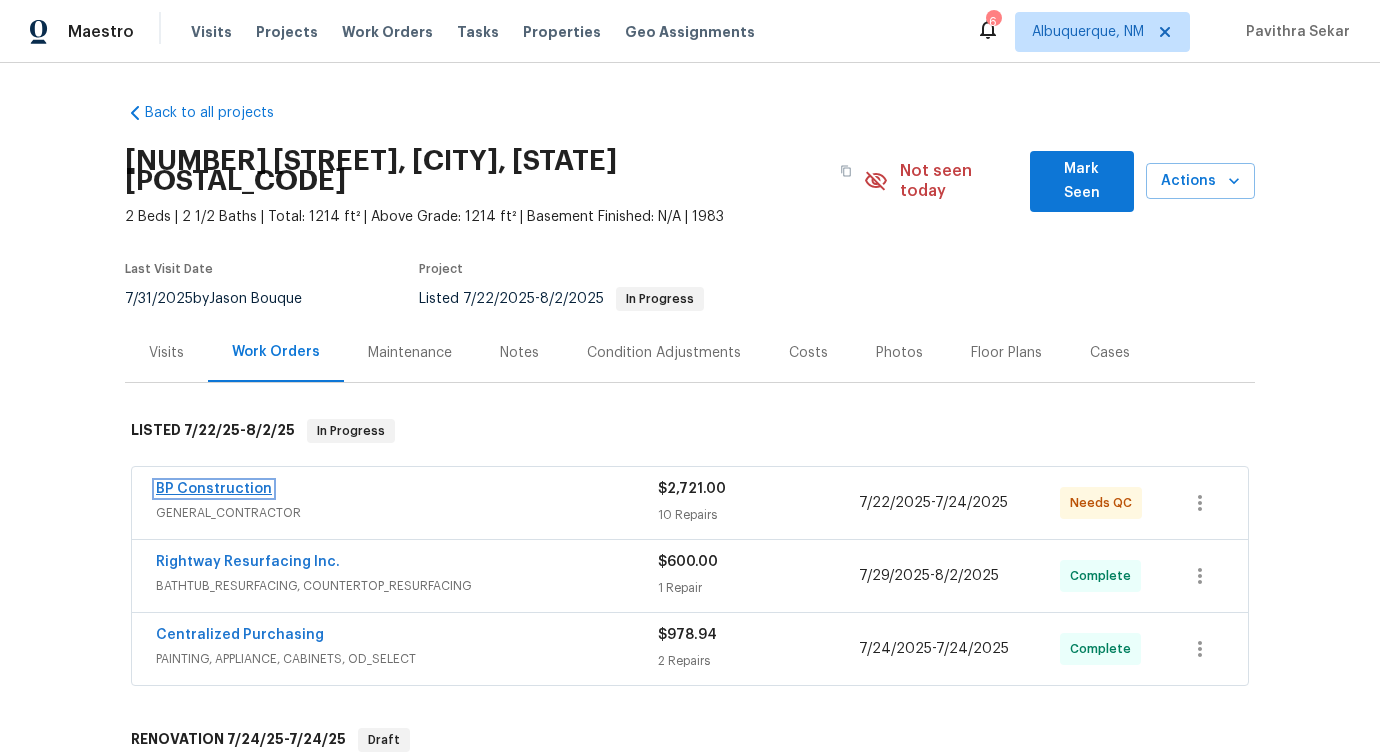 click on "BP Construction" at bounding box center [214, 489] 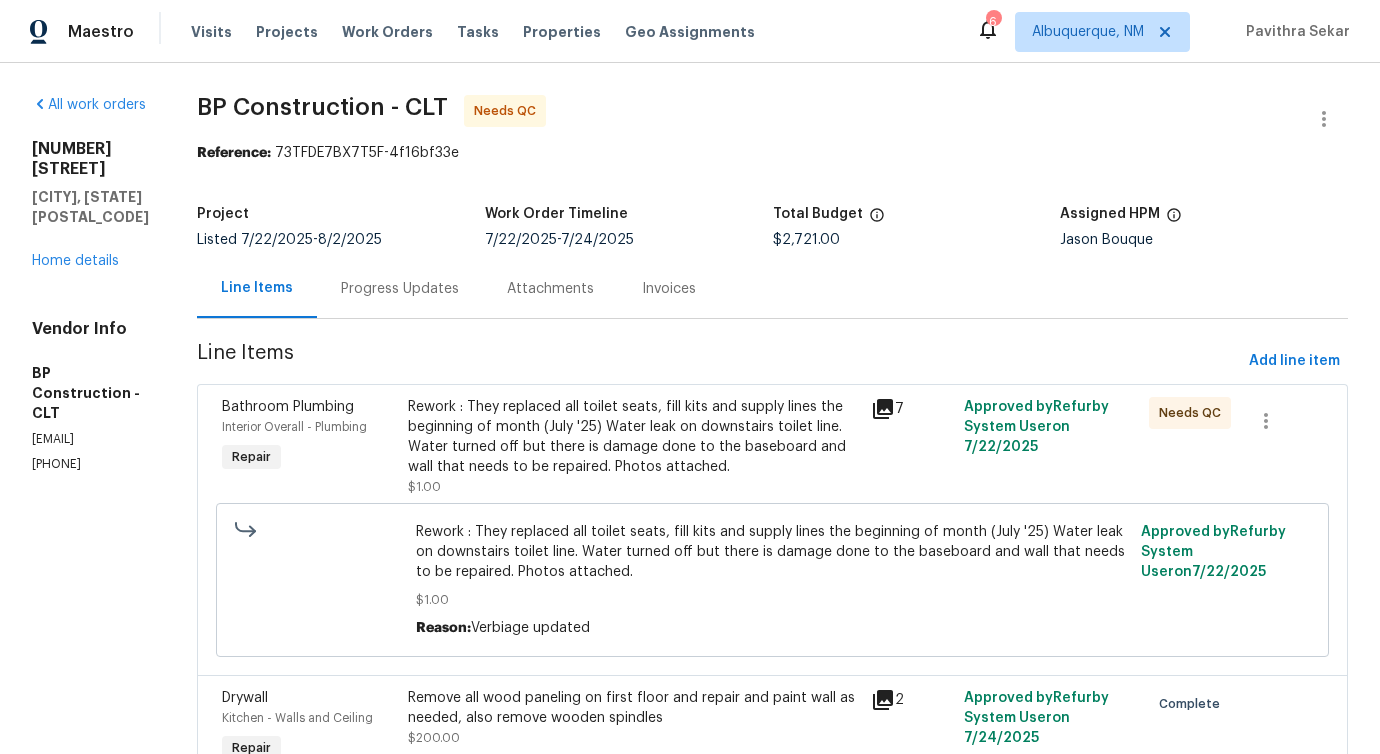 click on "Progress Updates" at bounding box center (400, 288) 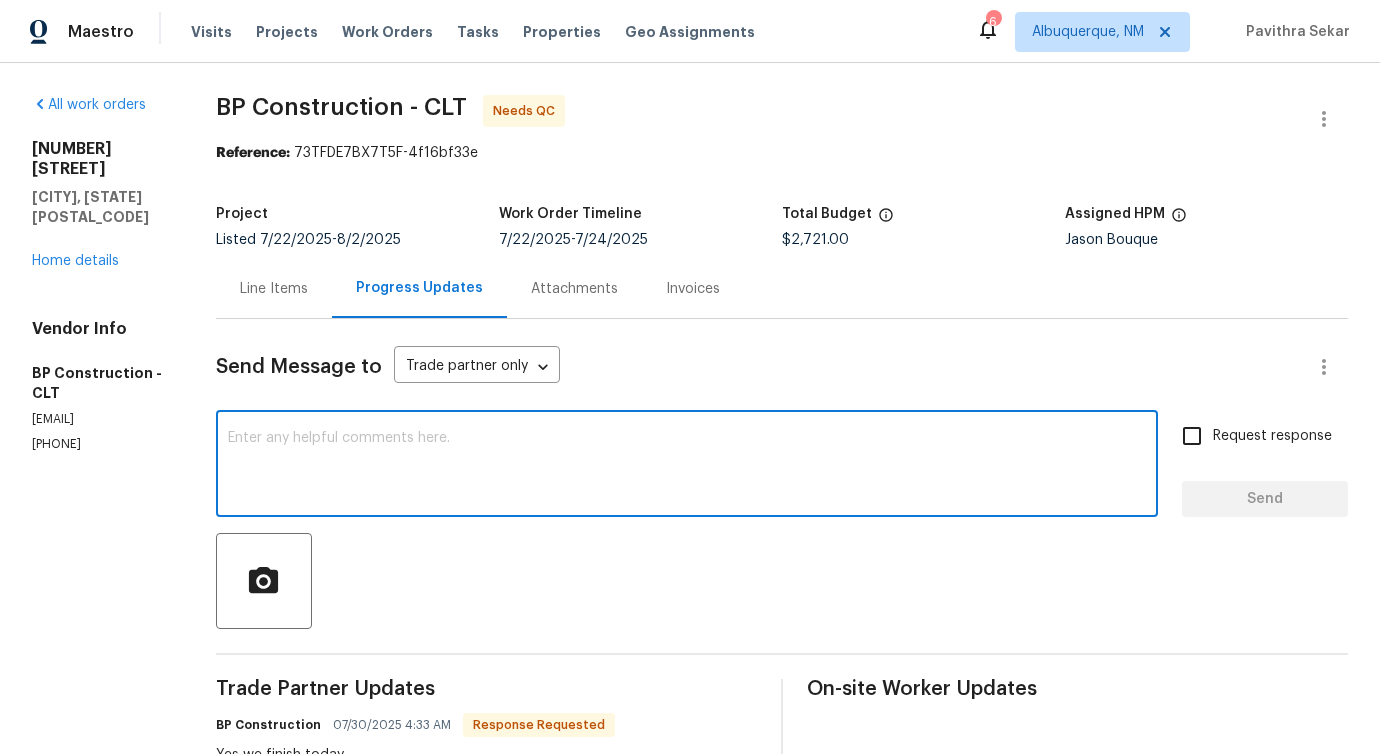 click at bounding box center [687, 466] 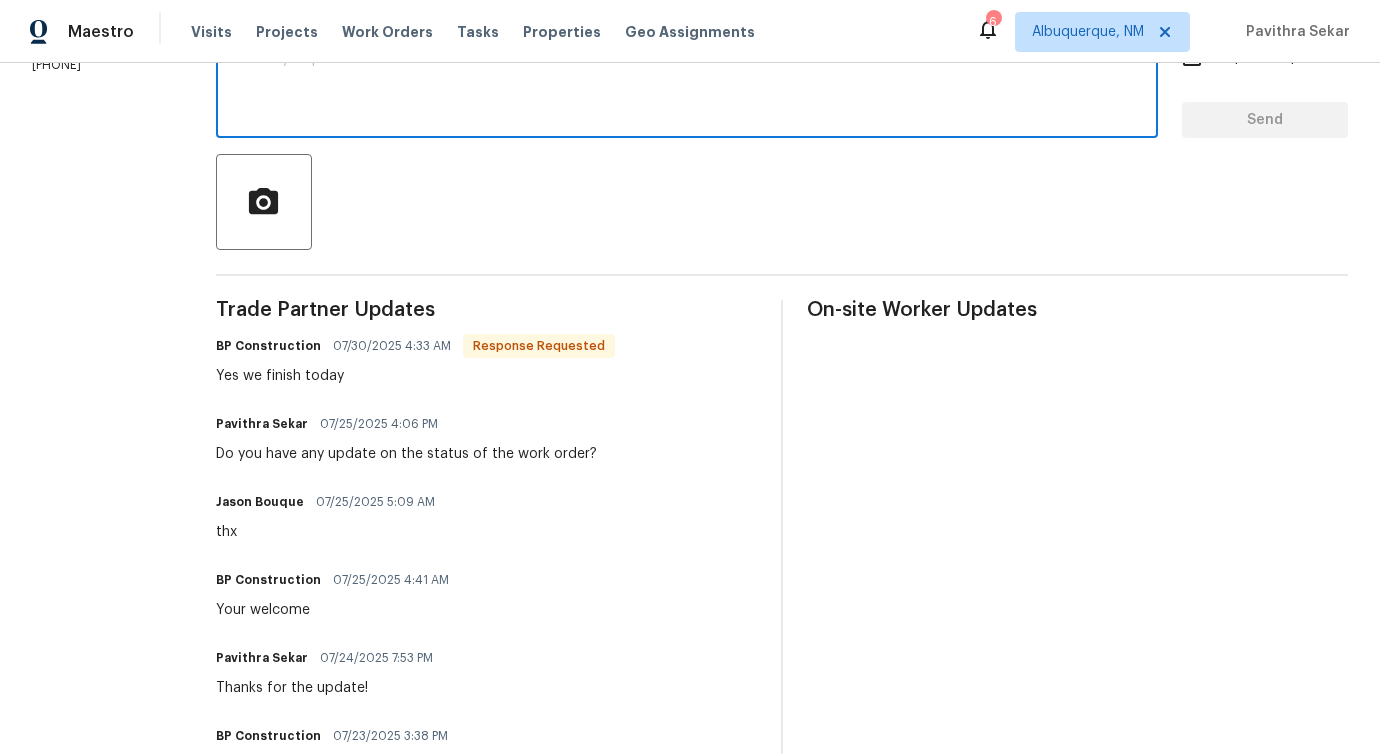 scroll, scrollTop: 0, scrollLeft: 0, axis: both 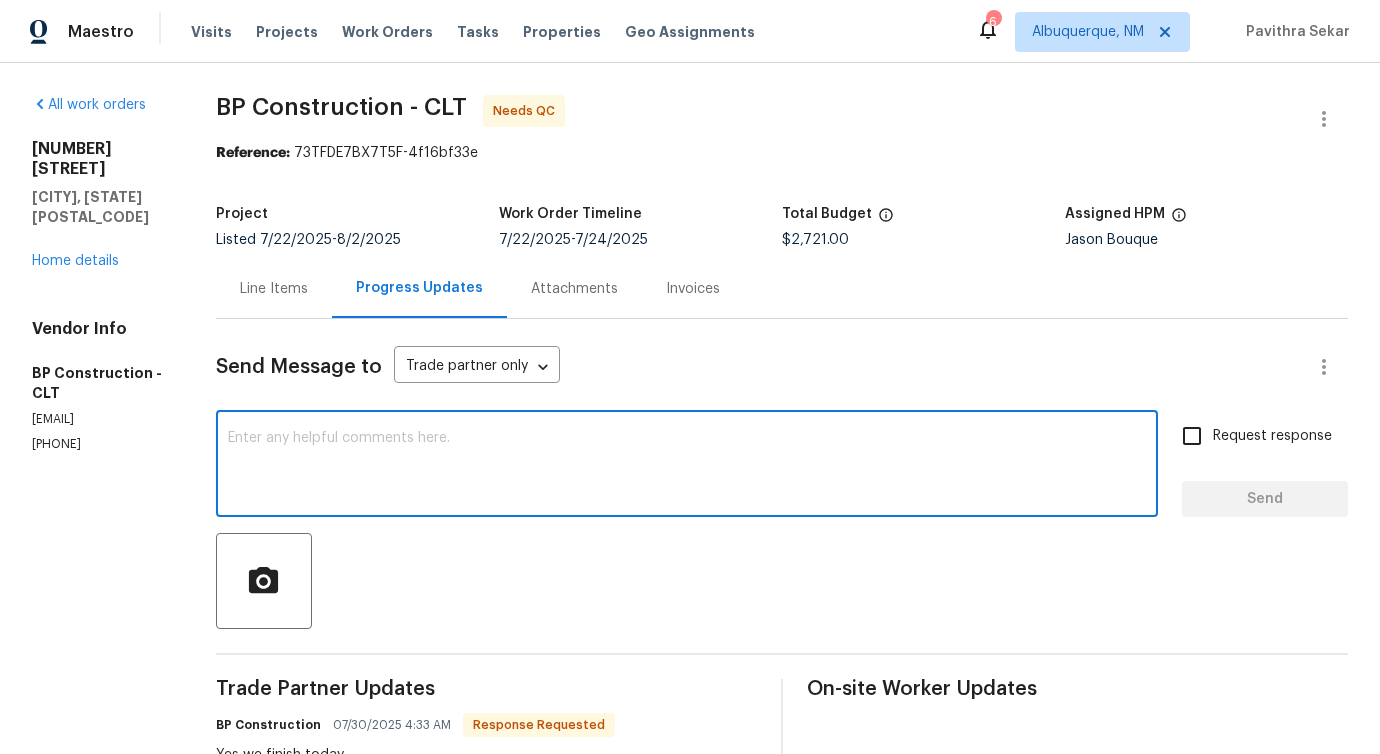 click on "Line Items" at bounding box center [274, 288] 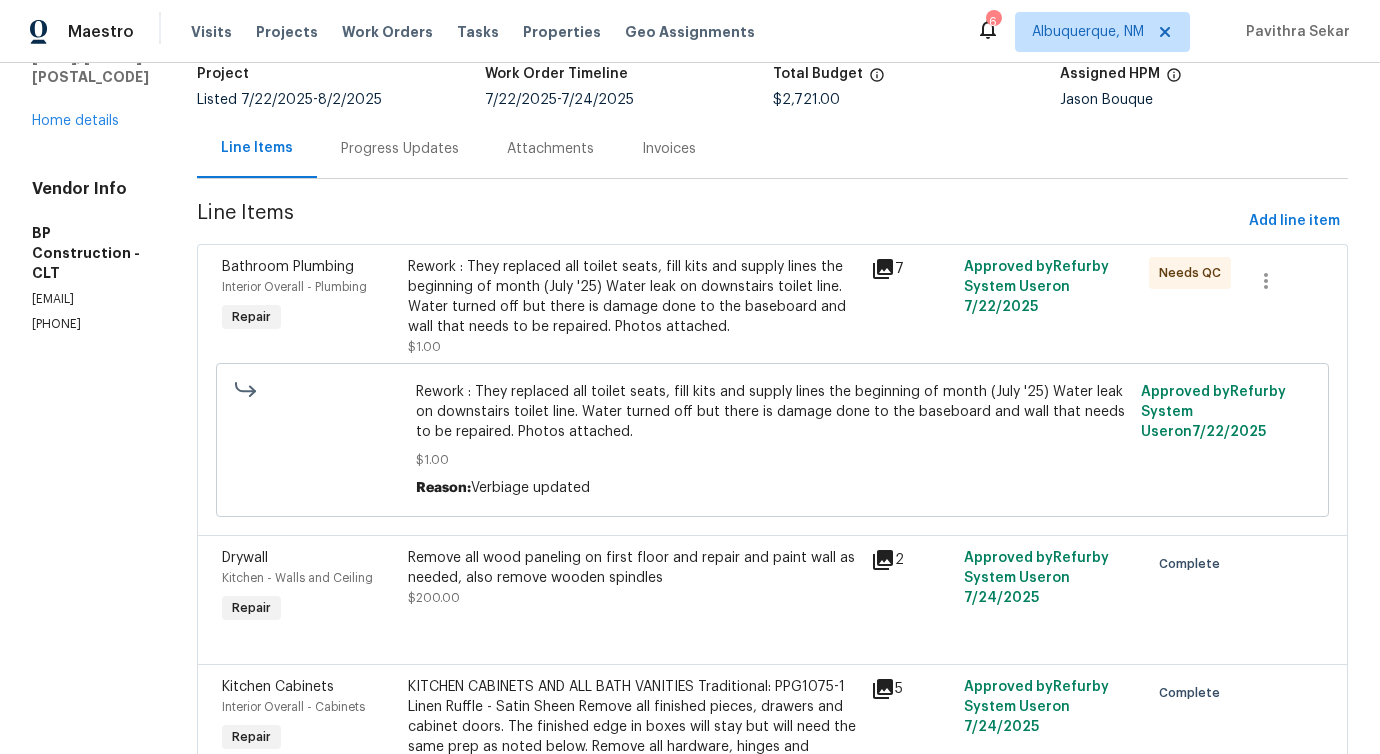 scroll, scrollTop: 0, scrollLeft: 0, axis: both 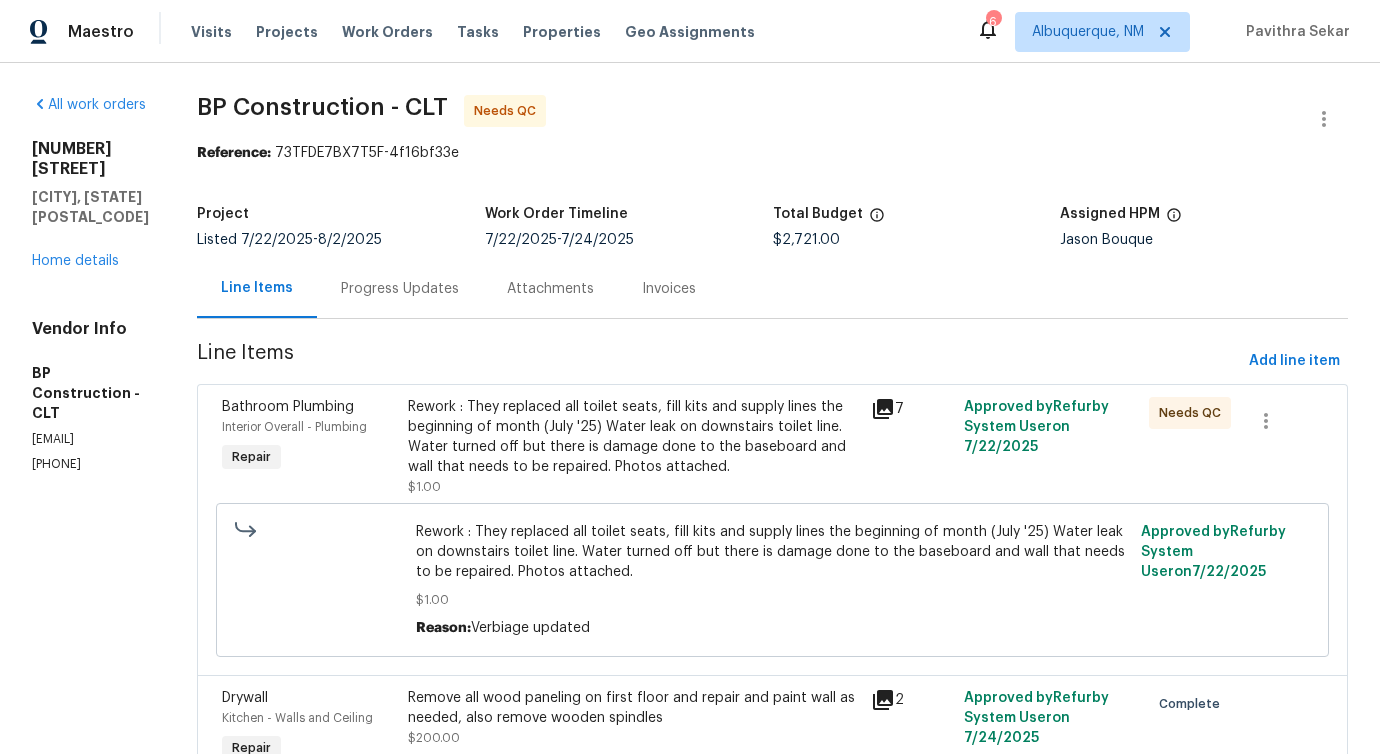 click on "BP Construction - CLT Needs QC Reference:   73TFDE7BX7T5F-4f16bf33e Project Listed   7/22/2025  -  8/2/2025 Work Order Timeline 7/22/2025  -  7/24/2025 Total Budget $2,721.00 Assigned HPM Jason Bouque Line Items Progress Updates Attachments Invoices Line Items Add line item Bathroom Plumbing Interior Overall - Plumbing Repair Rework : They replaced all toilet seats, fill kits and supply lines the beginning of month (July '25) Water leak on downstairs toilet line.
Water turned off but there is damage done to the baseboard and wall that needs to be repaired. Photos attached. $1.00   7 Approved by  Refurby System User  on   7/22/2025 Needs QC Rework : They replaced all toilet seats, fill kits and supply lines the beginning of month (July '25) Water leak on downstairs toilet line.
Water turned off but there is damage done to the baseboard and wall that needs to be repaired. Photos attached. $1.00 Reason:  Verbiage updated Approved by  Refurby System User  on  7/22/2025 Drywall Kitchen - Walls and Ceiling Repair" at bounding box center [772, 1158] 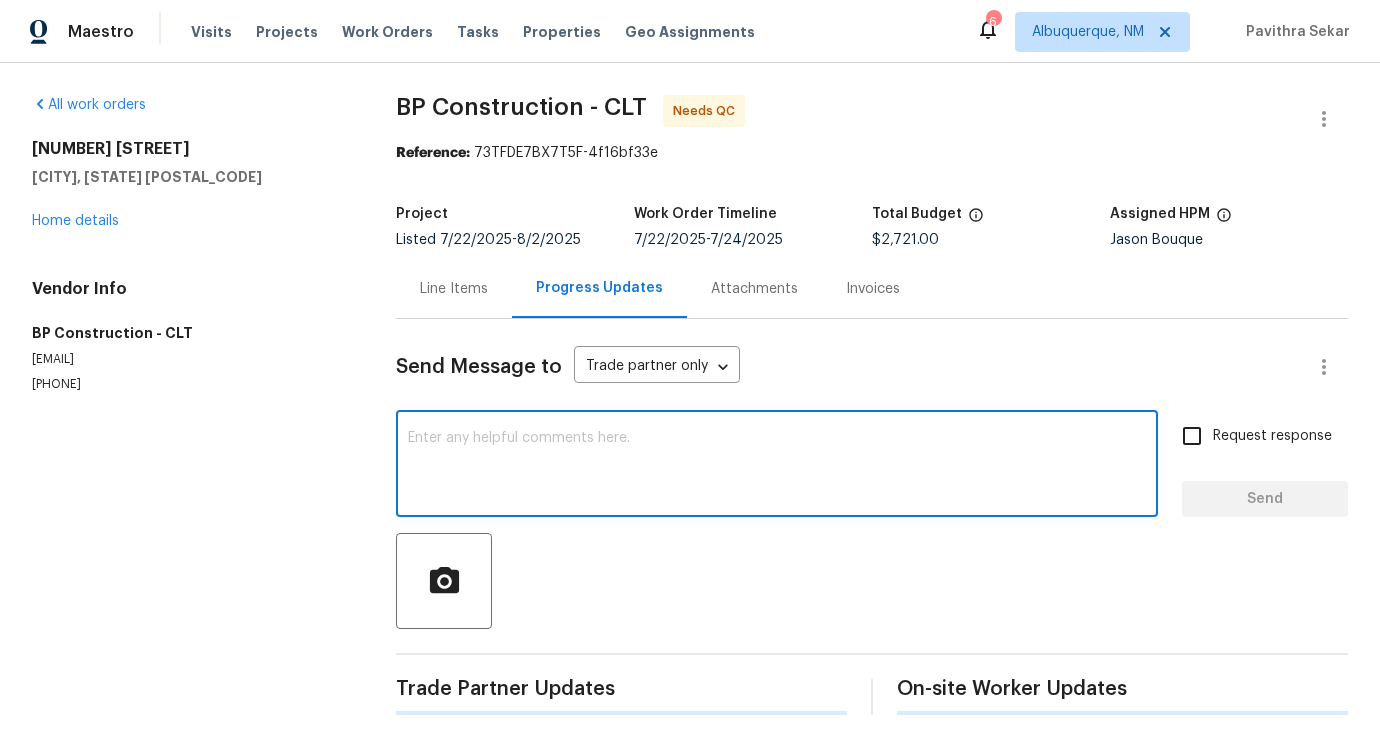 click at bounding box center [777, 466] 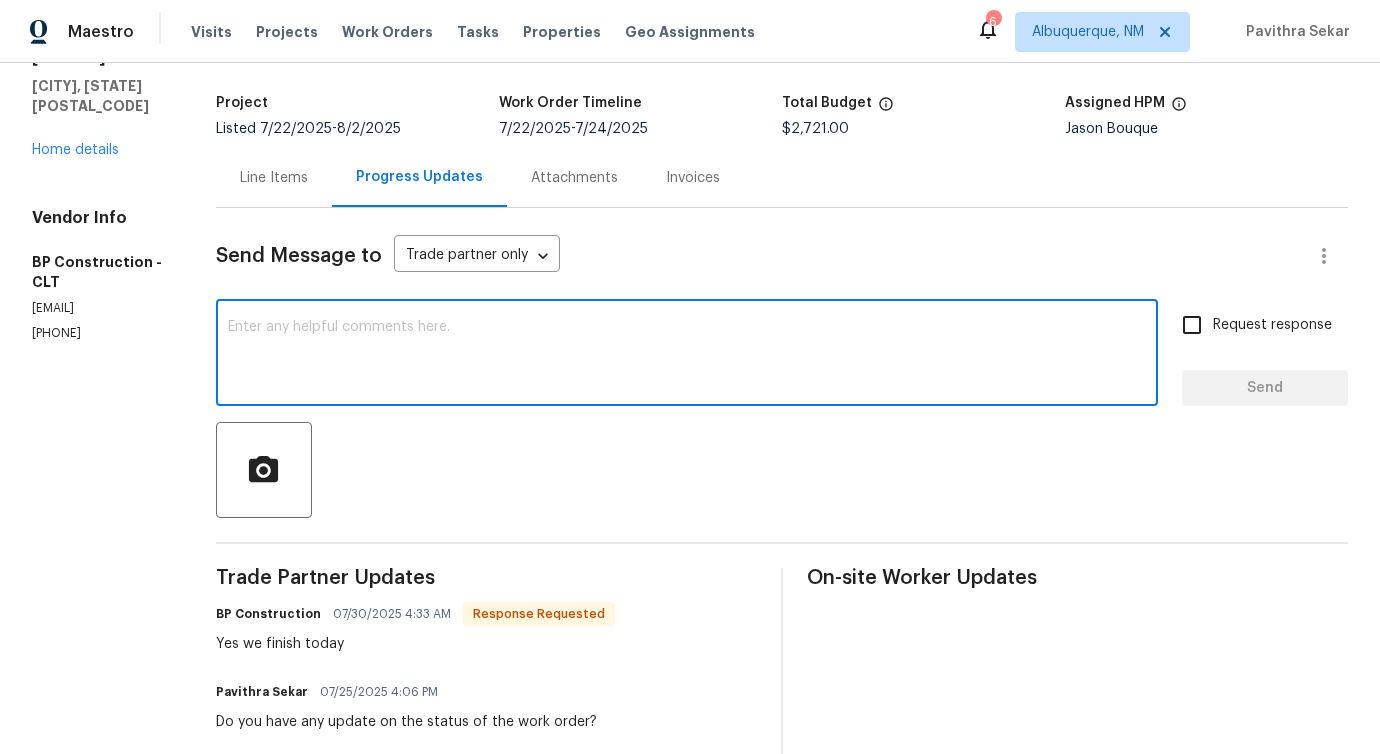 scroll, scrollTop: 344, scrollLeft: 0, axis: vertical 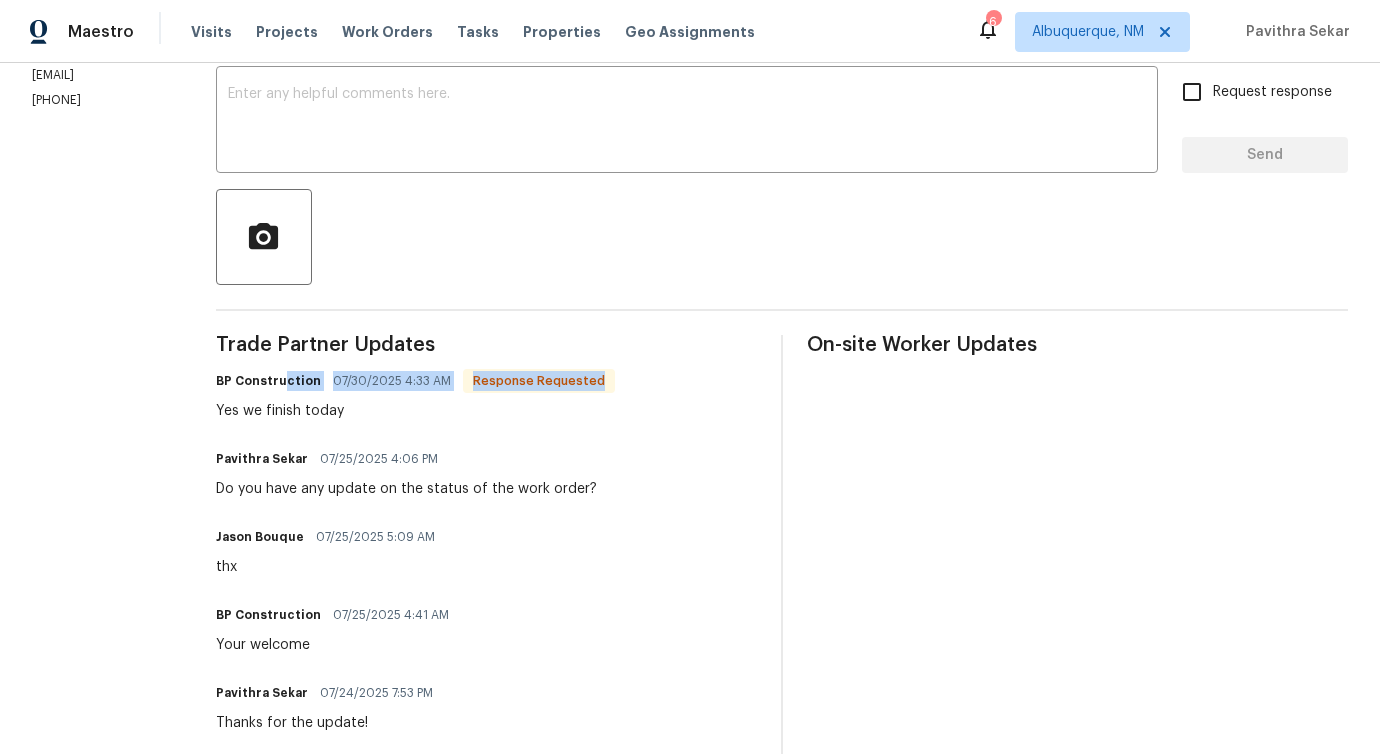drag, startPoint x: 195, startPoint y: 403, endPoint x: 285, endPoint y: 377, distance: 93.680305 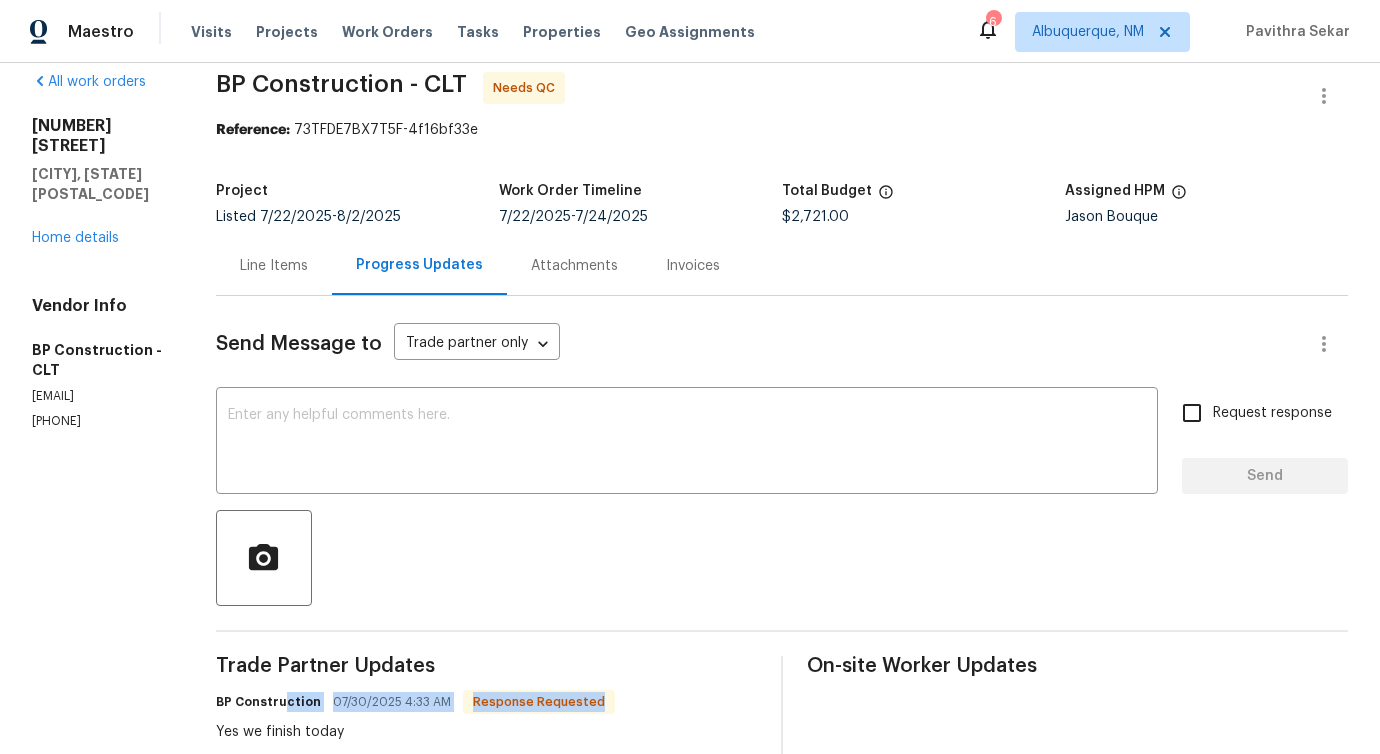 scroll, scrollTop: 0, scrollLeft: 0, axis: both 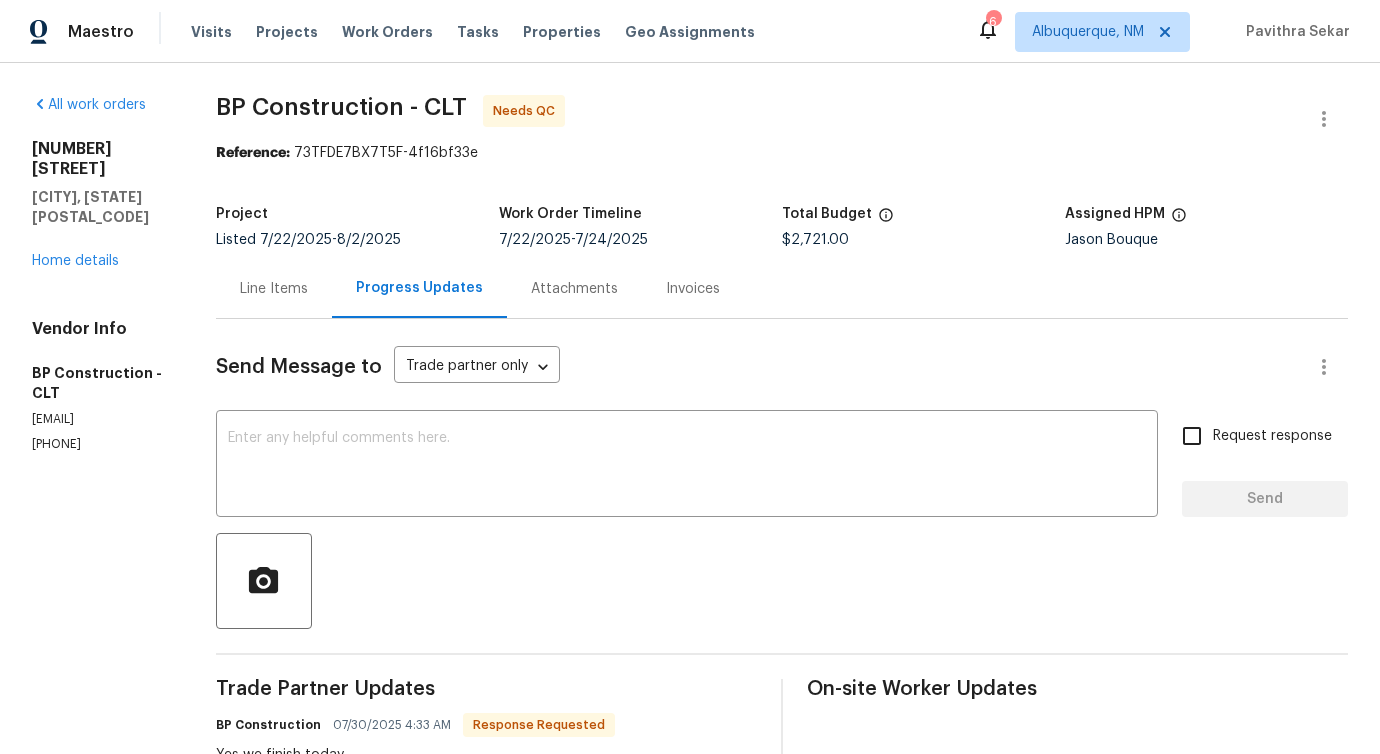 click on "Line Items" at bounding box center (274, 288) 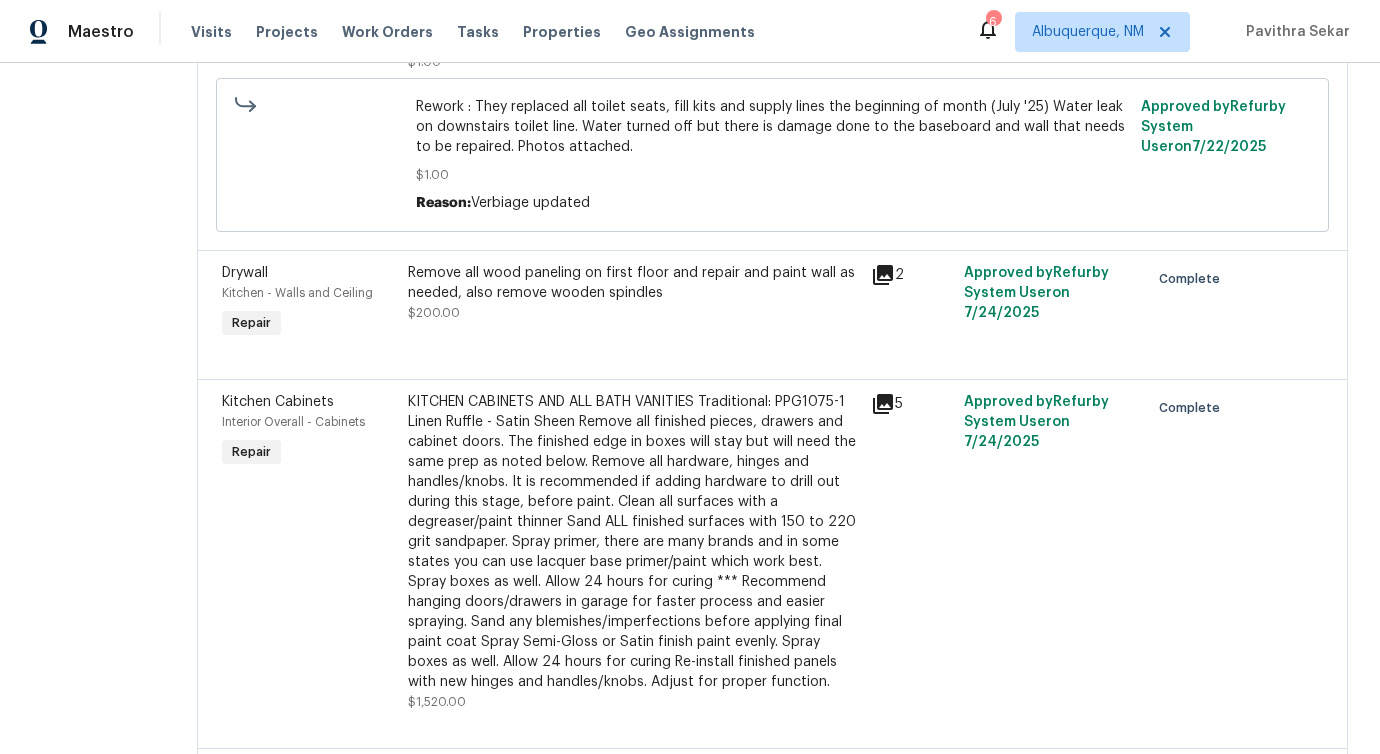scroll, scrollTop: 146, scrollLeft: 0, axis: vertical 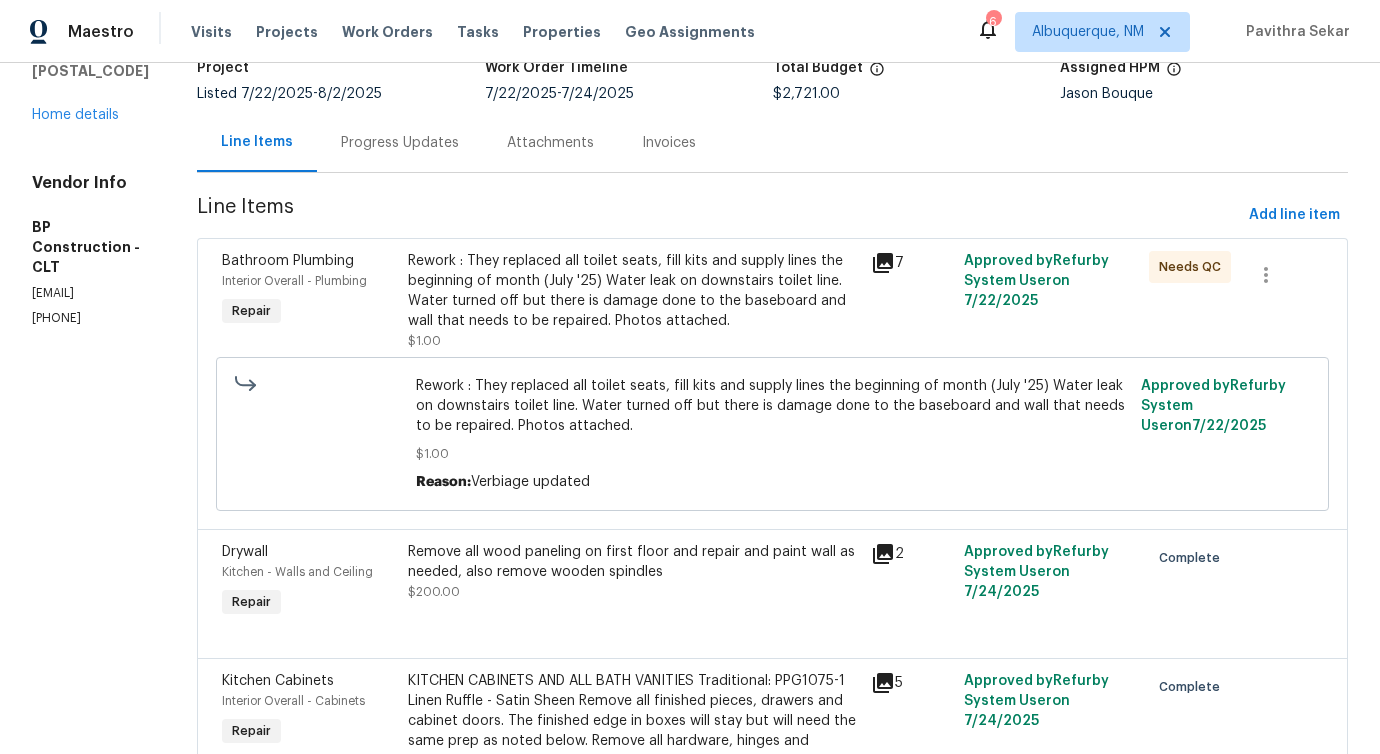 click on "Progress Updates" at bounding box center [400, 142] 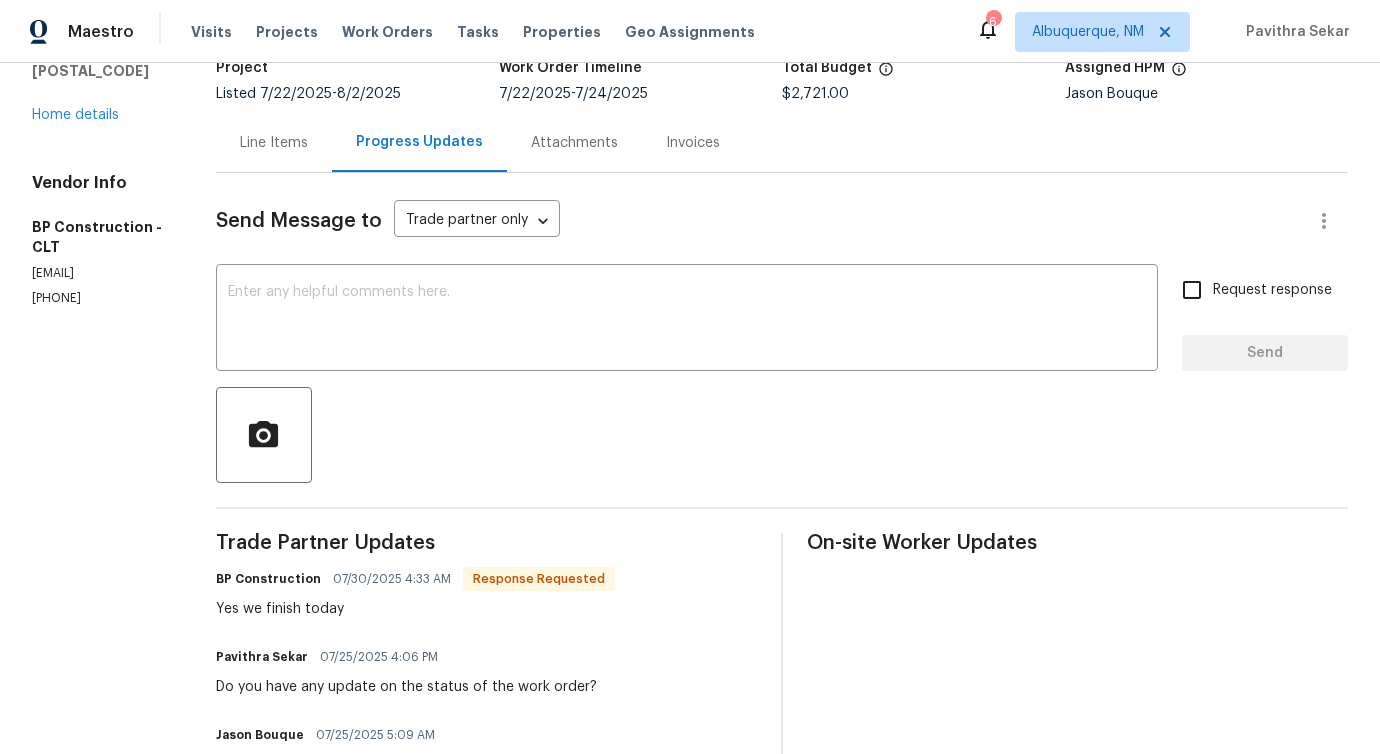 click at bounding box center [782, 435] 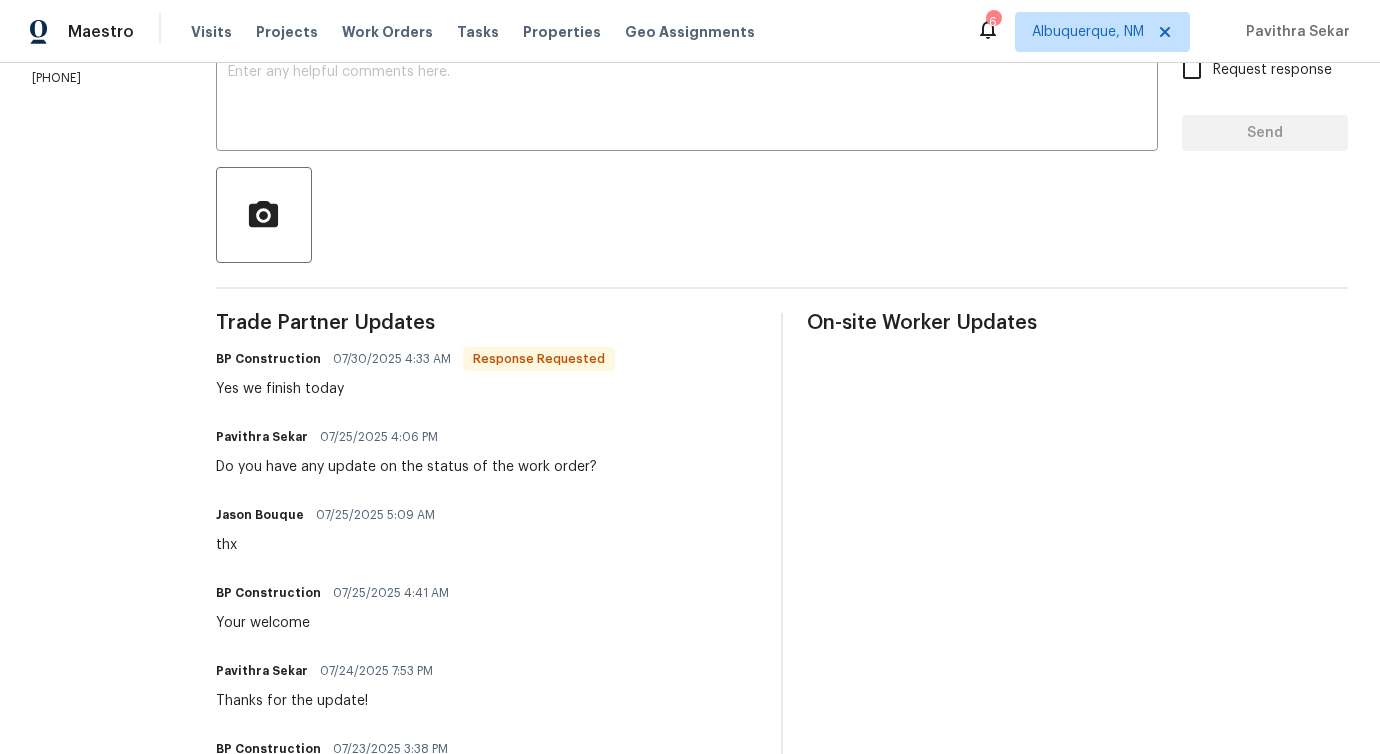 scroll, scrollTop: 0, scrollLeft: 0, axis: both 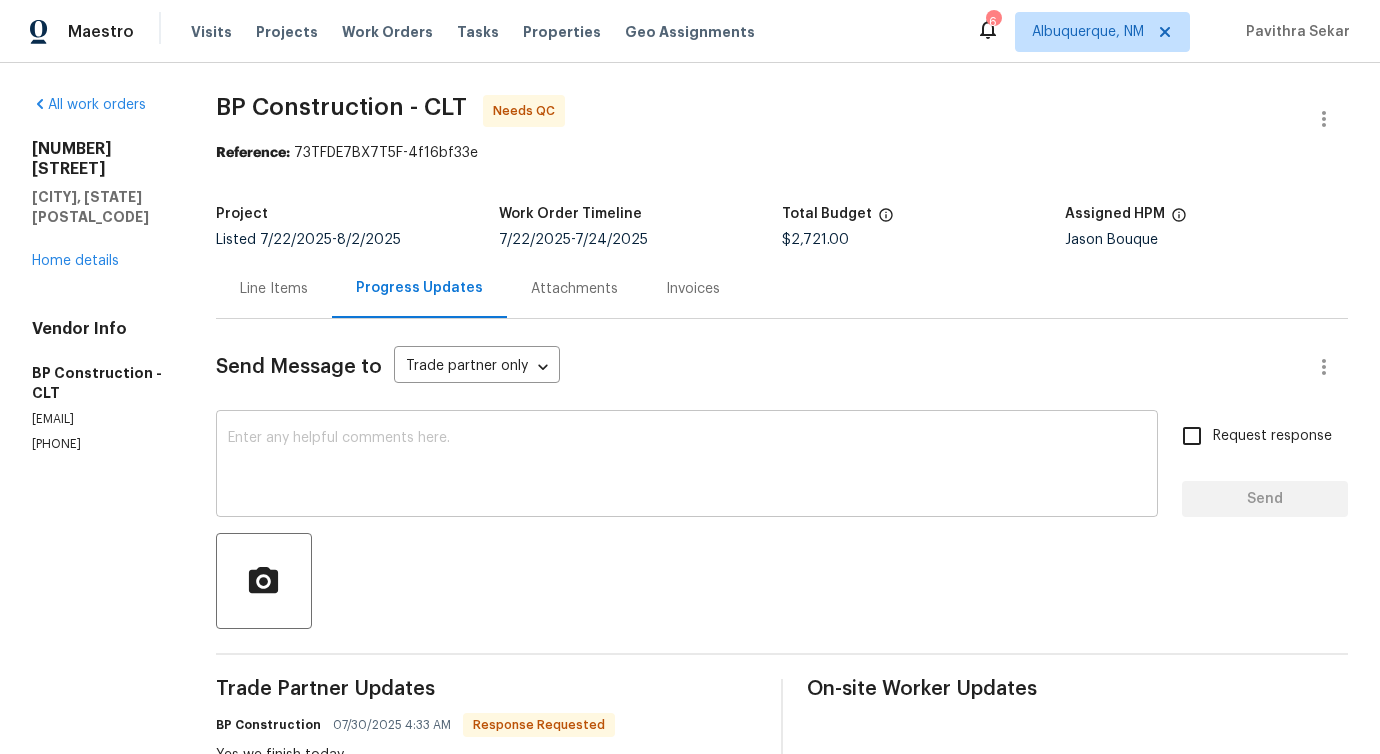 click on "x ​" at bounding box center (687, 466) 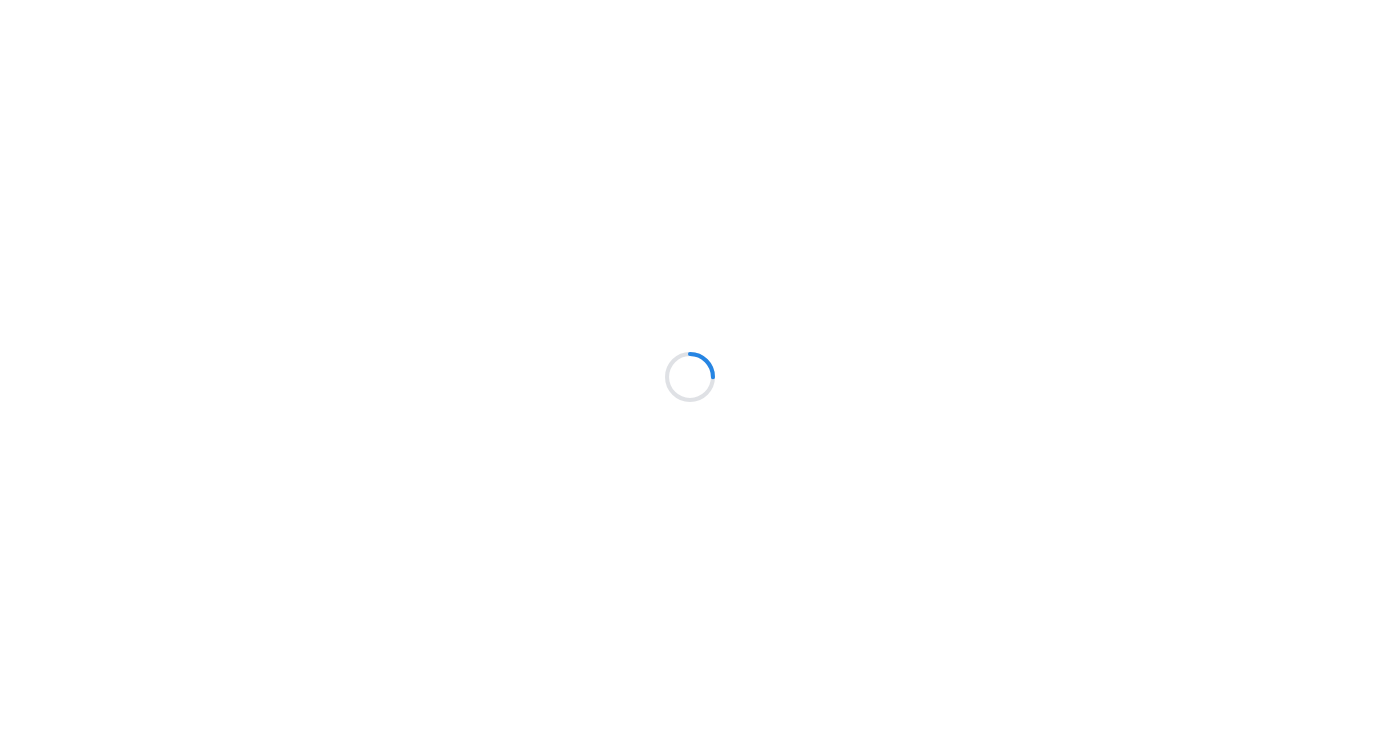 scroll, scrollTop: 0, scrollLeft: 0, axis: both 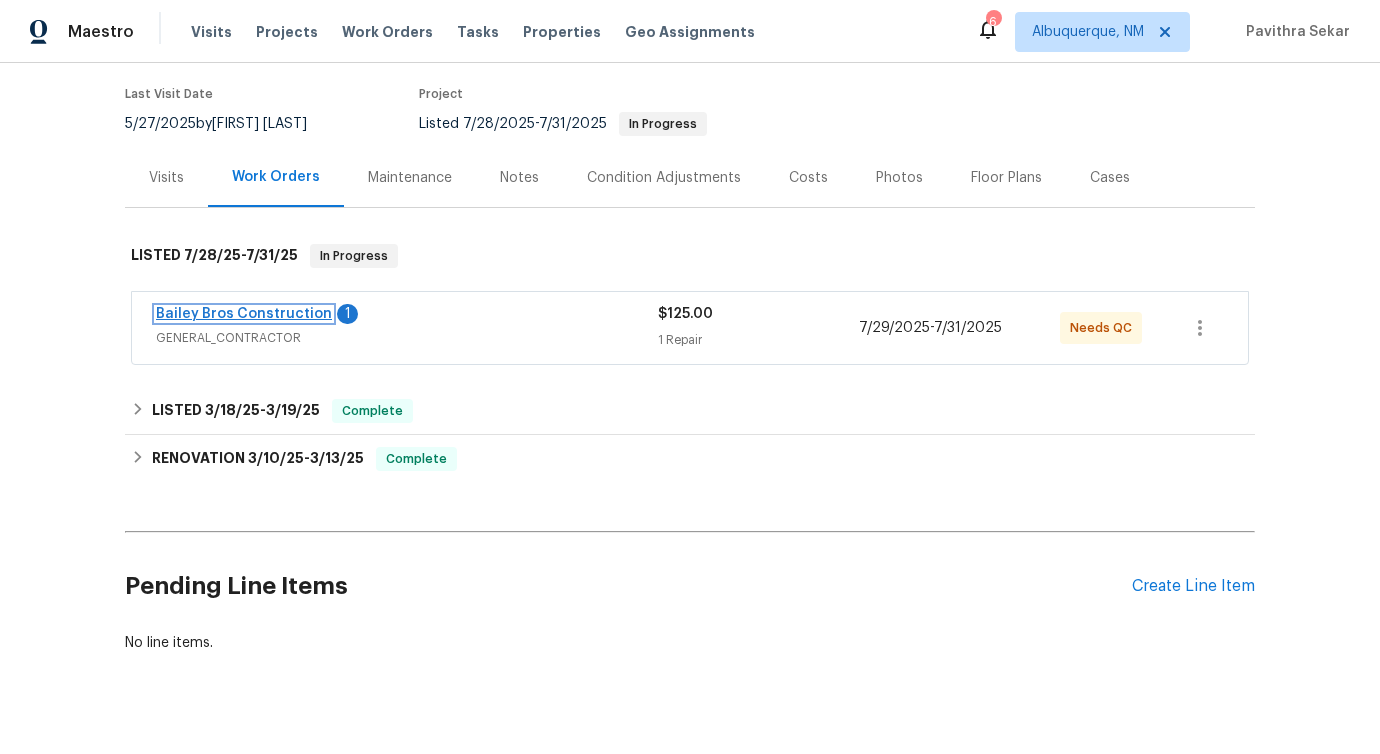 click on "Bailey Bros Construction" at bounding box center [244, 314] 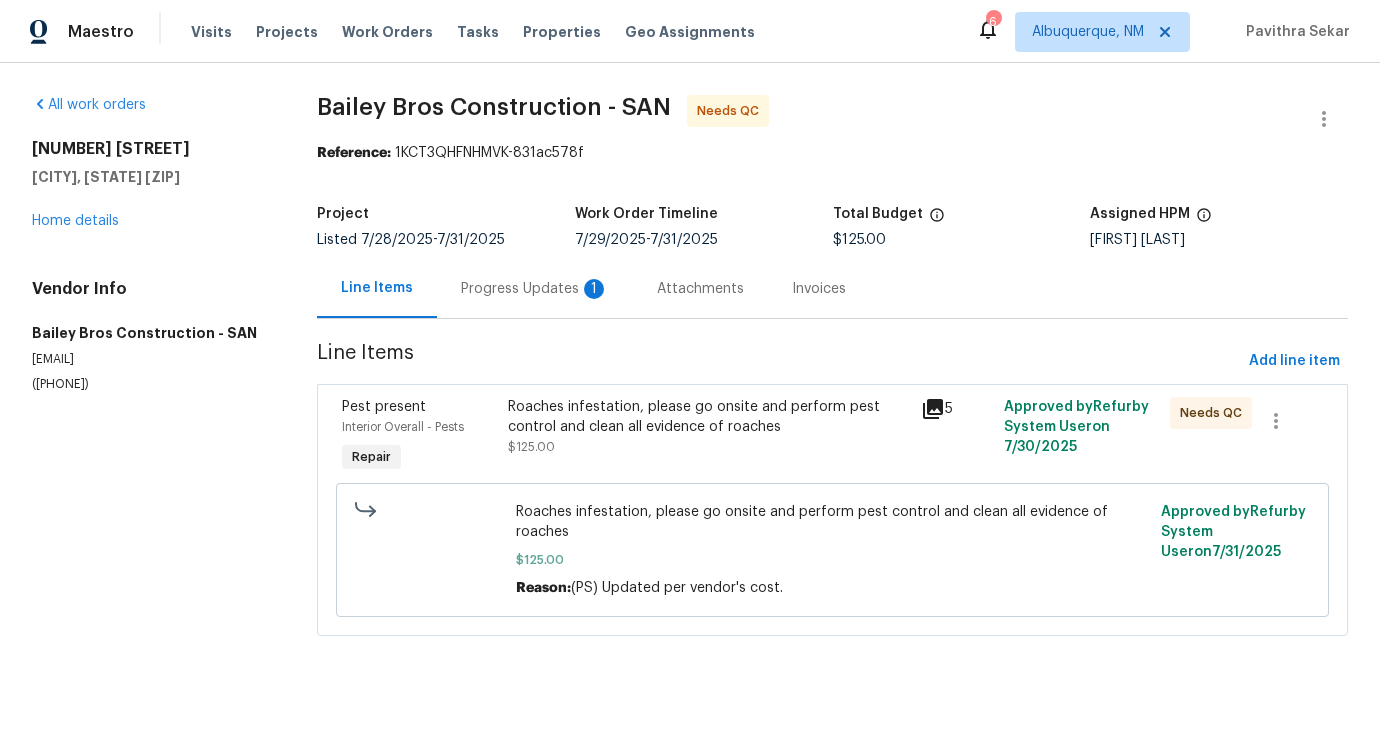 click on "Progress Updates 1" at bounding box center [535, 288] 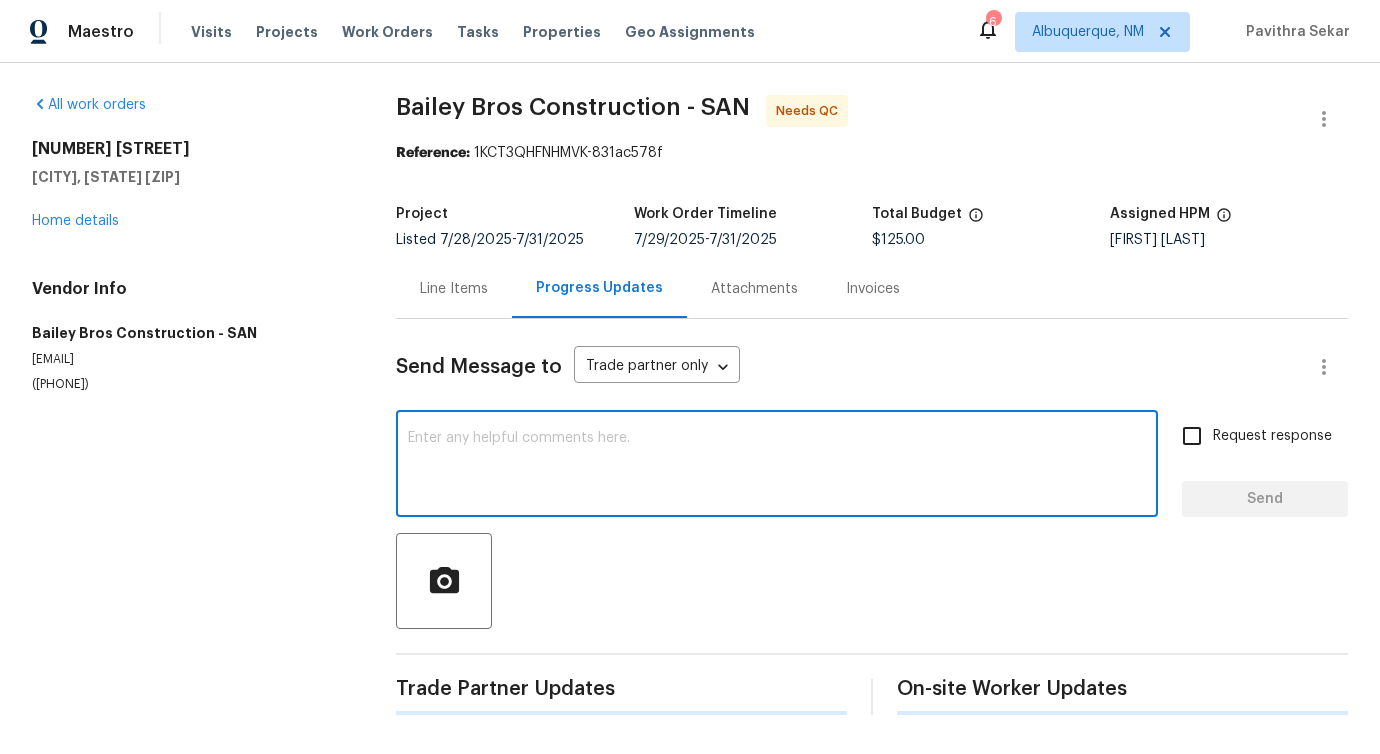 click at bounding box center (777, 466) 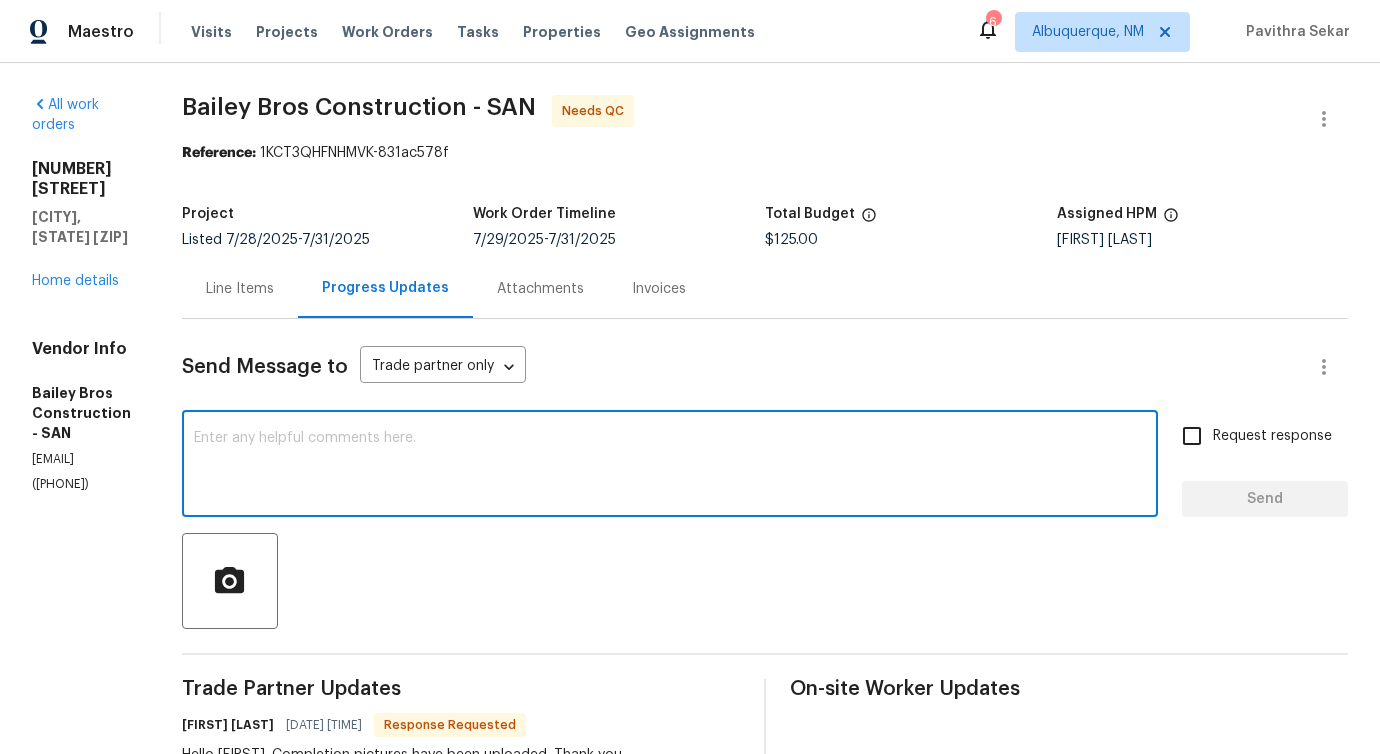 scroll, scrollTop: 385, scrollLeft: 0, axis: vertical 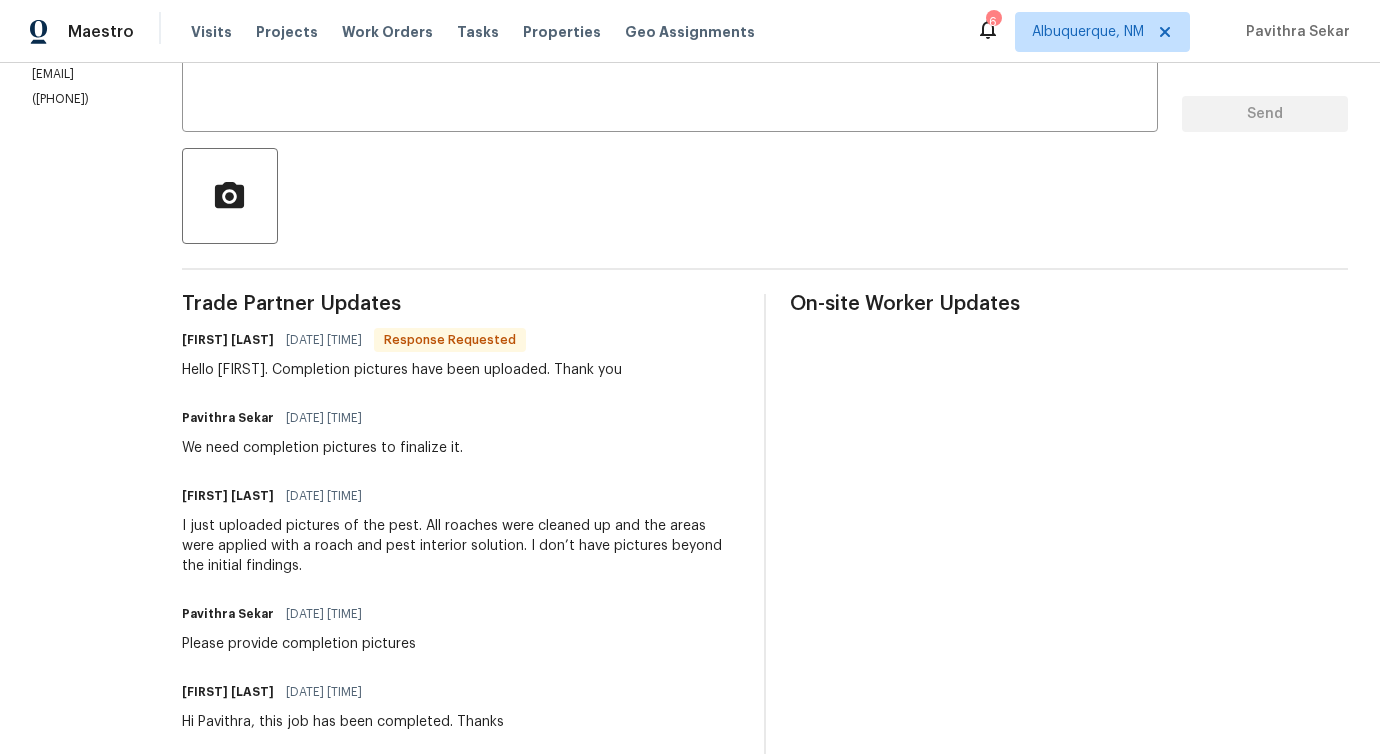 drag, startPoint x: 245, startPoint y: 374, endPoint x: 715, endPoint y: 374, distance: 470 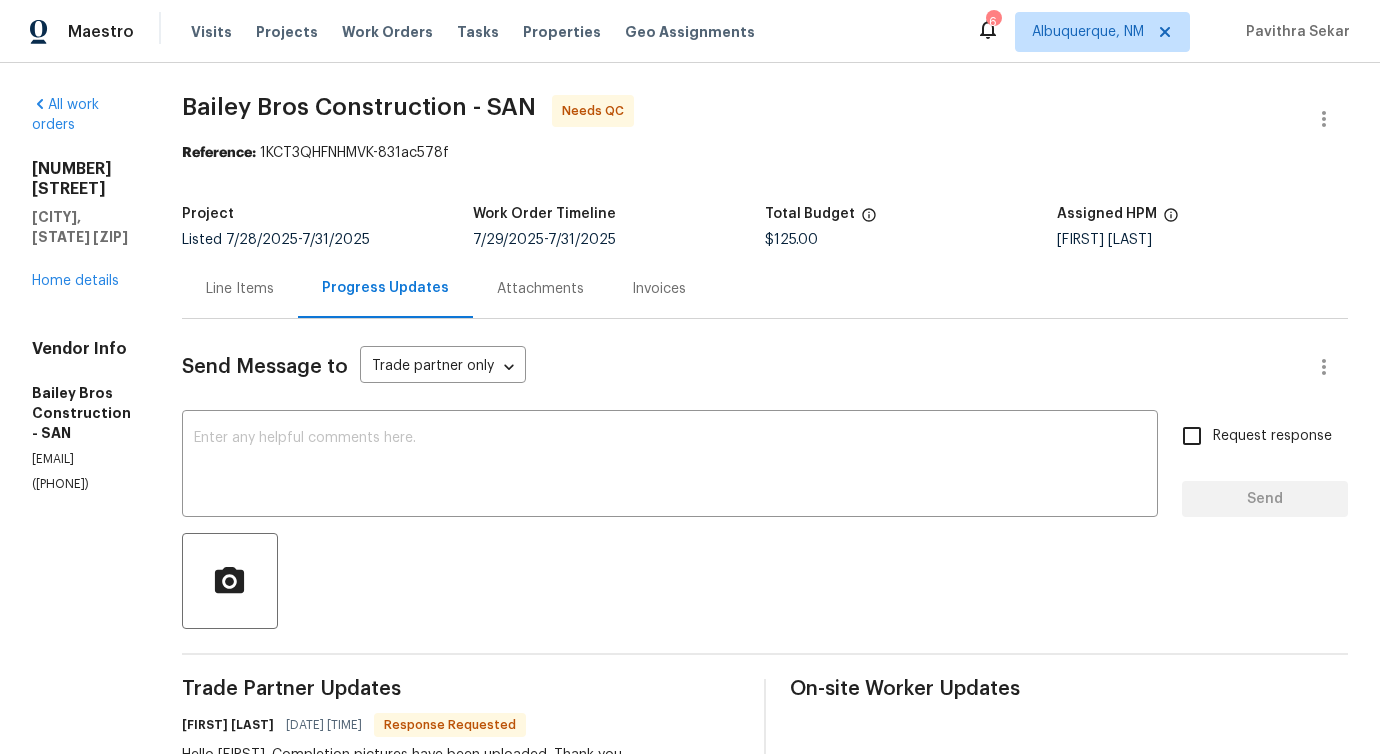 click on "Line Items" at bounding box center (240, 289) 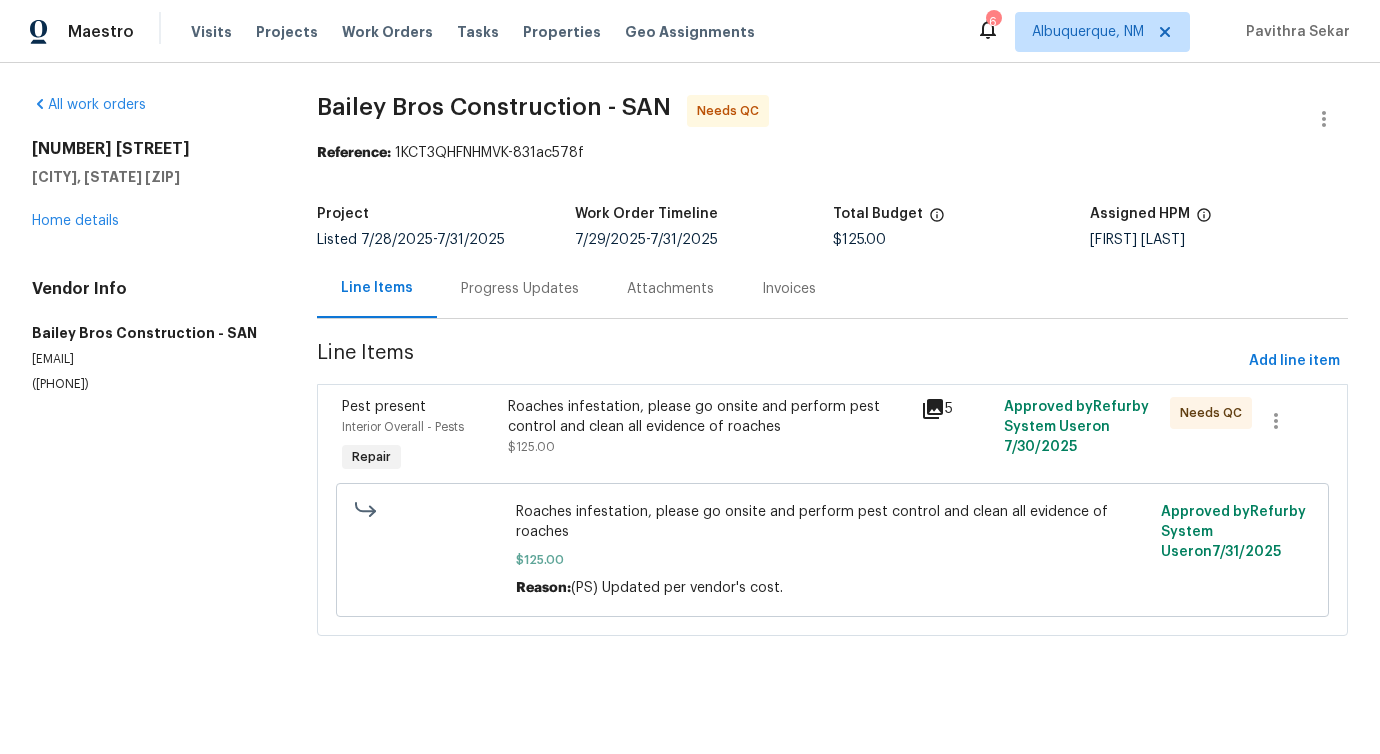 click on "Roaches infestation, please go onsite and perform pest control and clean all evidence of roaches $125.00" at bounding box center [709, 427] 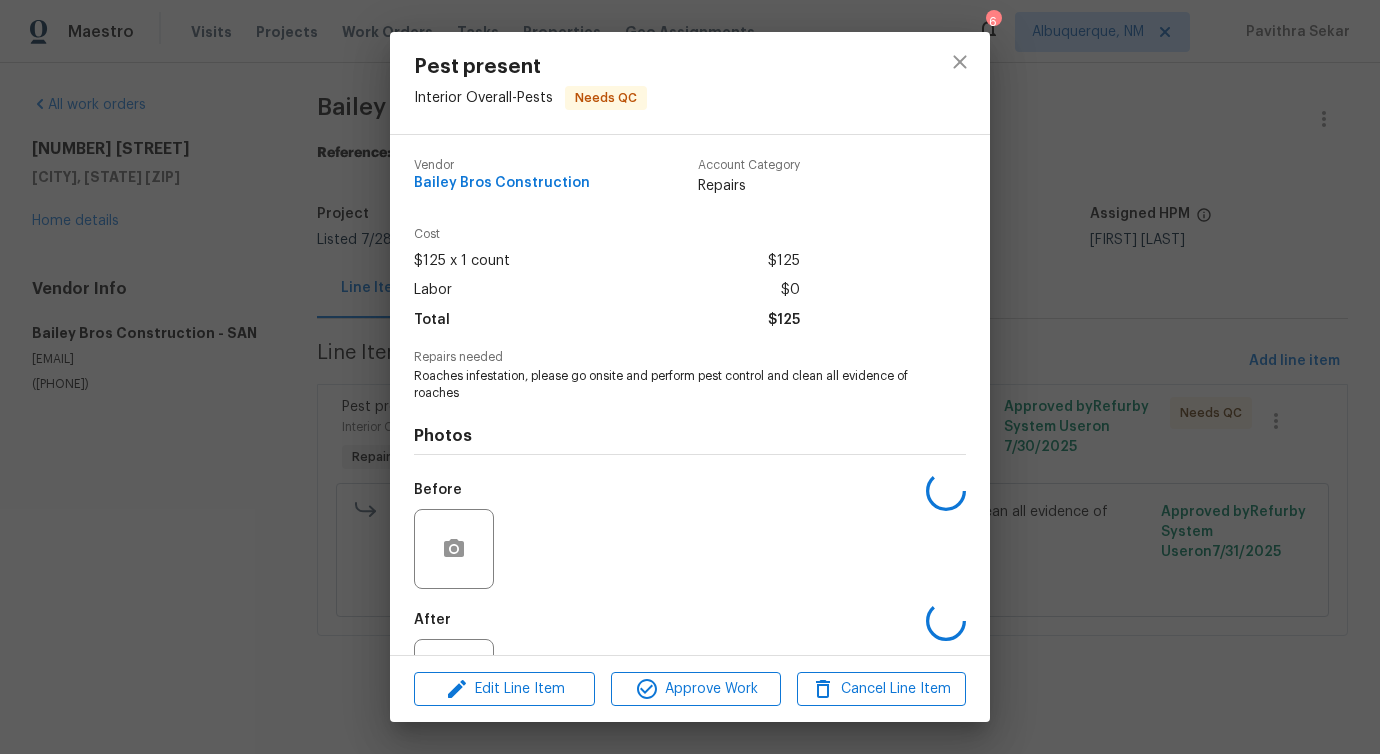 scroll, scrollTop: 84, scrollLeft: 0, axis: vertical 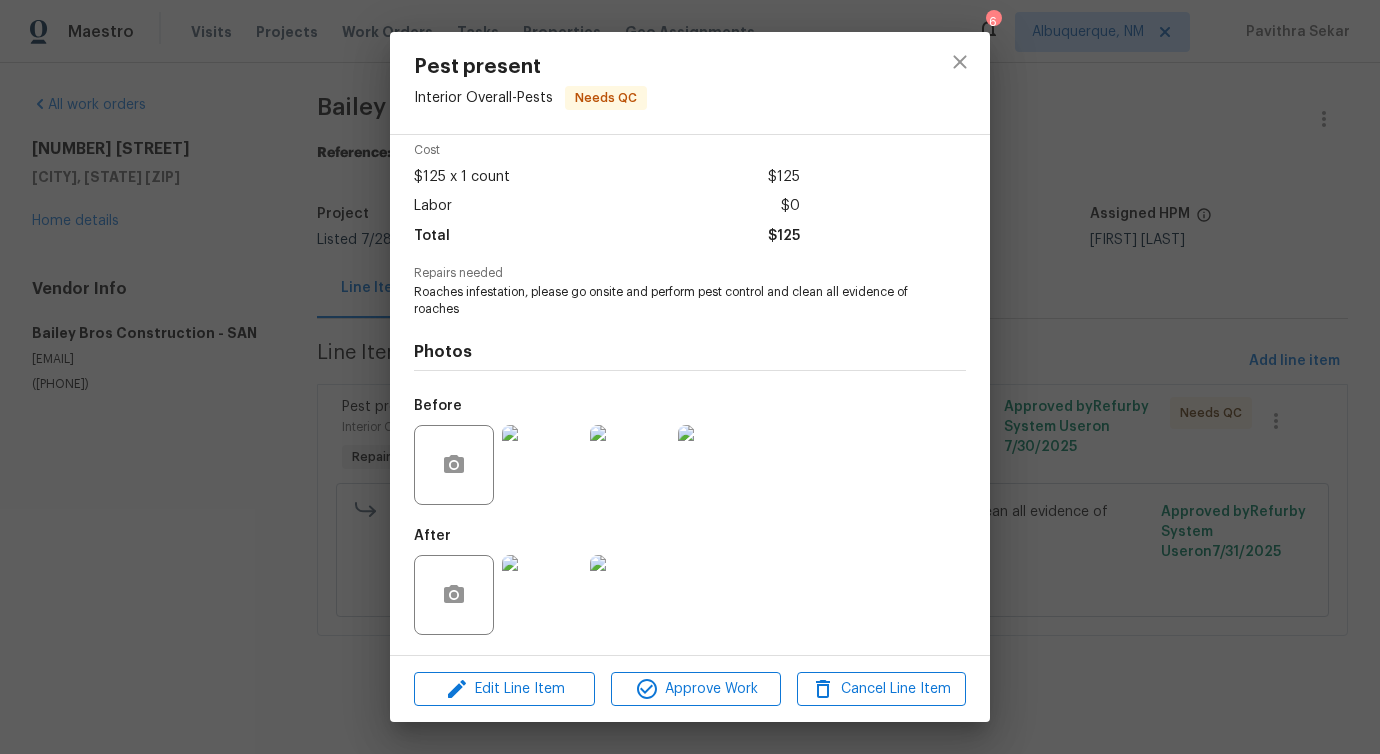 click at bounding box center [542, 595] 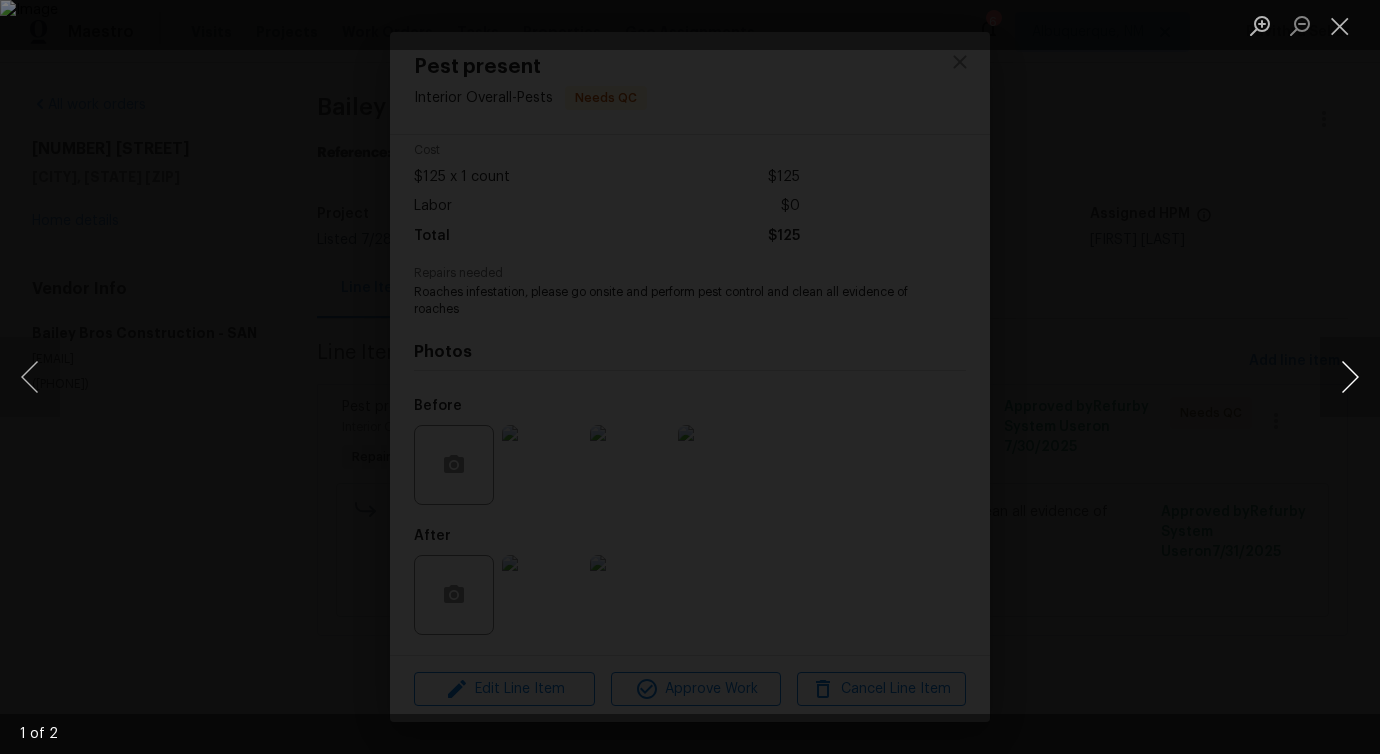 click at bounding box center [1350, 377] 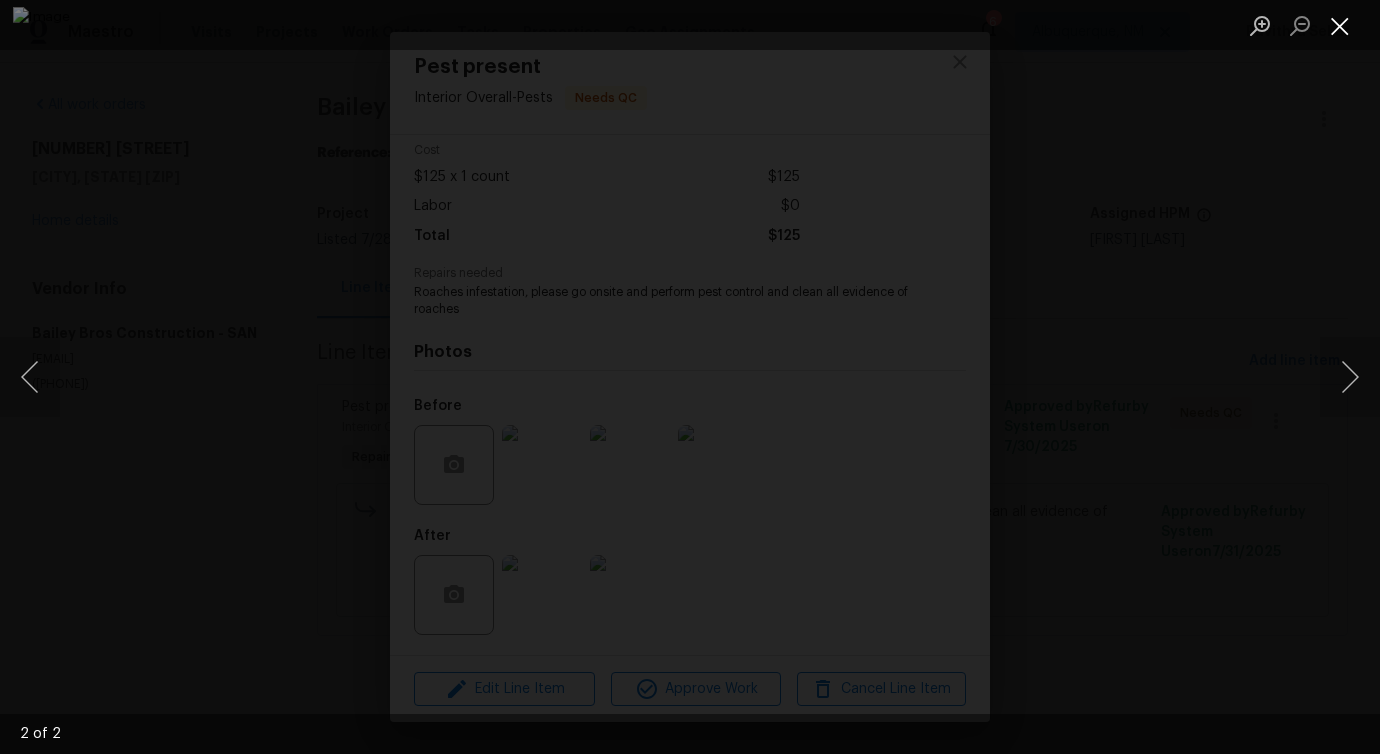 click at bounding box center [1340, 25] 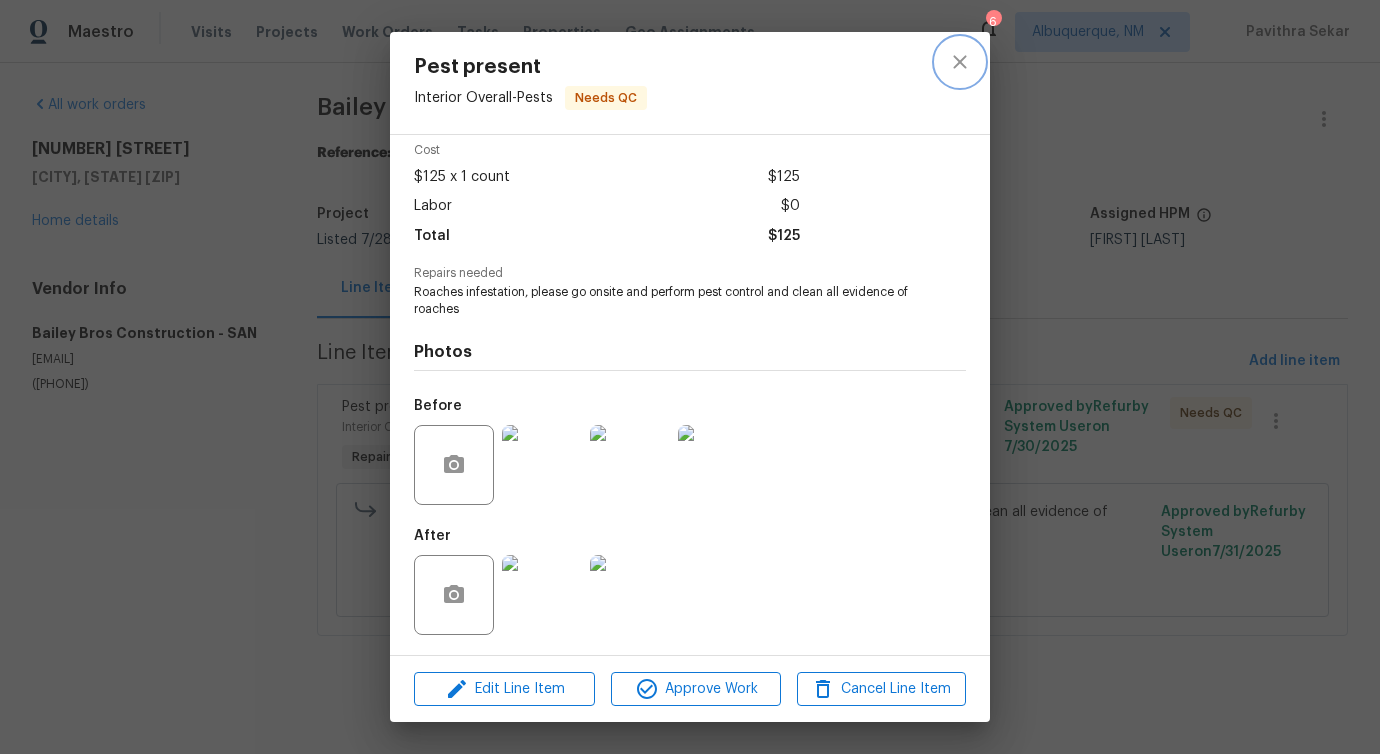 click at bounding box center (960, 62) 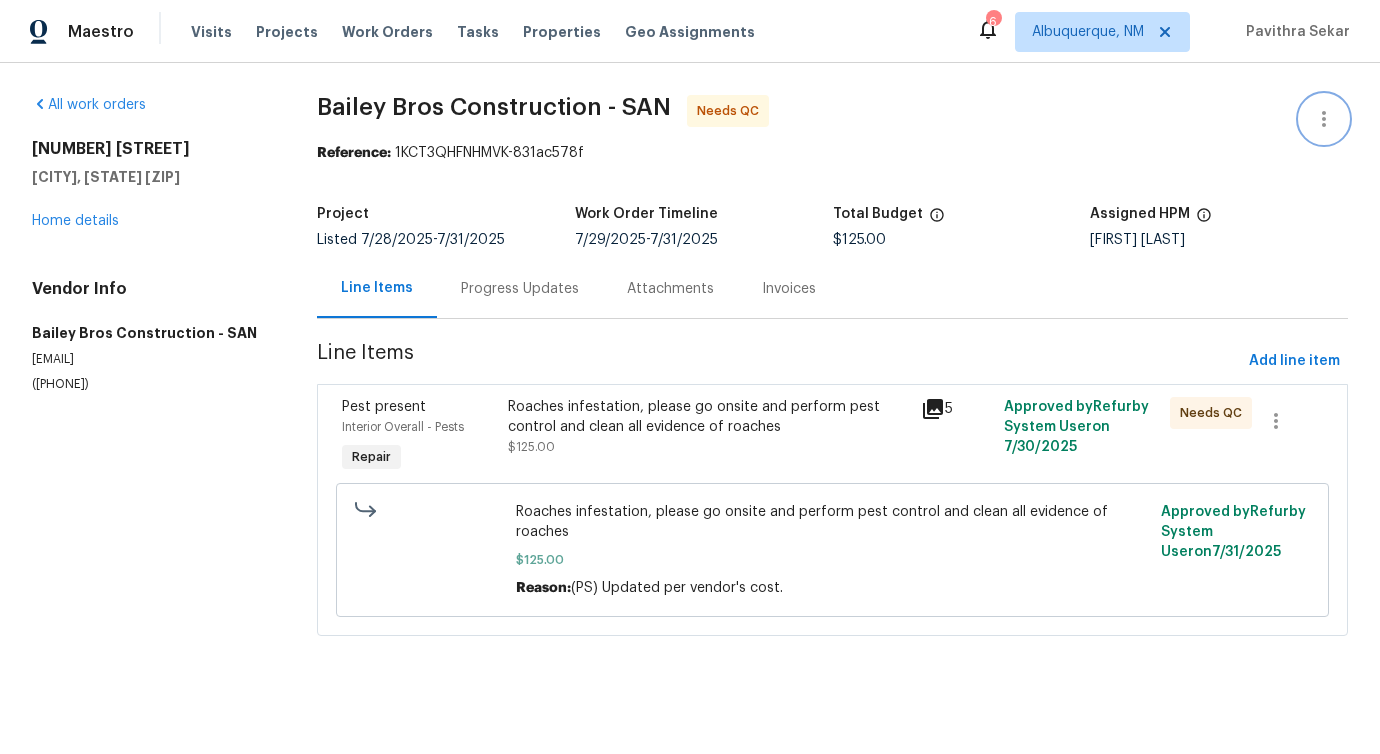 click 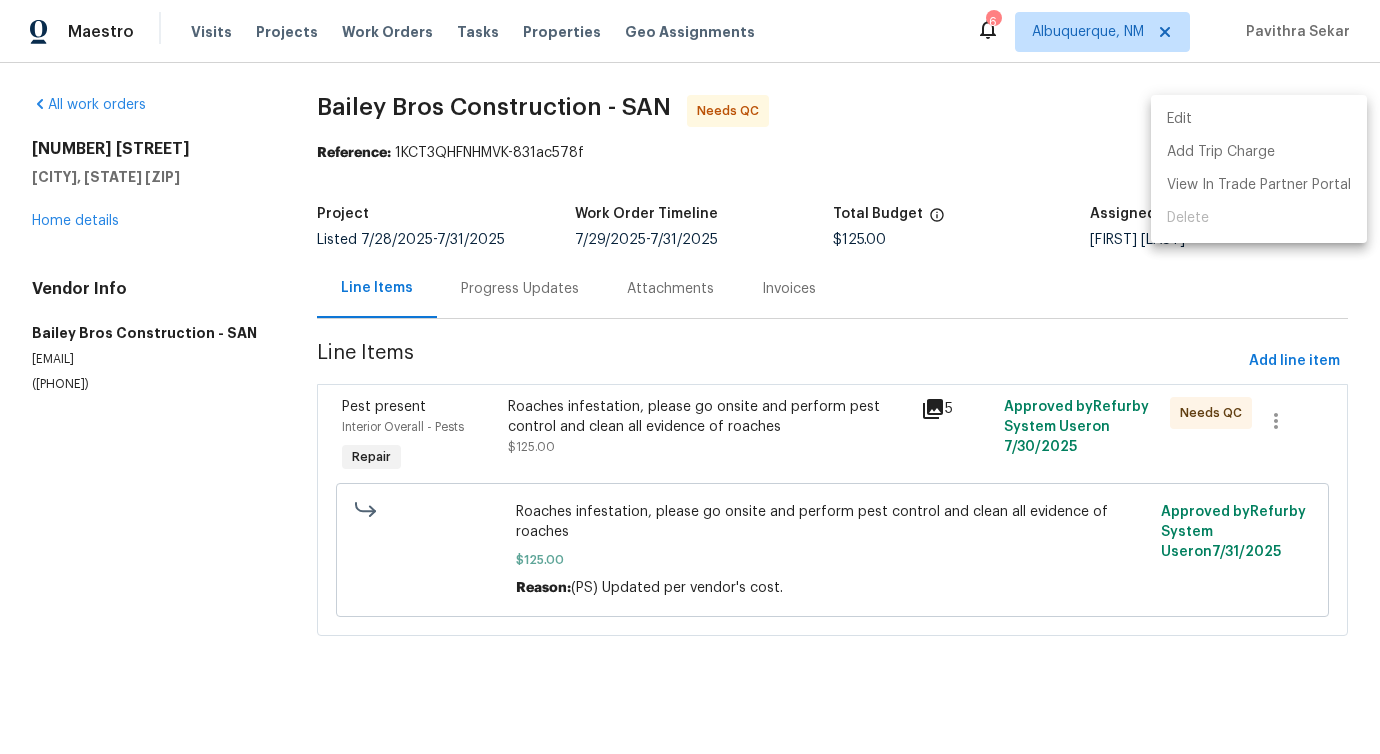 click on "Edit" at bounding box center (1259, 119) 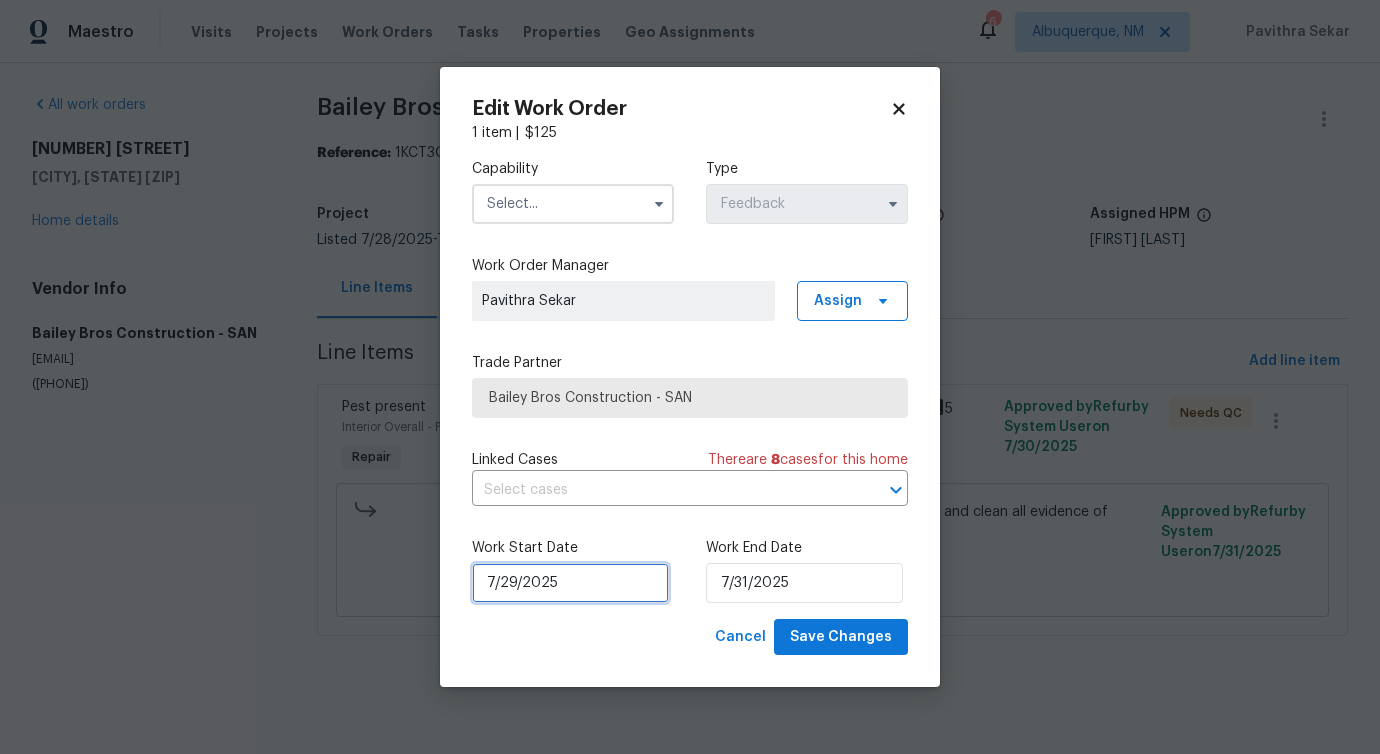 click on "7/29/2025" at bounding box center [570, 583] 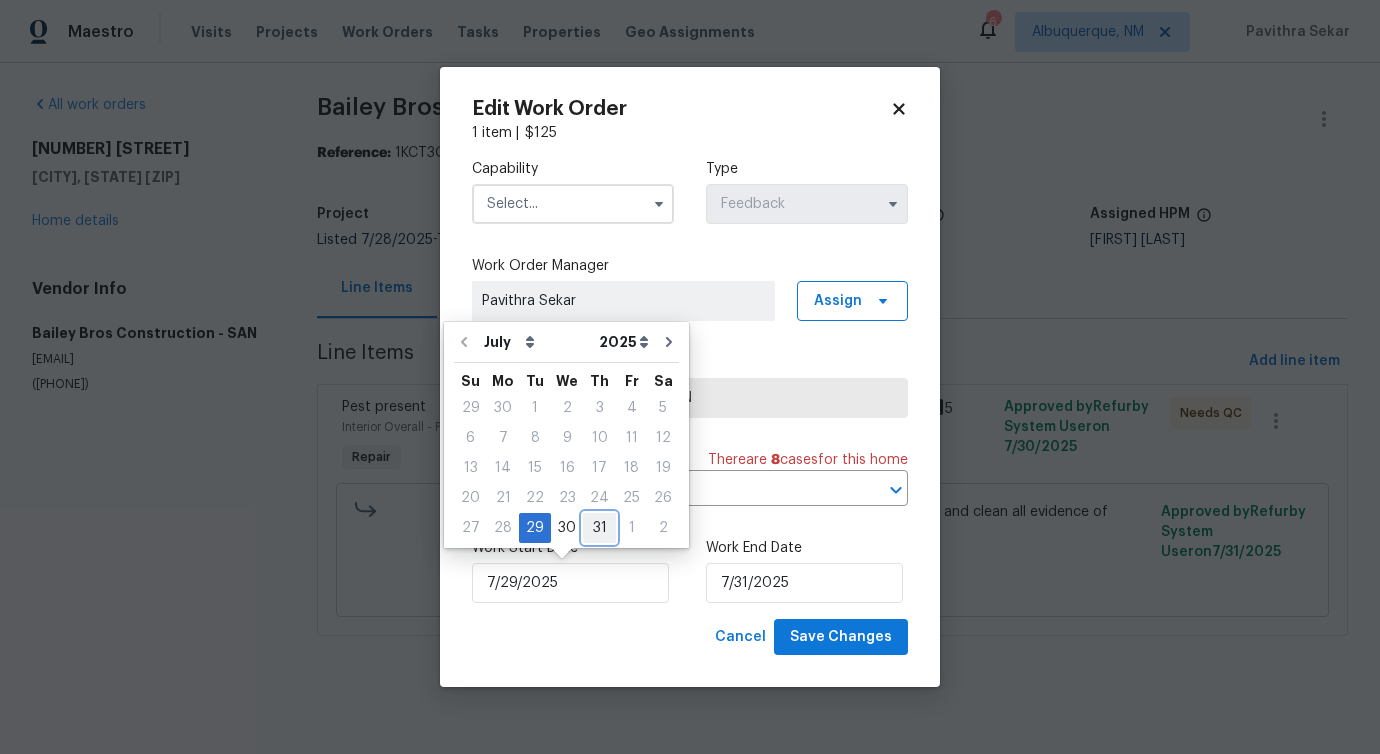 click on "31" at bounding box center (599, 528) 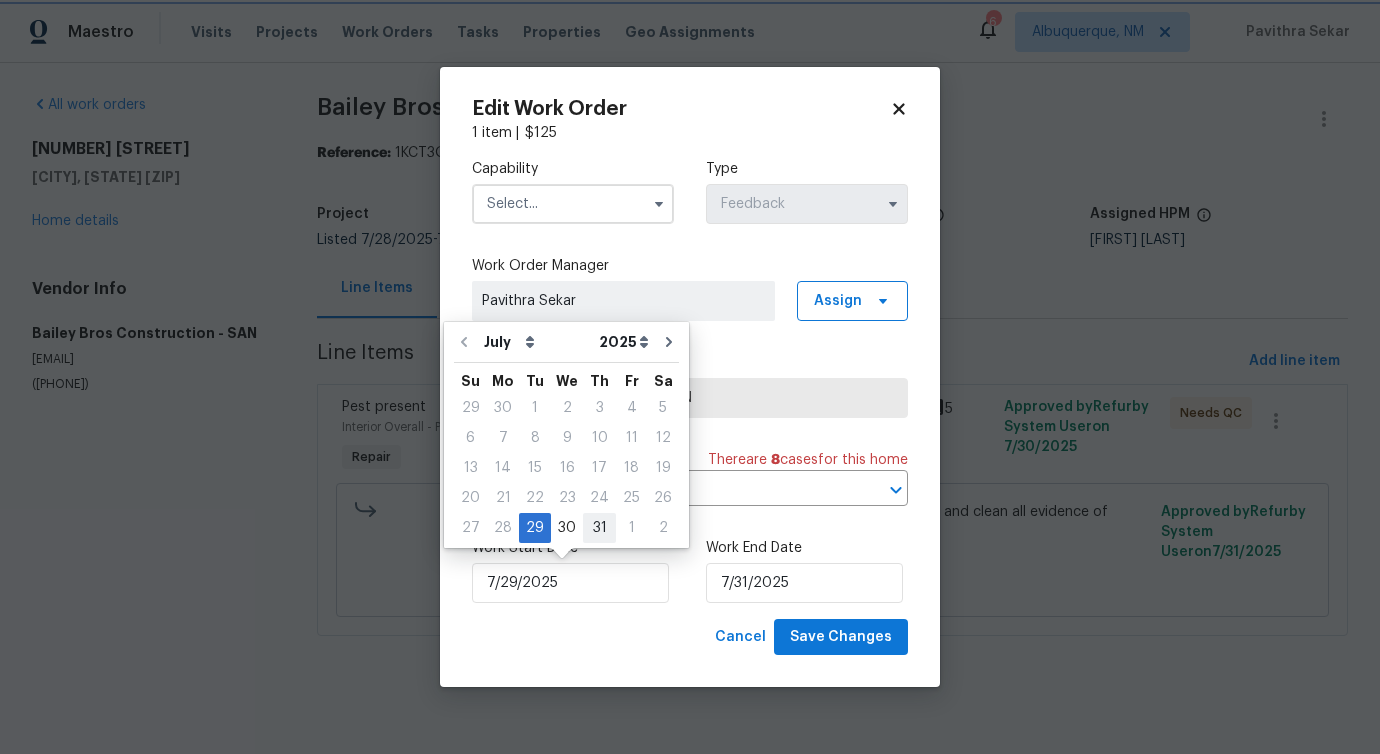 type on "7/31/2025" 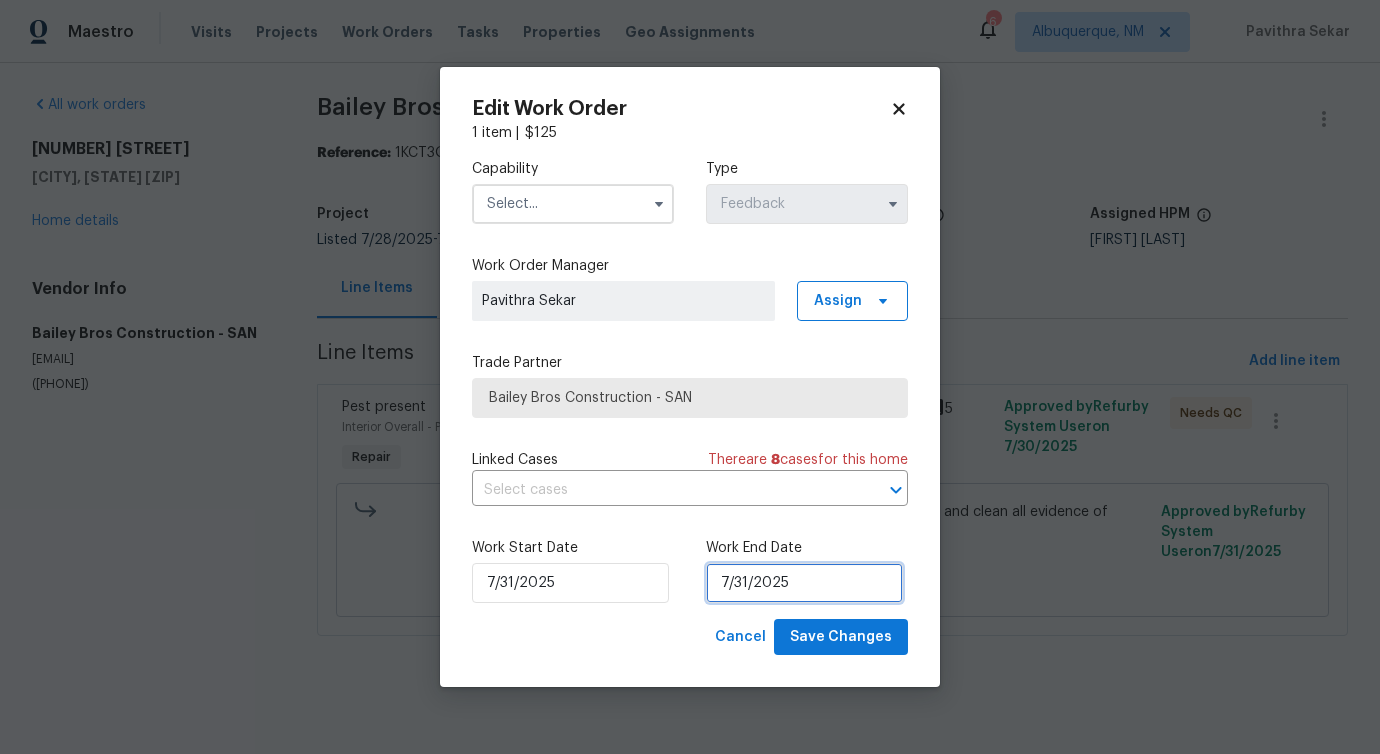 click on "7/31/2025" at bounding box center [804, 583] 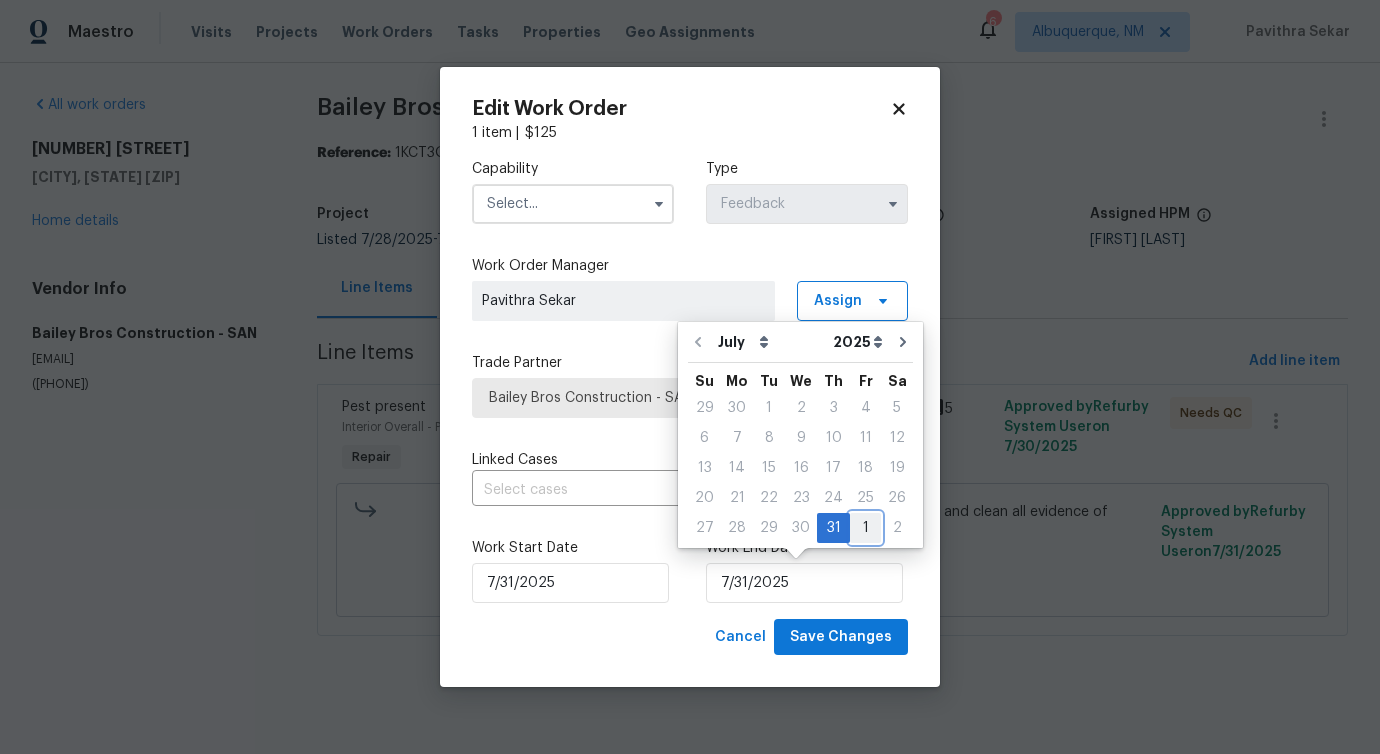 click on "1" at bounding box center [865, 528] 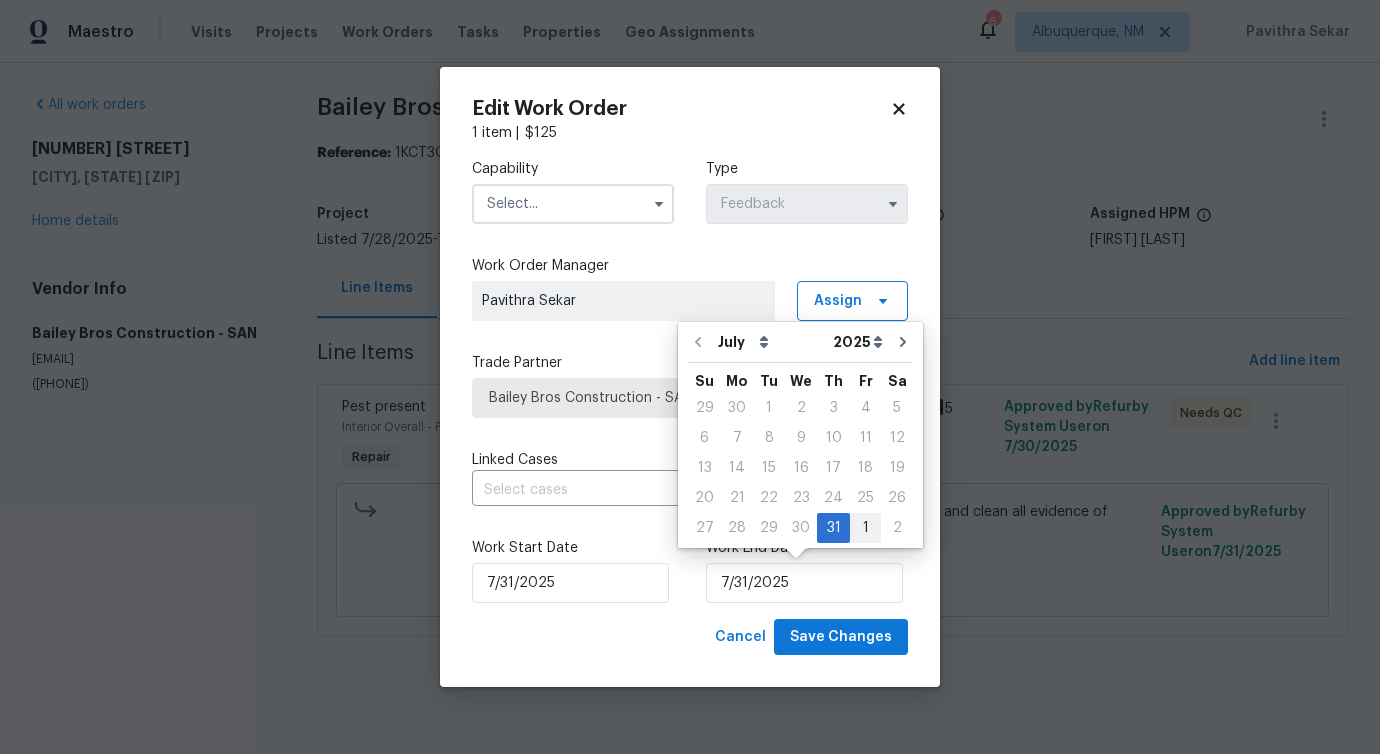 type on "8/1/2025" 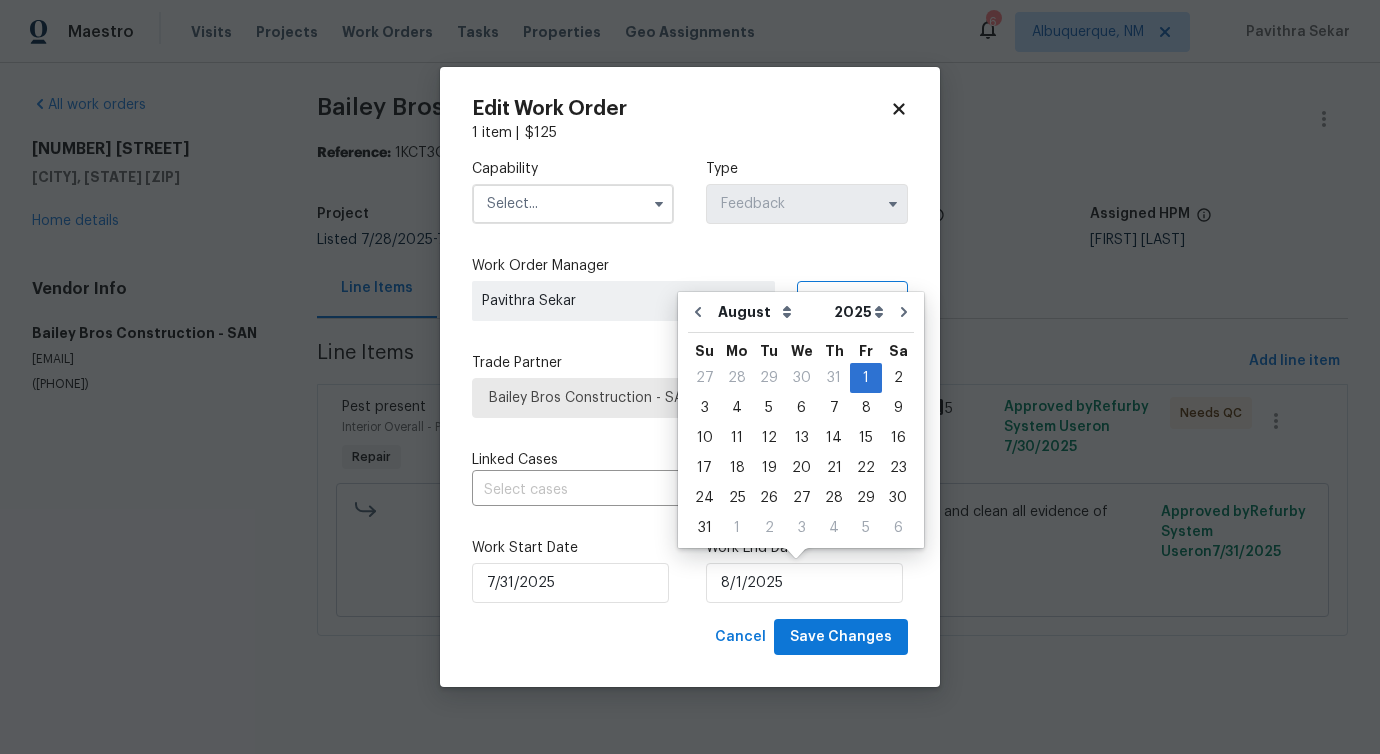click at bounding box center [573, 204] 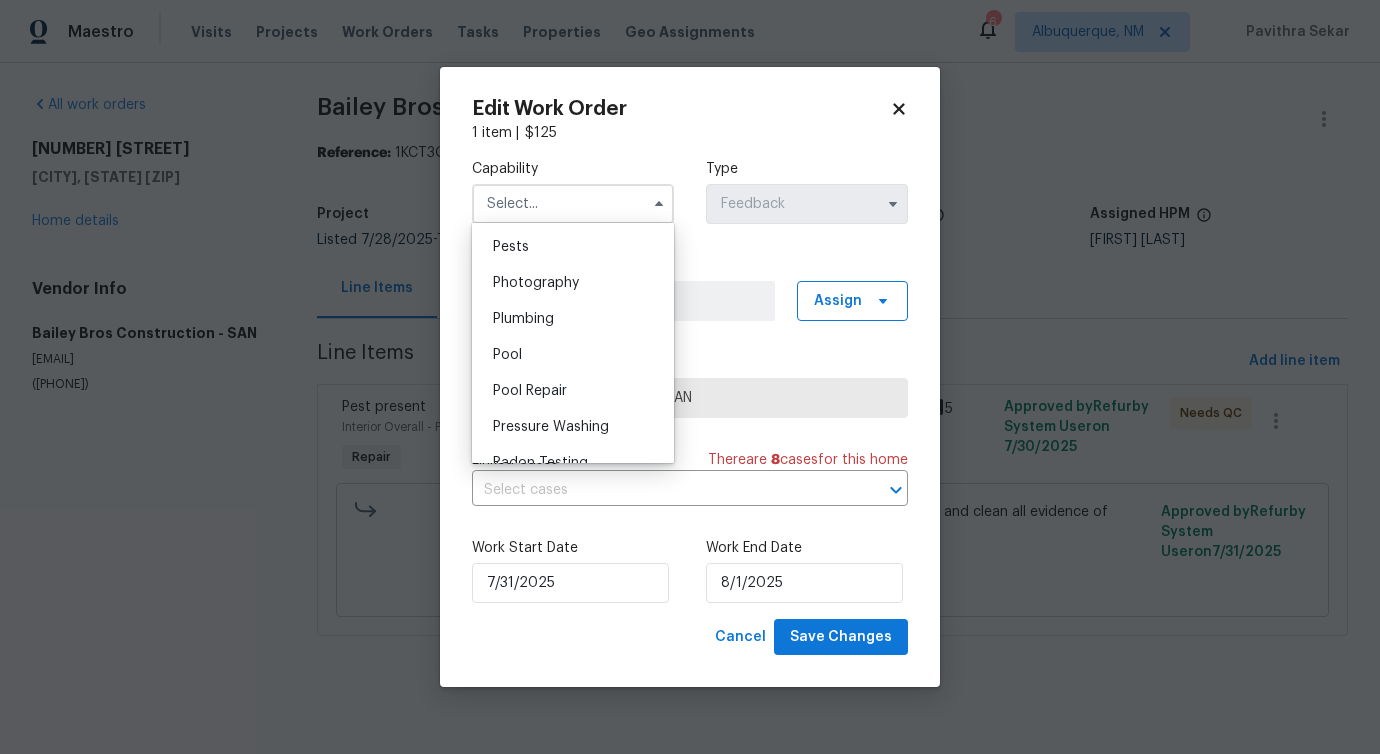 scroll, scrollTop: 1725, scrollLeft: 0, axis: vertical 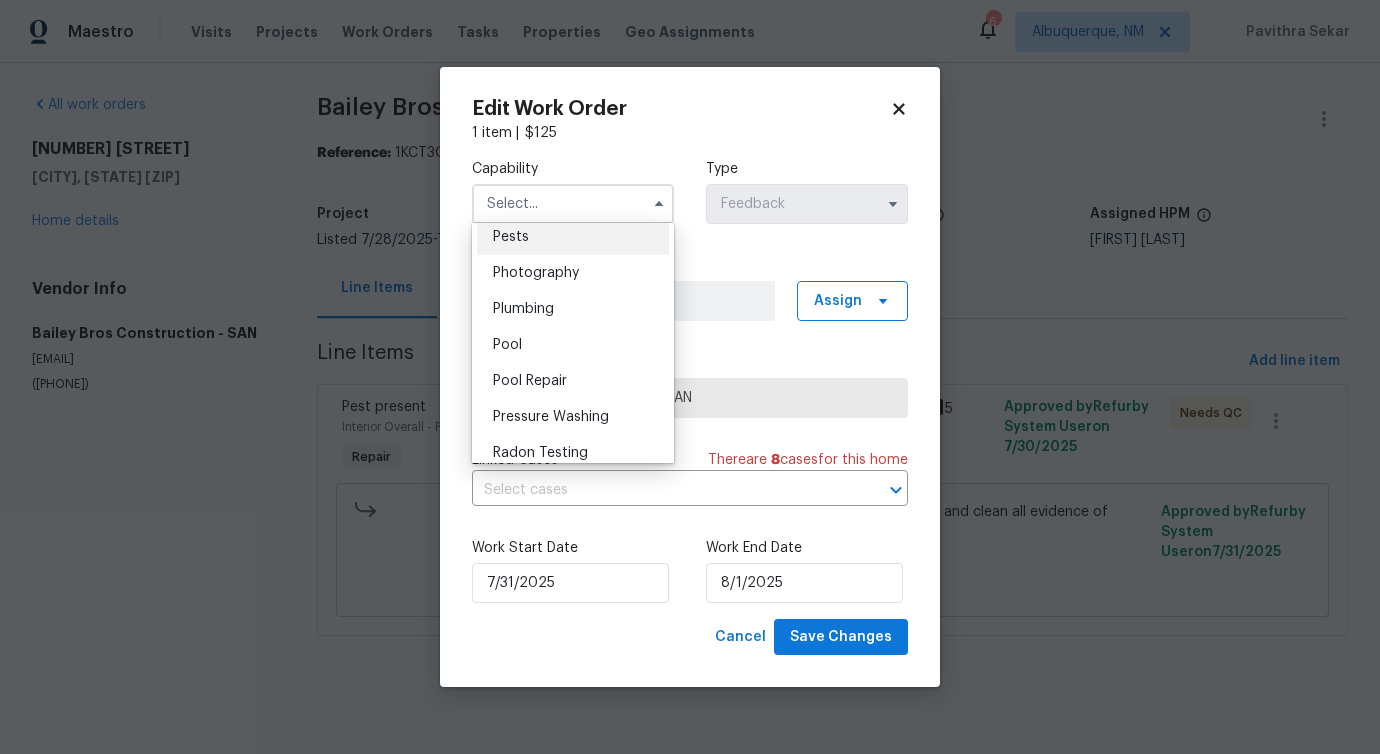 click on "Pests" at bounding box center (573, 237) 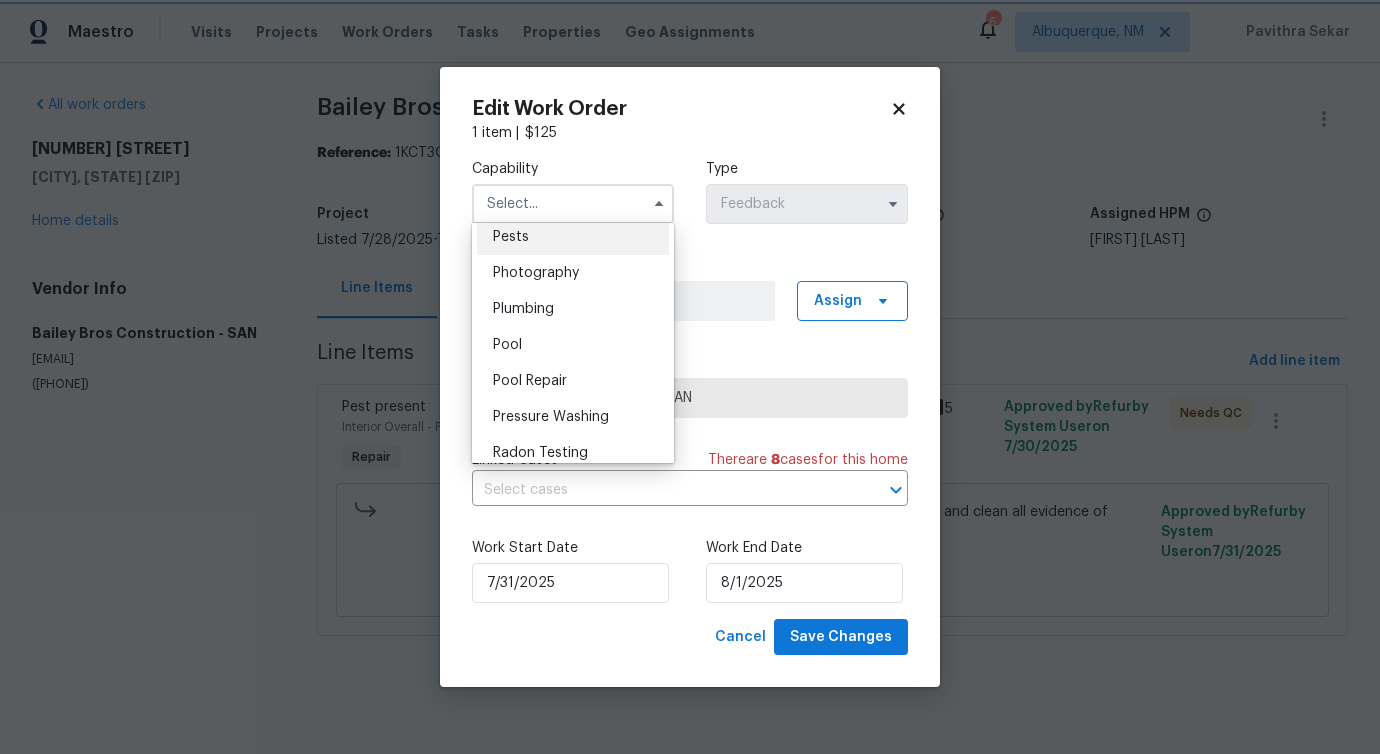 type on "Pests" 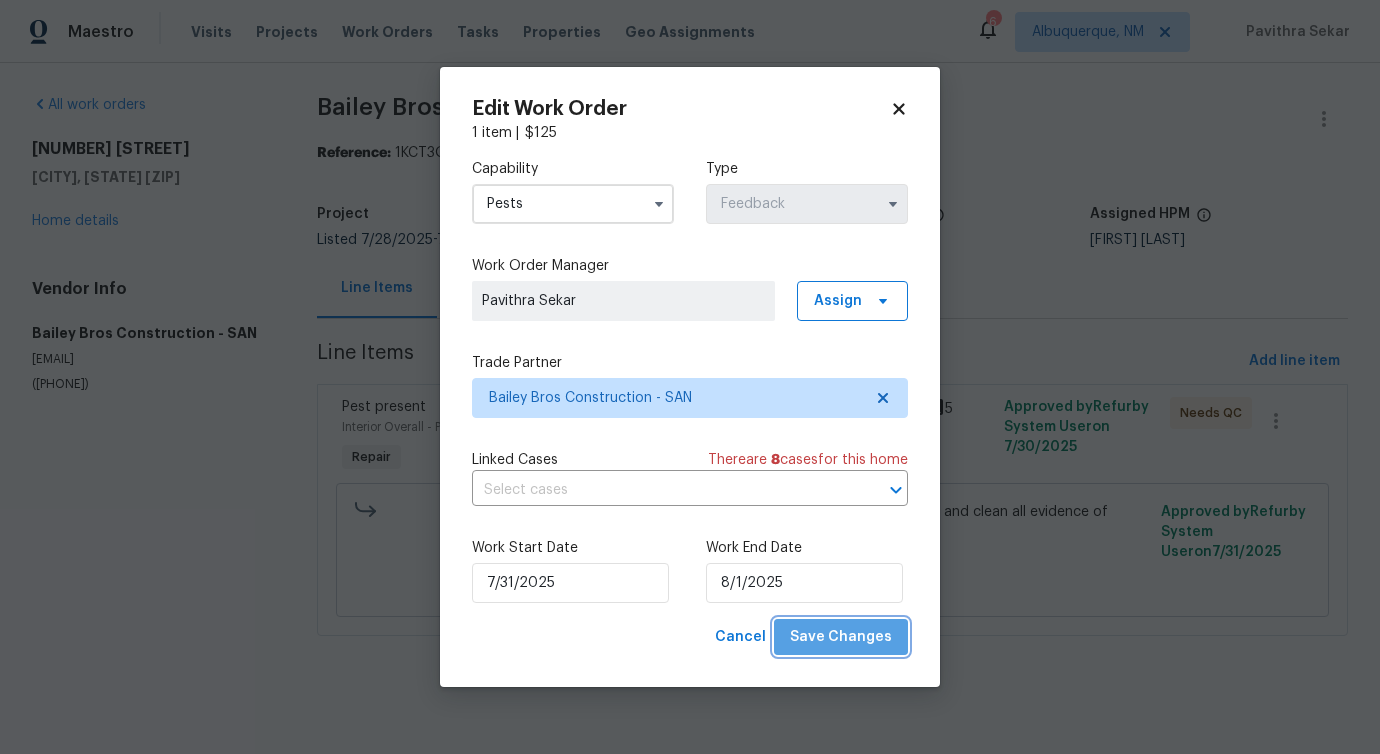 click on "Save Changes" at bounding box center [841, 637] 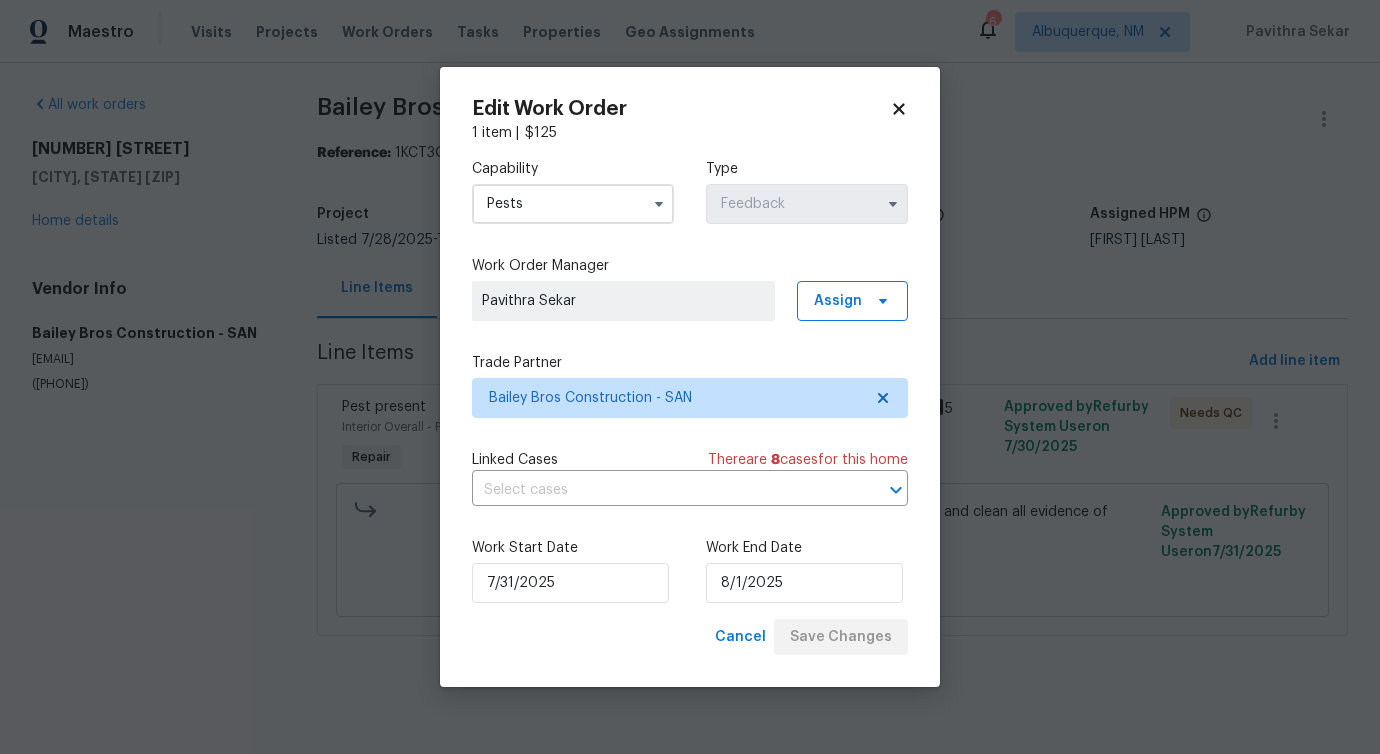 click on "Maestro Visits Projects Work Orders Tasks Properties Geo Assignments 6 Albuquerque, NM Pavithra Sekar All work orders 7887 Stylus Dr San Diego, CA 92108 Home details Vendor Info Bailey Bros Construction - SAN office@trubuildsolutions.com (619) 606-2042 Bailey Bros Construction - SAN Needs QC Reference:   1KCT3QHFNHMVK-831ac578f Project Listed   7/28/2025  -  7/31/2025 Work Order Timeline 7/29/2025  -  7/31/2025 Total Budget $125.00 Assigned HPM Tyler Bloom Line Items Progress Updates Attachments Invoices Line Items Add line item Pest present Interior Overall - Pests Repair Roaches infestation, please go onsite and perform pest control and clean all evidence of roaches $125.00   5 Approved by  Refurby System User  on   7/30/2025 Needs QC Roaches infestation, please go onsite and perform pest control and clean all evidence of roaches $125.00 Reason:  (PS) Updated per vendor's cost. Approved by  Refurby System User  on  7/31/2025
Edit Work Order 1 item | $ 125 Capability   Pests Type   Feedback   Assign" at bounding box center [690, 346] 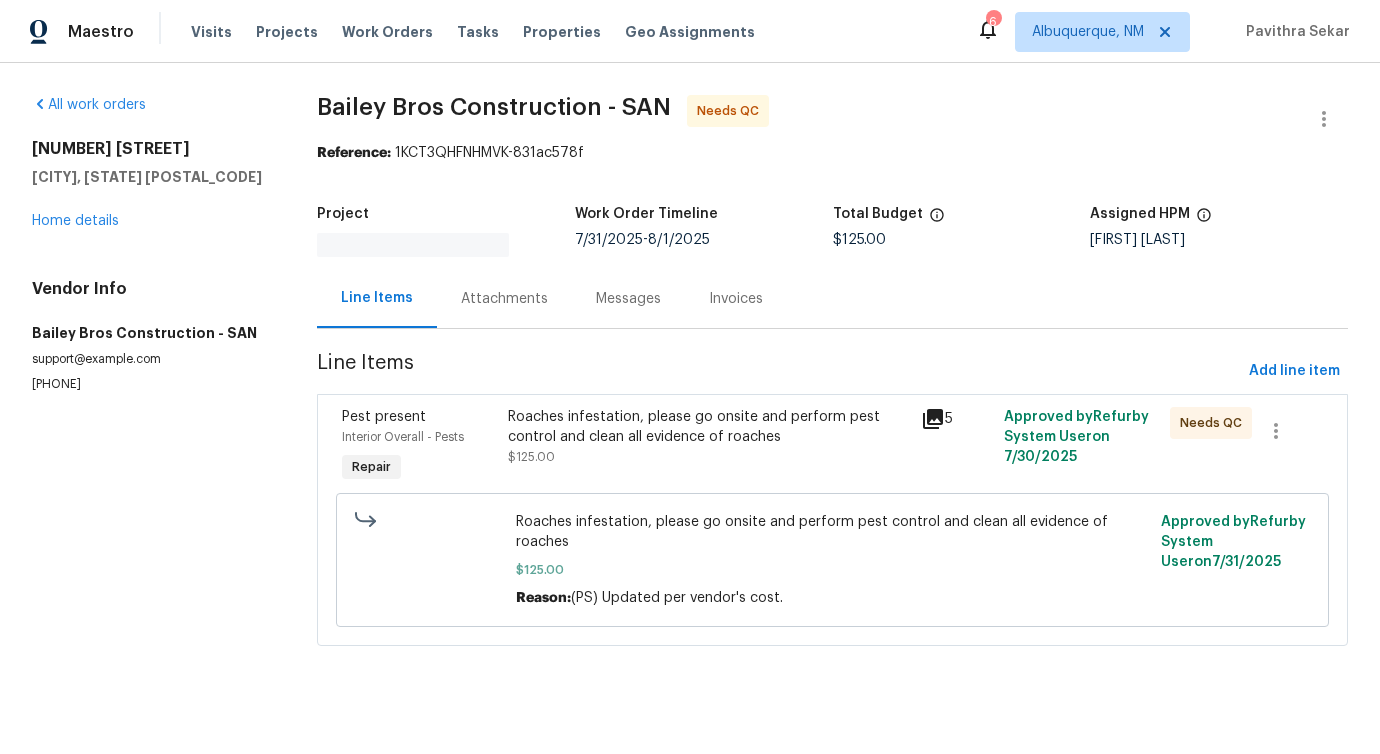 scroll, scrollTop: 0, scrollLeft: 0, axis: both 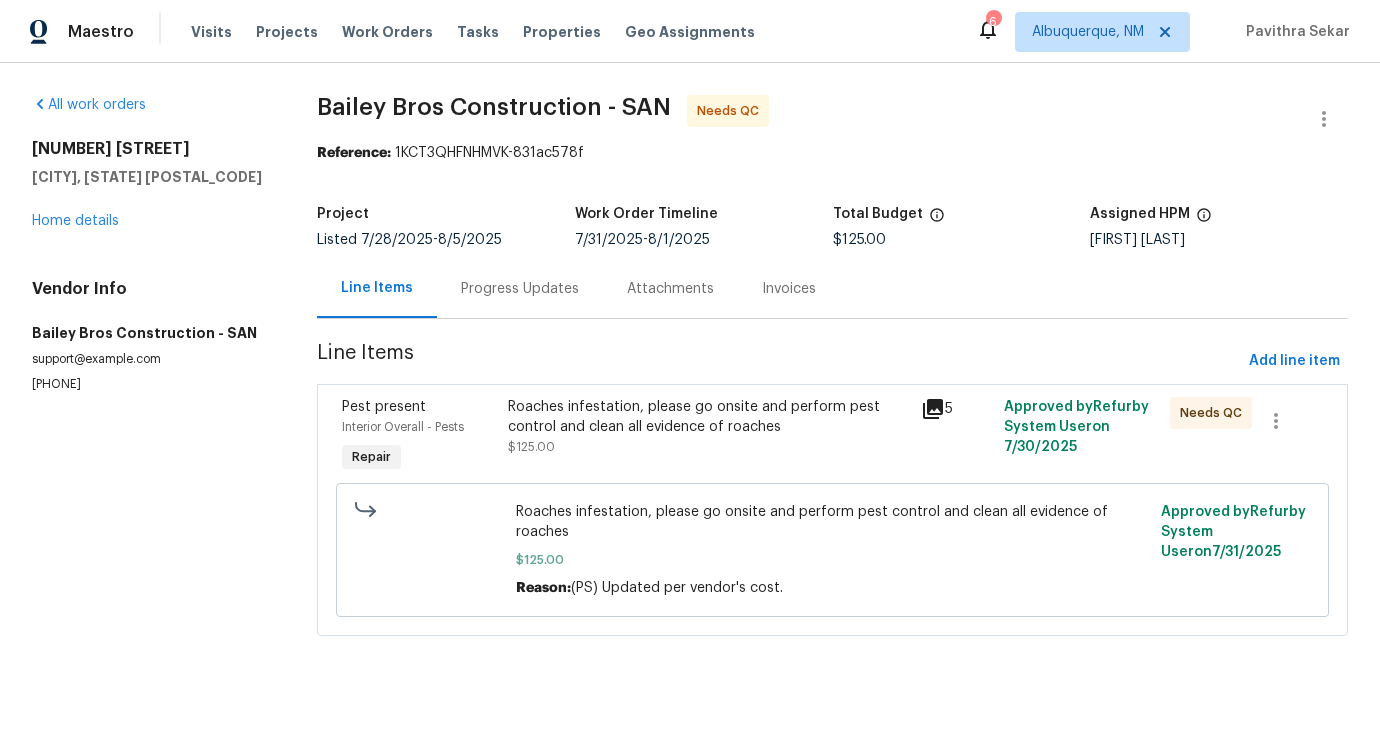 click on "Roaches infestation, please go onsite and perform pest control and clean all evidence of roaches" at bounding box center [709, 417] 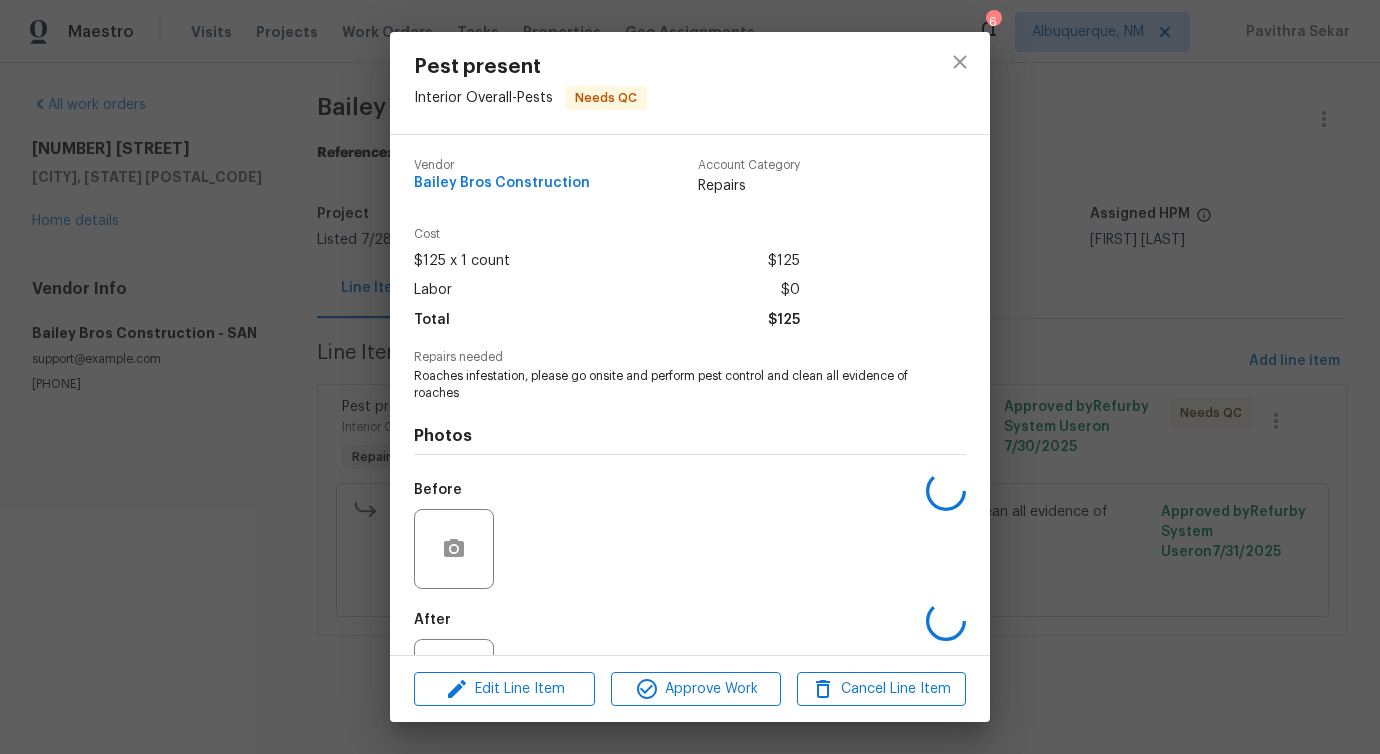scroll, scrollTop: 84, scrollLeft: 0, axis: vertical 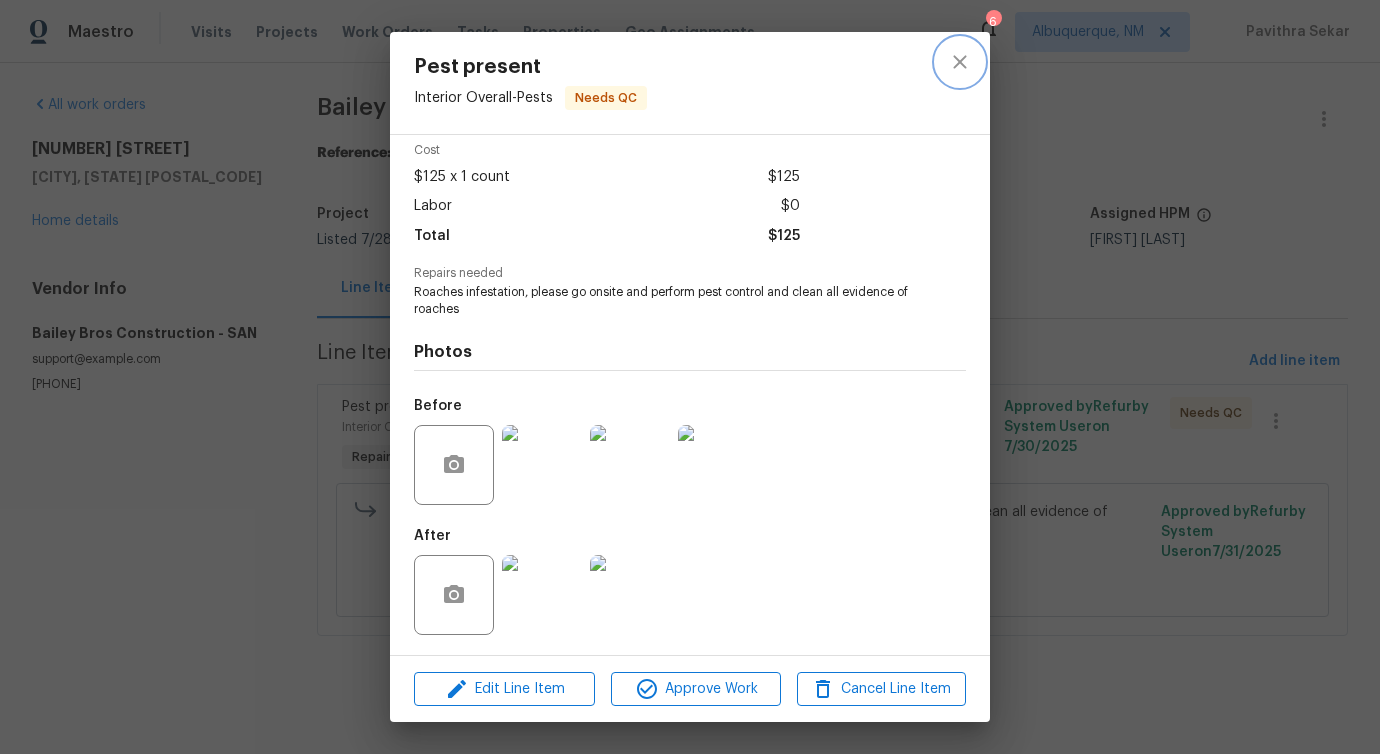 click 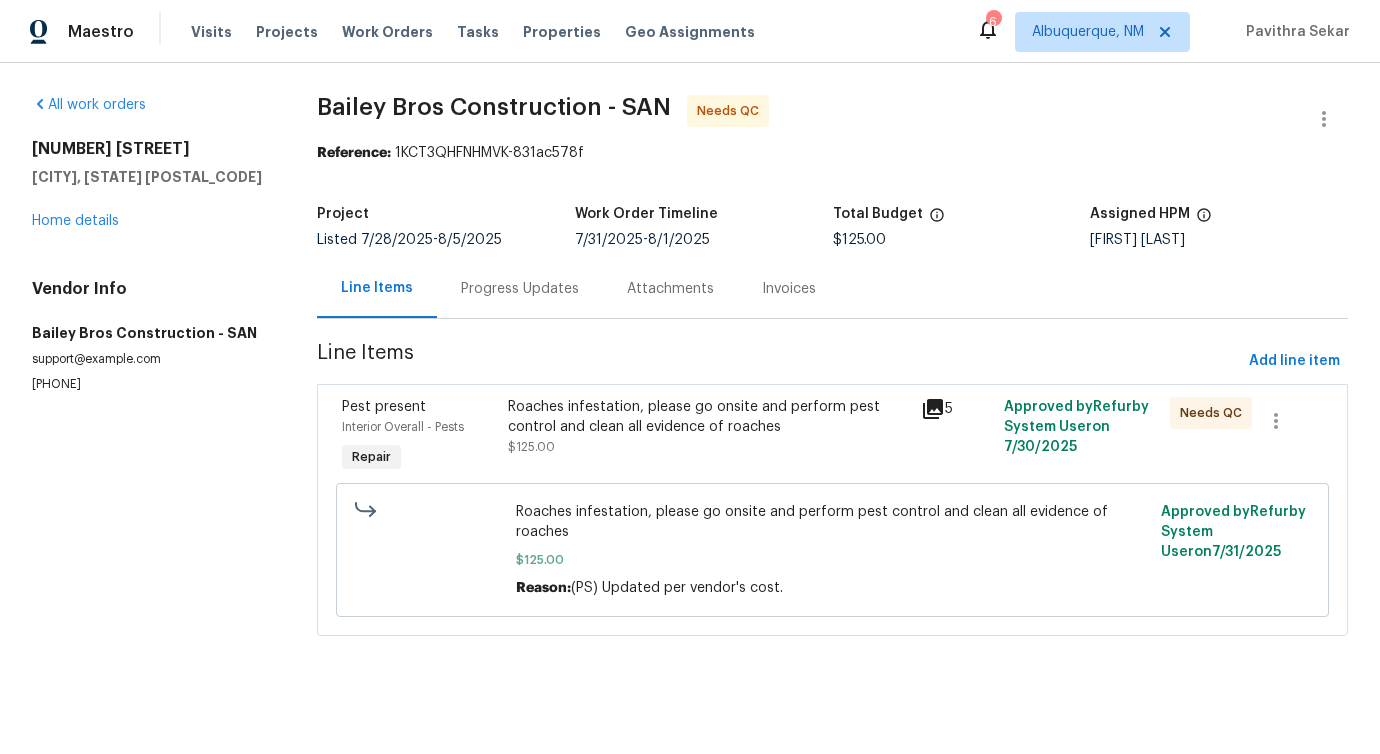 click on "Progress Updates" at bounding box center [520, 289] 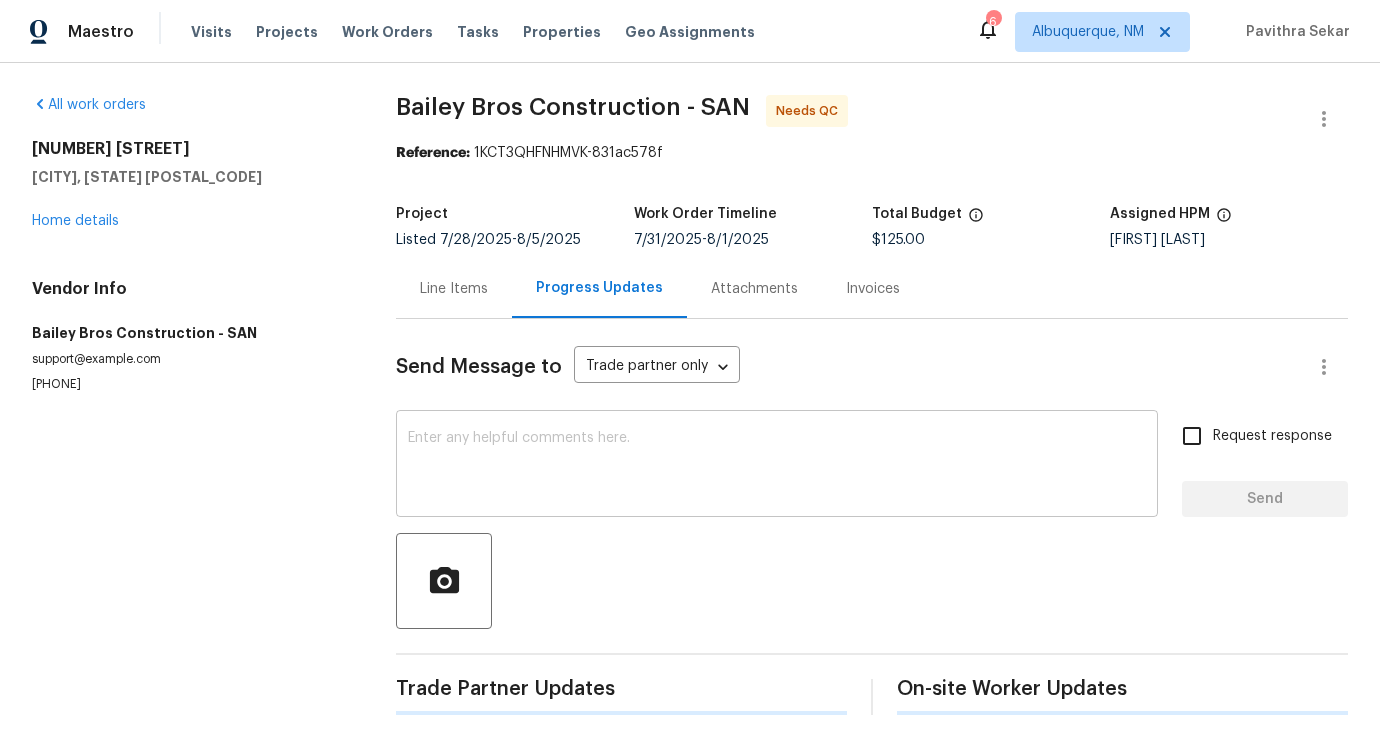 click at bounding box center (777, 466) 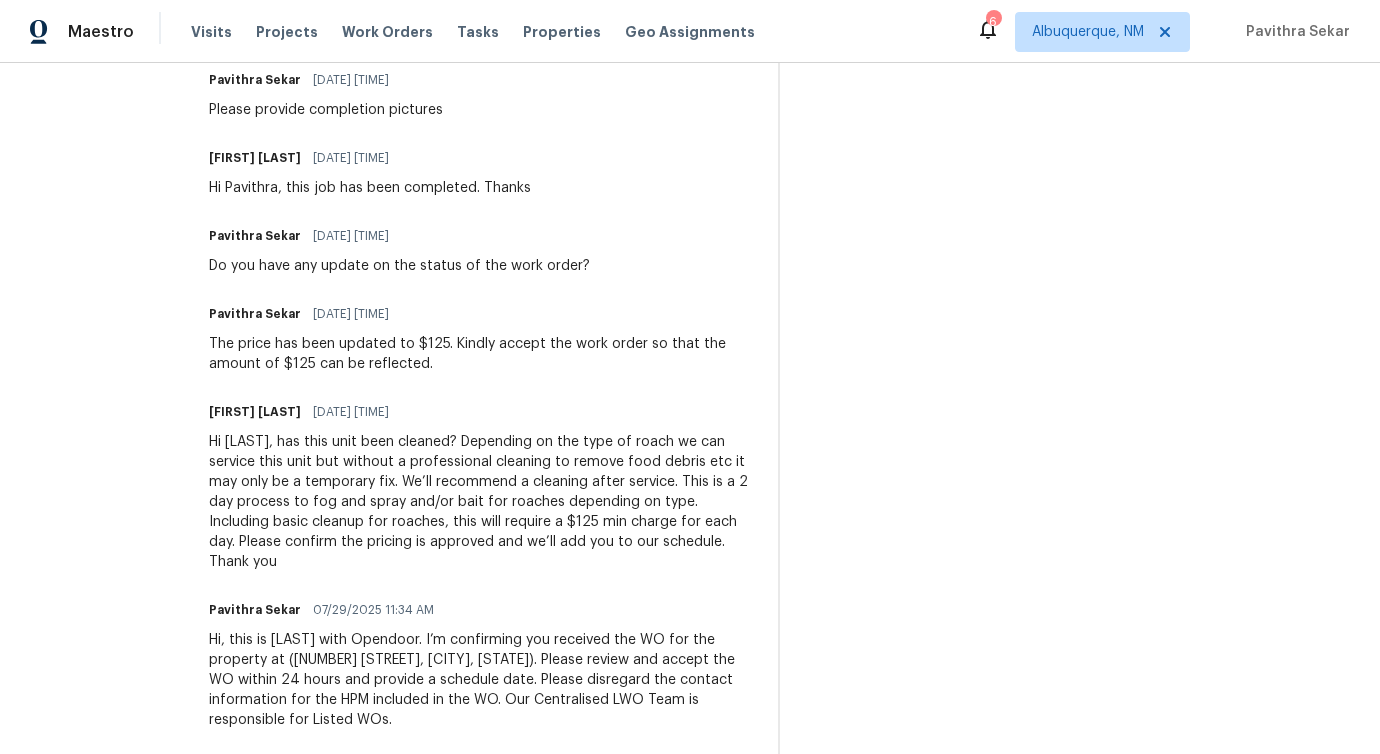 scroll, scrollTop: 917, scrollLeft: 0, axis: vertical 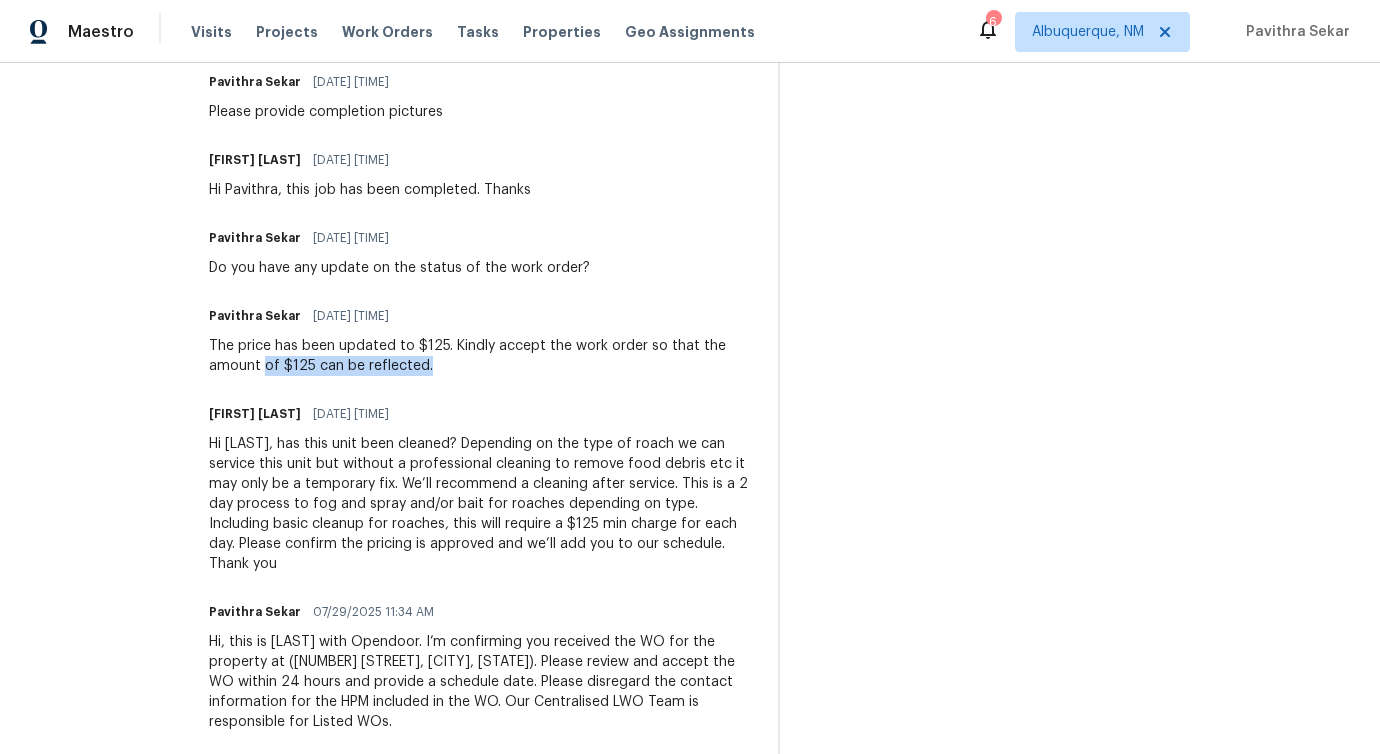 drag, startPoint x: 302, startPoint y: 363, endPoint x: 514, endPoint y: 362, distance: 212.00237 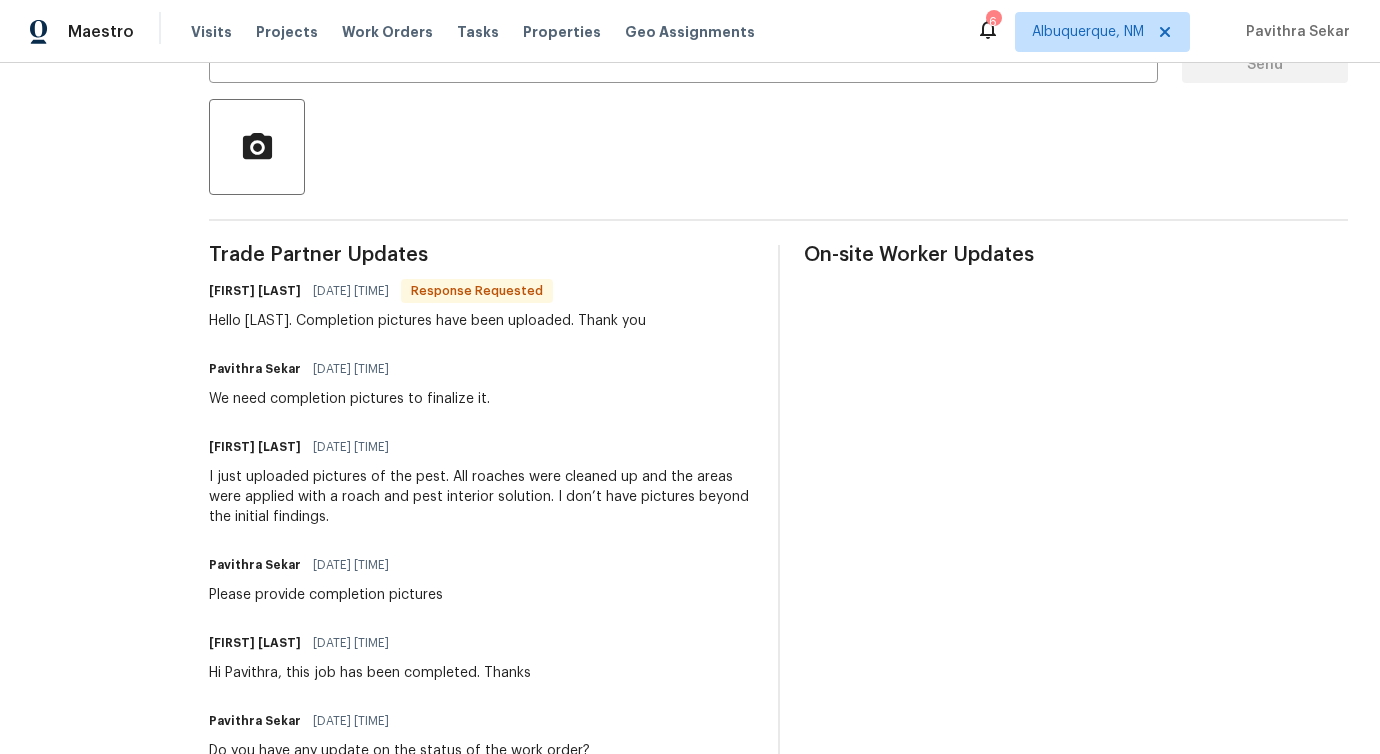 scroll, scrollTop: 0, scrollLeft: 0, axis: both 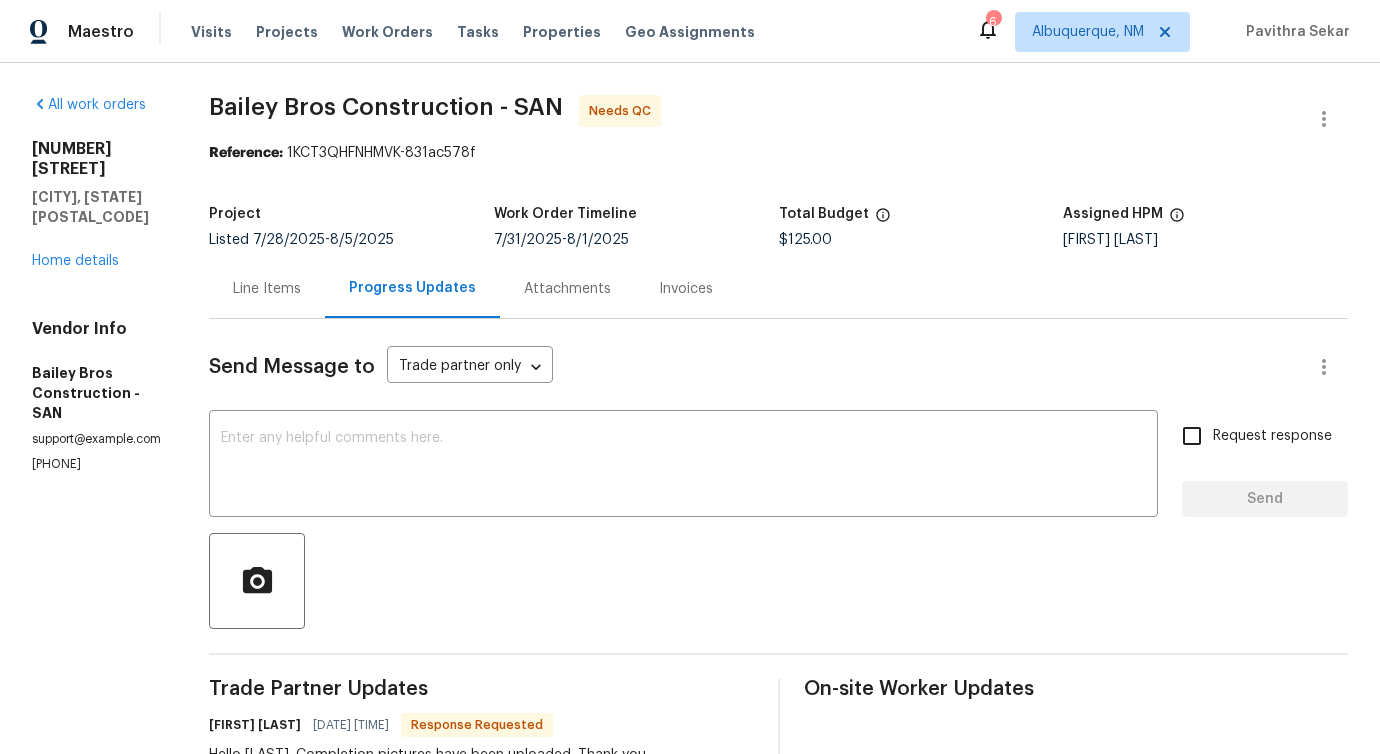 click on "Line Items" at bounding box center [267, 289] 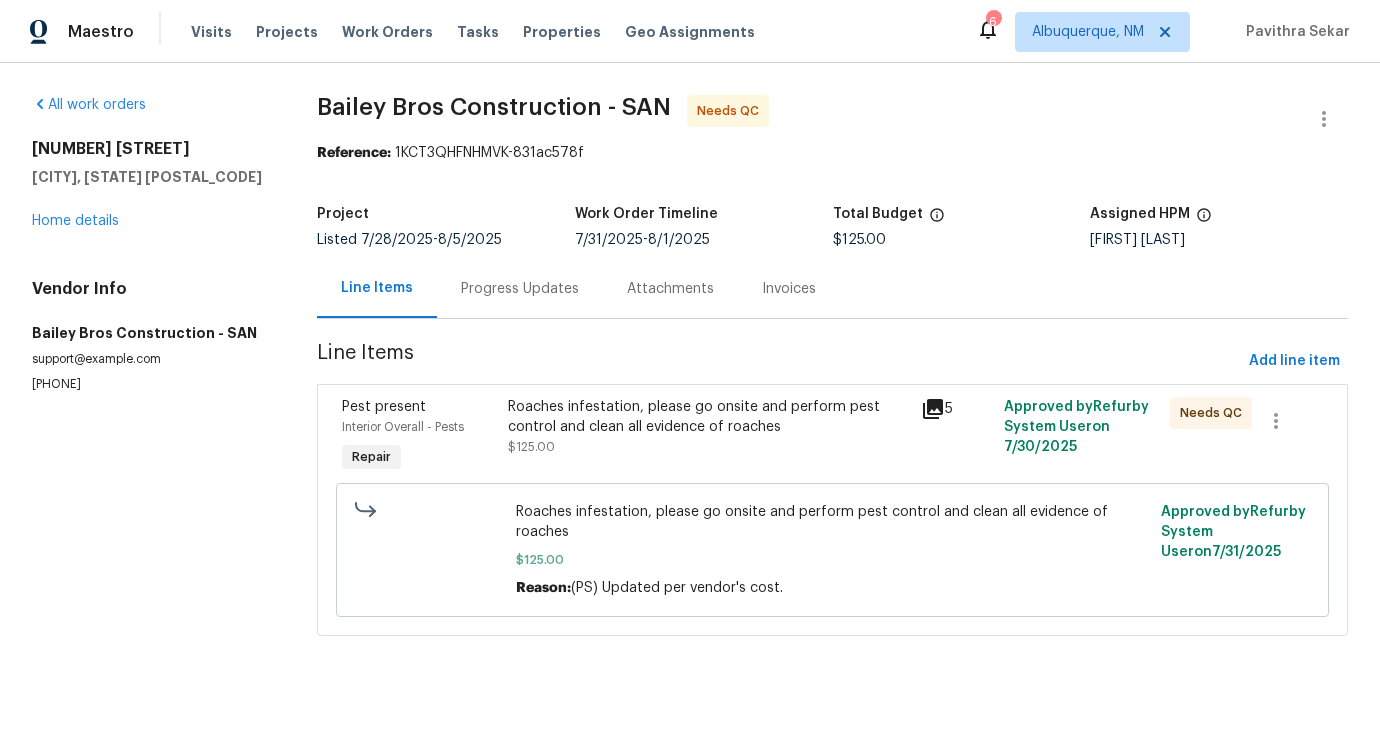 click on "Roaches infestation, please go onsite and perform pest control and clean all evidence of roaches" at bounding box center (709, 417) 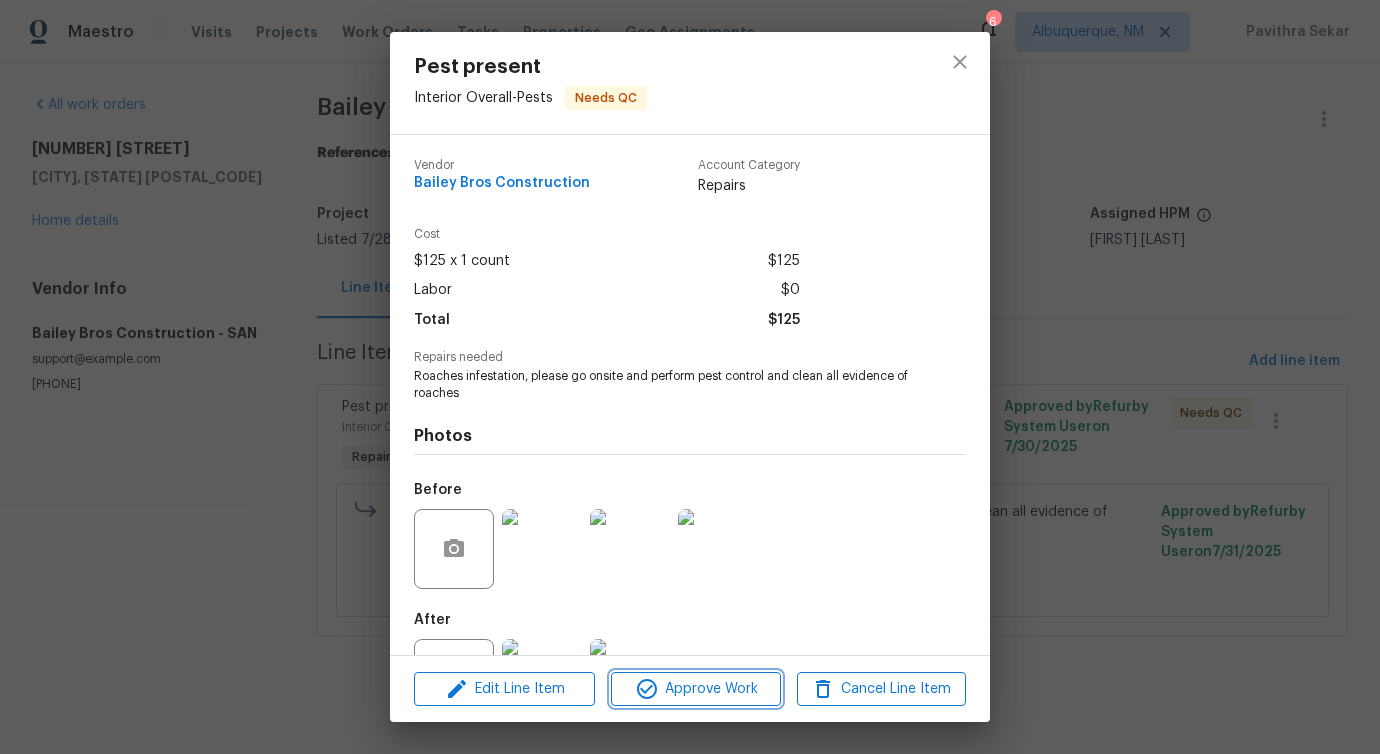 click on "Approve Work" at bounding box center [695, 689] 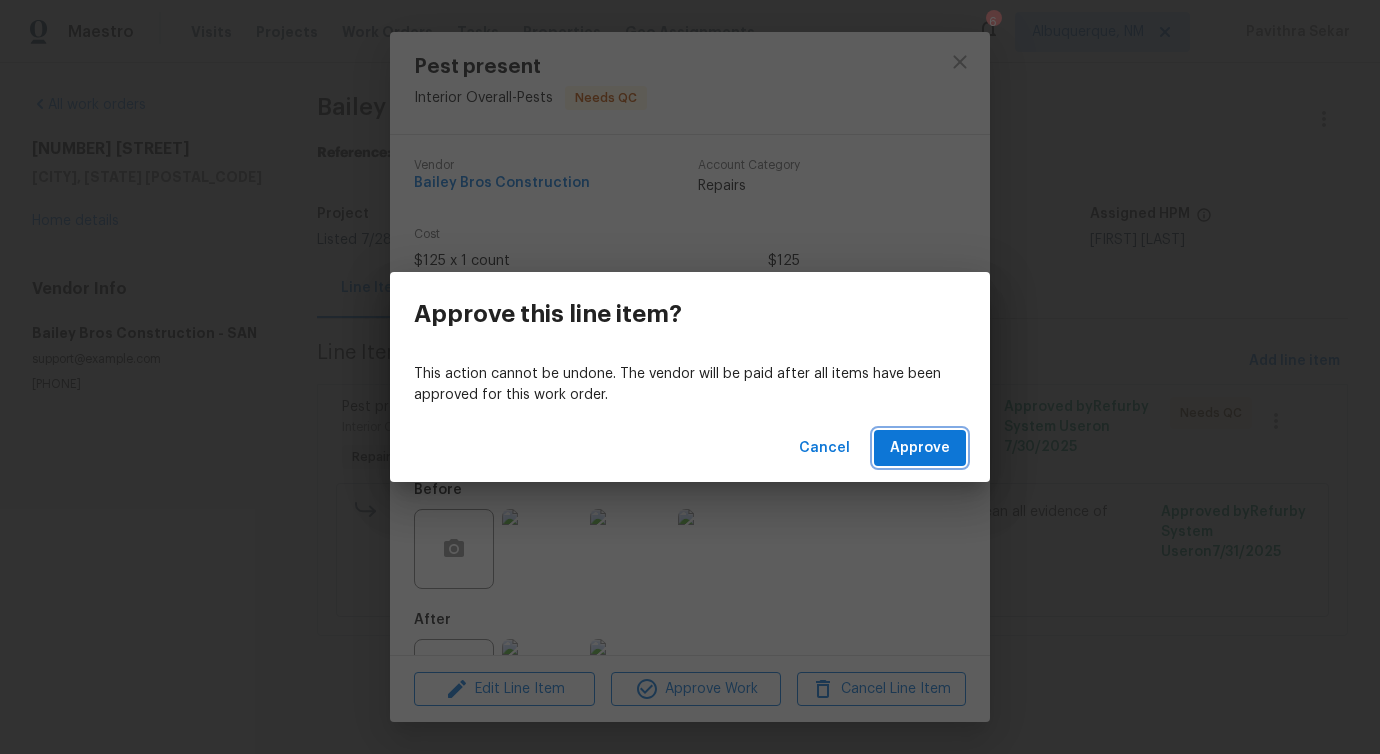 click on "Approve" at bounding box center [920, 448] 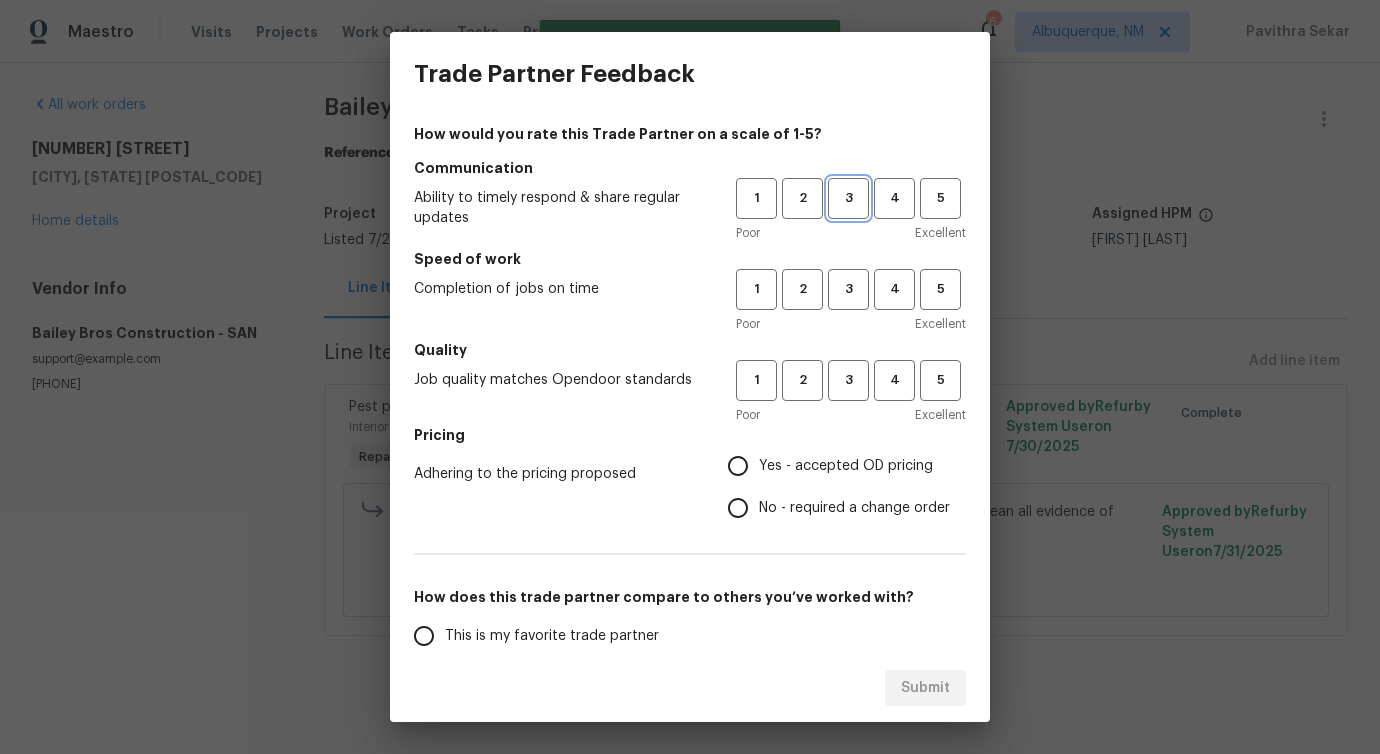 click on "3" at bounding box center (848, 198) 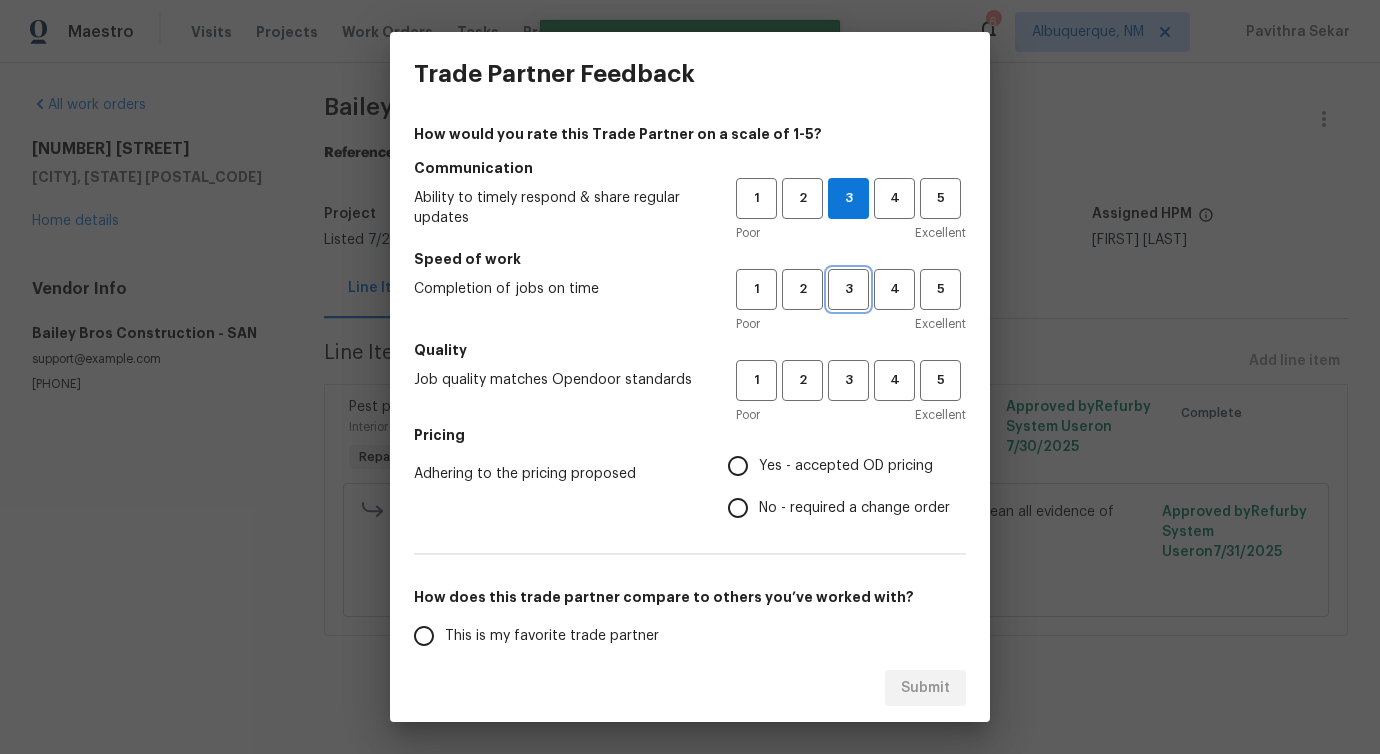 click on "3" at bounding box center [848, 289] 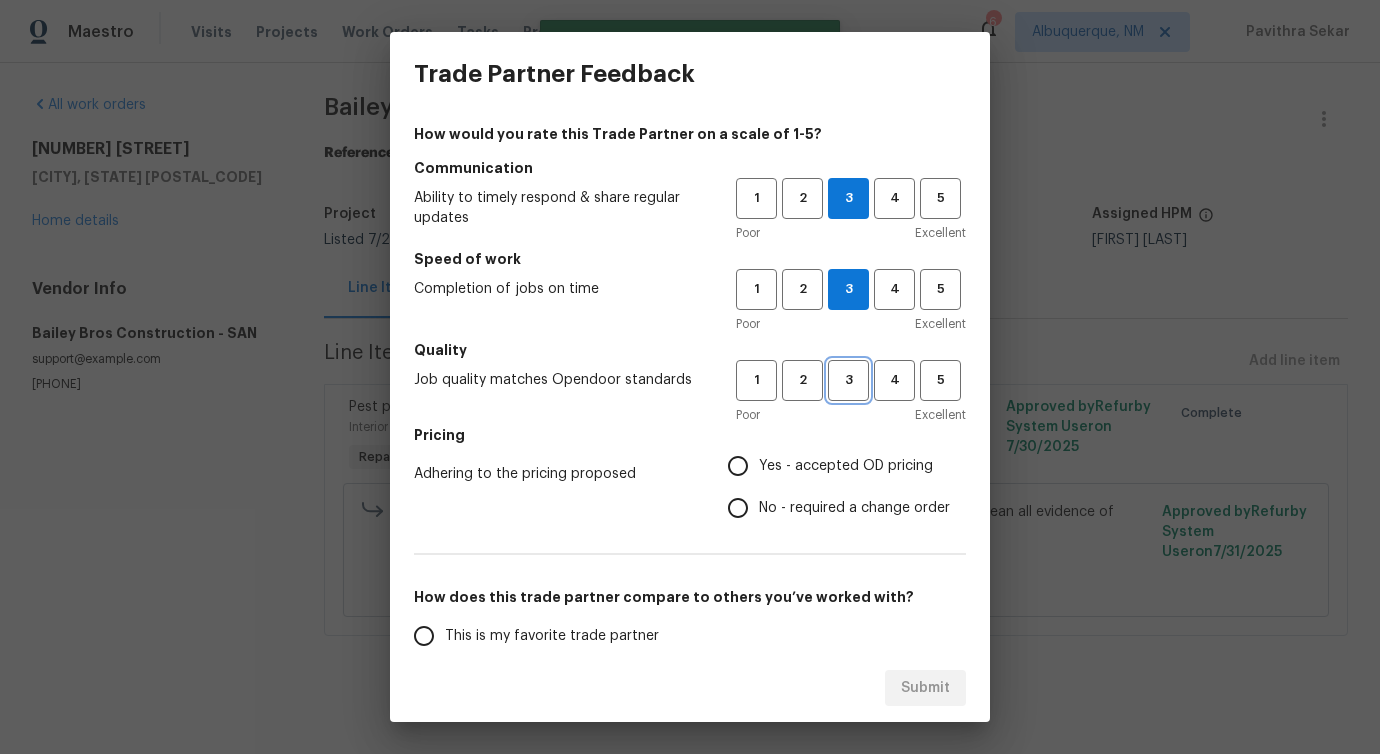 click on "3" at bounding box center (848, 380) 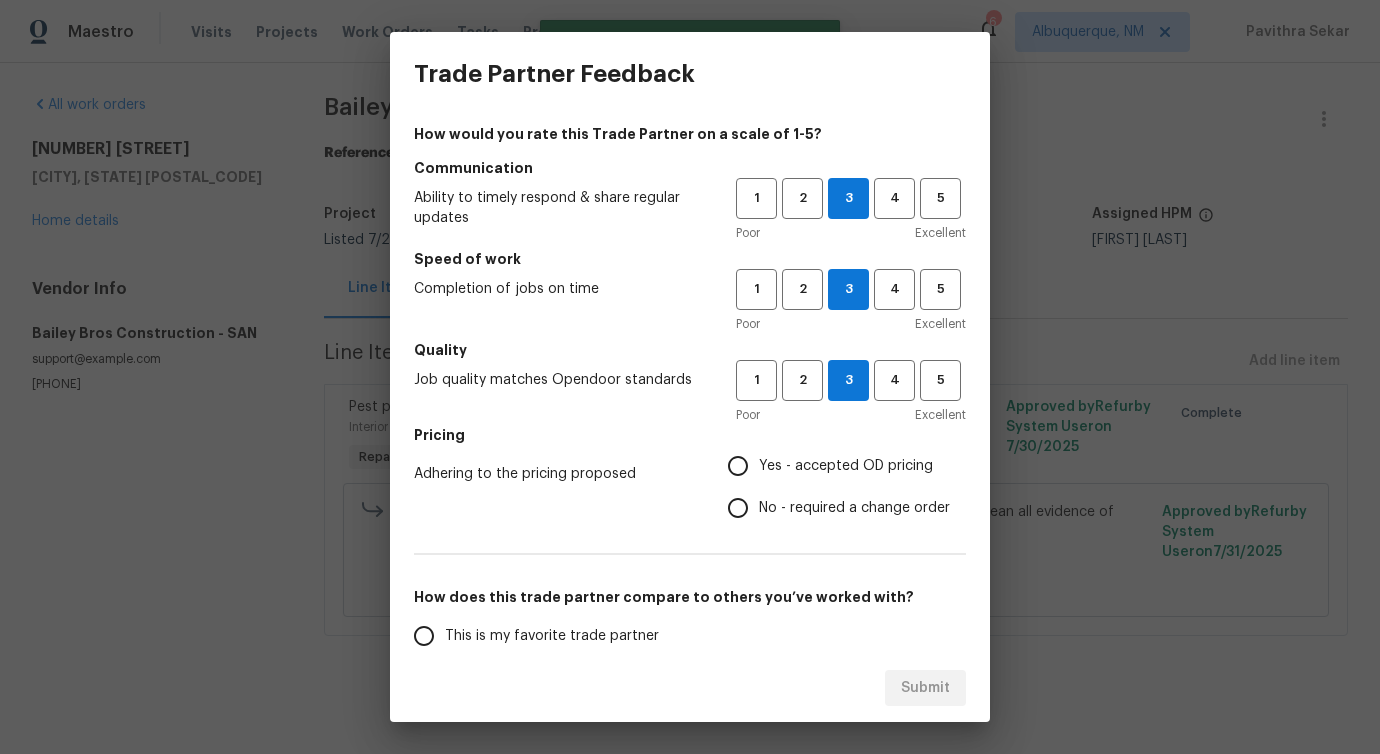 click on "No - required a change order" at bounding box center (854, 508) 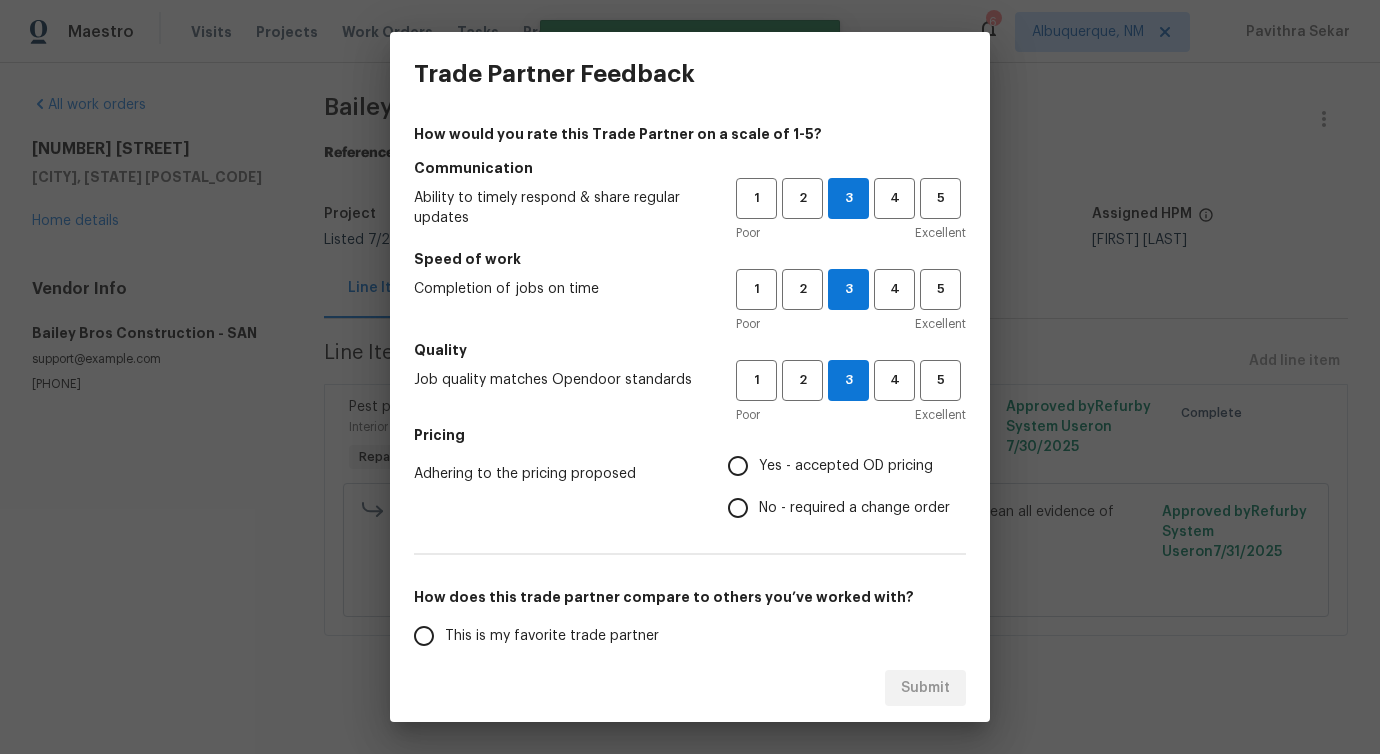 click on "No - required a change order" at bounding box center (738, 508) 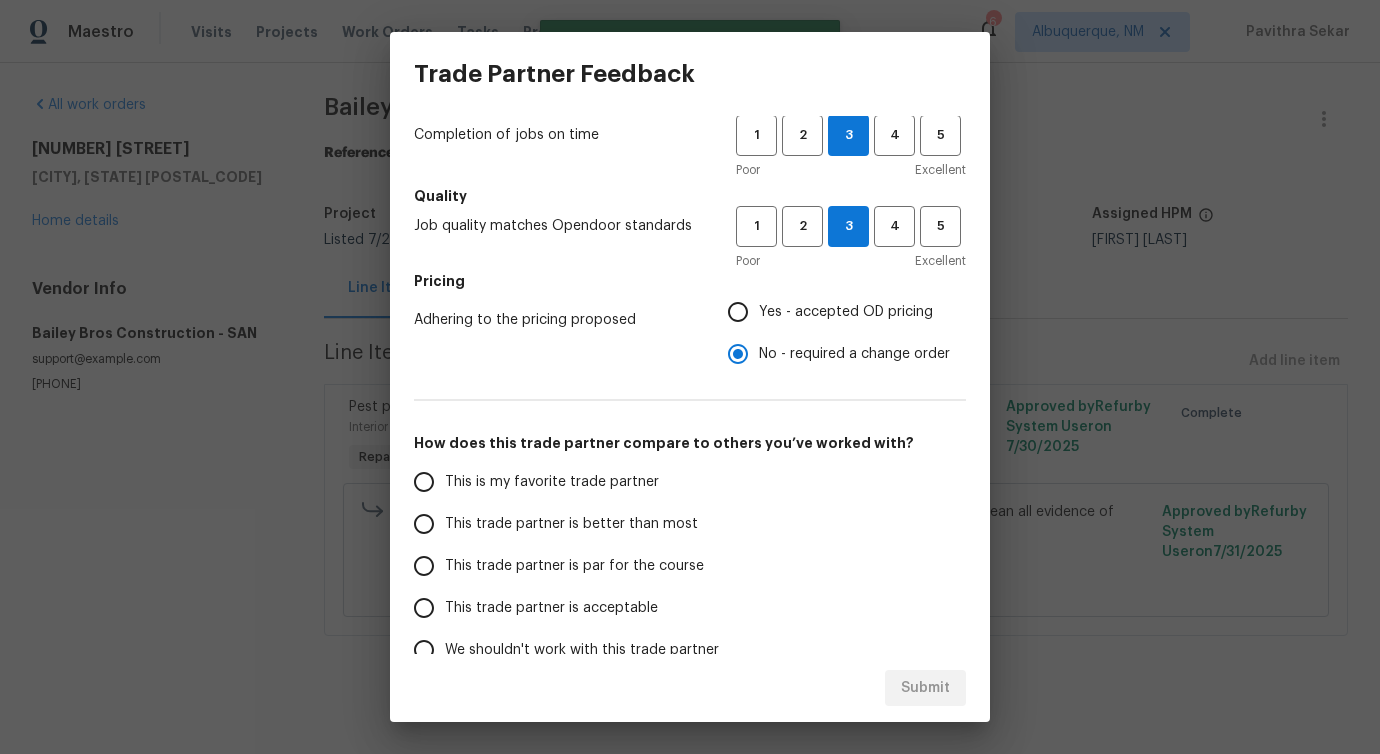scroll, scrollTop: 261, scrollLeft: 0, axis: vertical 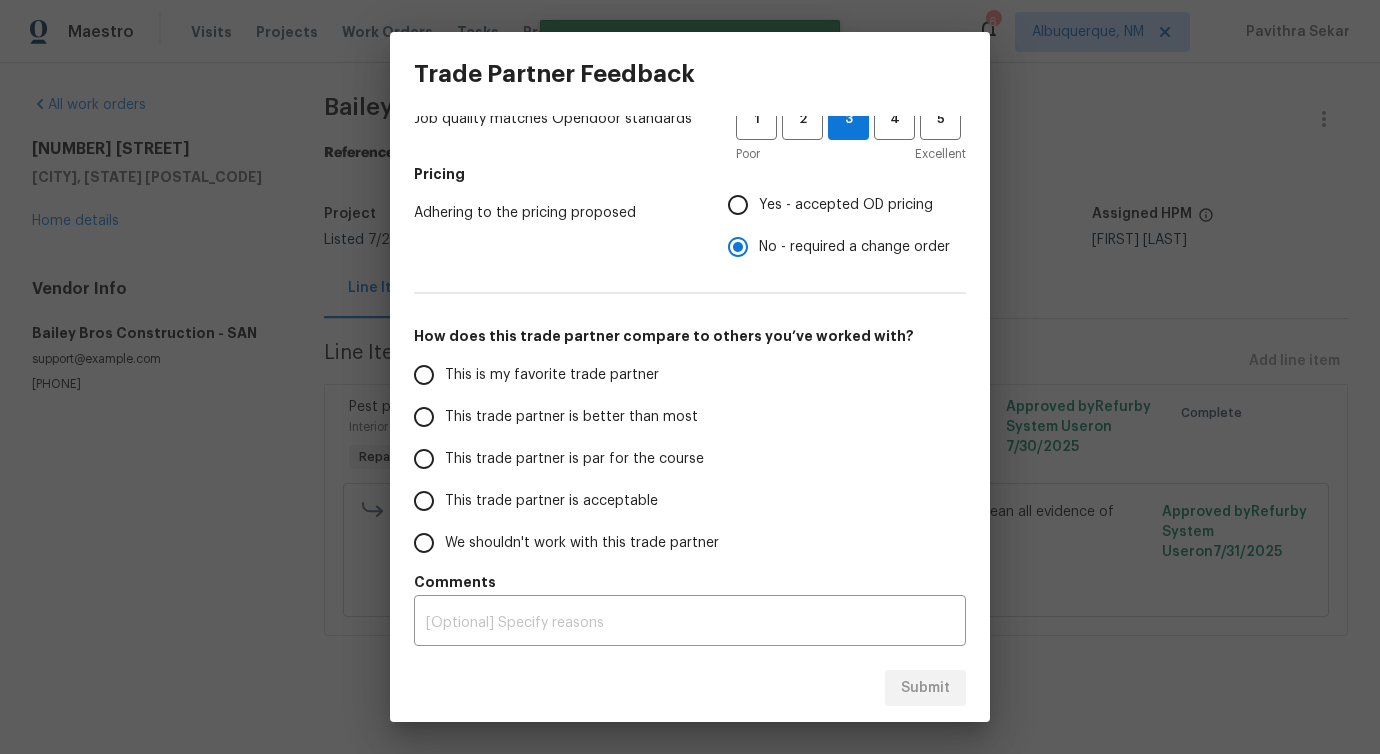 click on "This trade partner is better than most" at bounding box center [561, 417] 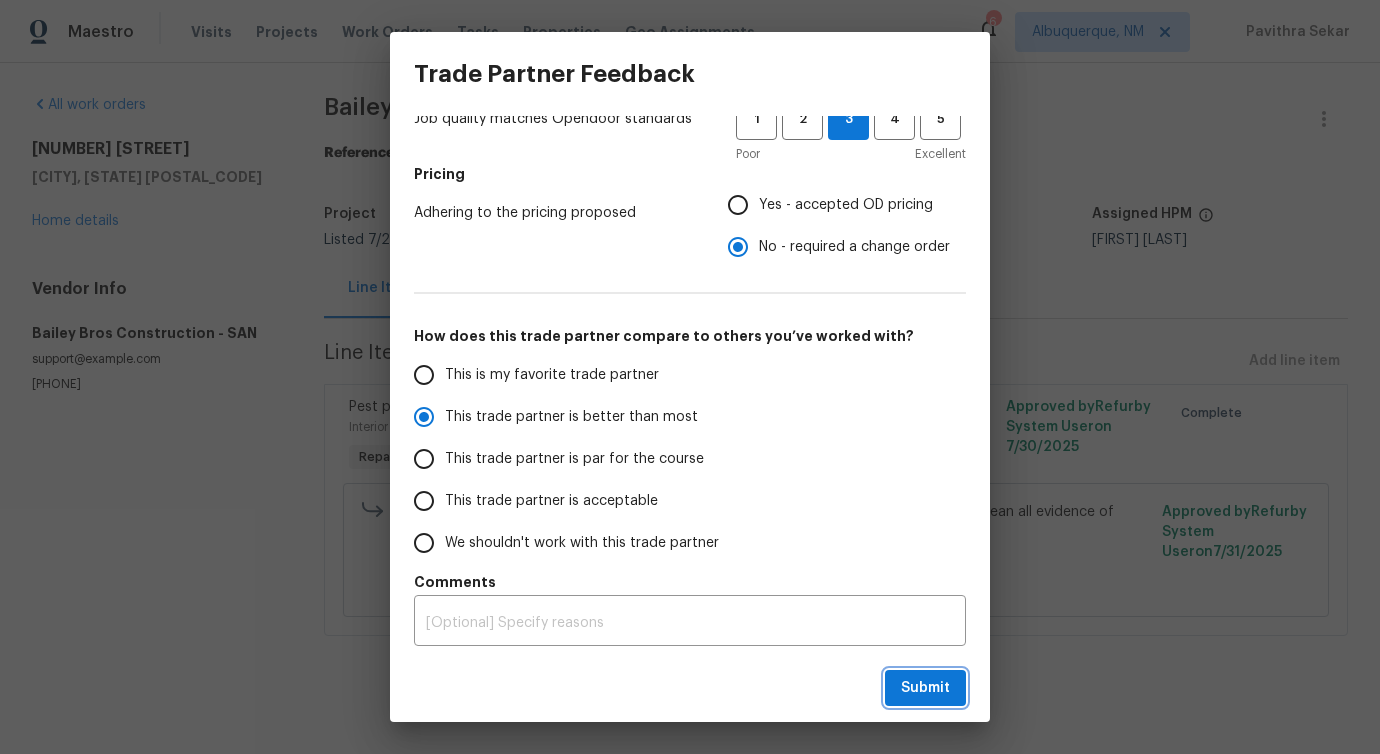 click on "Submit" at bounding box center (925, 688) 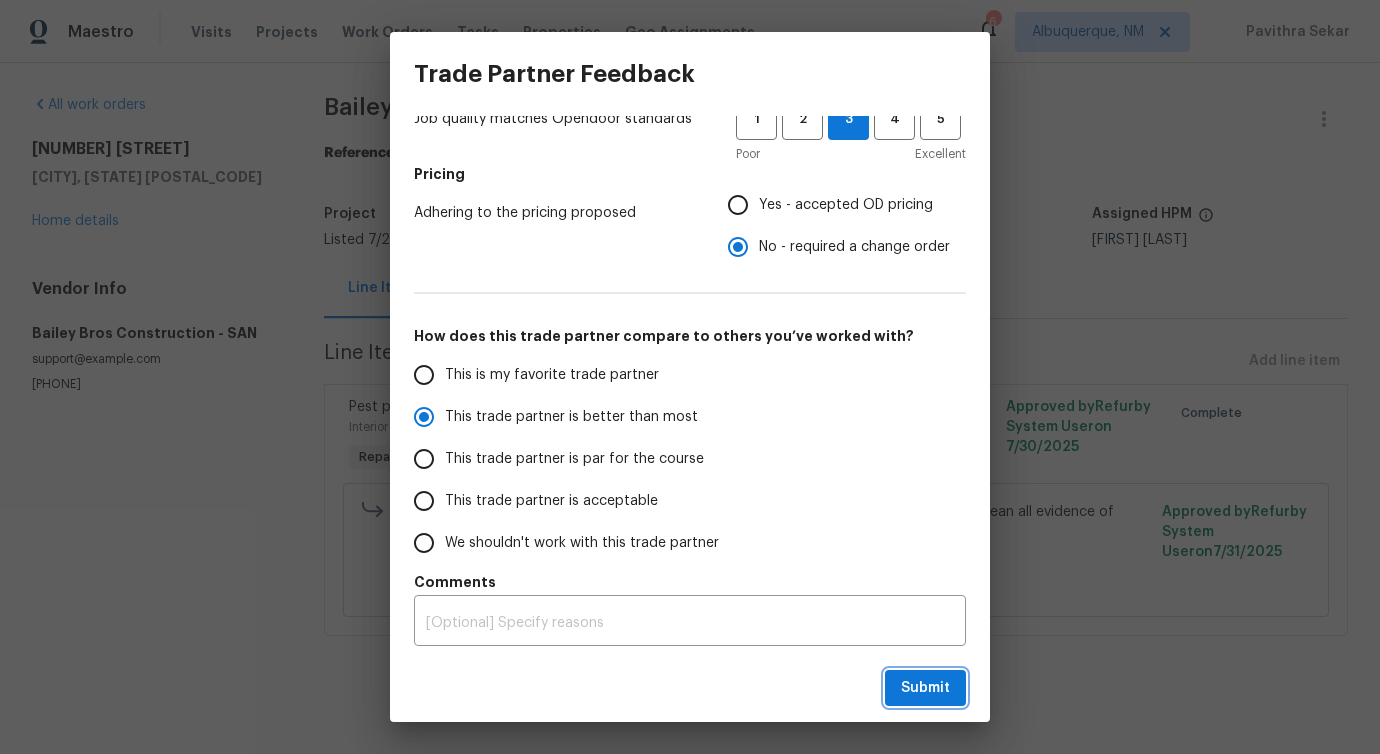 radio on "true" 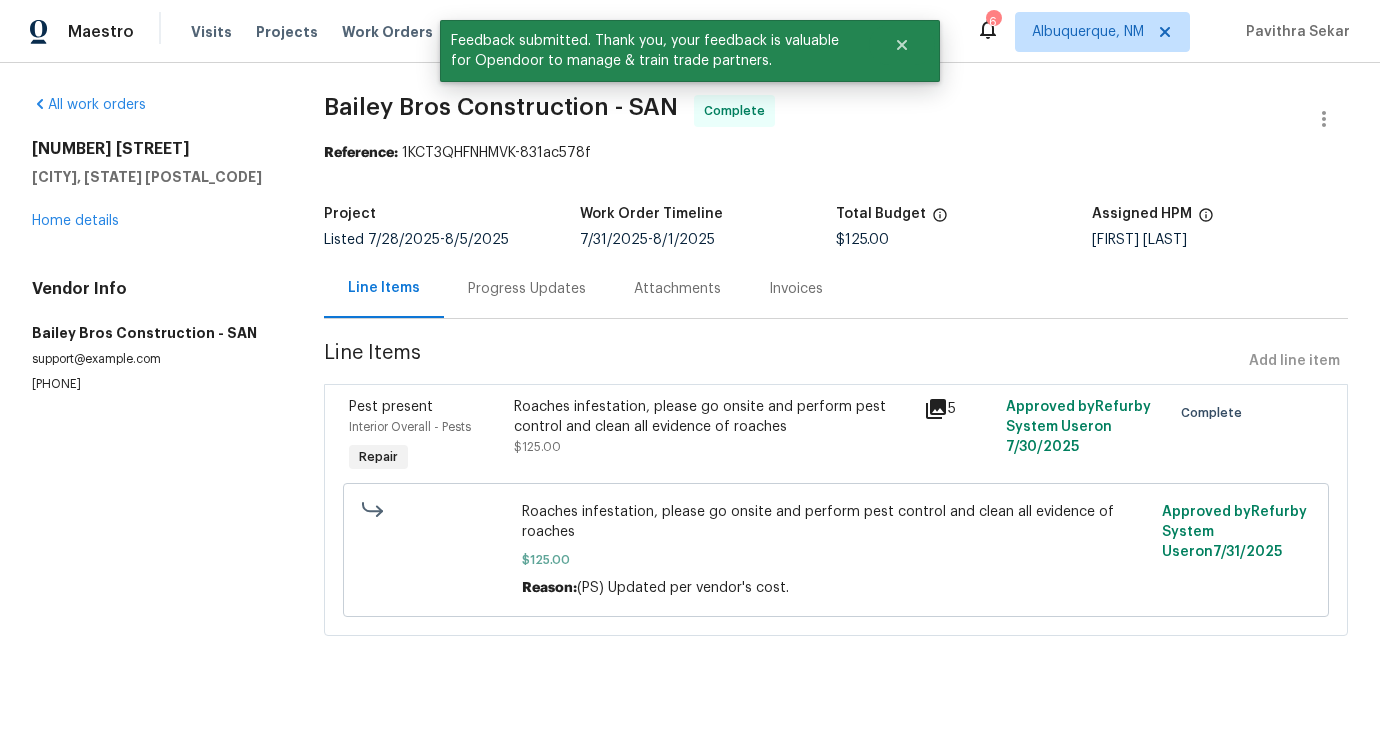click on "Progress Updates" at bounding box center (527, 289) 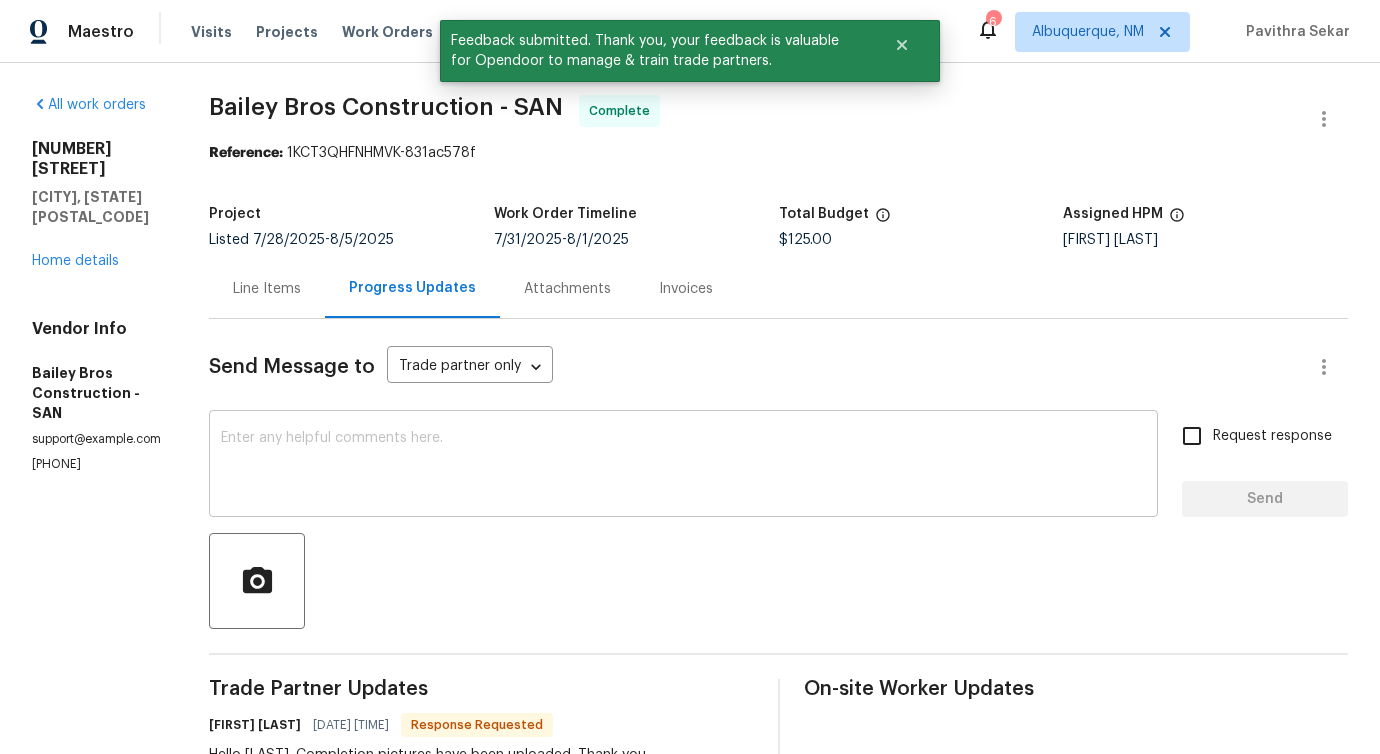 click at bounding box center [683, 466] 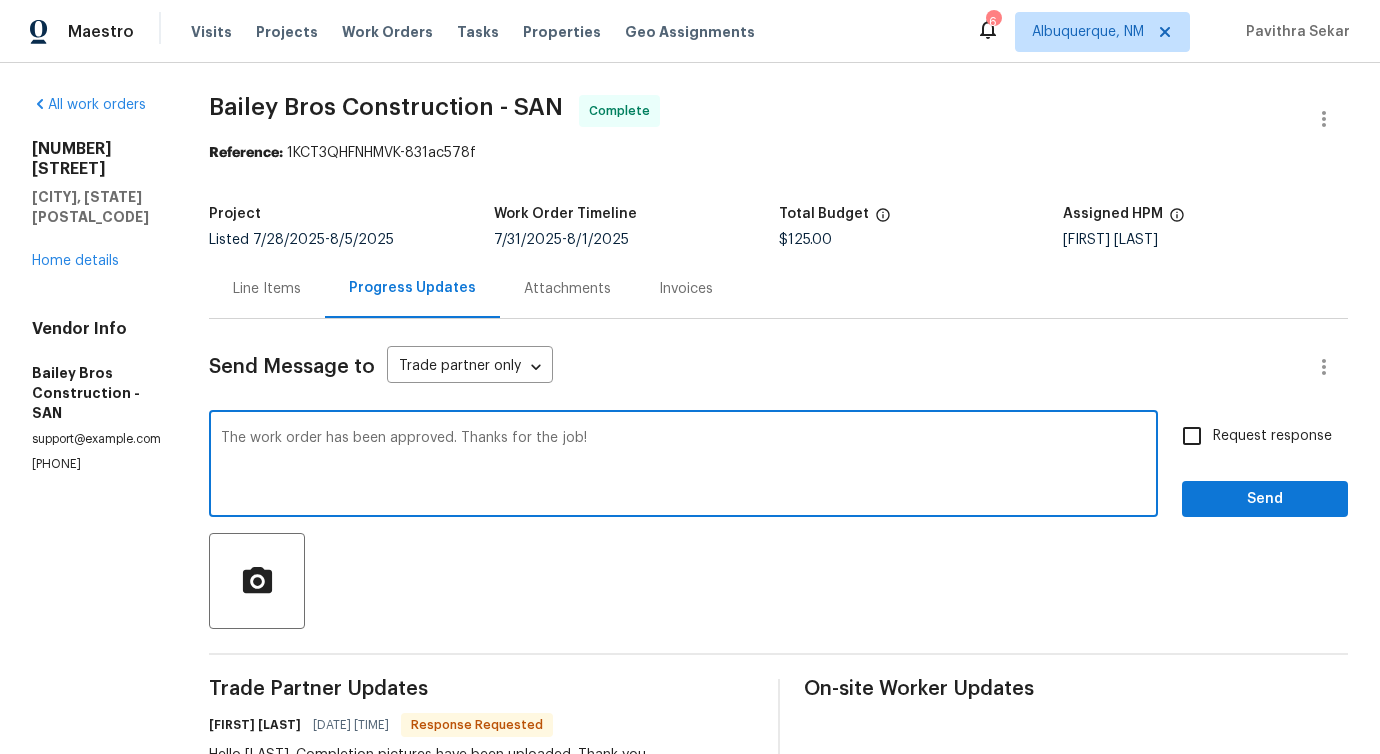 type on "The work order has been approved. Thanks for the job!" 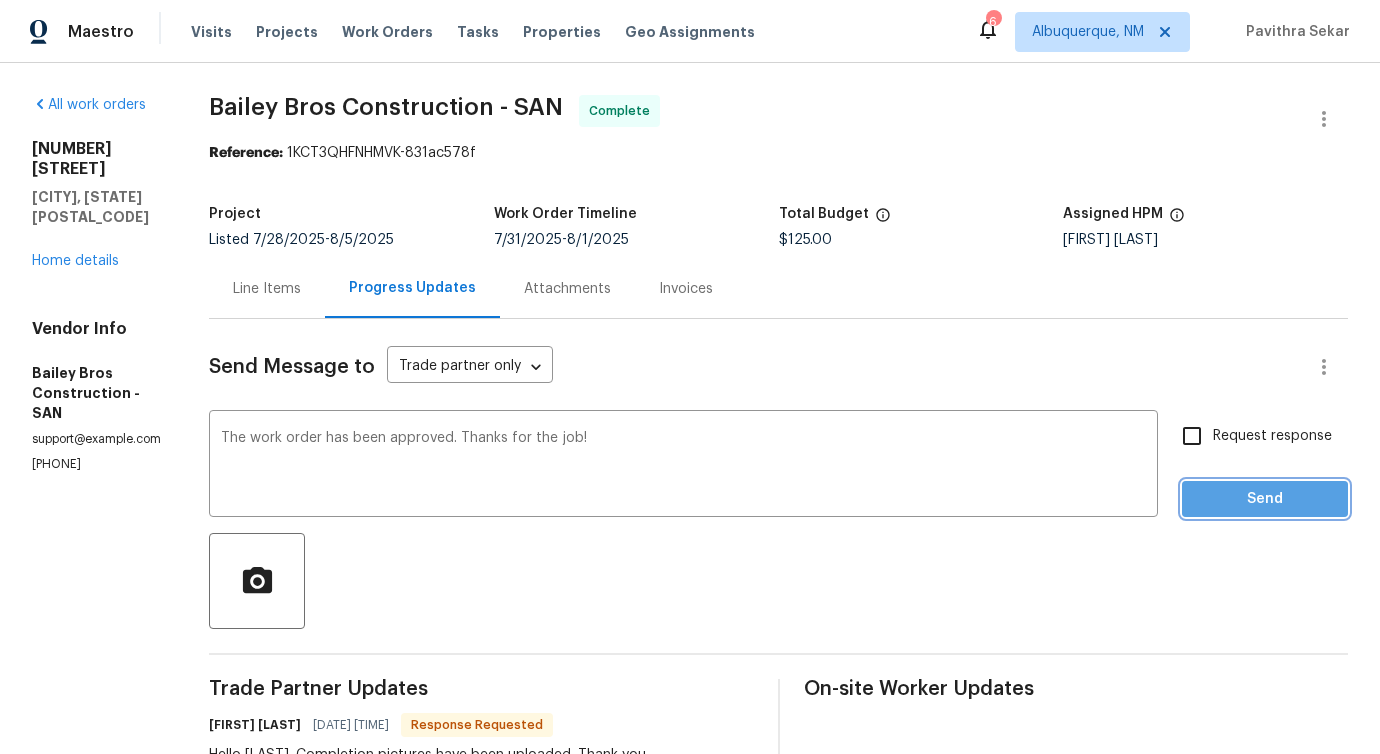 click on "Send" at bounding box center [1265, 499] 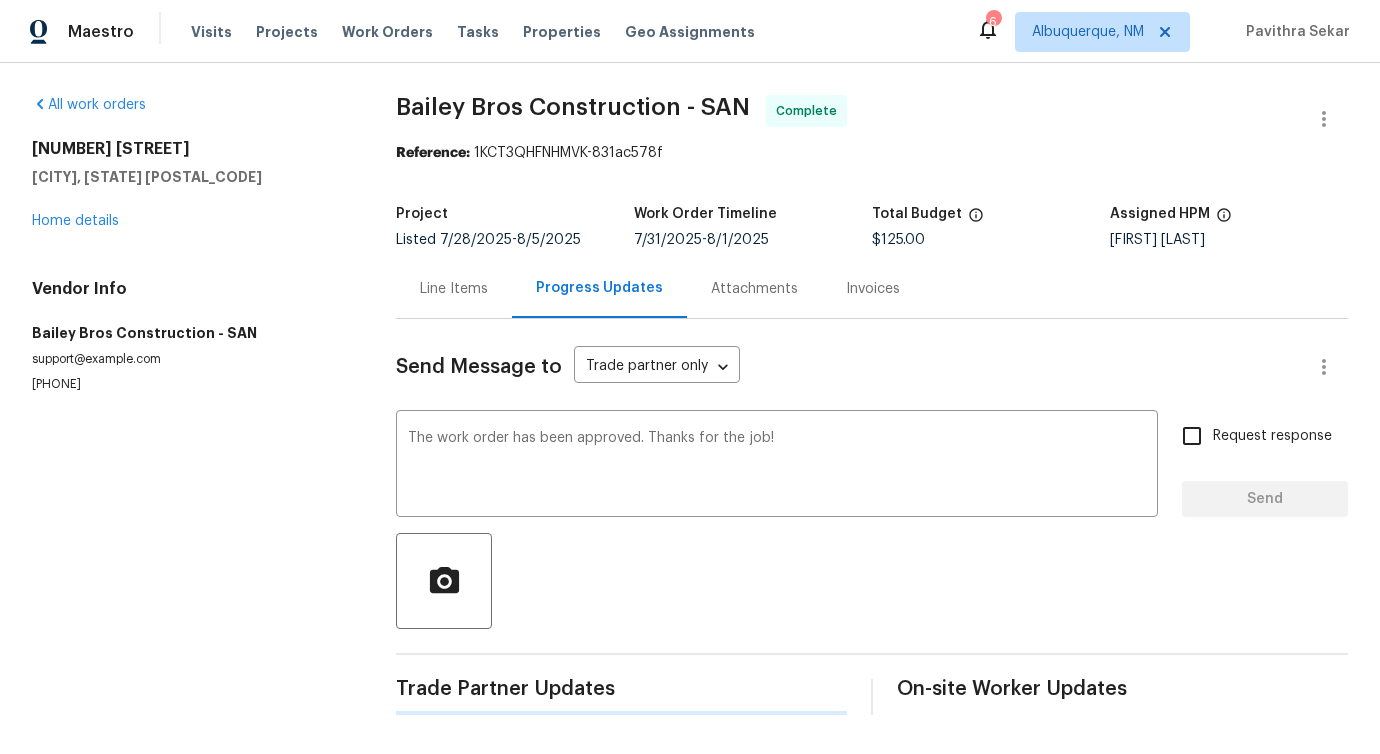 type 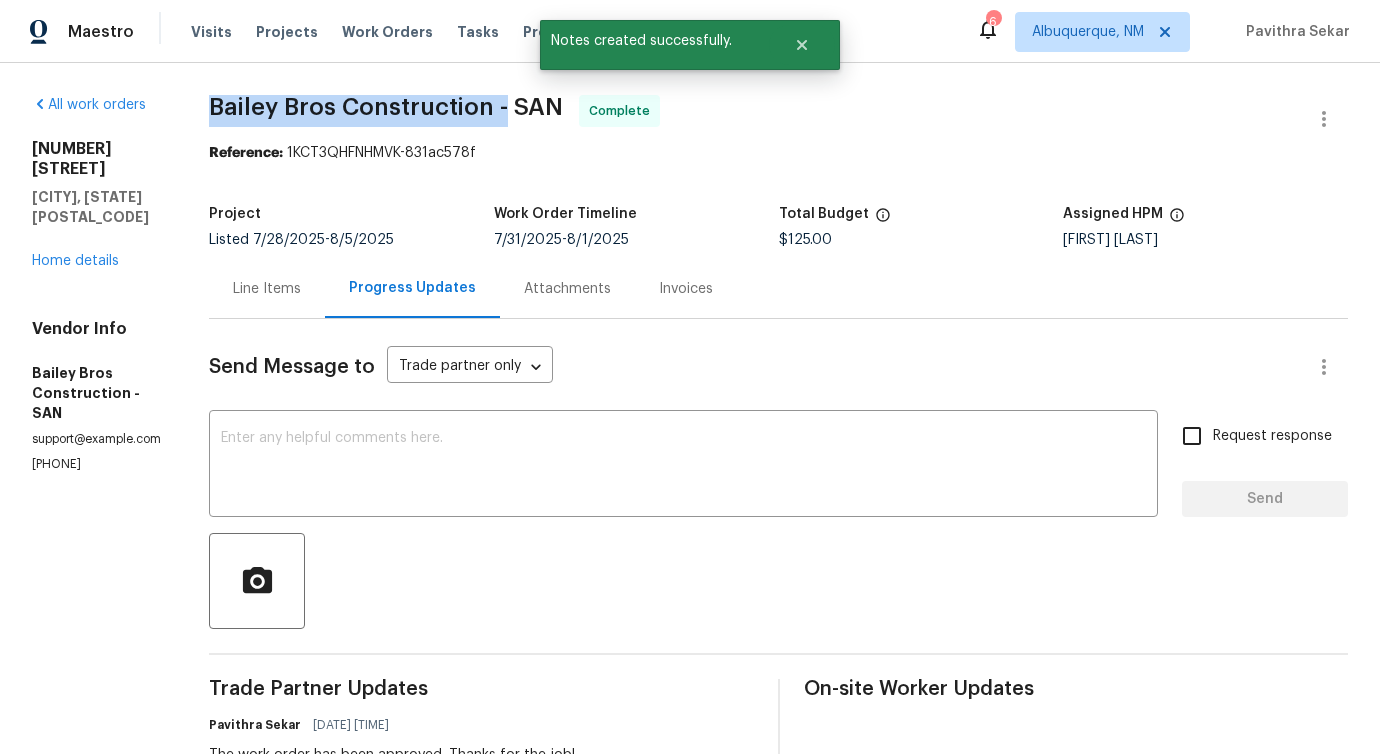 drag, startPoint x: 241, startPoint y: 102, endPoint x: 538, endPoint y: 111, distance: 297.13632 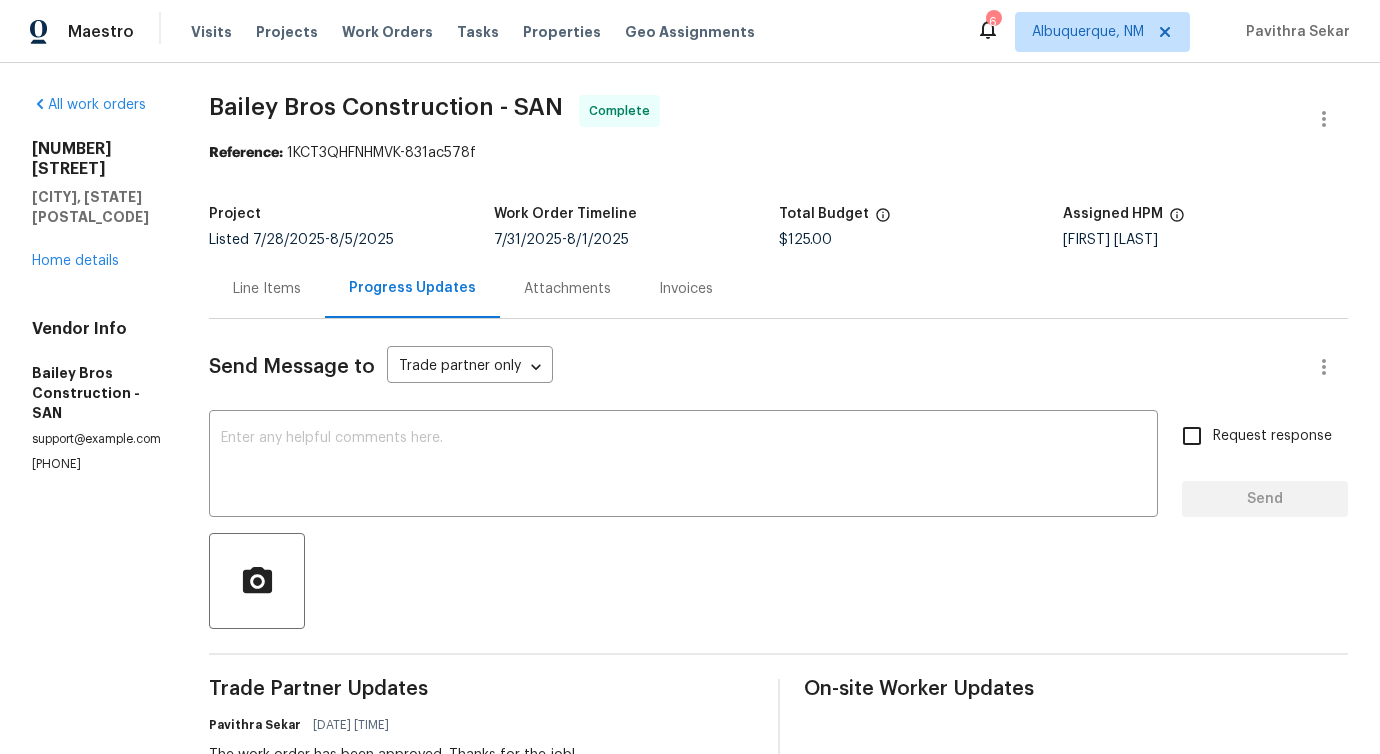 click on "7887 Stylus Dr San Diego, CA 92108 Home details" at bounding box center (96, 205) 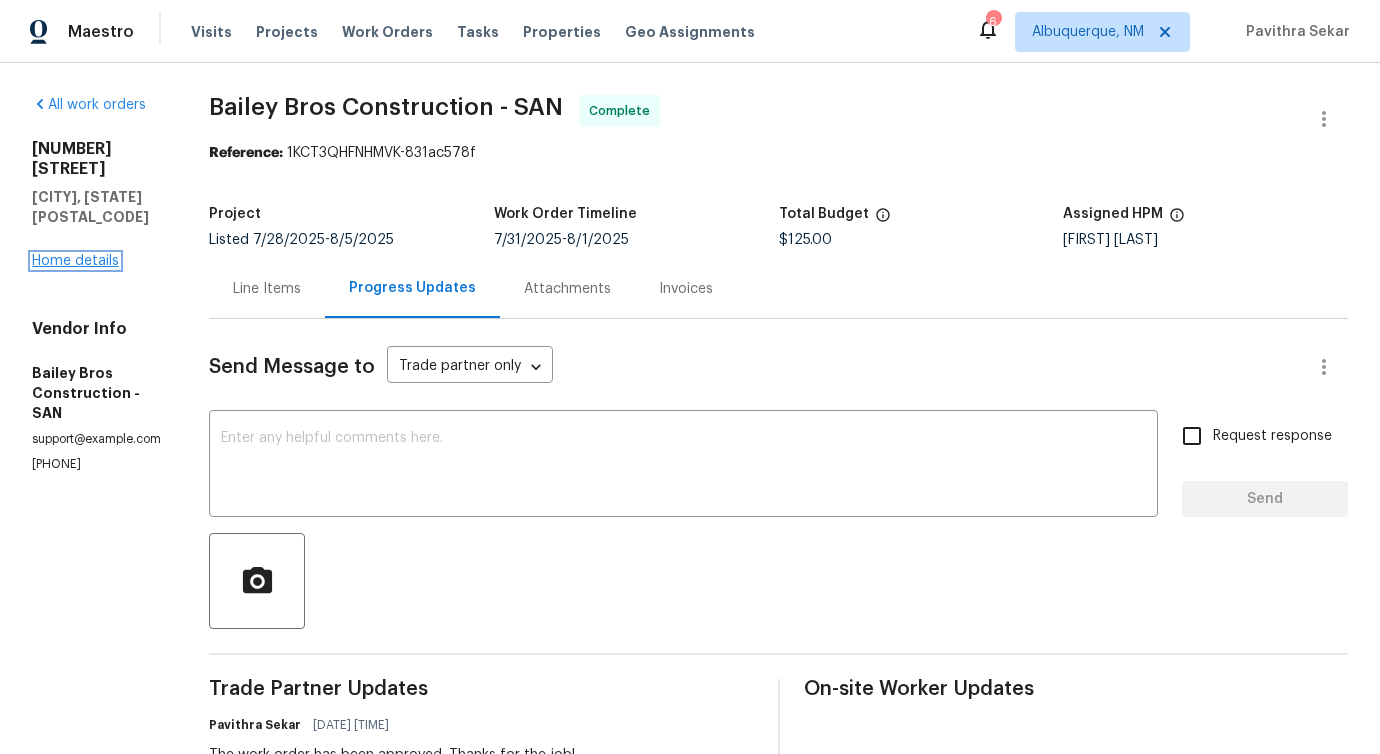 click on "Home details" at bounding box center (75, 261) 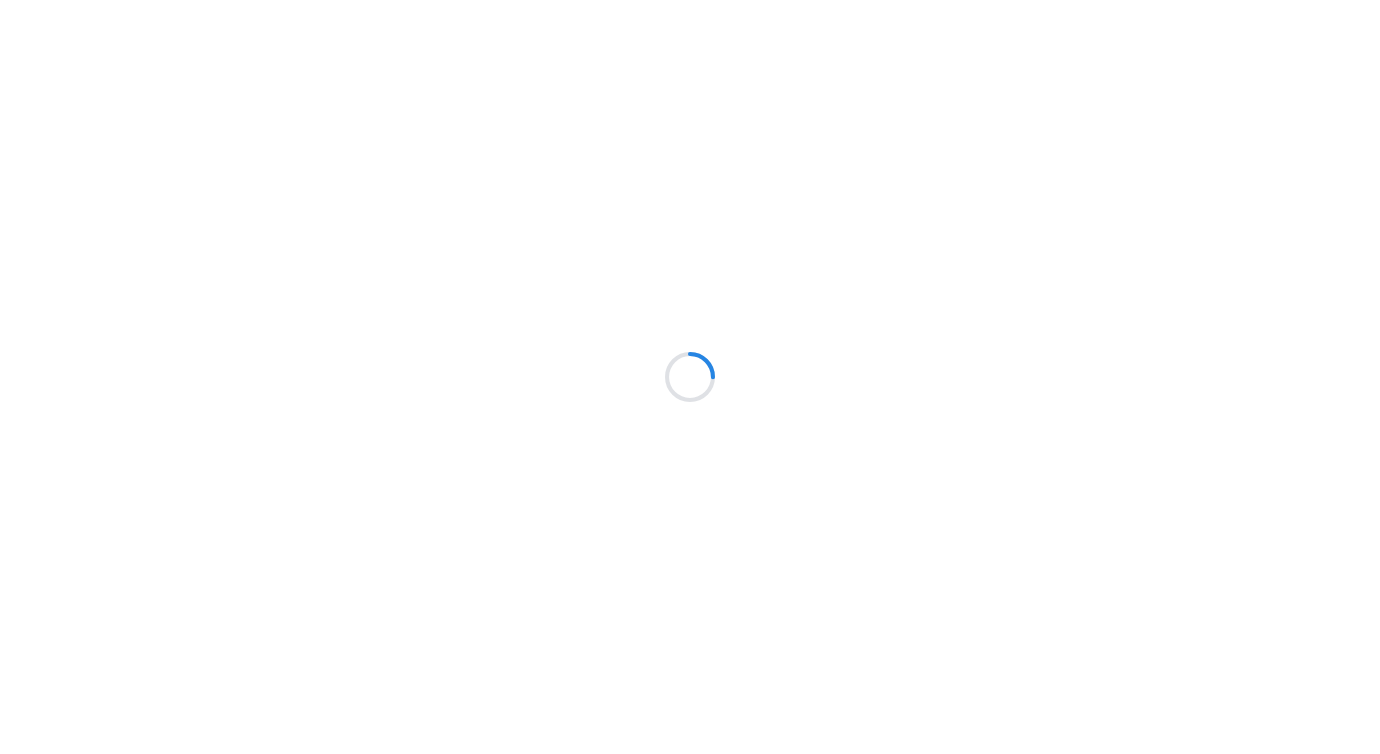 scroll, scrollTop: 0, scrollLeft: 0, axis: both 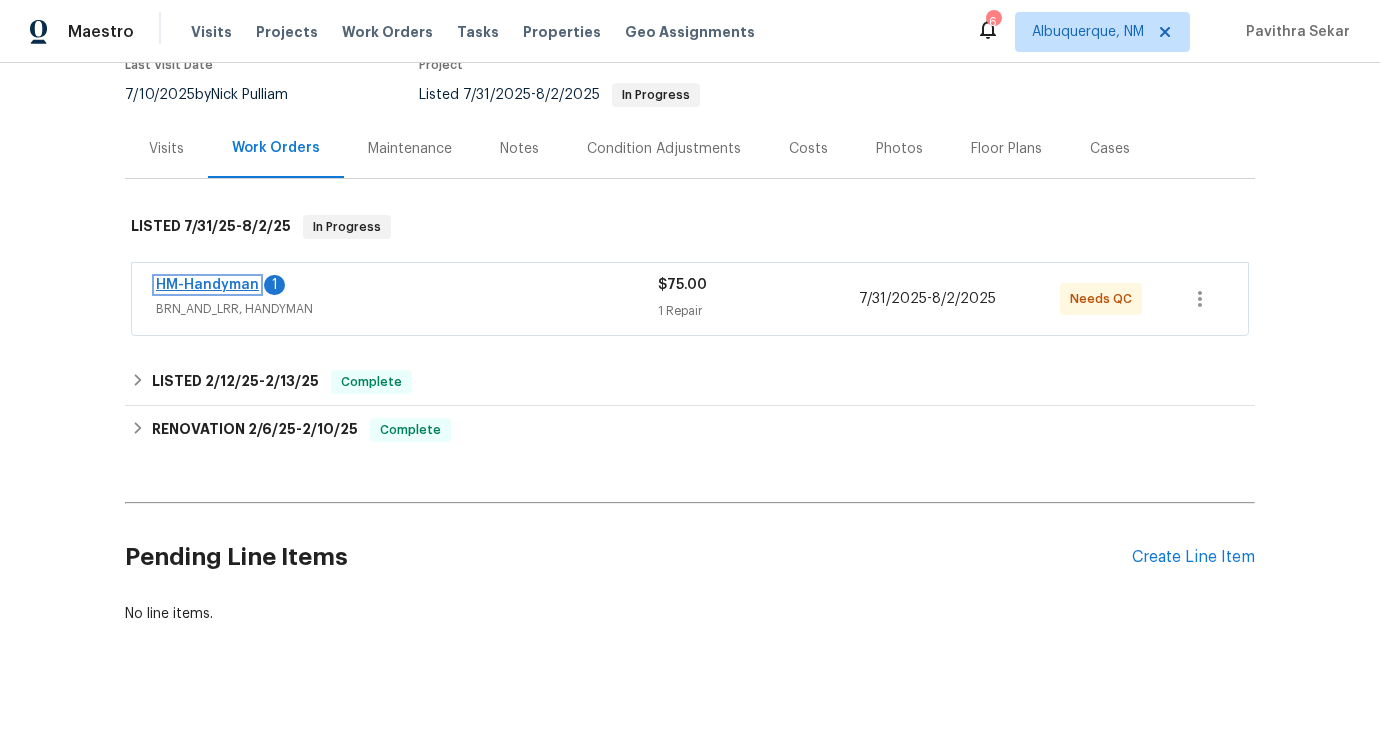 click on "HM-Handyman" at bounding box center (207, 285) 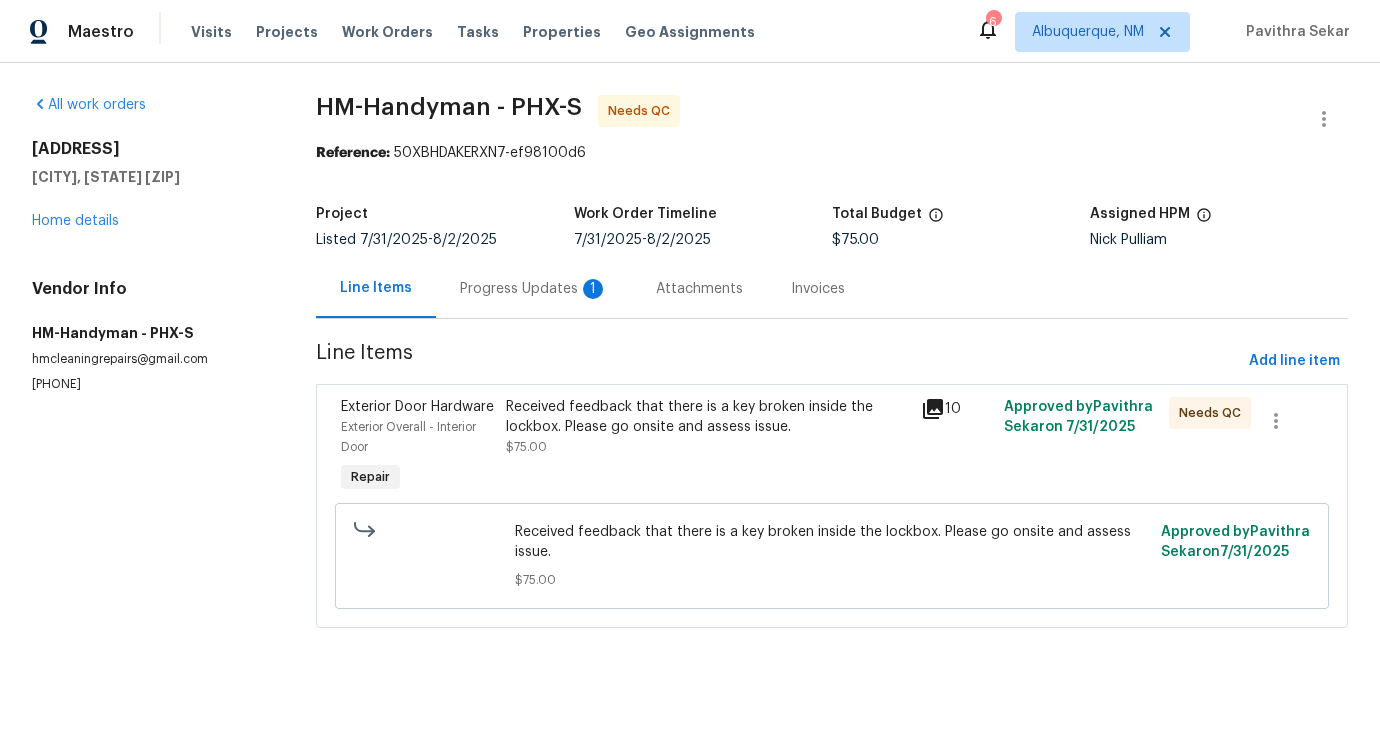 click on "Progress Updates 1" at bounding box center [534, 289] 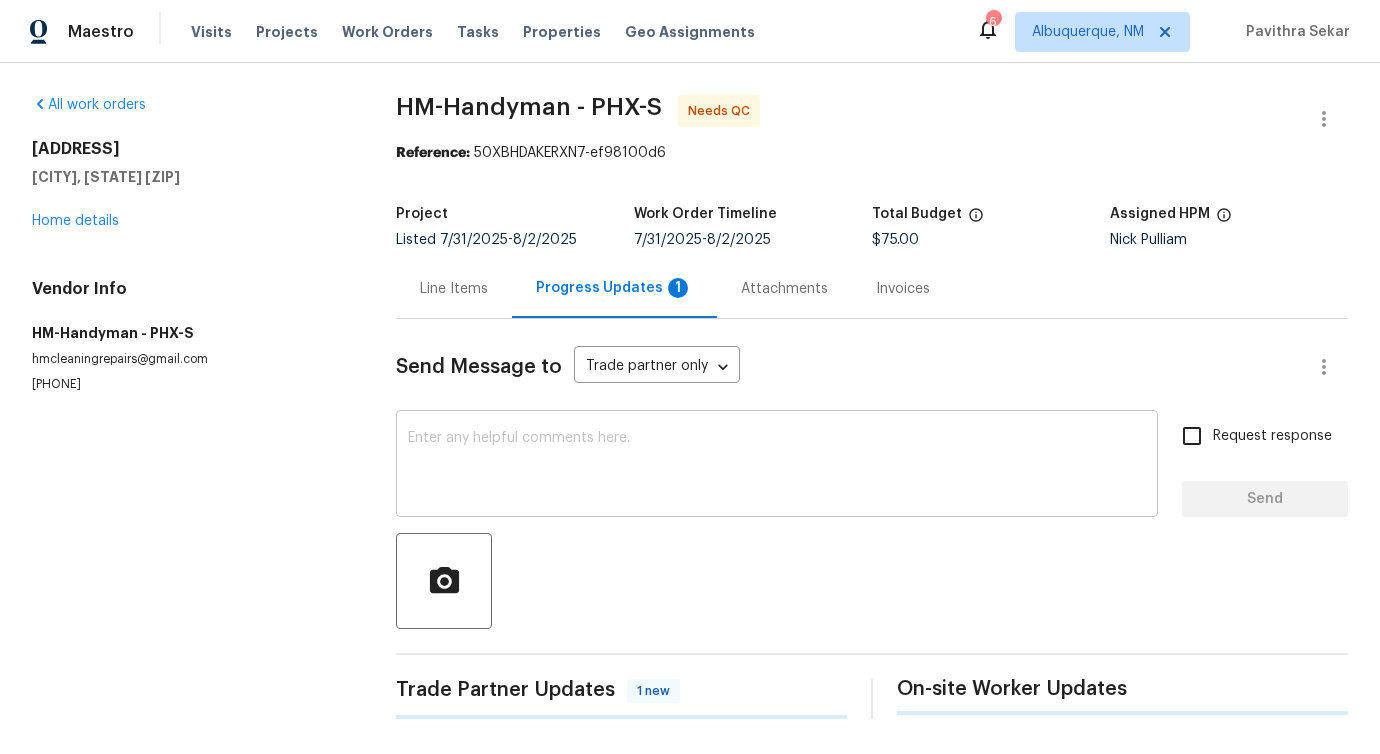 click at bounding box center [777, 466] 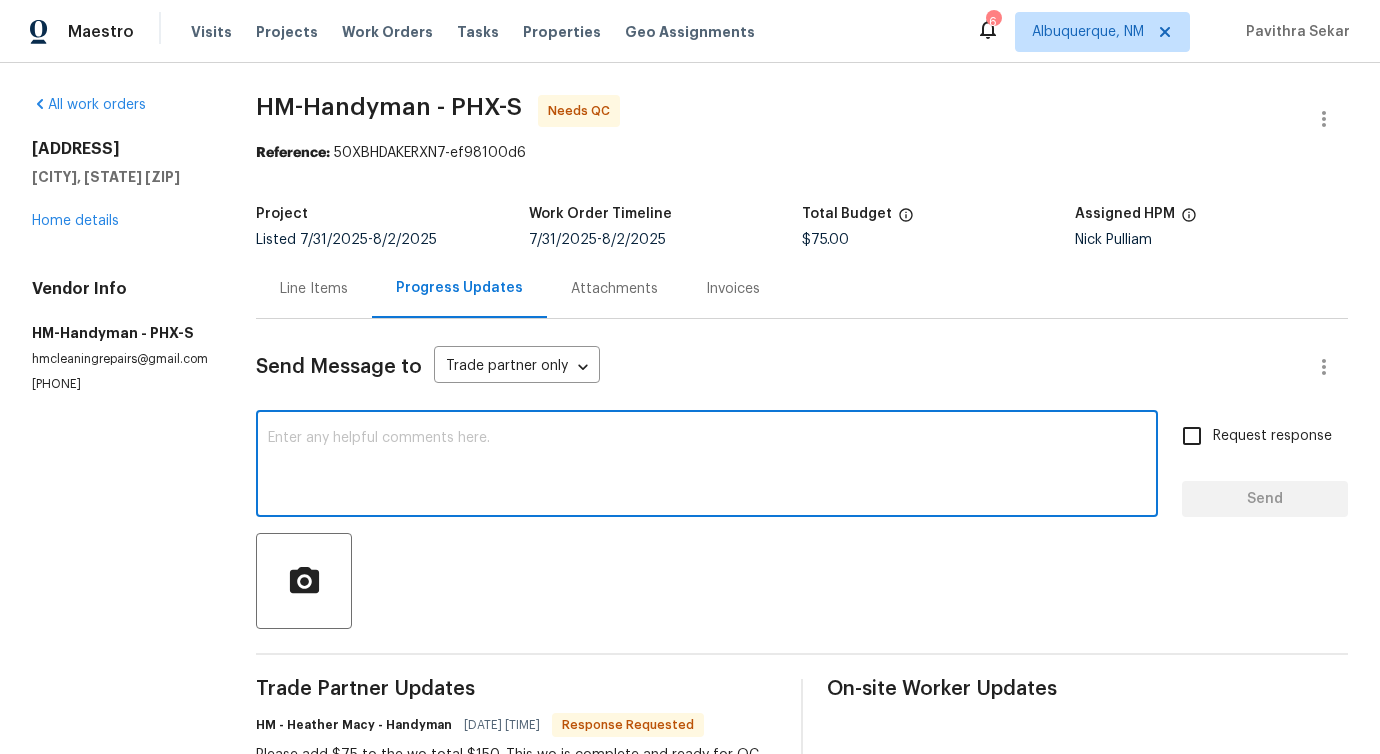 scroll, scrollTop: 358, scrollLeft: 0, axis: vertical 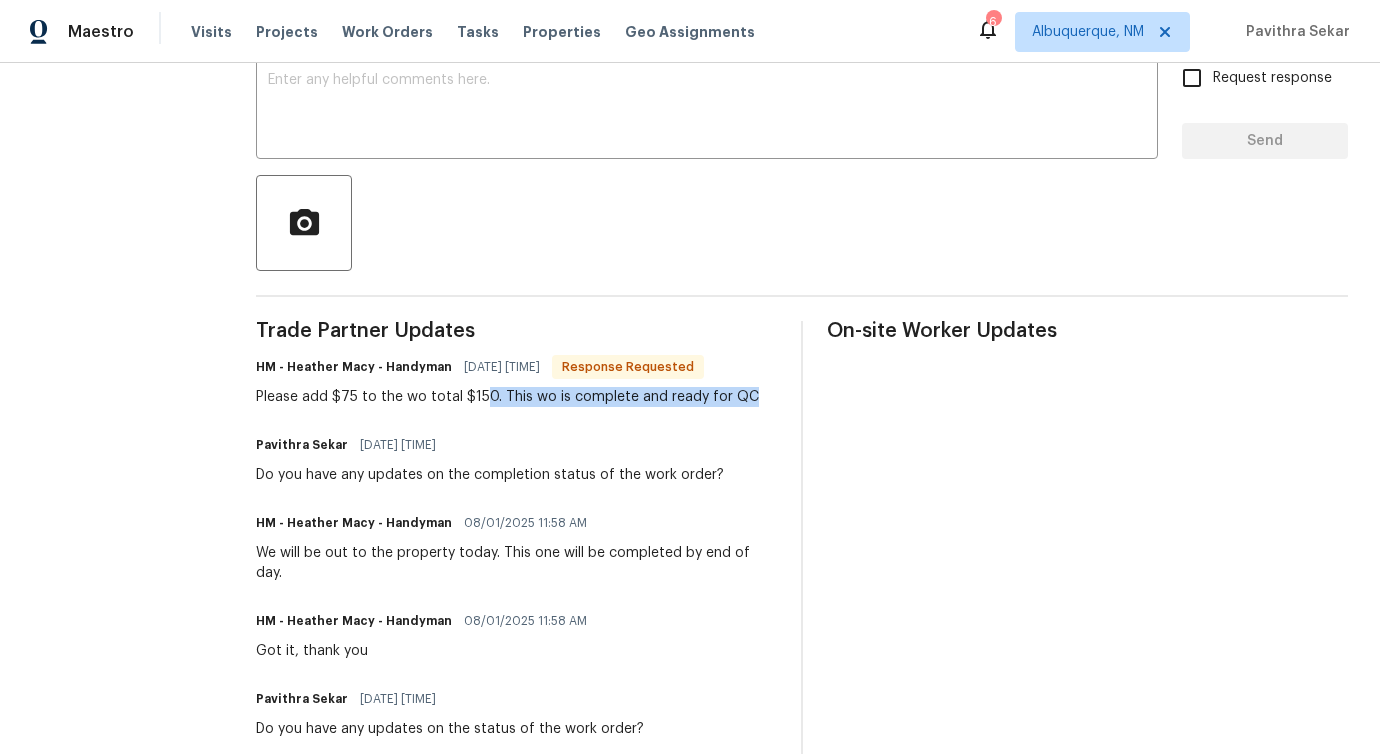 drag, startPoint x: 267, startPoint y: 410, endPoint x: 478, endPoint y: 400, distance: 211.23683 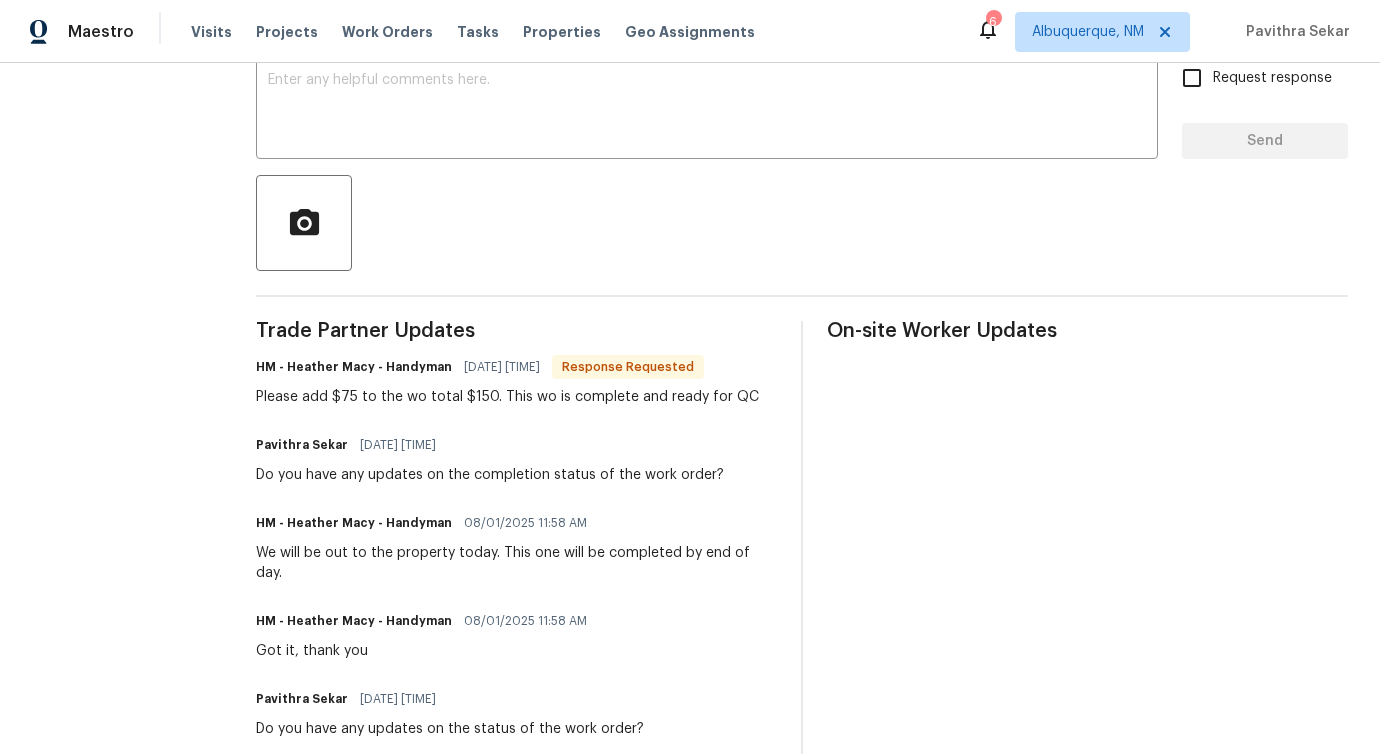 click on "[FIRST] [LAST] [DATE] [TIME]" at bounding box center [490, 445] 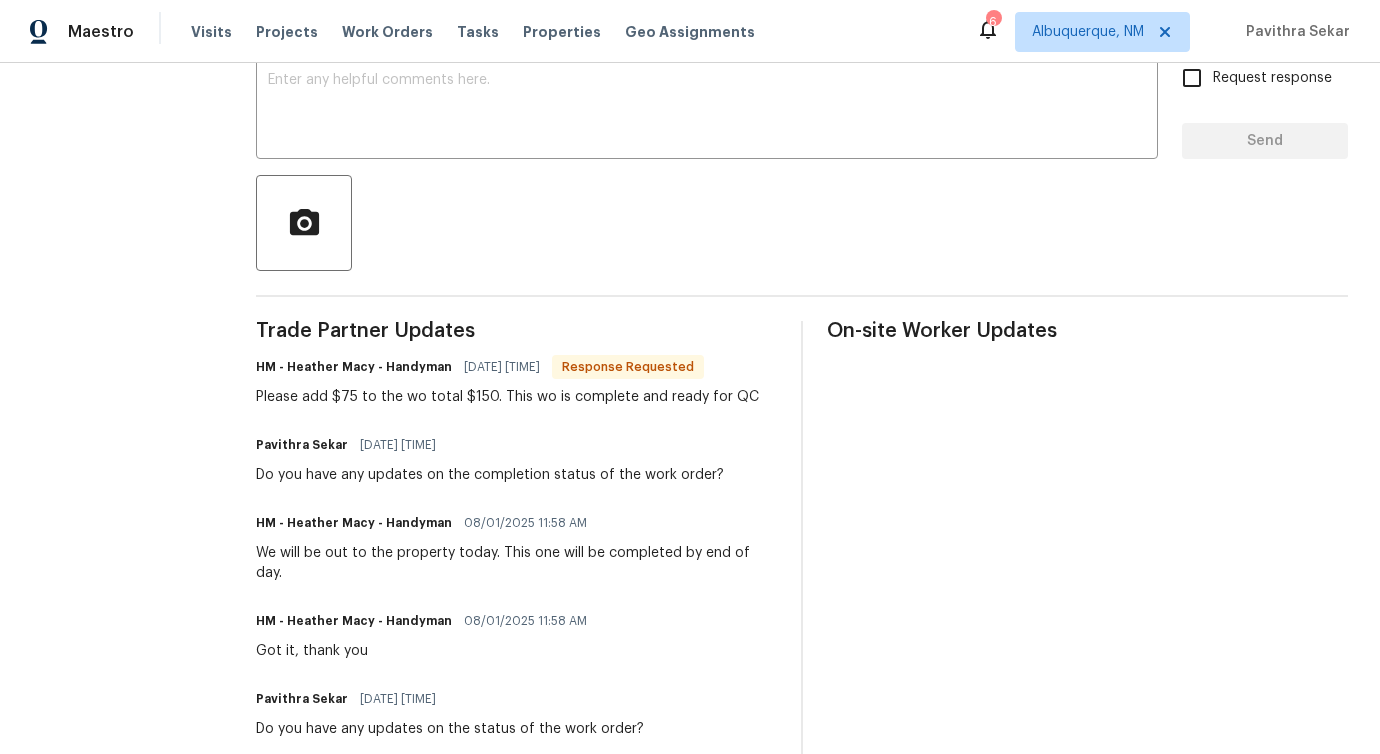 scroll, scrollTop: 0, scrollLeft: 0, axis: both 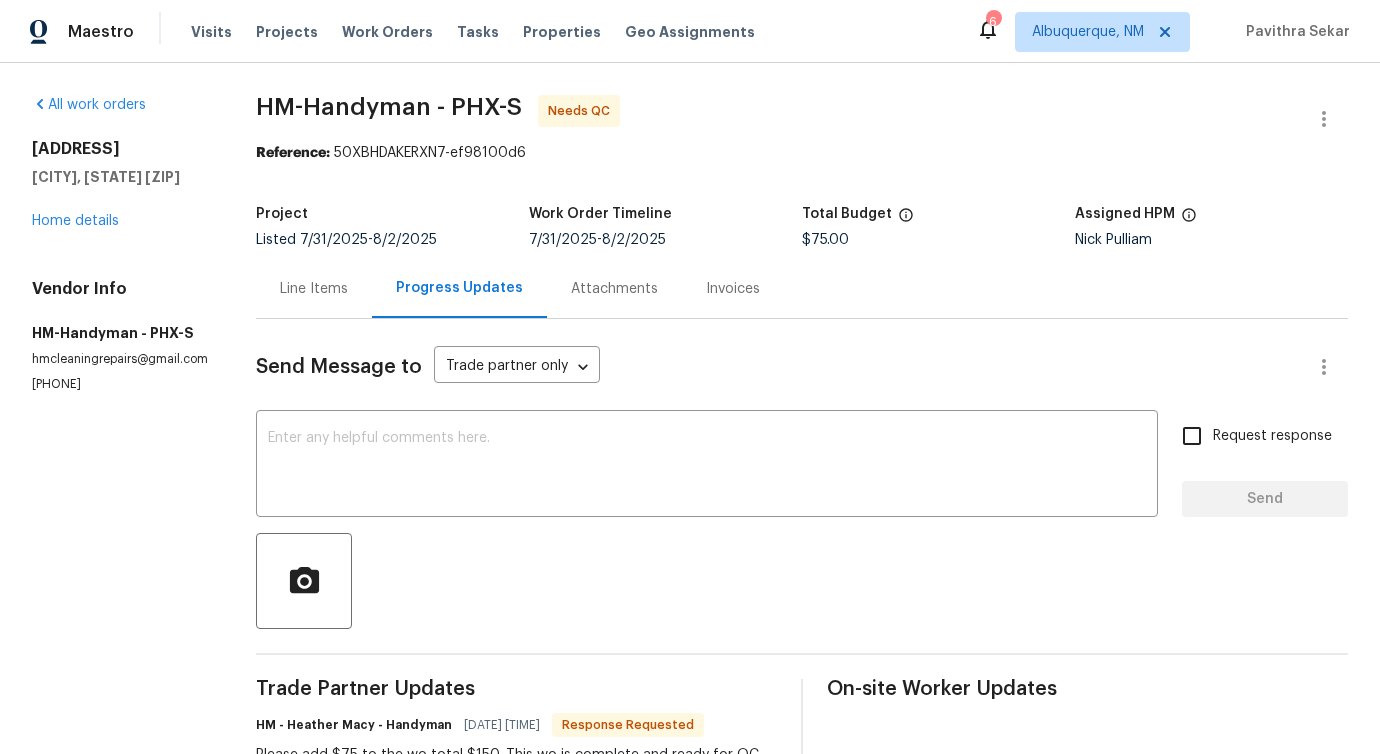 click on "Line Items" at bounding box center (314, 289) 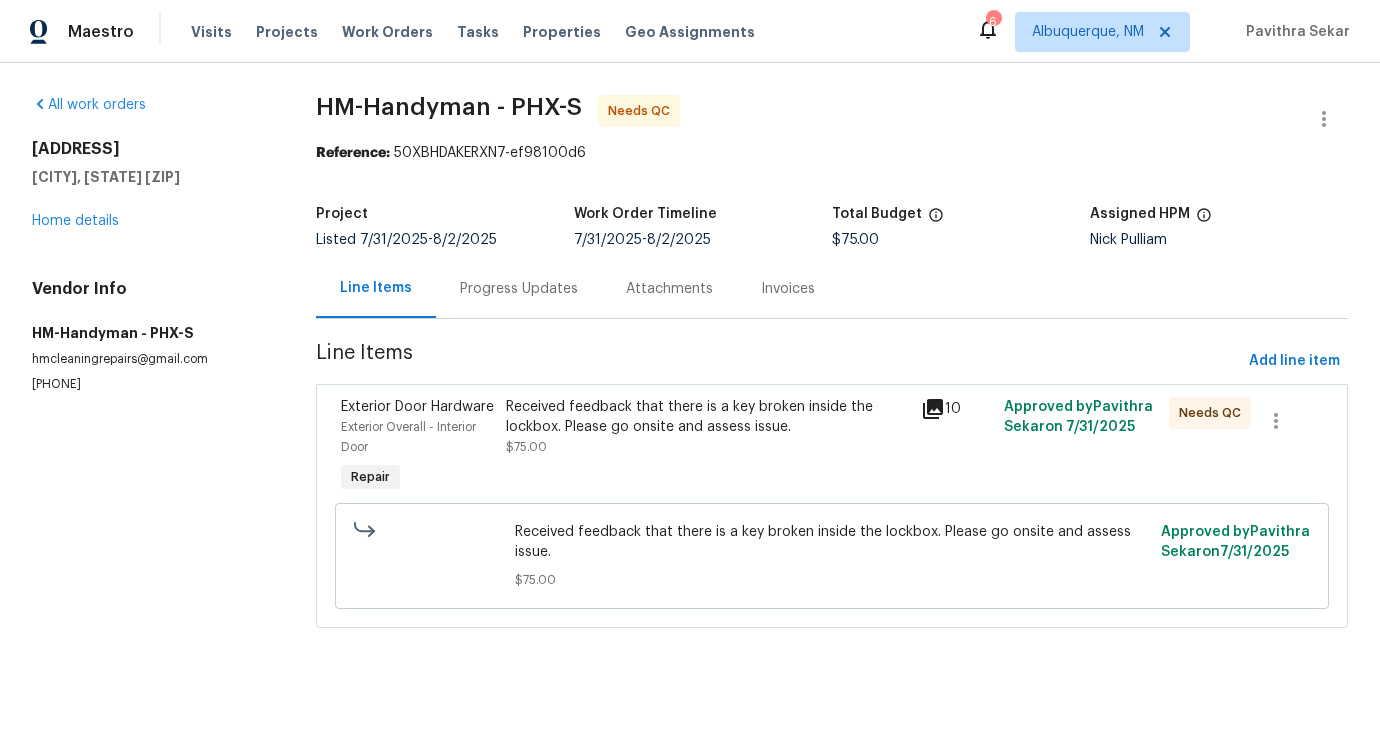 click on "Received feedback that there is a key broken inside the lockbox. Please go onsite and assess issue. $75.00" at bounding box center [707, 427] 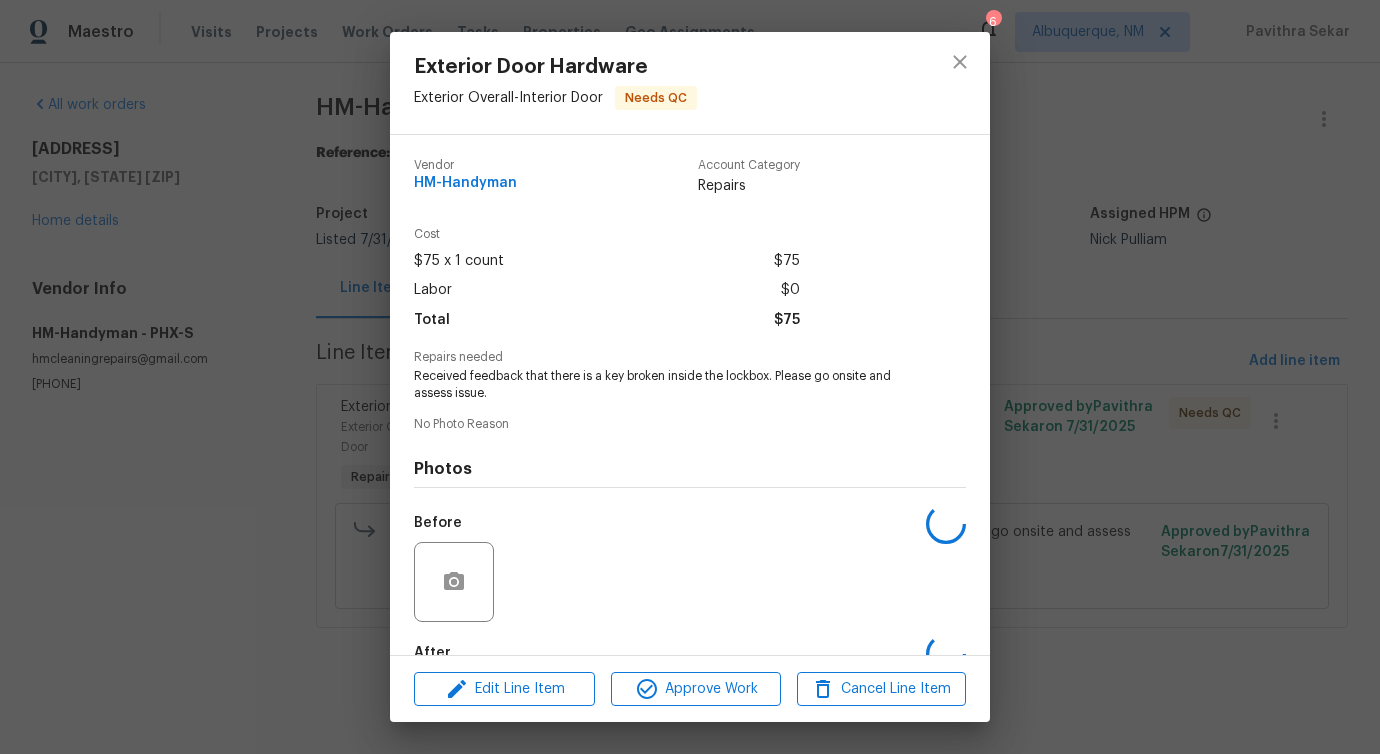 scroll, scrollTop: 117, scrollLeft: 0, axis: vertical 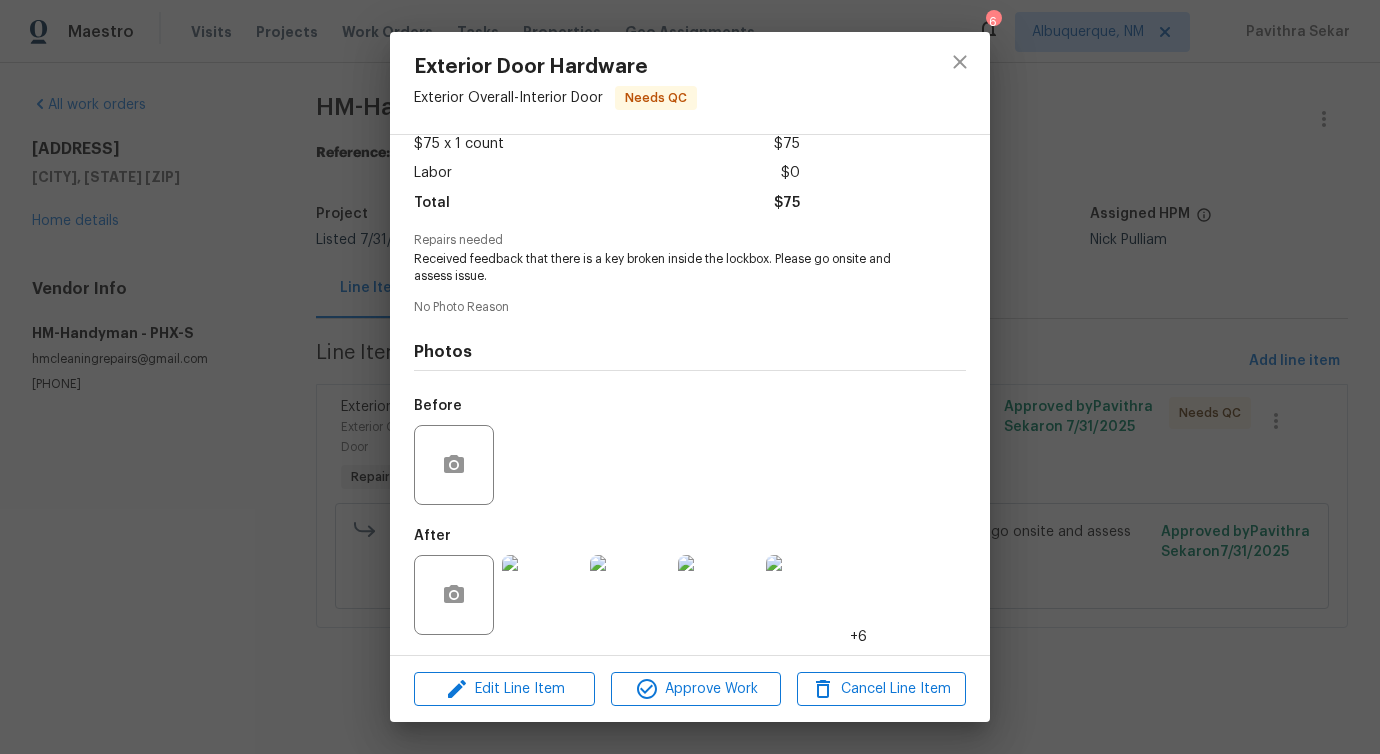 click at bounding box center [542, 595] 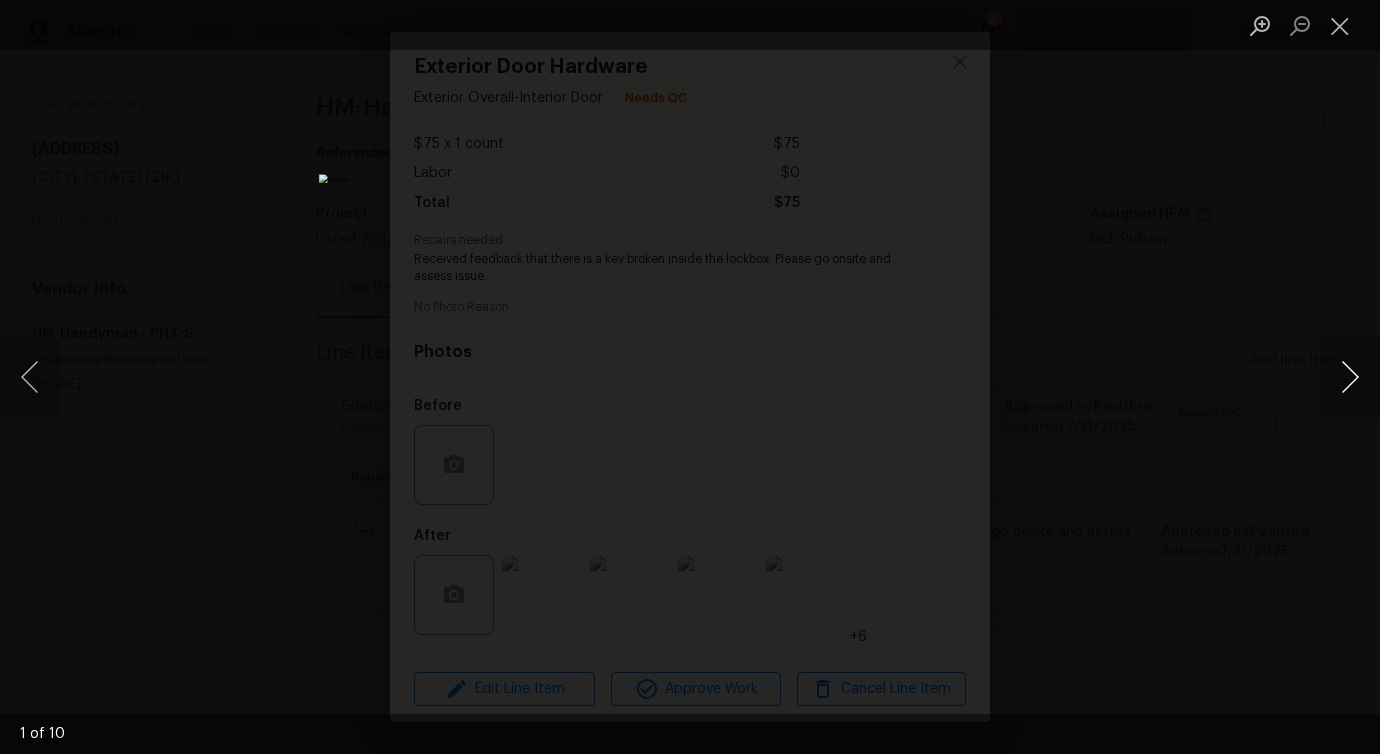click at bounding box center [1350, 377] 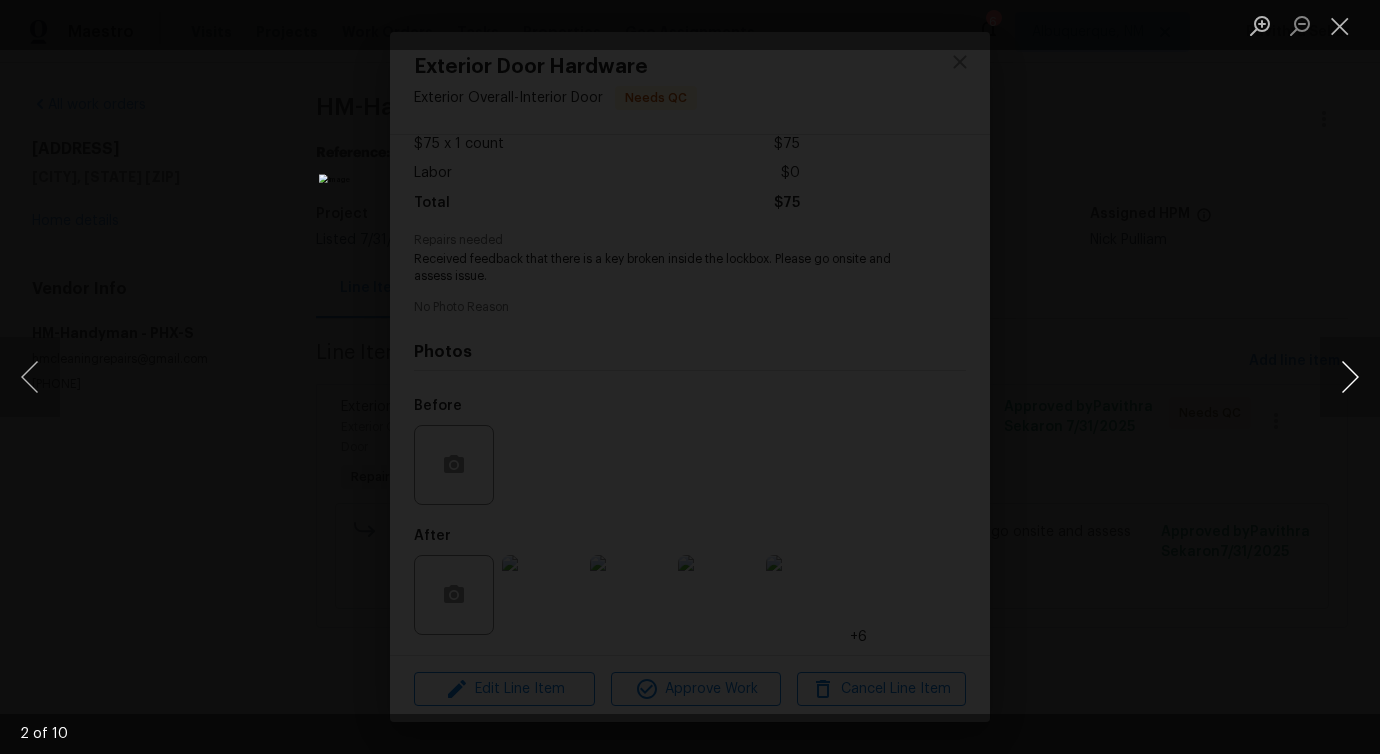 click at bounding box center [1350, 377] 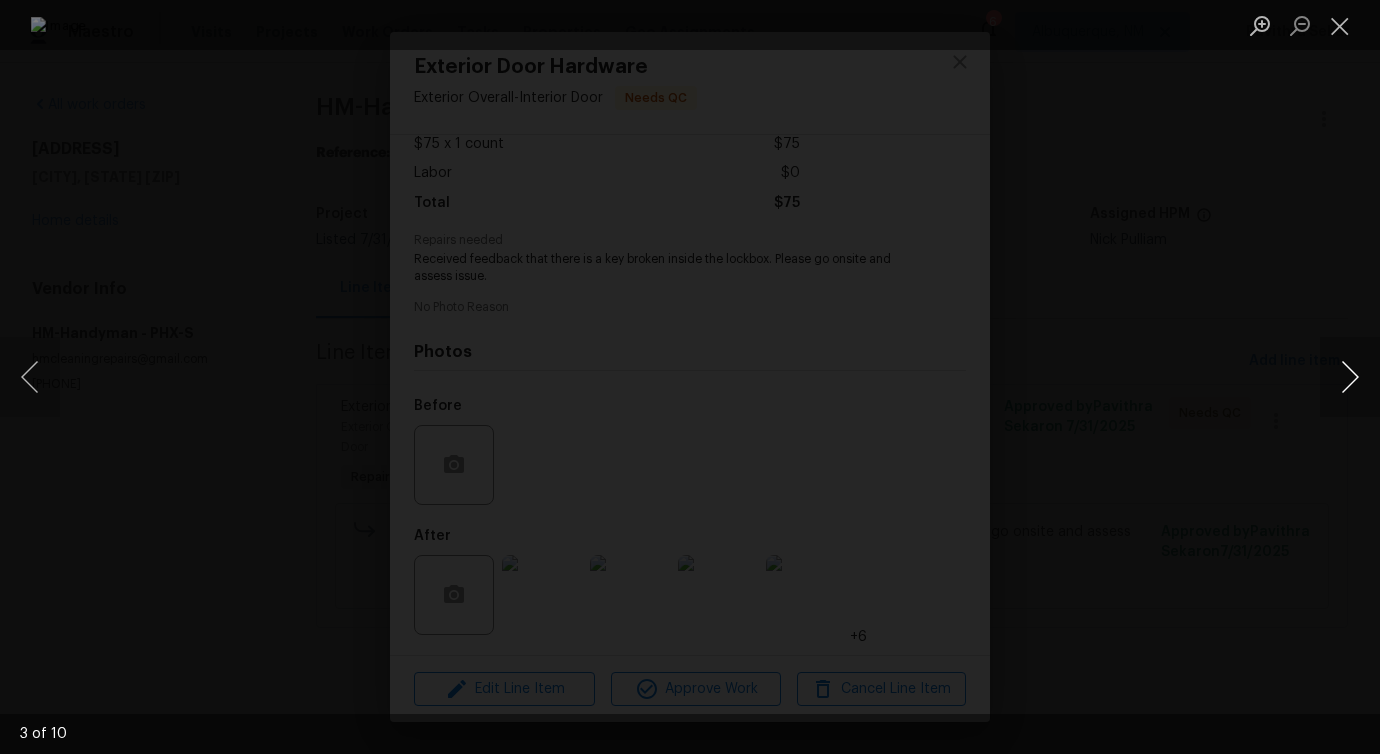 click at bounding box center (1350, 377) 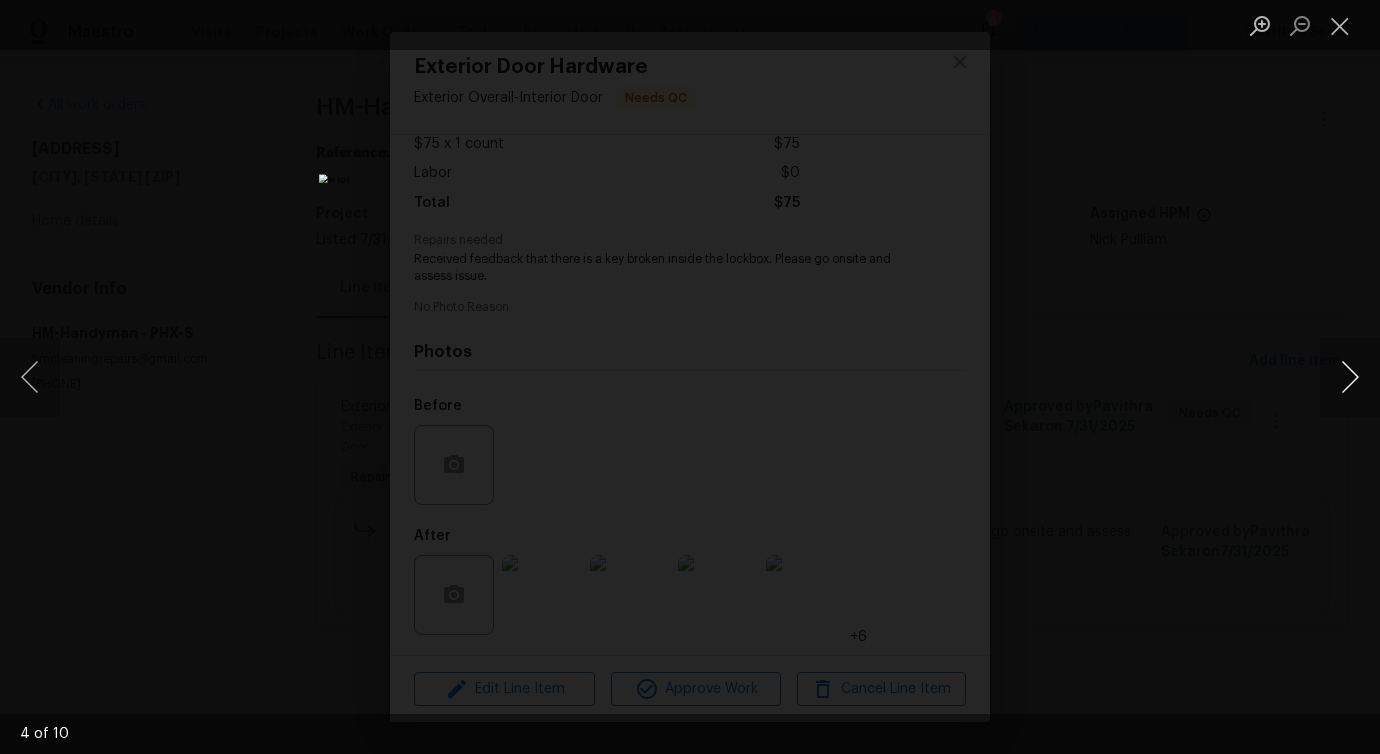 click at bounding box center (1350, 377) 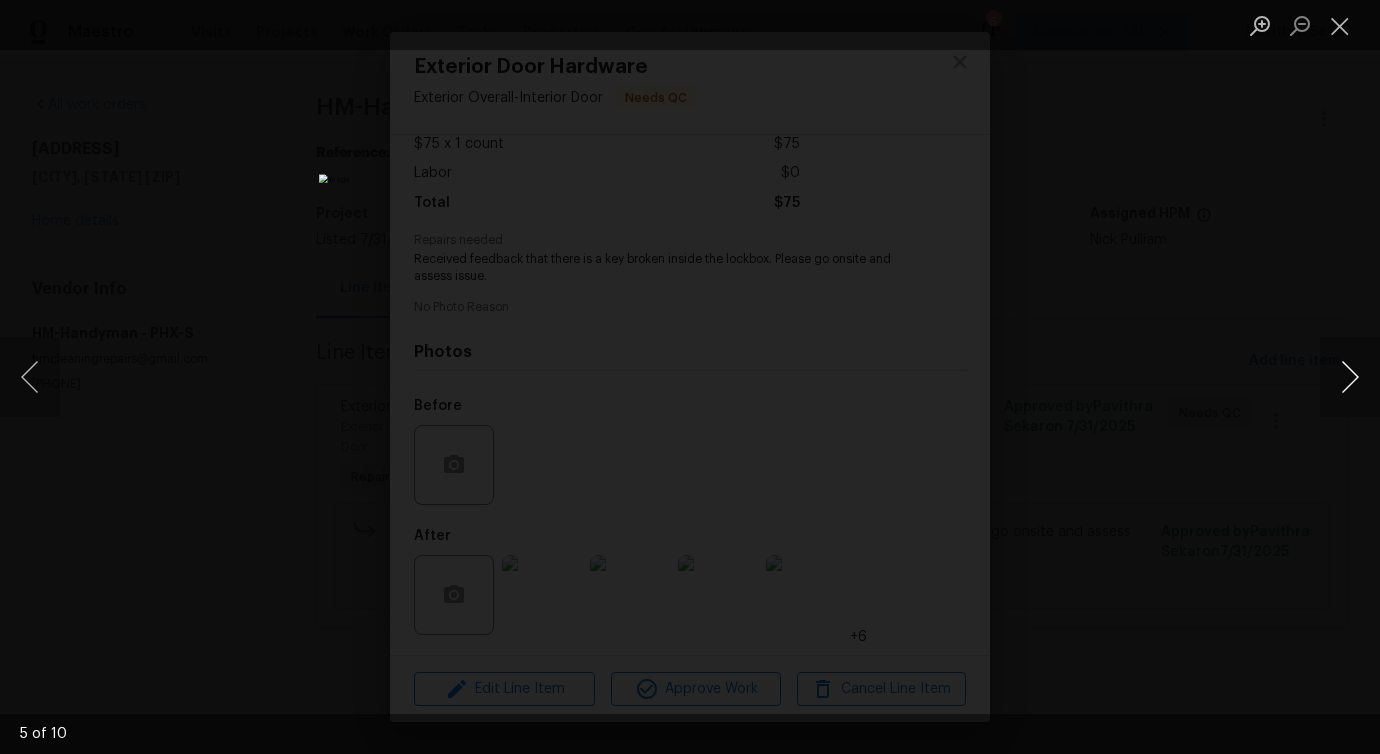 click at bounding box center (1350, 377) 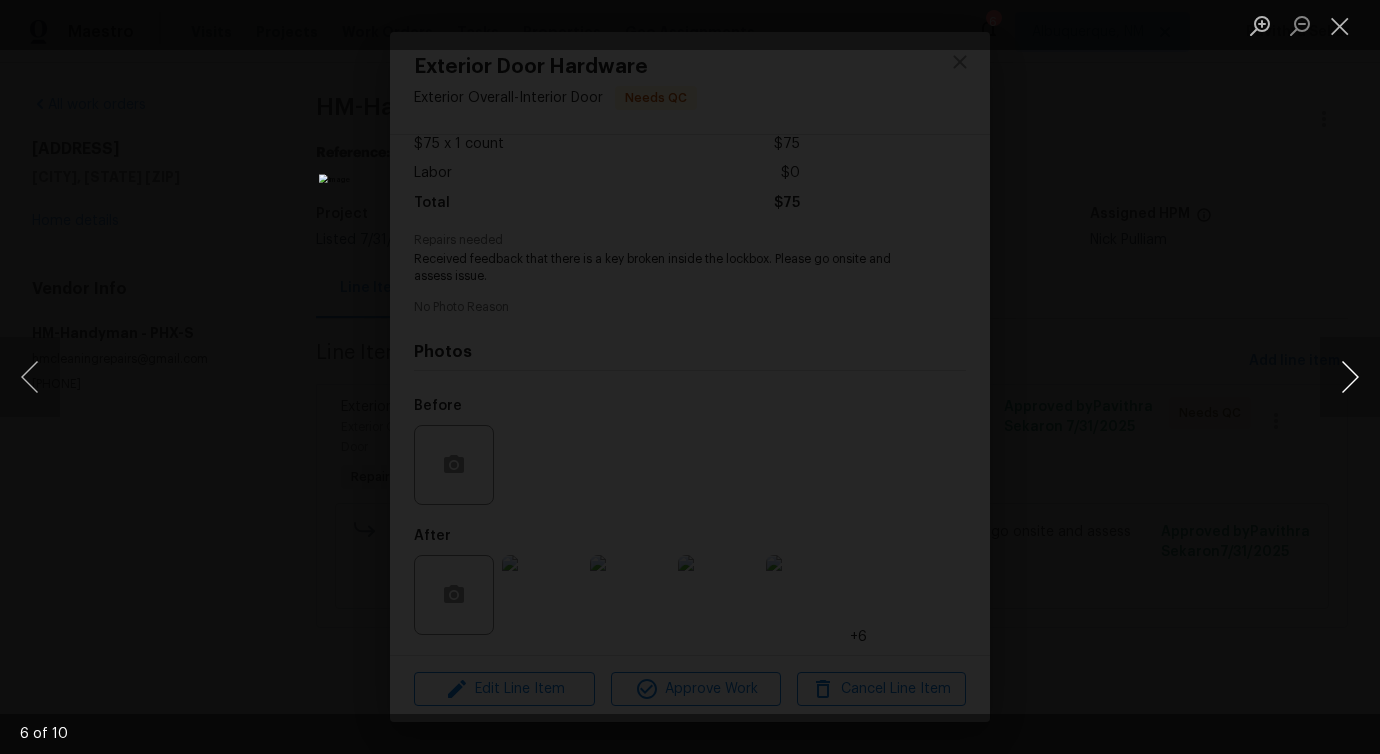 click at bounding box center [1350, 377] 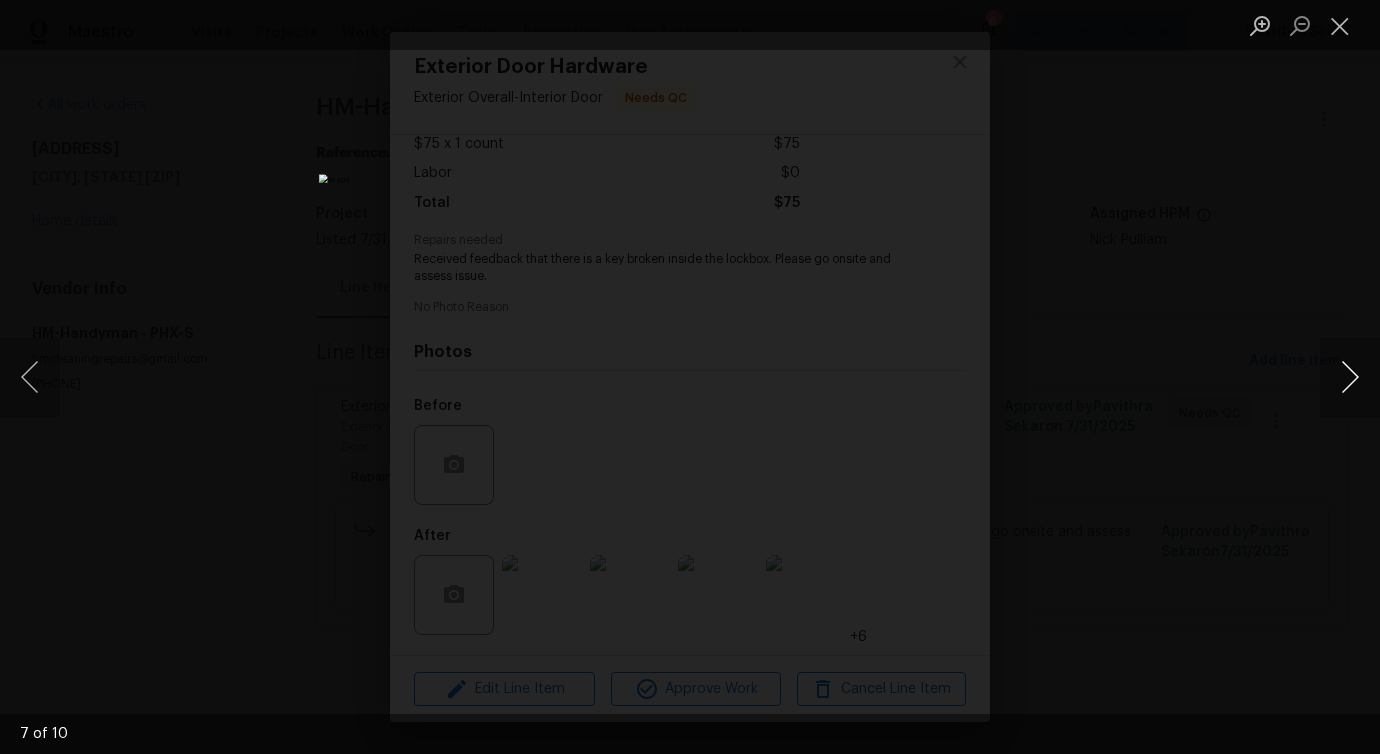 click at bounding box center [1350, 377] 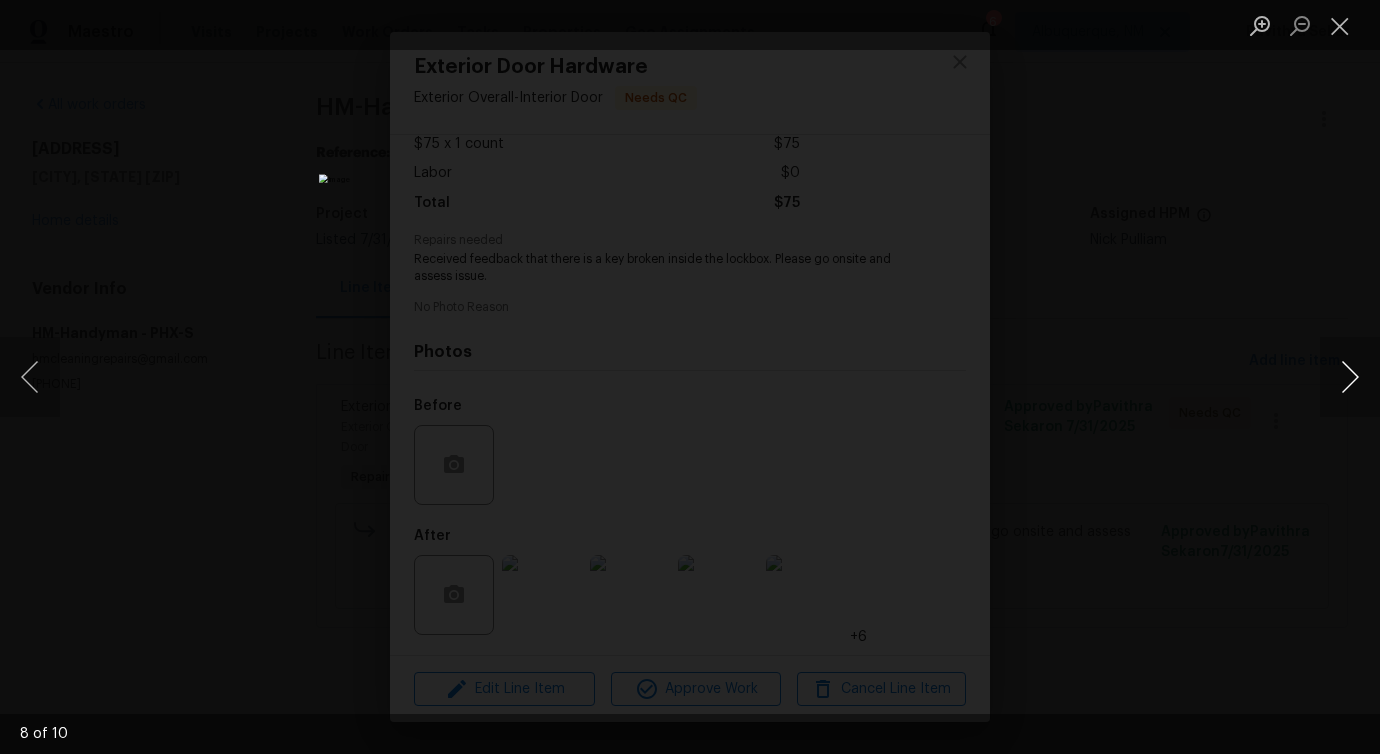 click at bounding box center [1350, 377] 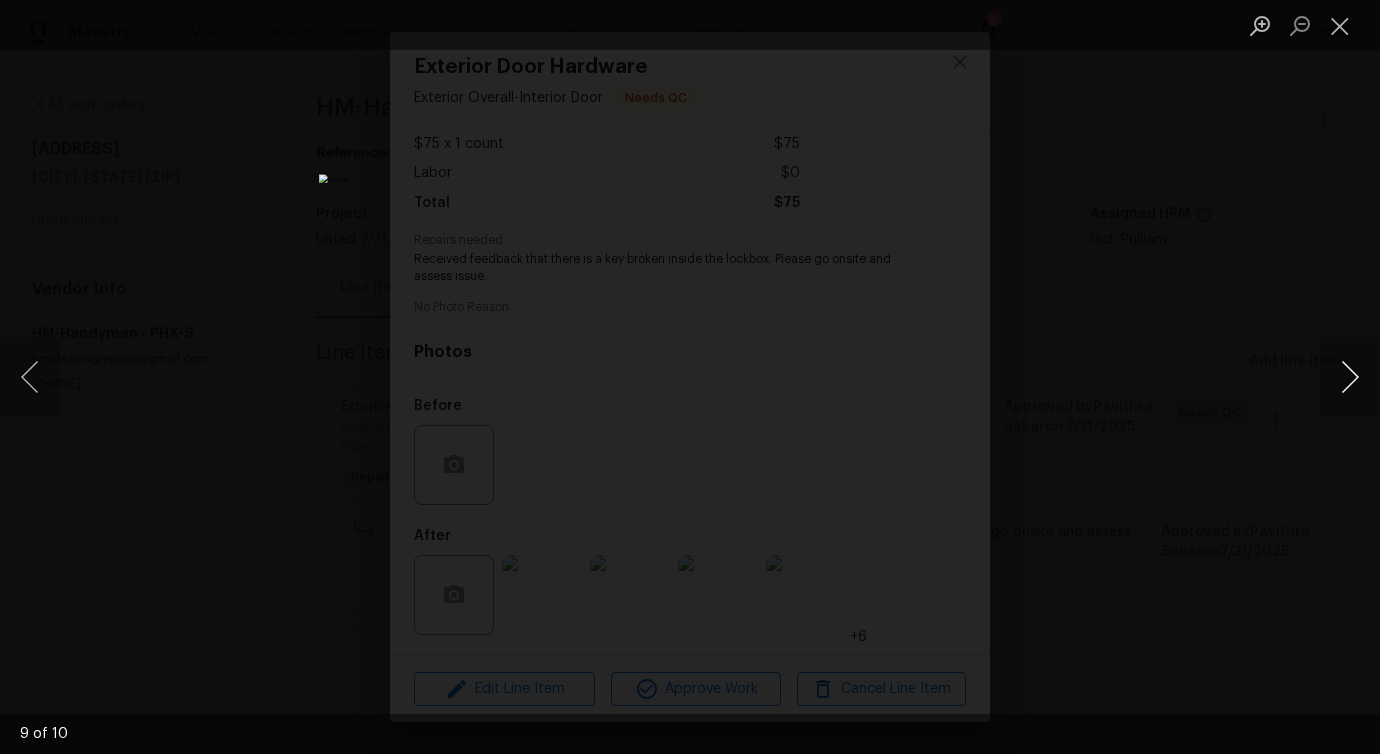 click at bounding box center (1350, 377) 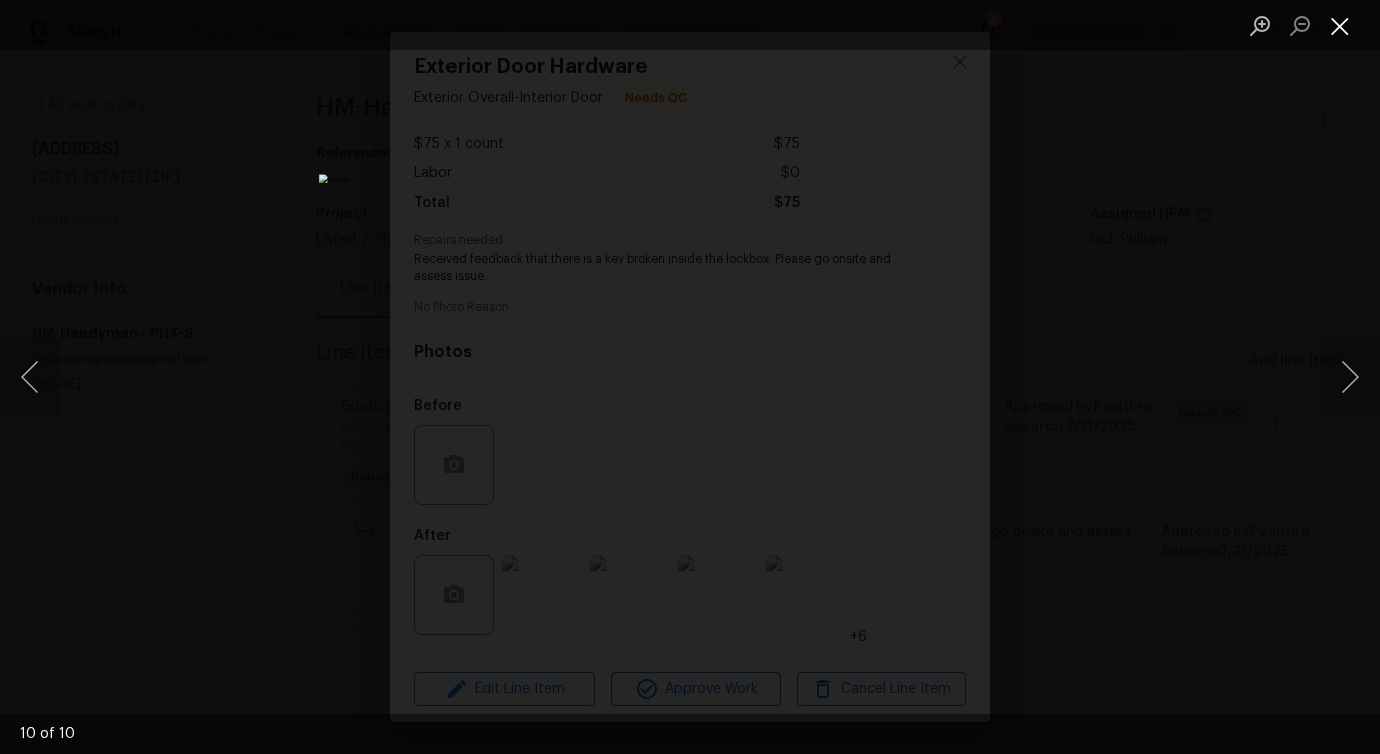 click at bounding box center (1340, 25) 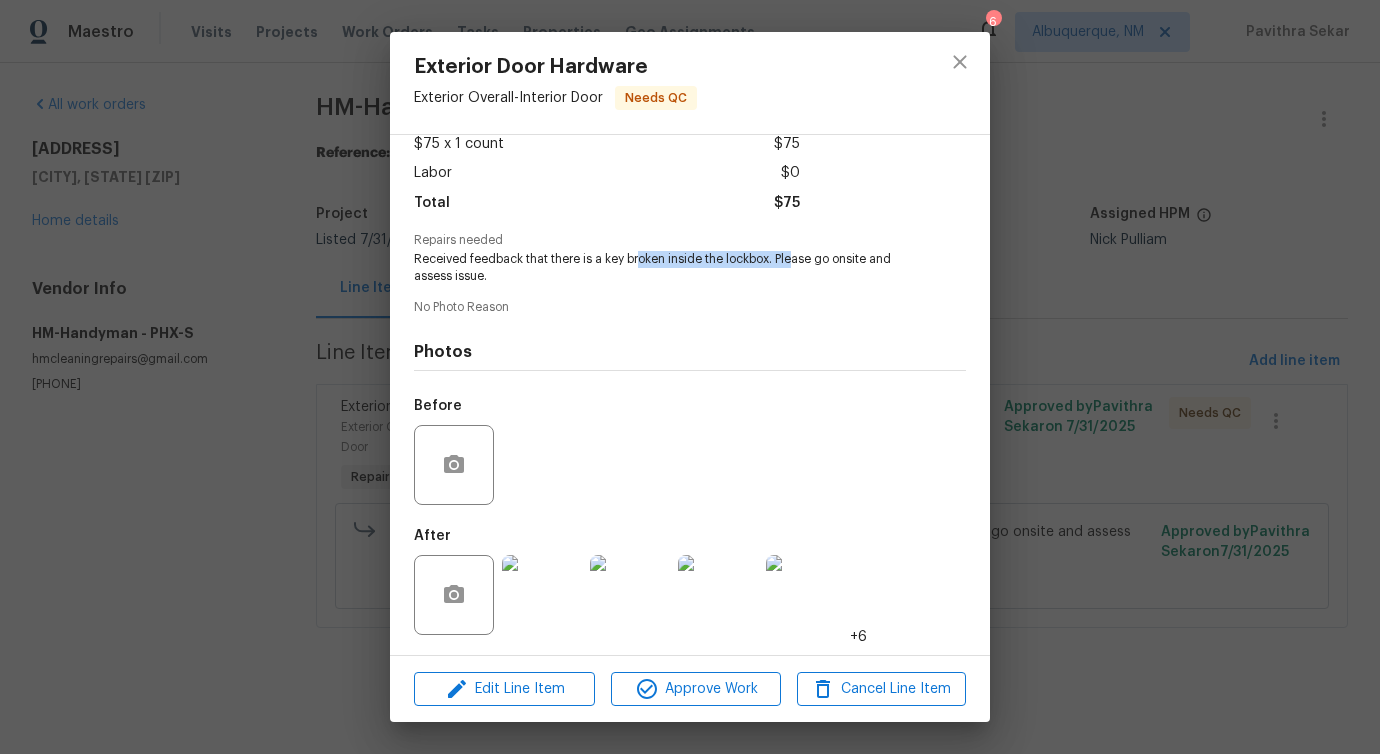 drag, startPoint x: 662, startPoint y: 260, endPoint x: 796, endPoint y: 263, distance: 134.03358 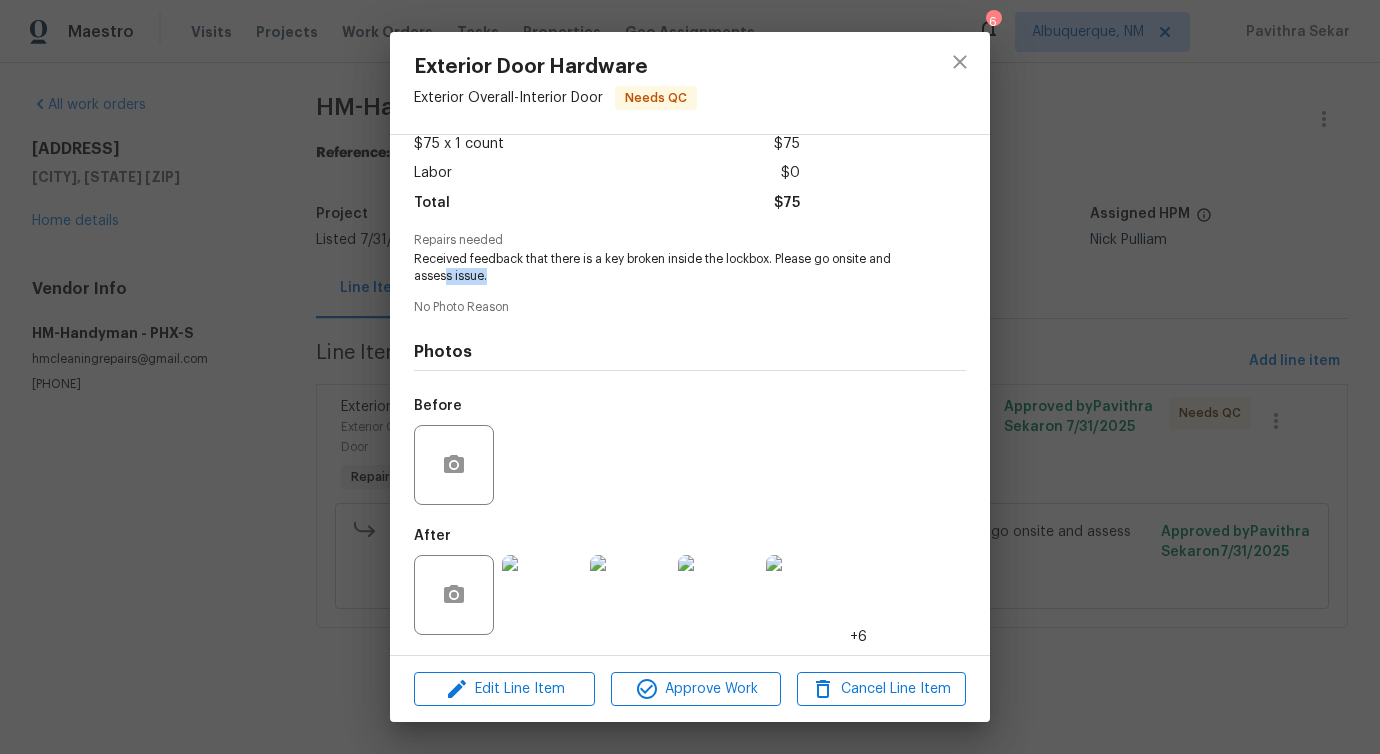 drag, startPoint x: 443, startPoint y: 274, endPoint x: 500, endPoint y: 275, distance: 57.00877 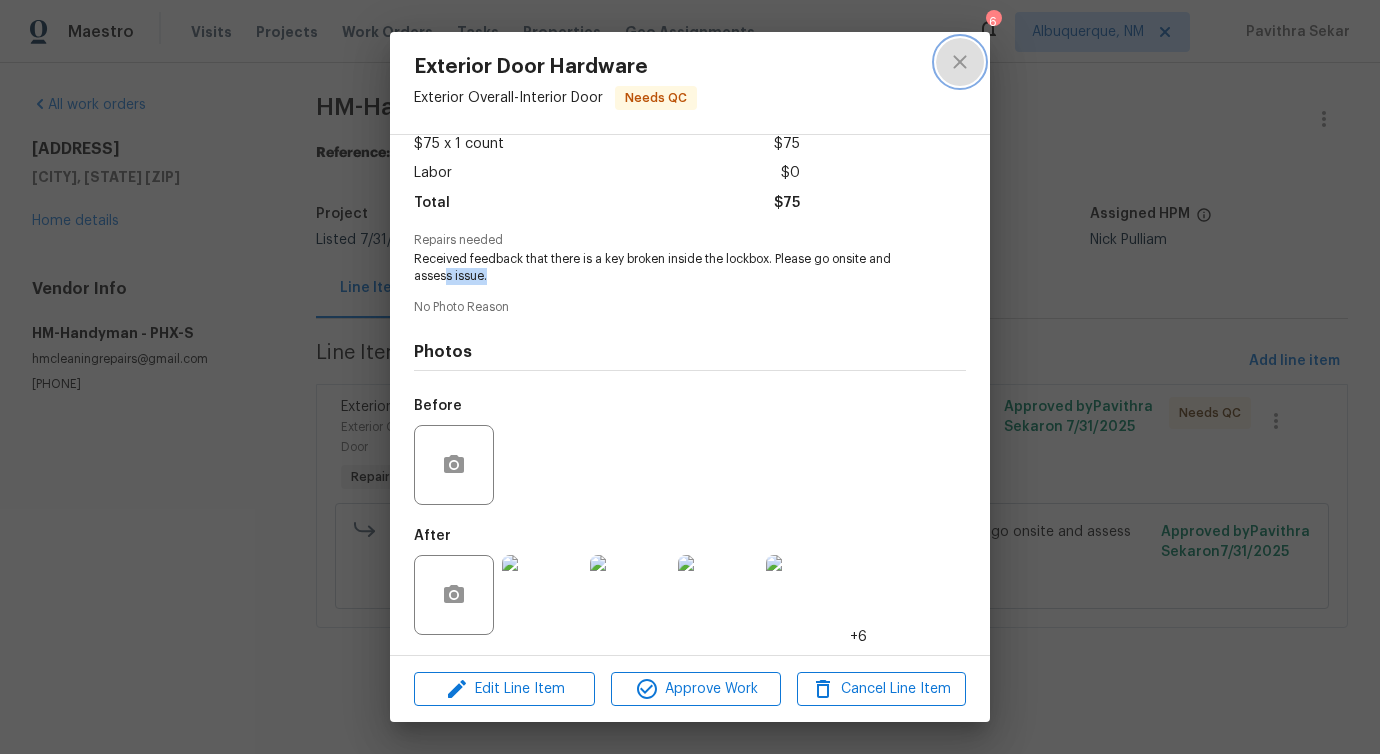 click 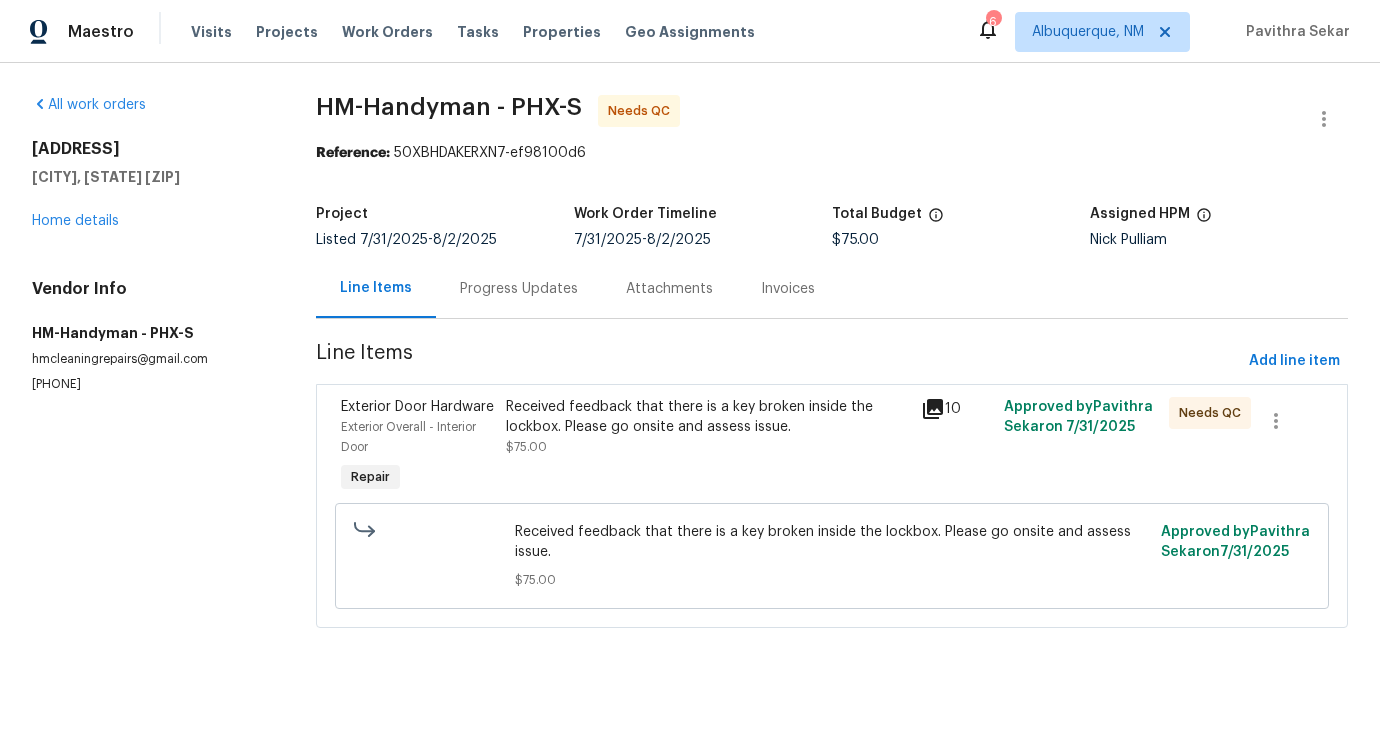 click on "Progress Updates" at bounding box center (519, 288) 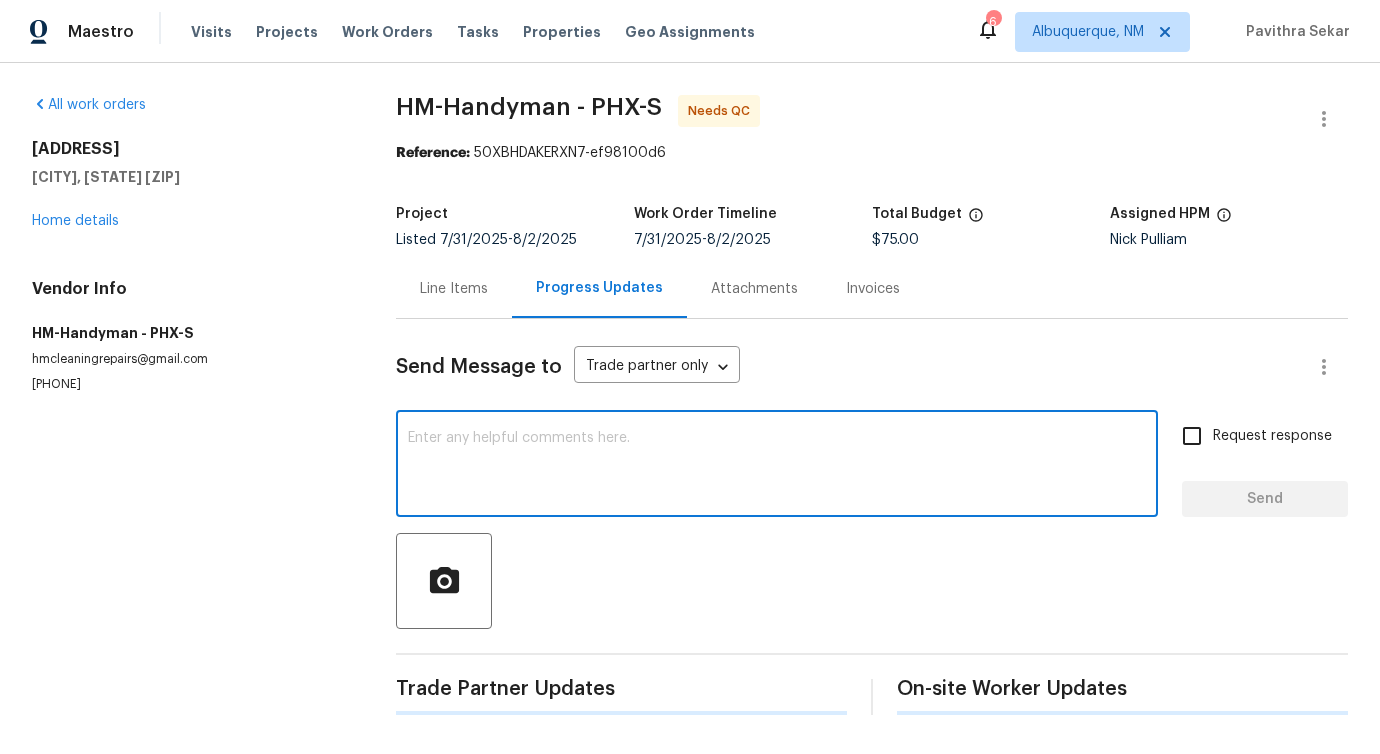 click at bounding box center (777, 466) 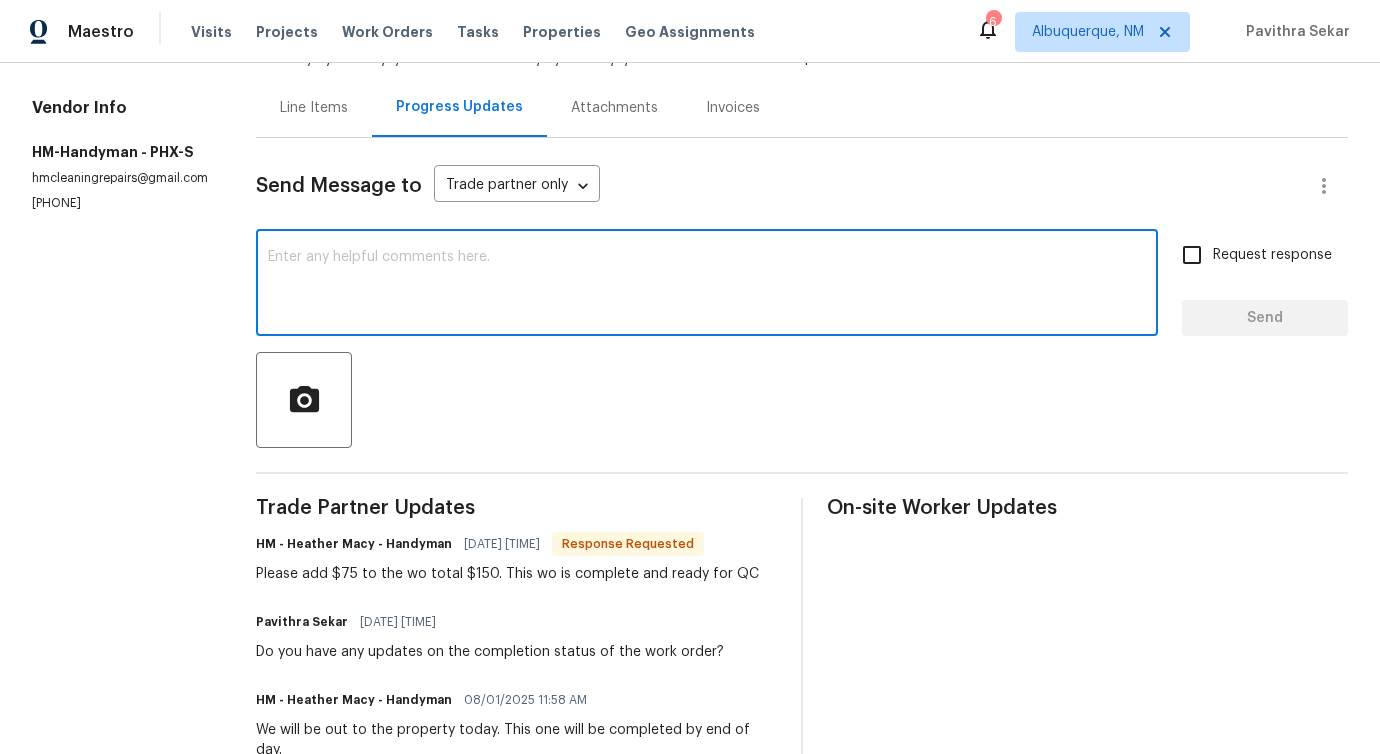 scroll, scrollTop: 0, scrollLeft: 0, axis: both 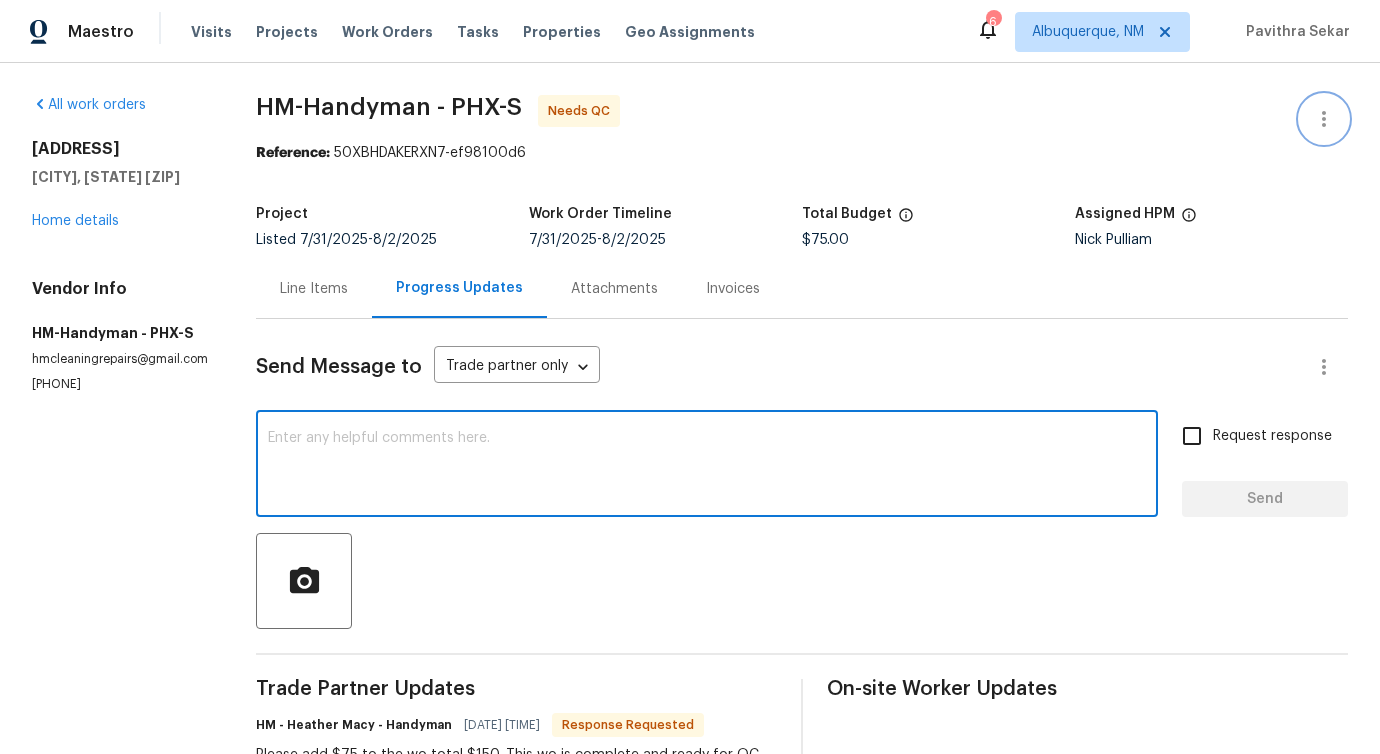 click 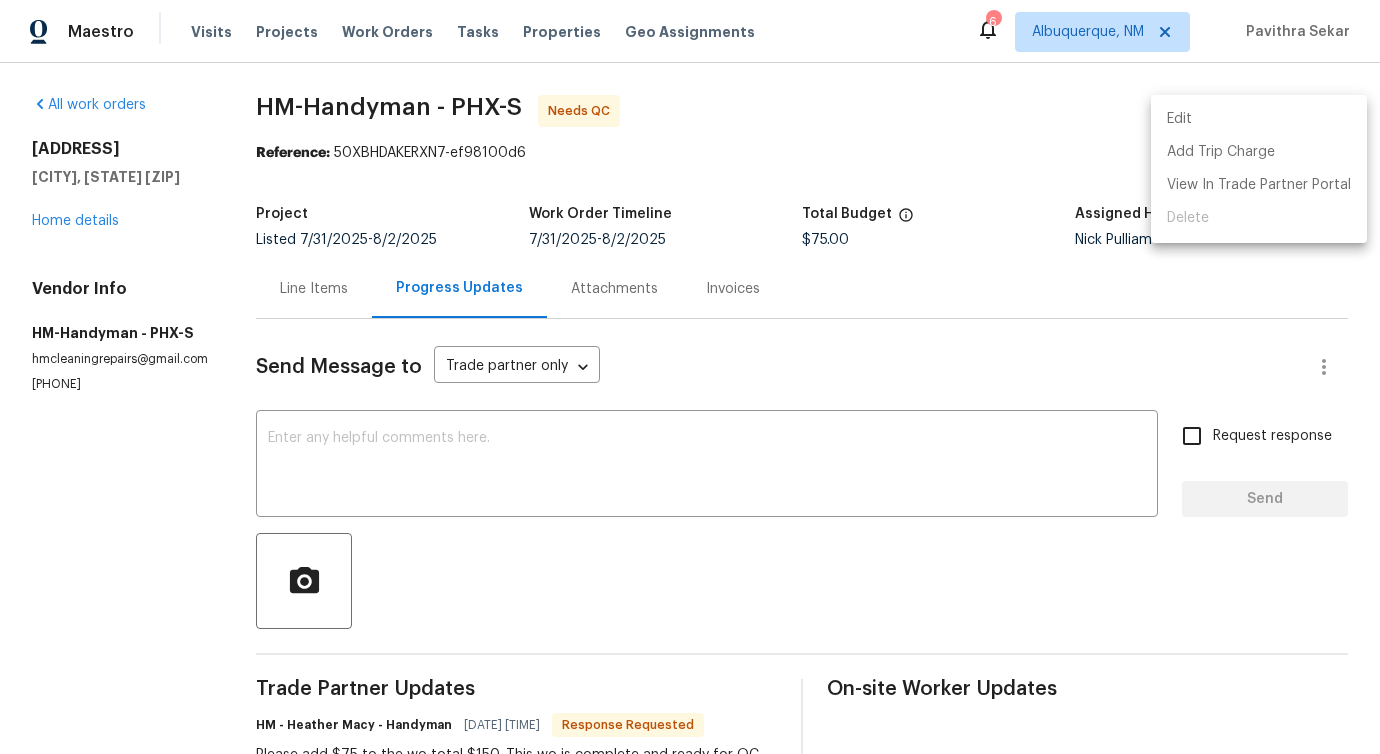click on "Edit" at bounding box center (1259, 119) 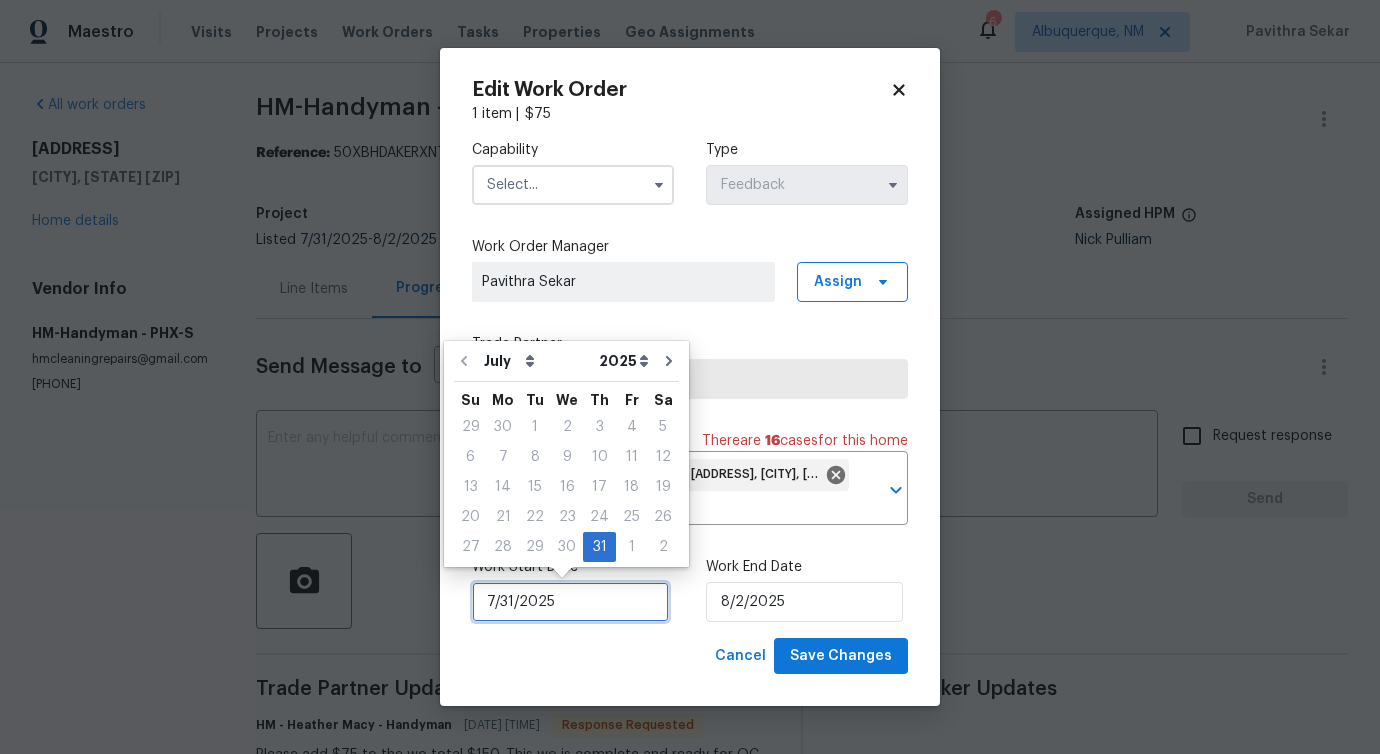 click on "7/31/2025" at bounding box center [570, 602] 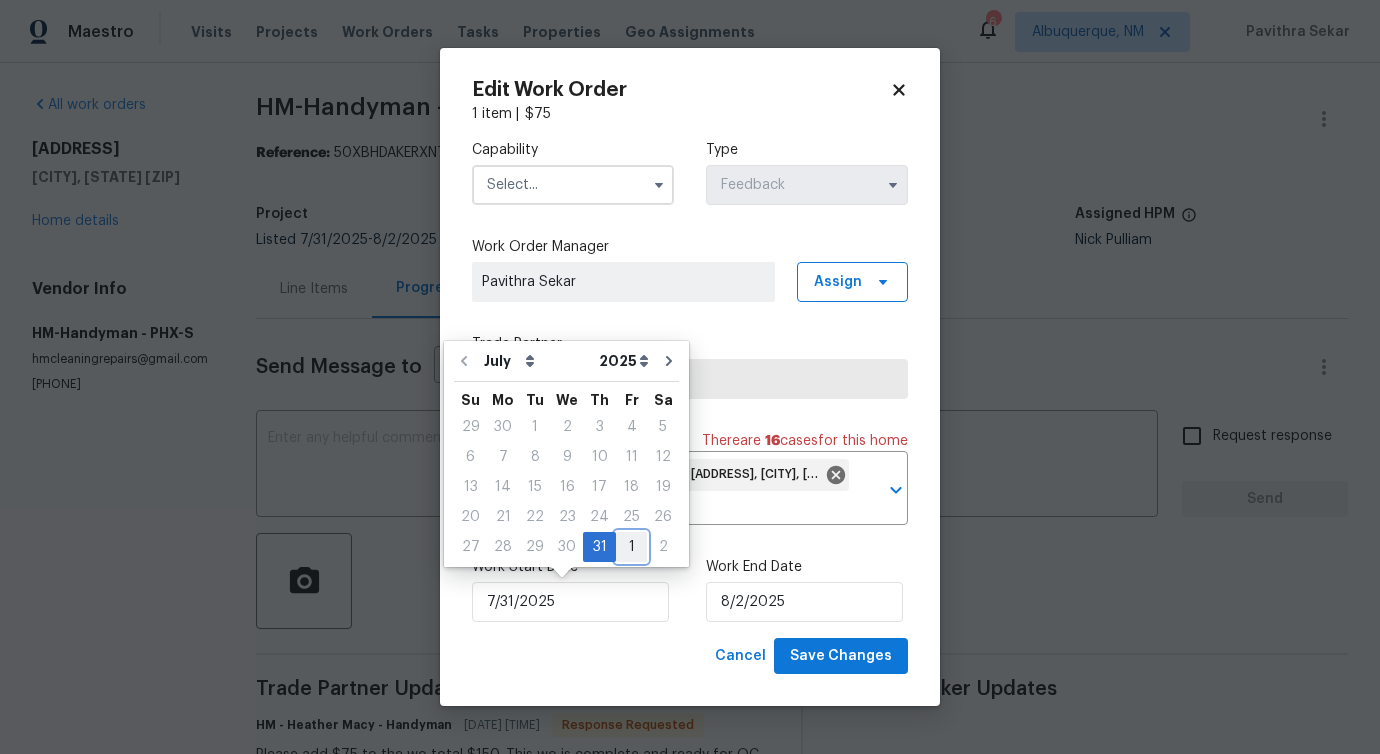 click on "1" at bounding box center [631, 547] 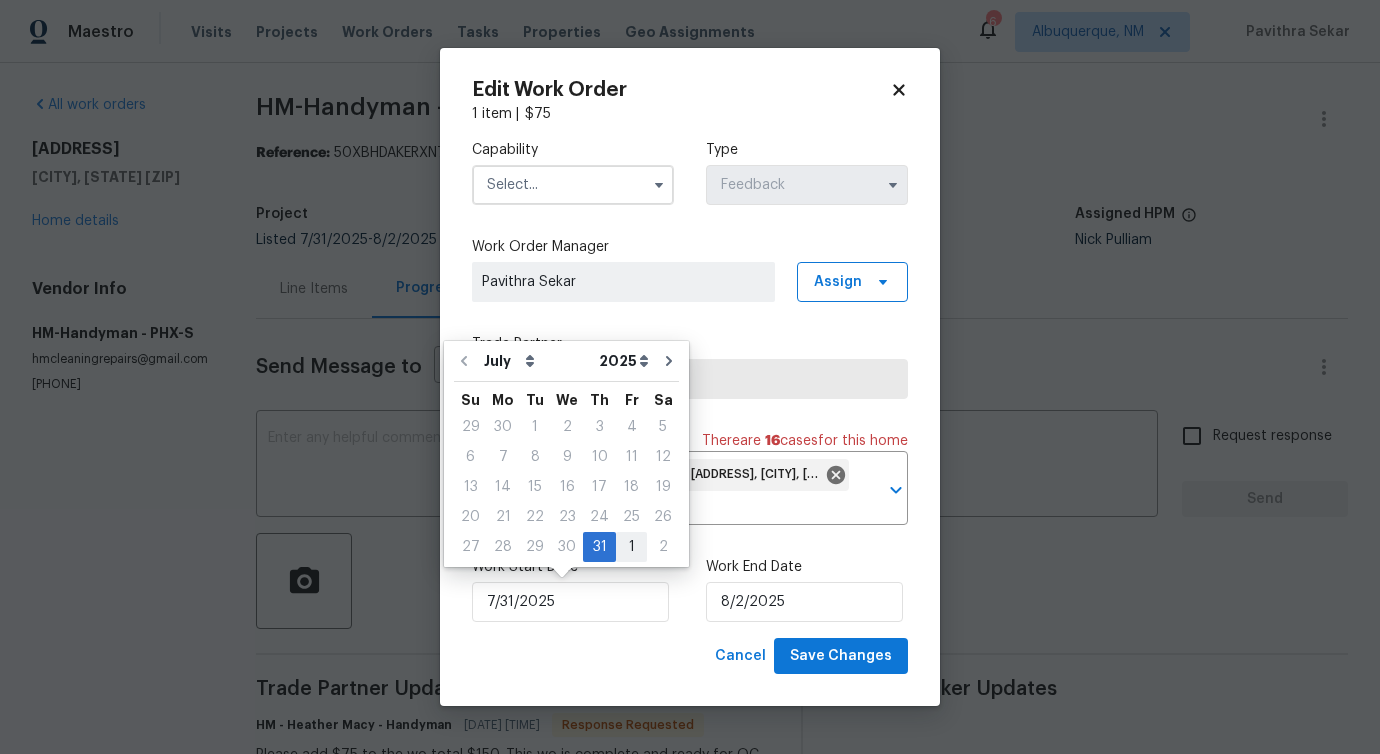 type on "8/1/2025" 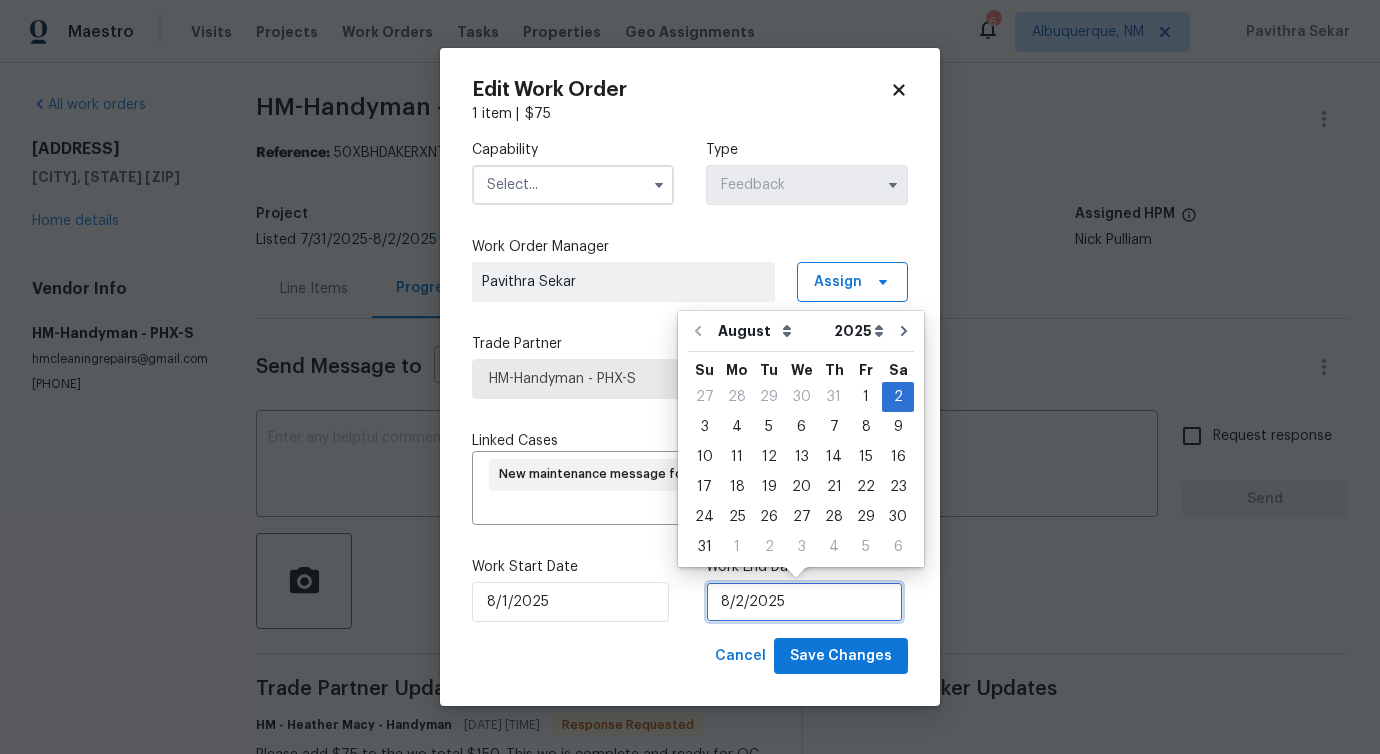 click on "8/2/2025" at bounding box center (804, 602) 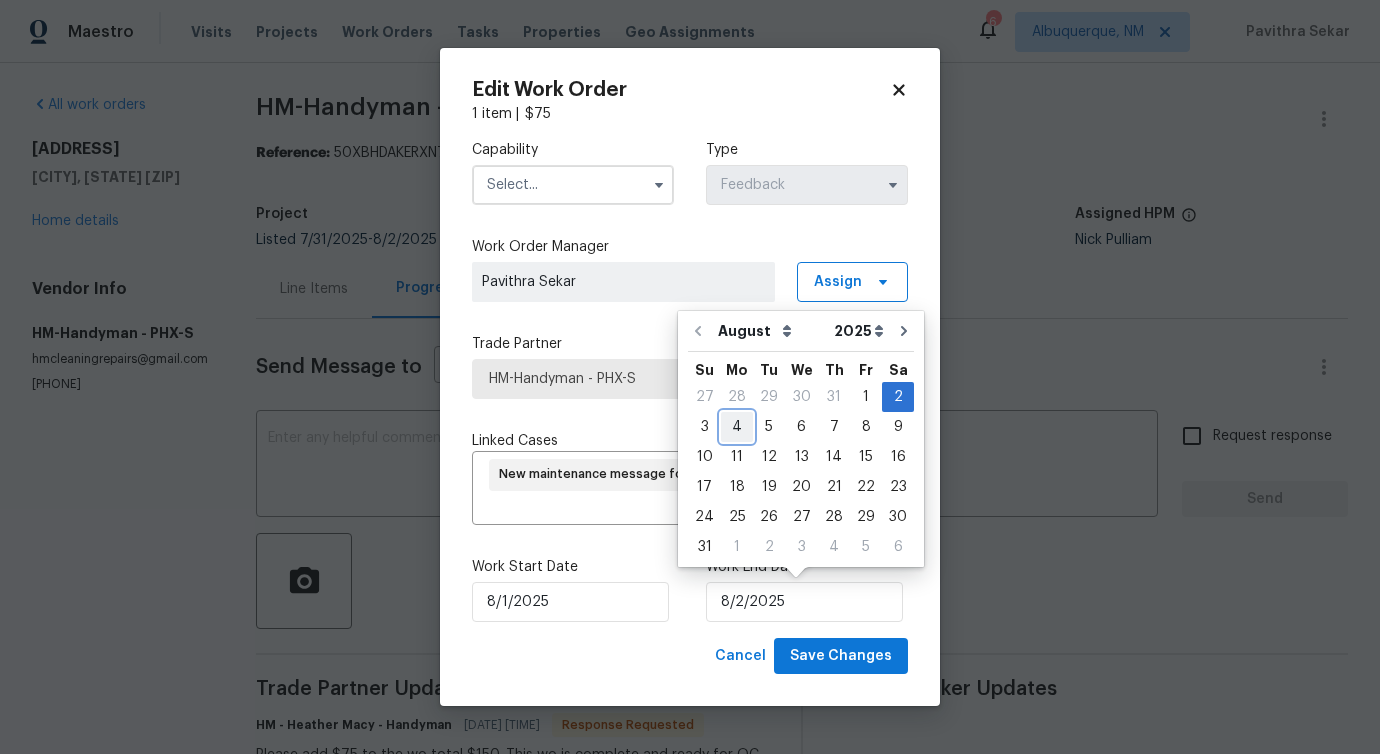 click on "4" at bounding box center [737, 427] 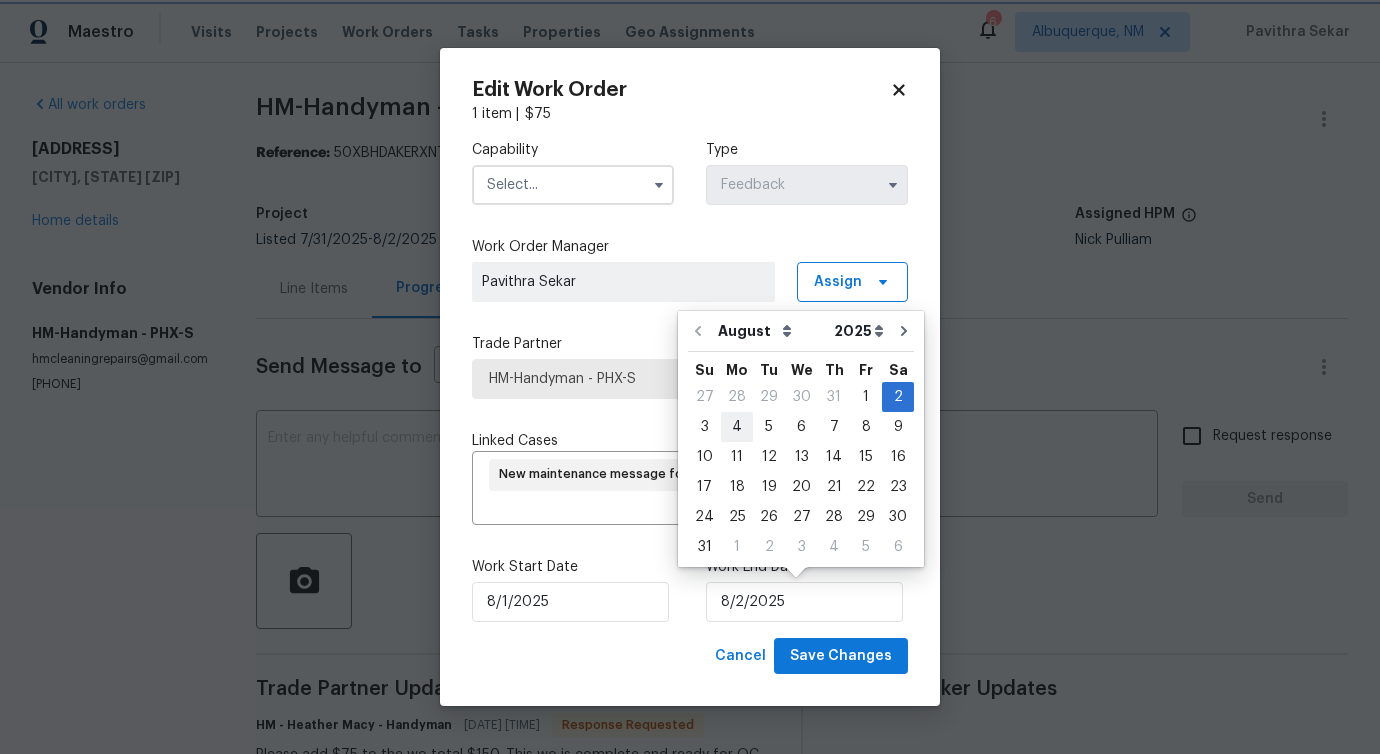 type on "8/4/2025" 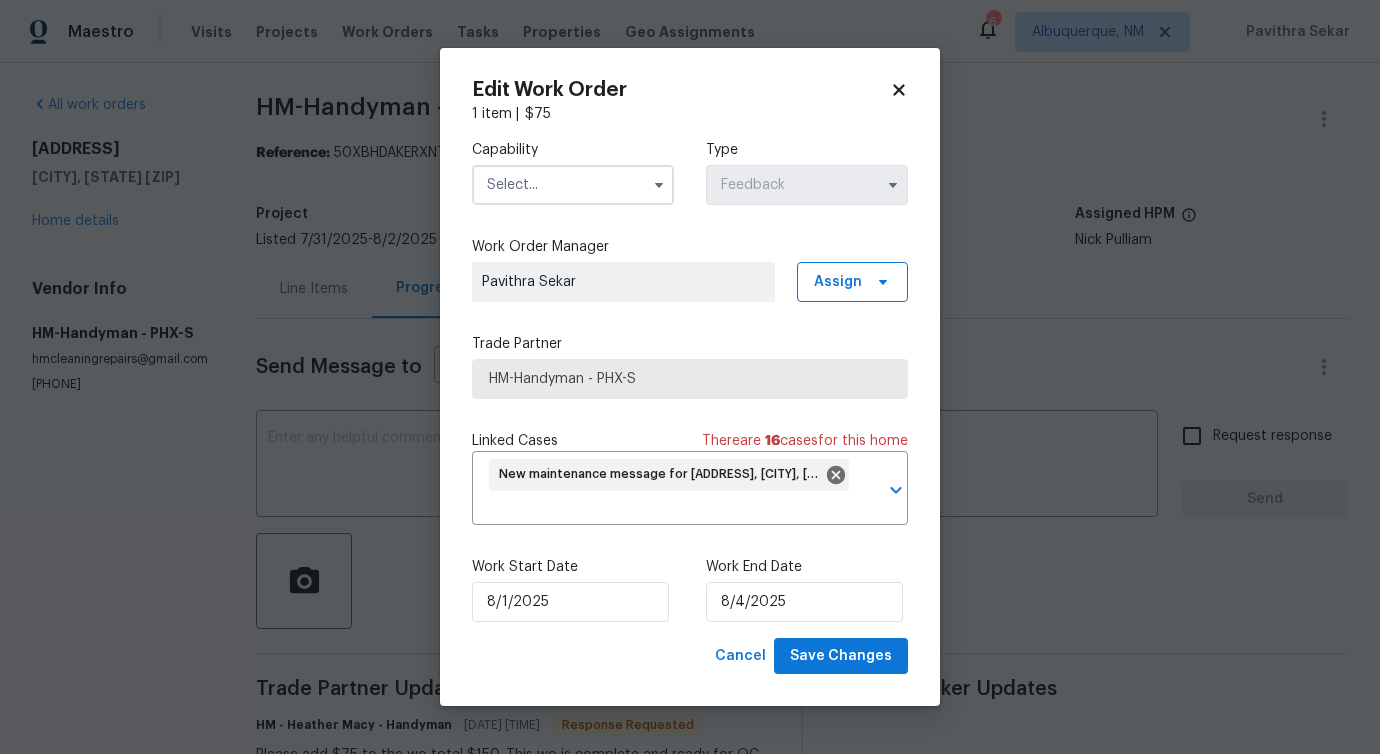 click at bounding box center [573, 185] 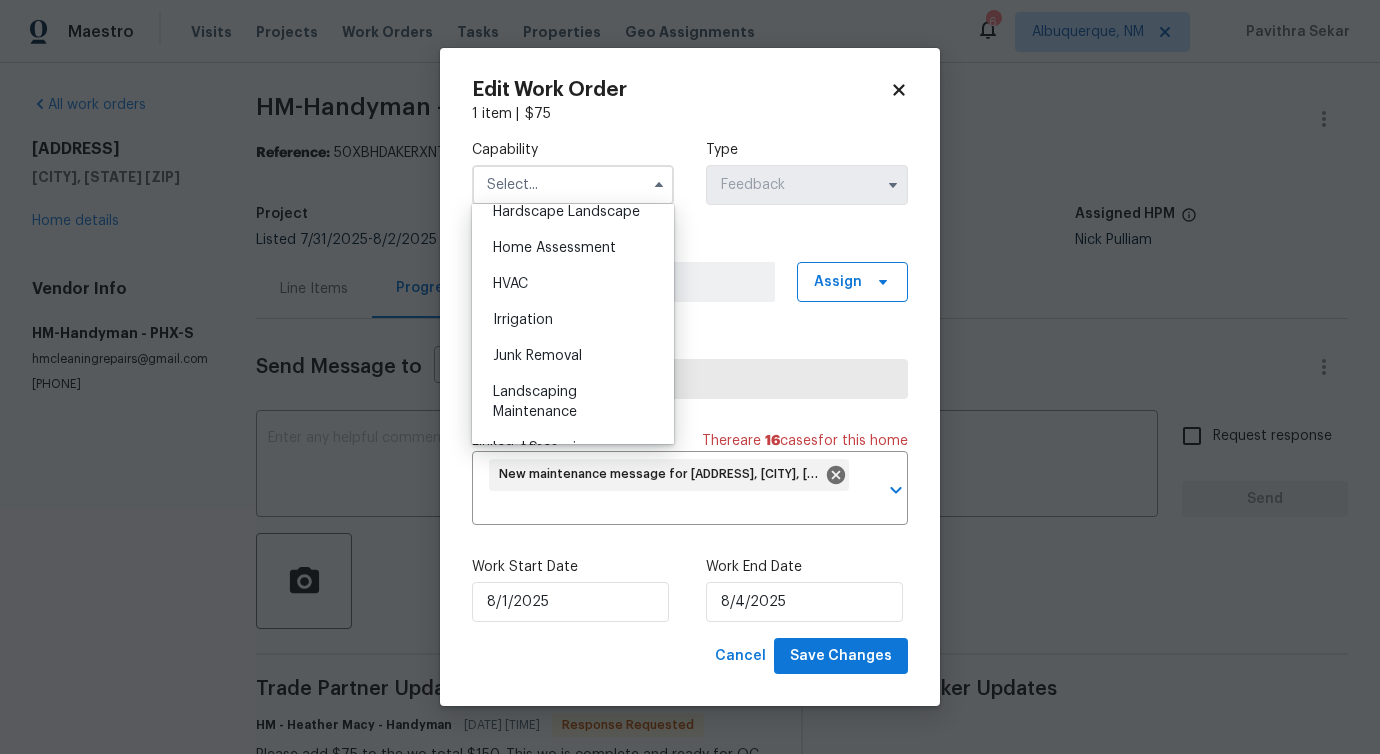 scroll, scrollTop: 1152, scrollLeft: 0, axis: vertical 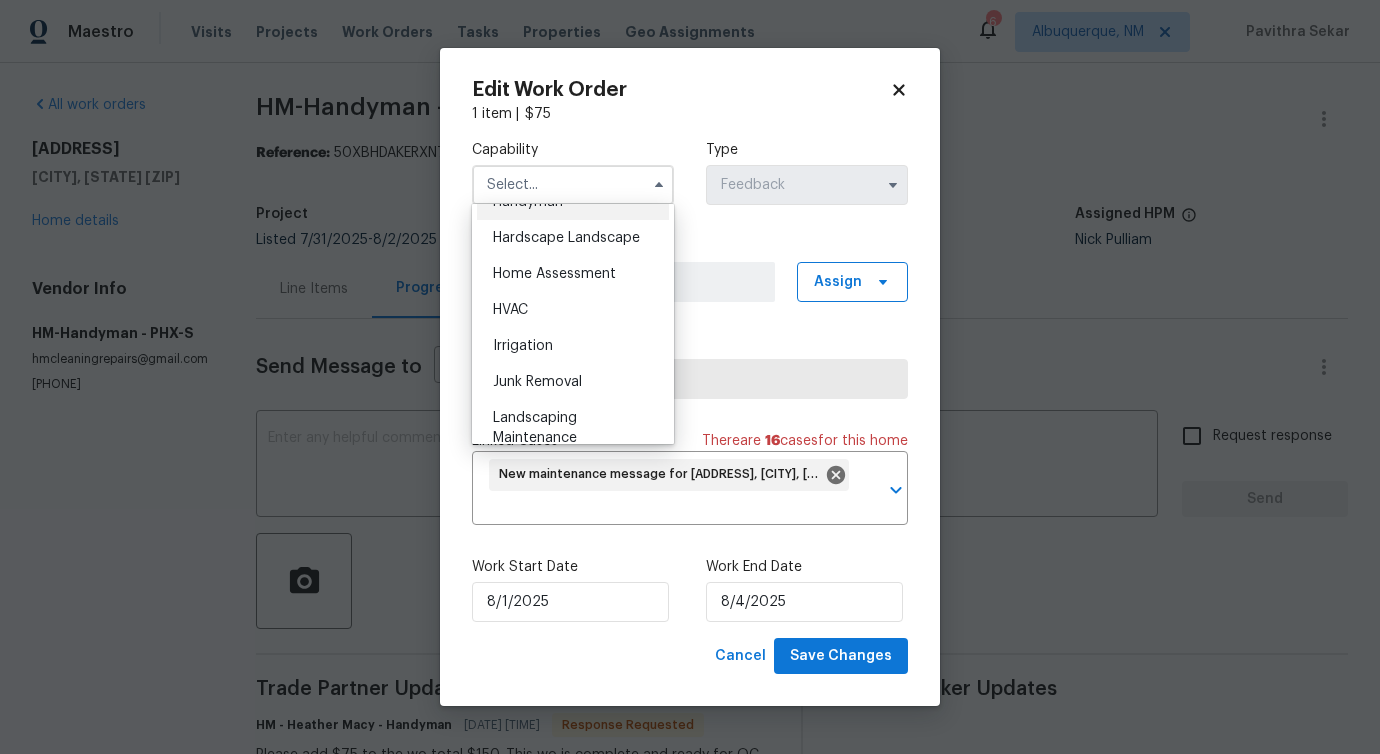 click on "Handyman" at bounding box center [573, 202] 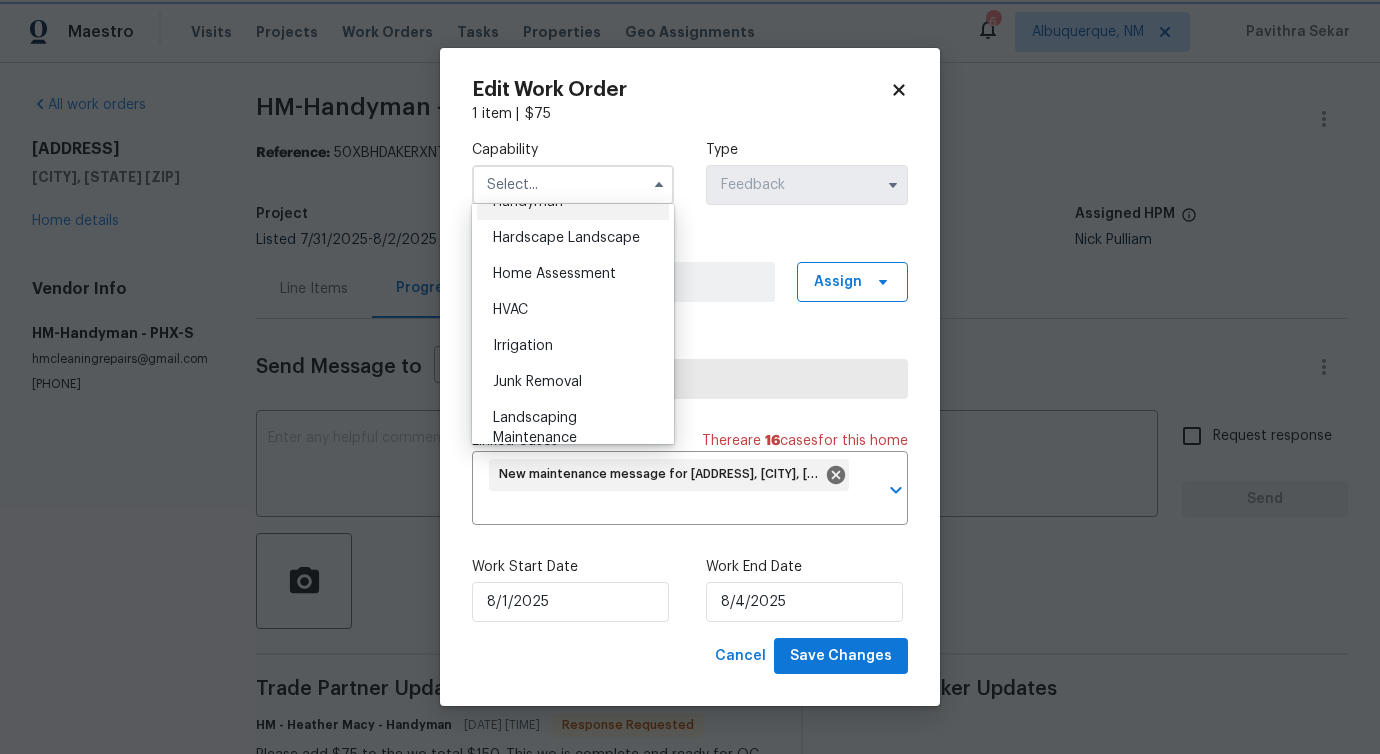 type on "Handyman" 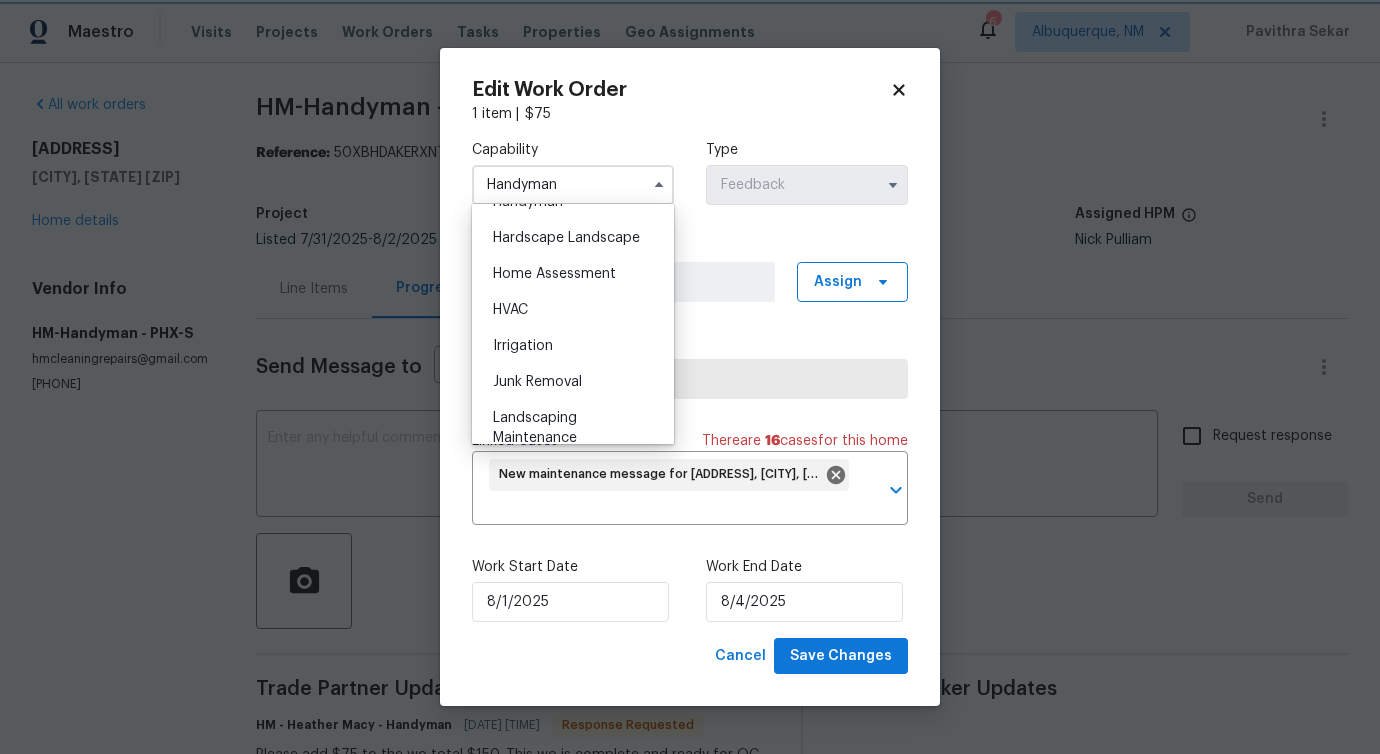 scroll, scrollTop: 1084, scrollLeft: 0, axis: vertical 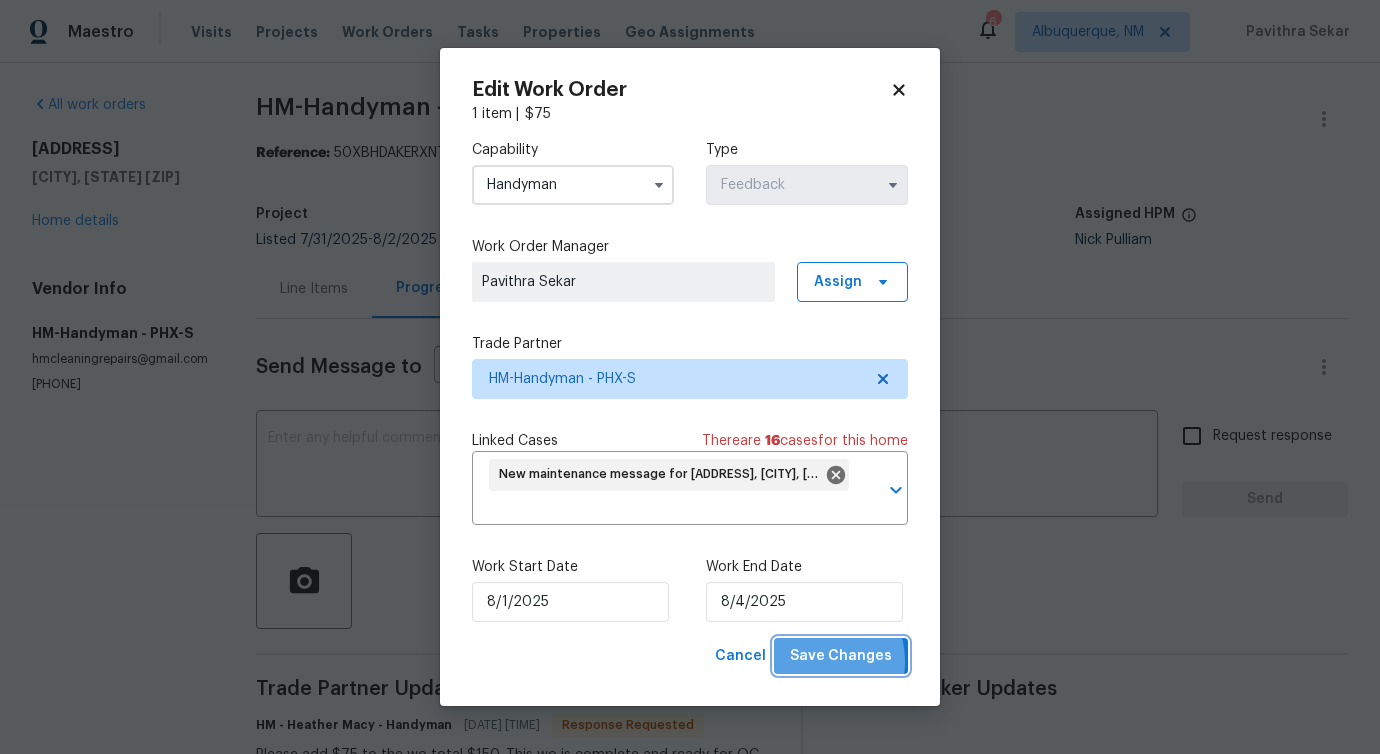 click on "Save Changes" at bounding box center (841, 656) 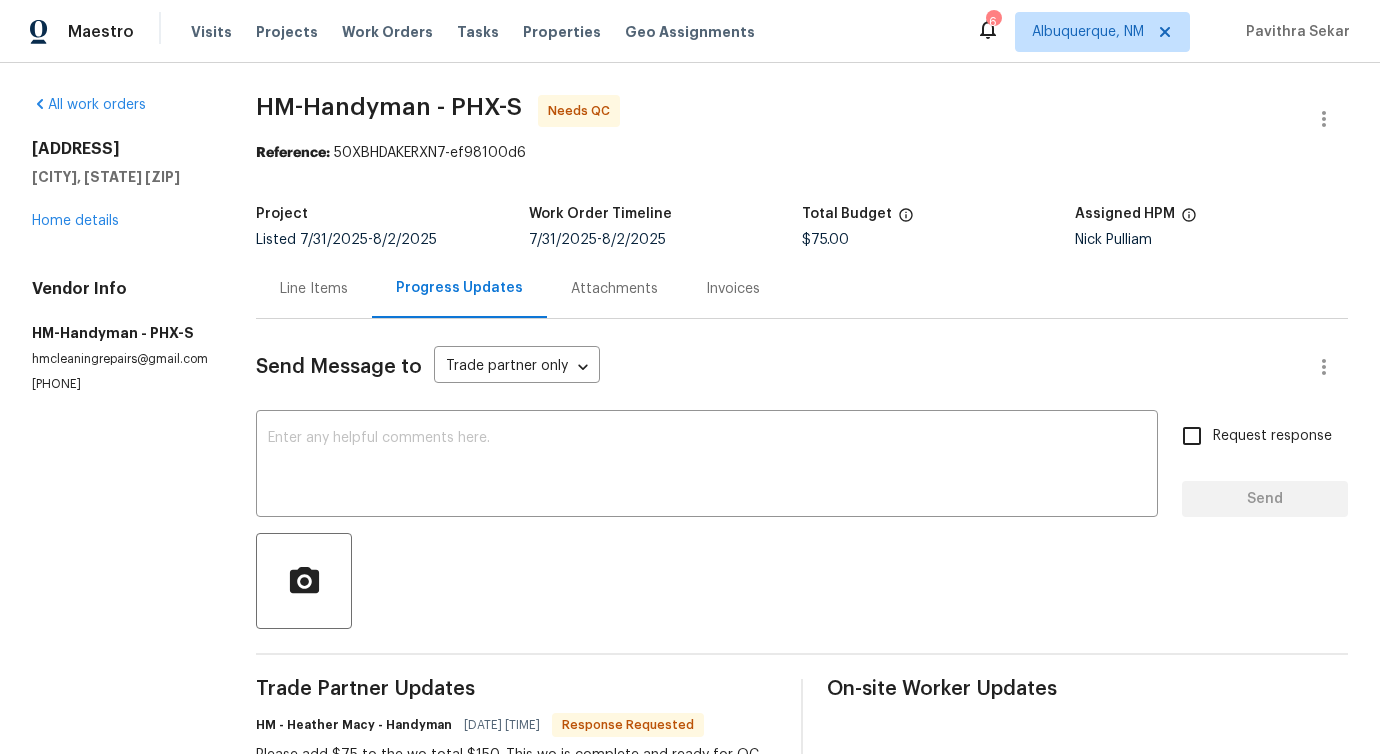 click on "Maestro Visits Projects Work Orders Tasks Properties Geo Assignments 6 Albuquerque, NM Pavithra Sekar All work orders 12164 S 184th Ave Goodyear, AZ 85338 Home details Vendor Info HM-Handyman - PHX-S hmcleaningrepairs@gmail.com (817) 526-5400 HM-Handyman - PHX-S Needs QC Reference:   50XBHDAKERXN7-ef98100d6 Project Listed   7/31/2025  -  8/2/2025 Work Order Timeline 7/31/2025  -  8/2/2025 Total Budget $75.00 Assigned HPM Nick Pulliam Line Items Progress Updates Attachments Invoices Send Message to Trade partner only Trade partner only ​ x ​ Request response Send Trade Partner Updates HM - Heather Macy - Handyman 08/04/2025 9:58 AM Response Requested Please add $75 to the wo total $150. This wo is complete and ready for QC Pavithra Sekar 08/04/2025 8:27 AM Do you have any updates on the completion status of the work order? HM - Heather Macy - Handyman 08/01/2025 11:58 AM We will be out to the property today. This one will be completed by end of day. HM - Heather Macy - Handyman 08/01/2025 11:58 AM
$" at bounding box center (690, 377) 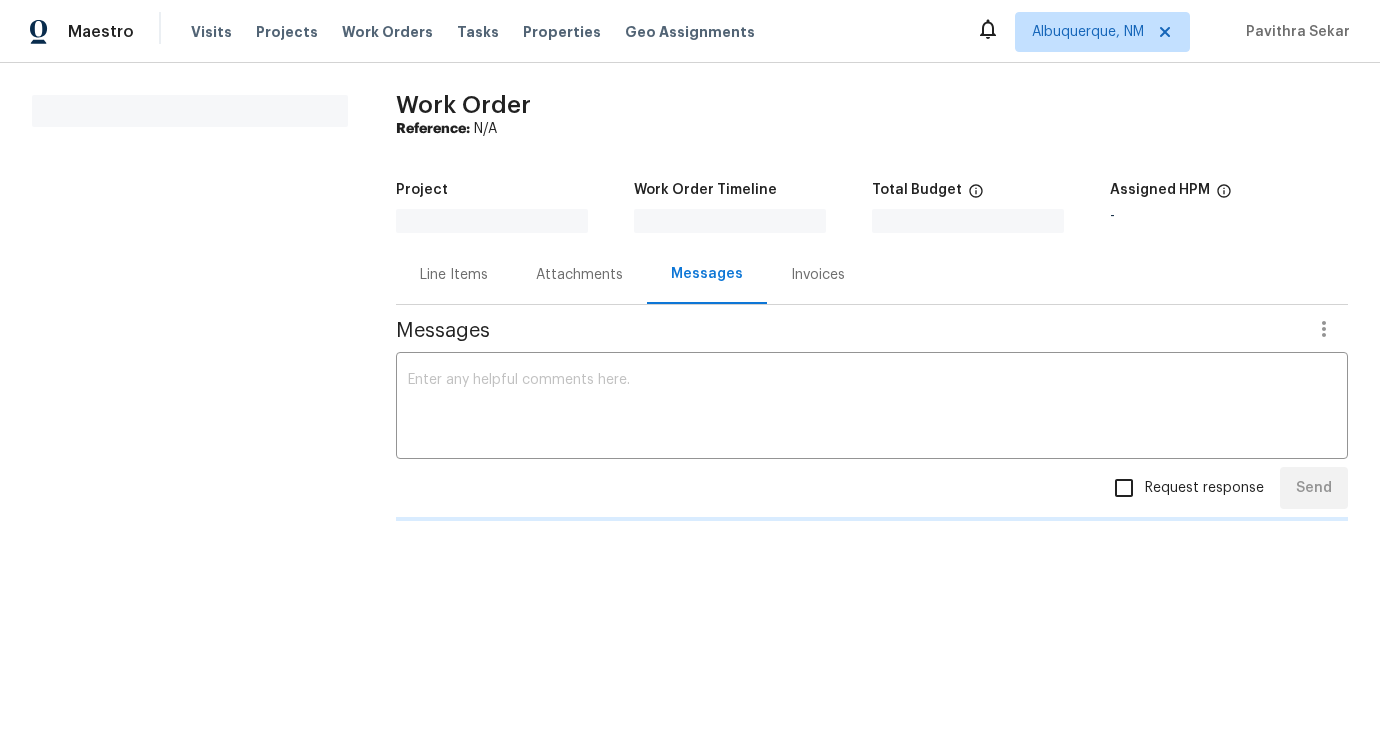 scroll, scrollTop: 0, scrollLeft: 0, axis: both 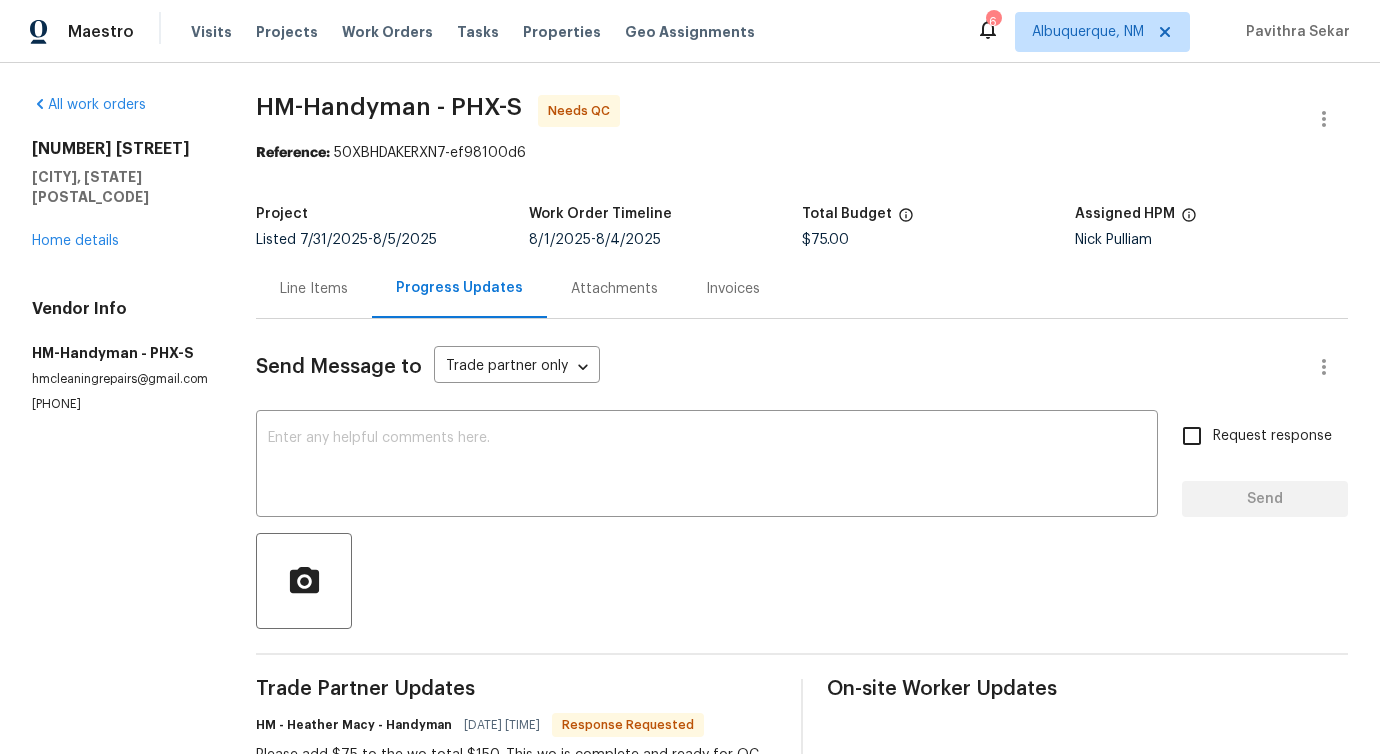 click on "Line Items" at bounding box center [314, 289] 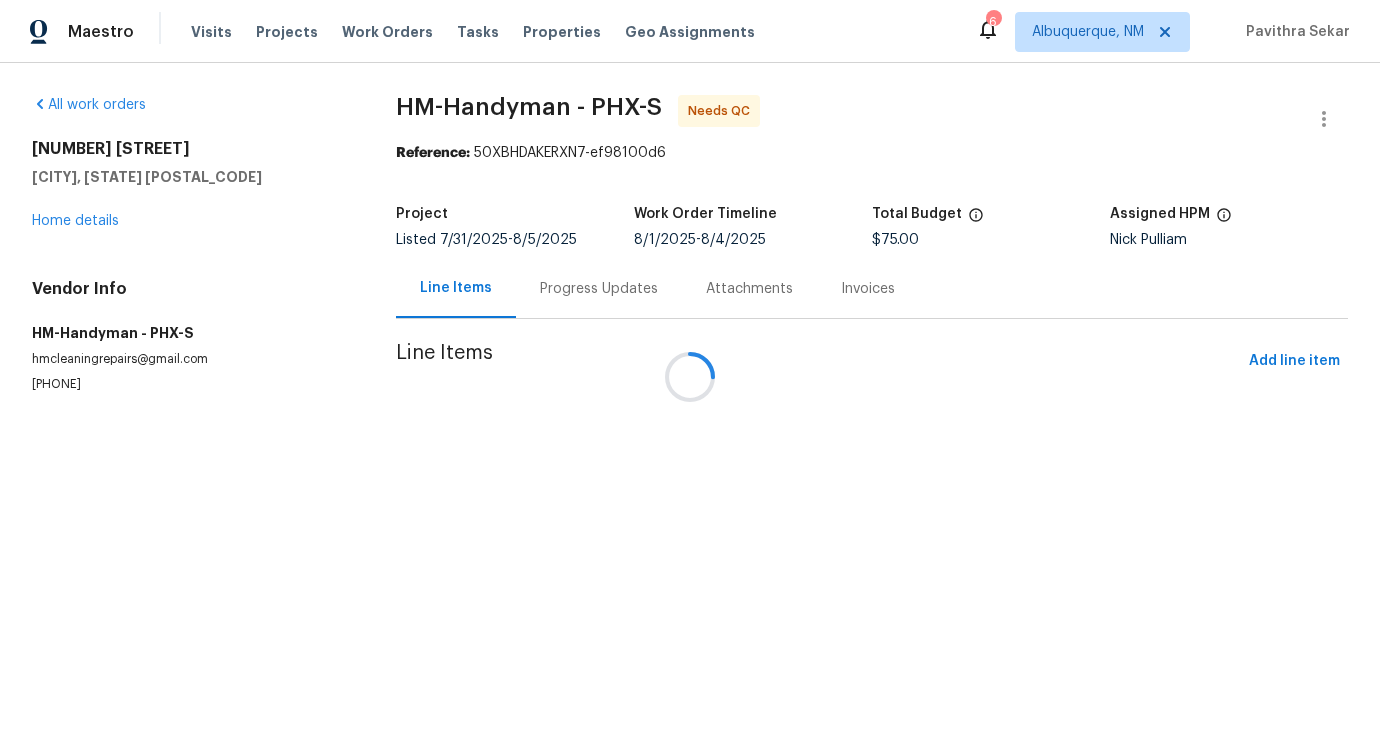 click at bounding box center [690, 377] 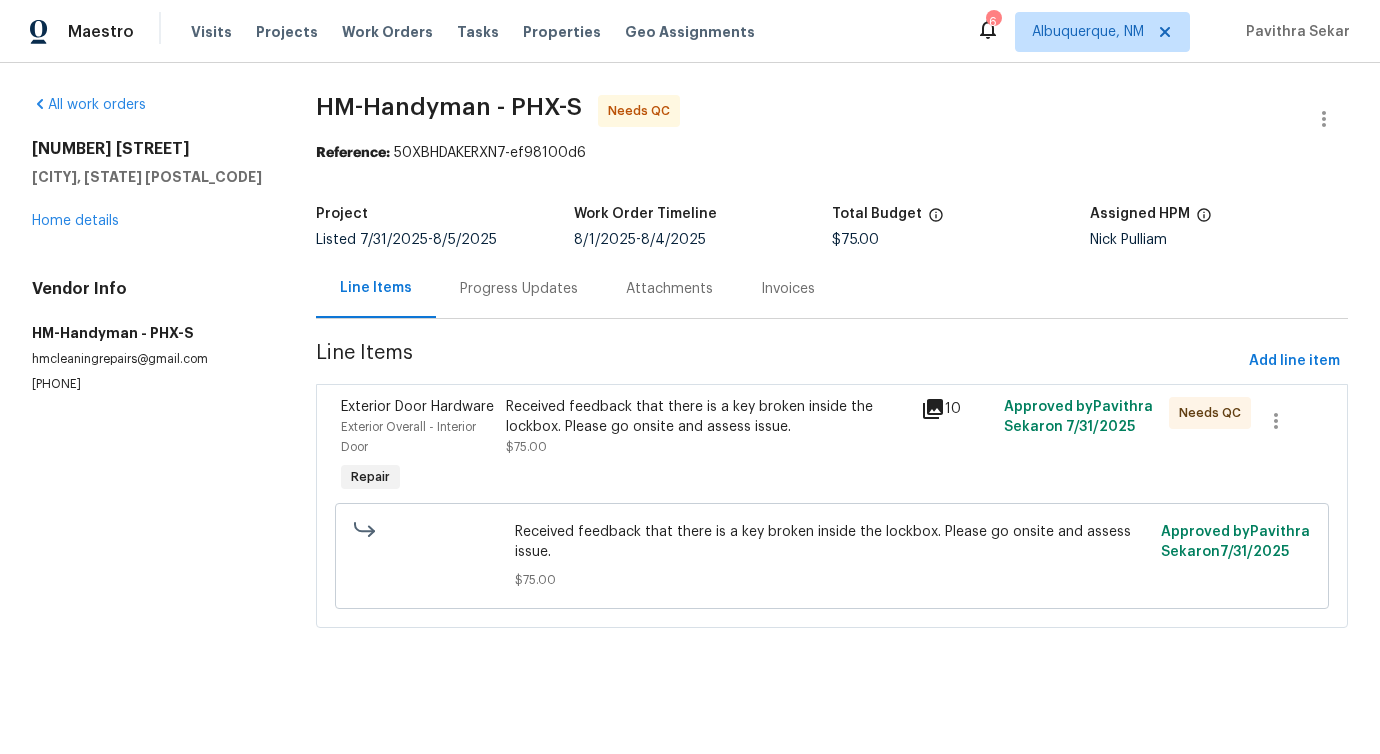 click on "Received feedback that there is a key broken inside the lockbox. Please go onsite and assess issue. $75.00" at bounding box center [707, 447] 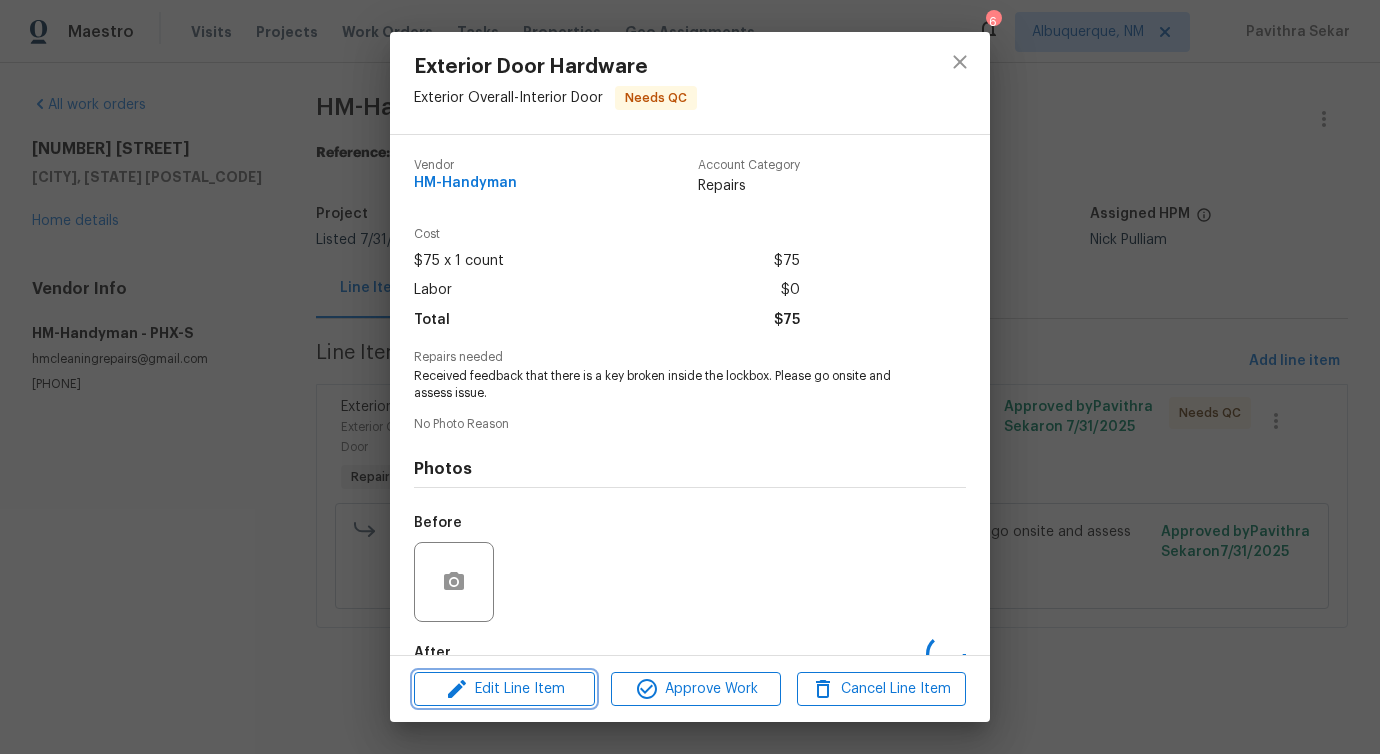 click on "Edit Line Item" at bounding box center (504, 689) 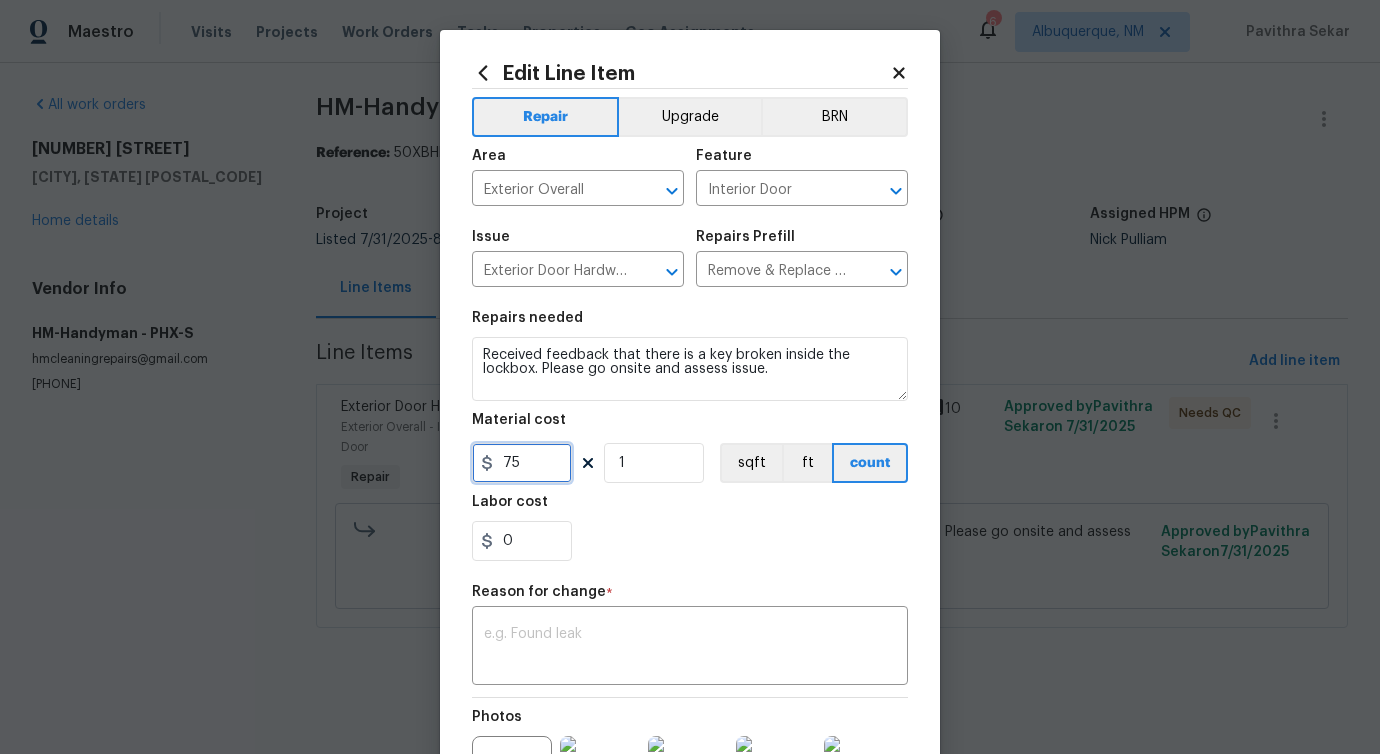 click on "75" at bounding box center (522, 463) 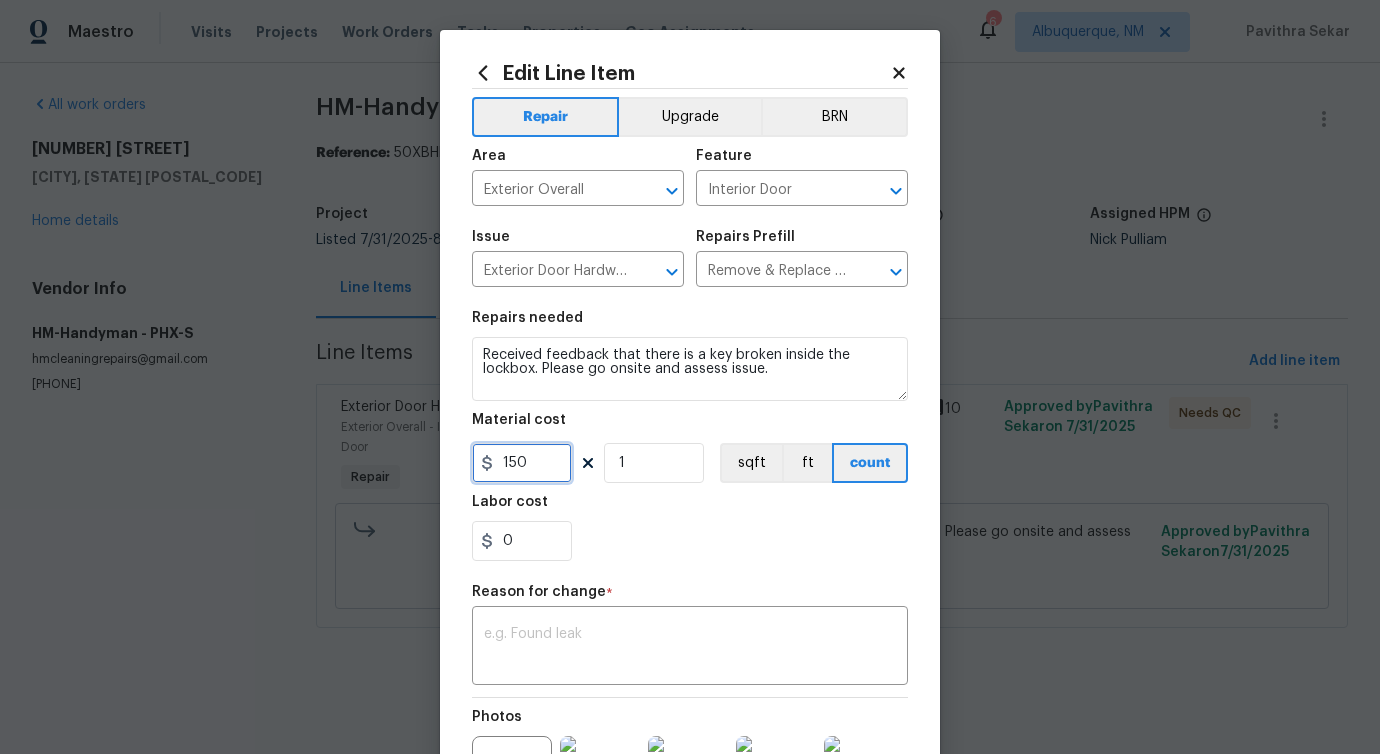 type on "150" 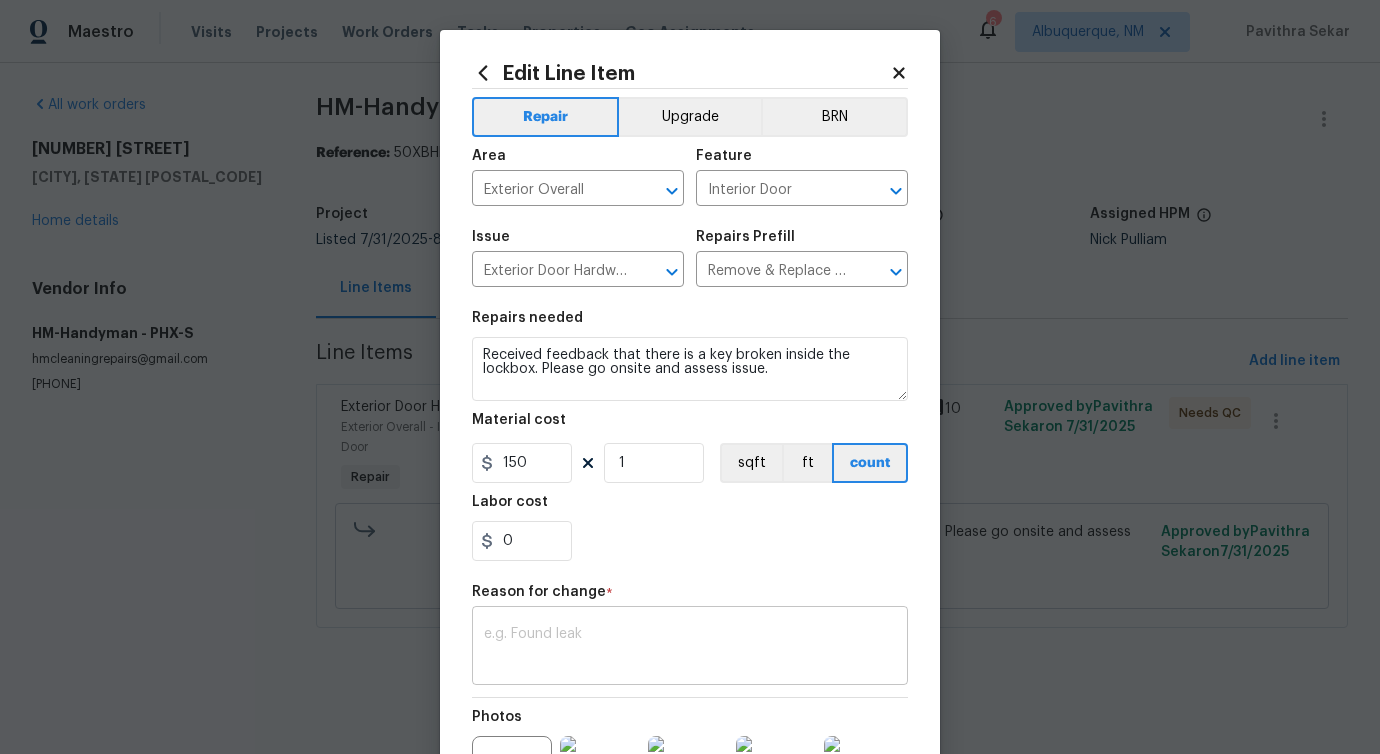 click at bounding box center [690, 648] 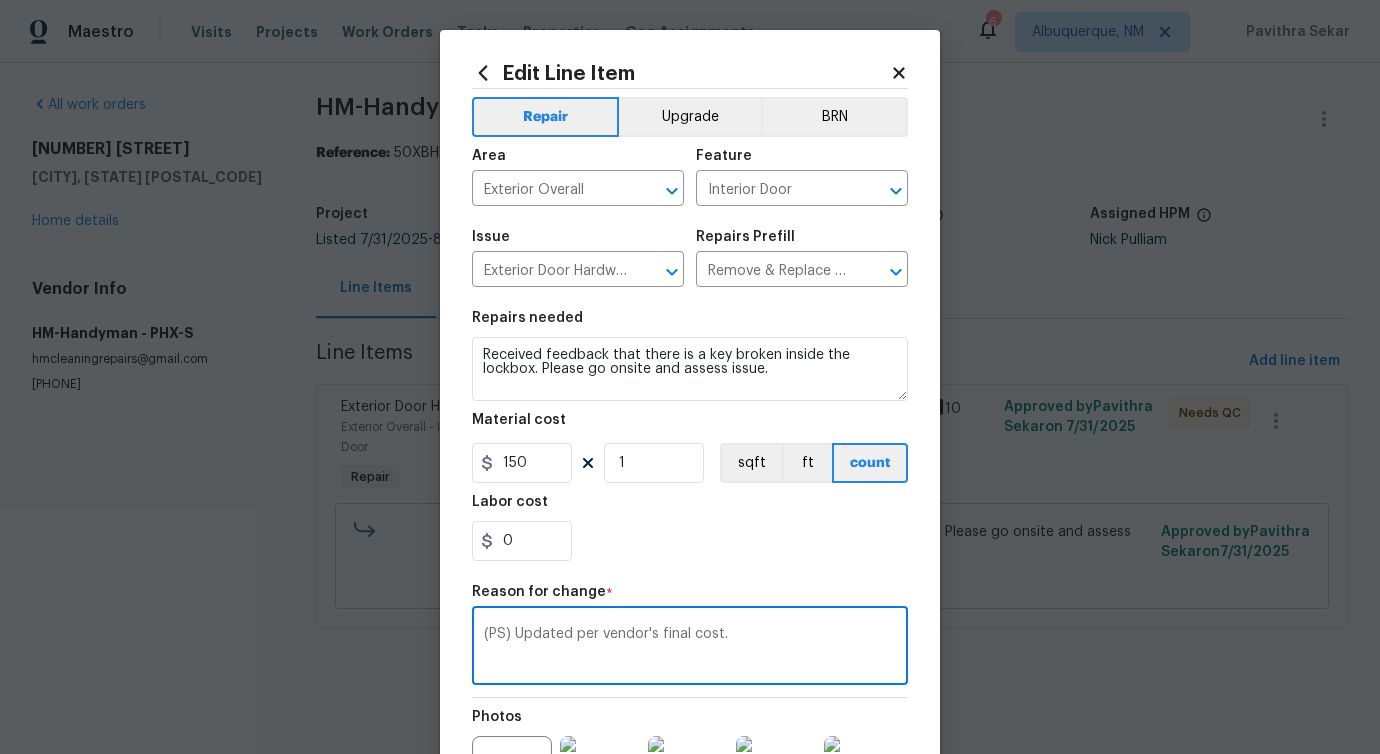 scroll, scrollTop: 252, scrollLeft: 0, axis: vertical 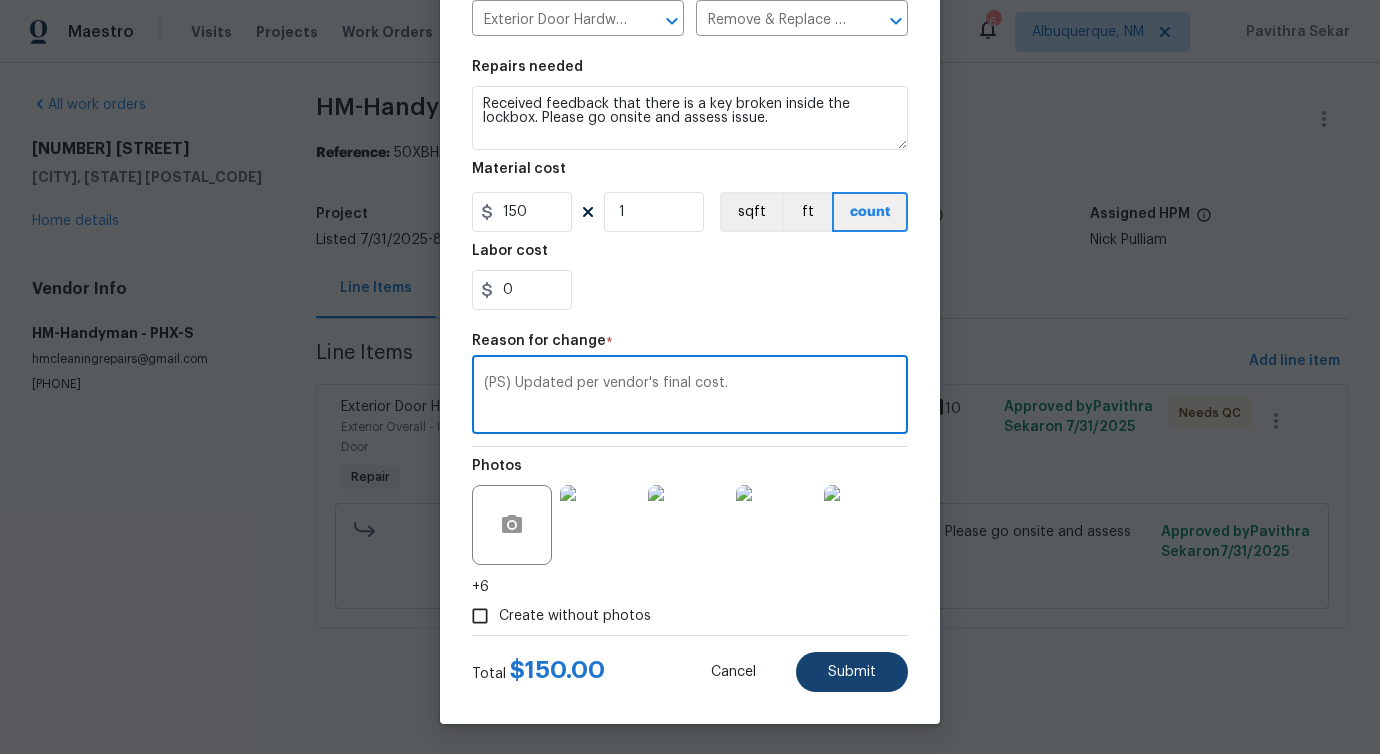 type on "(PS) Updated per vendor's final cost." 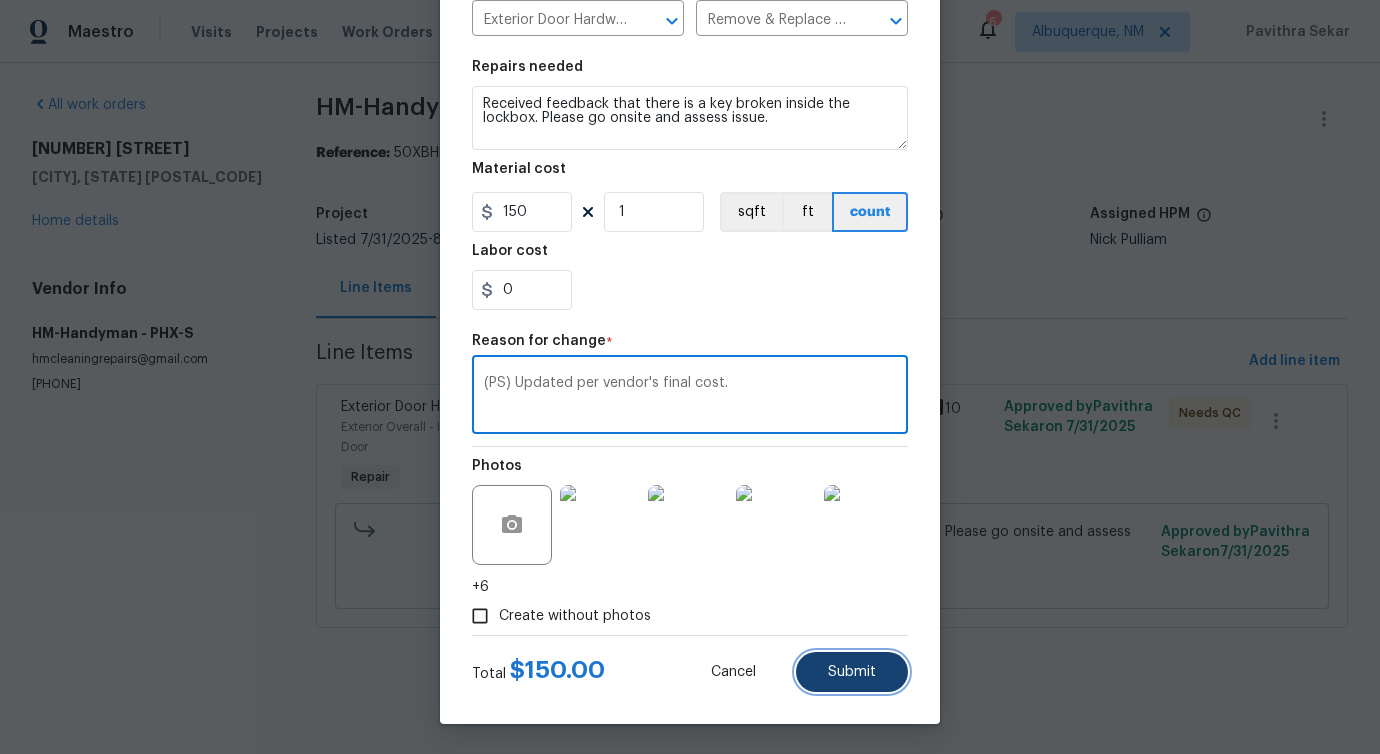 click on "Submit" at bounding box center [852, 672] 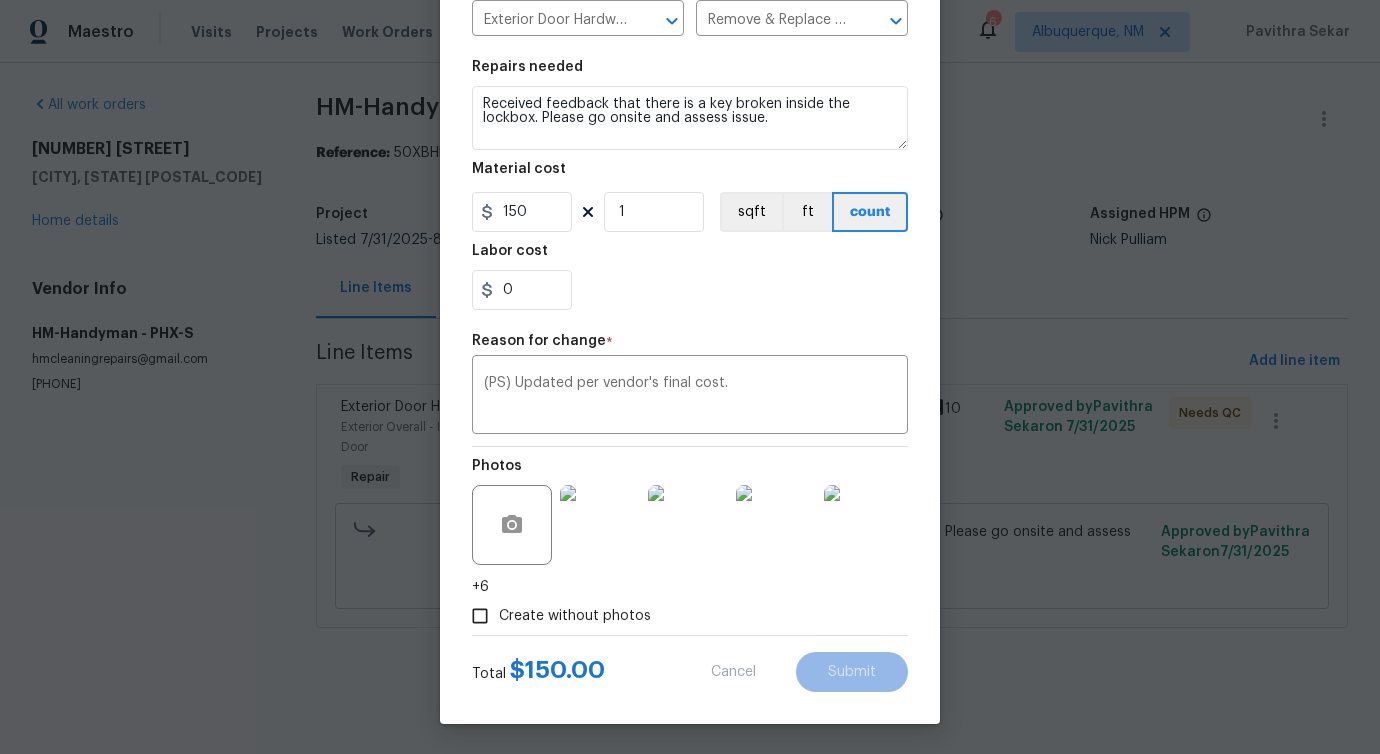 type on "75" 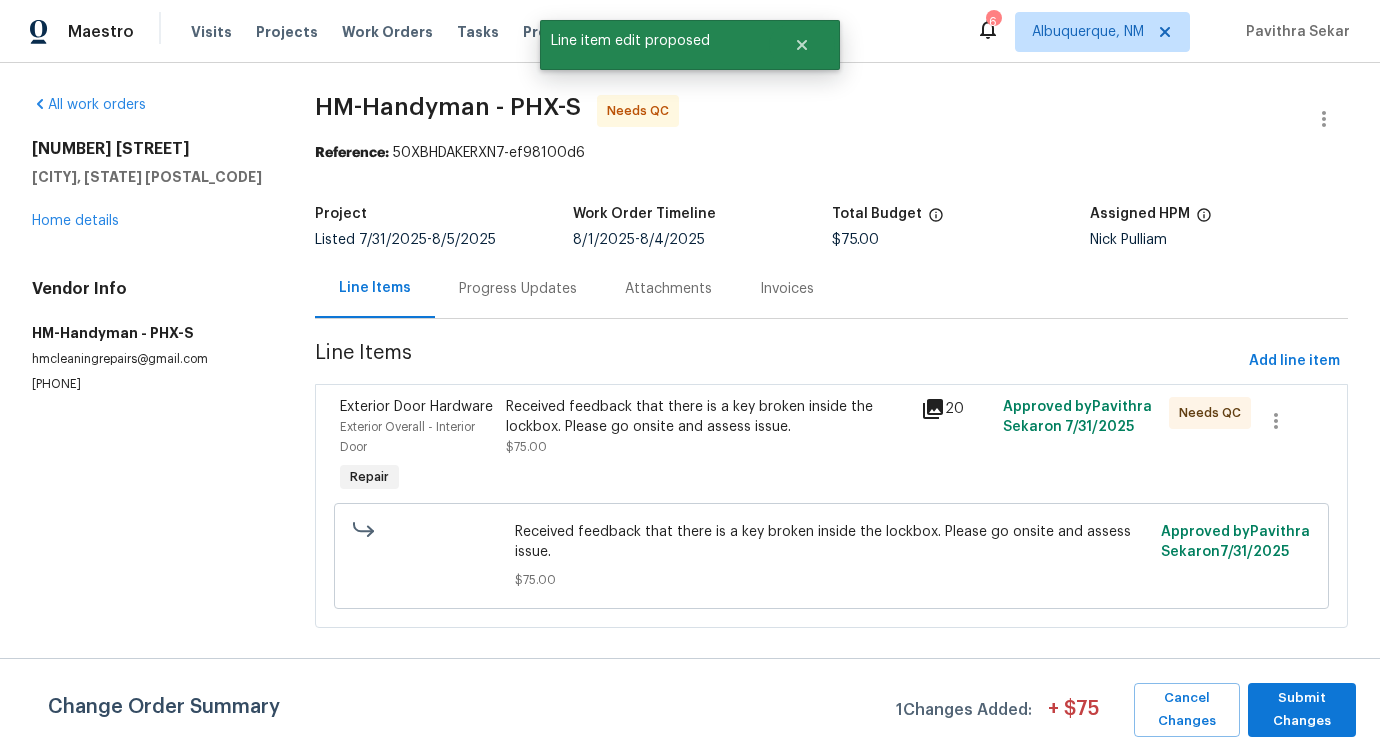 scroll, scrollTop: 0, scrollLeft: 0, axis: both 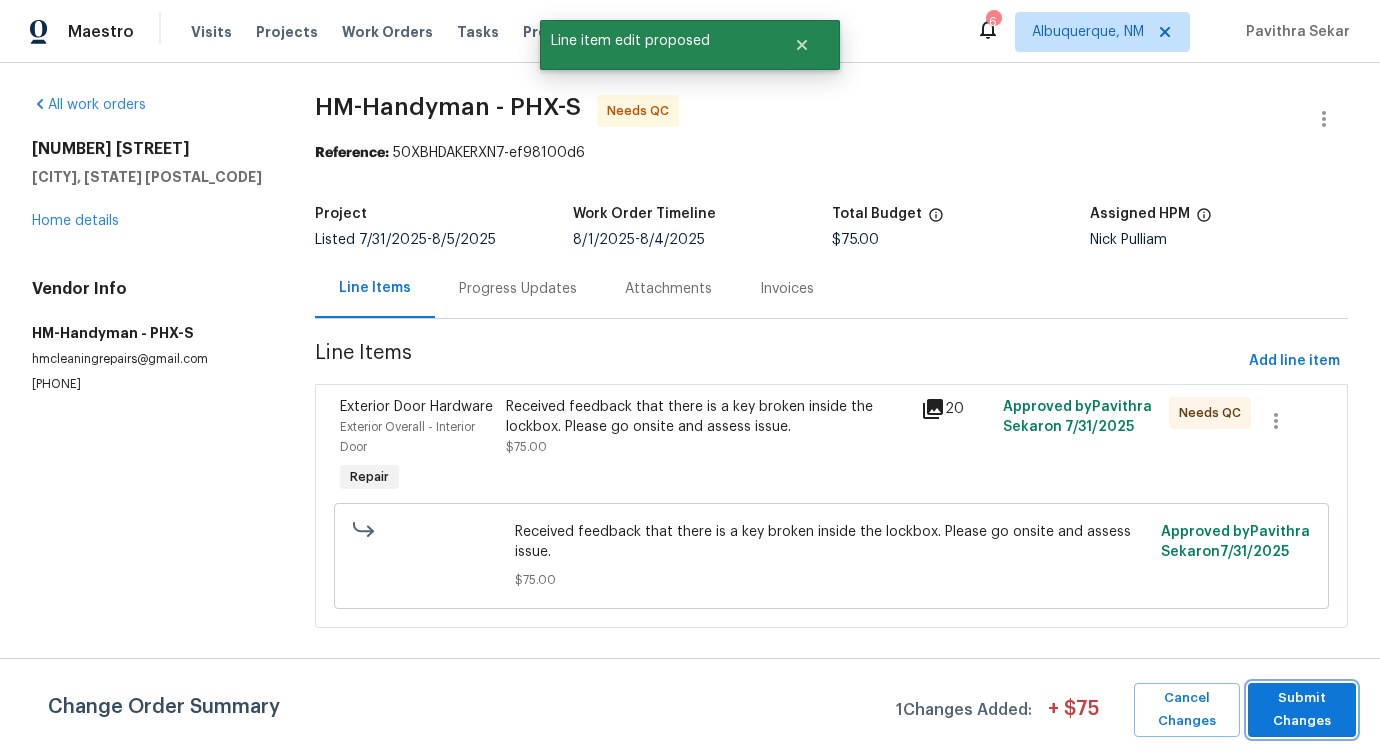 click on "Submit Changes" at bounding box center (1302, 710) 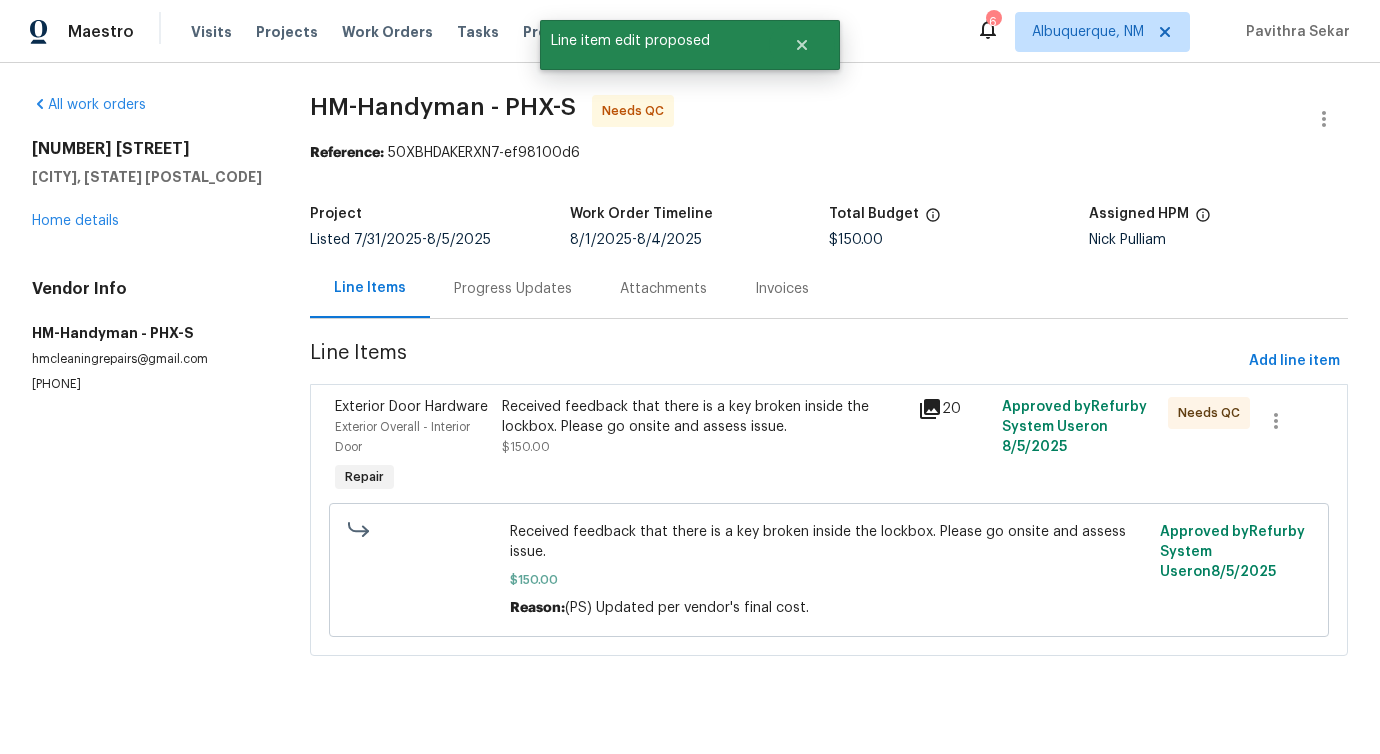 click on "Progress Updates" at bounding box center [513, 288] 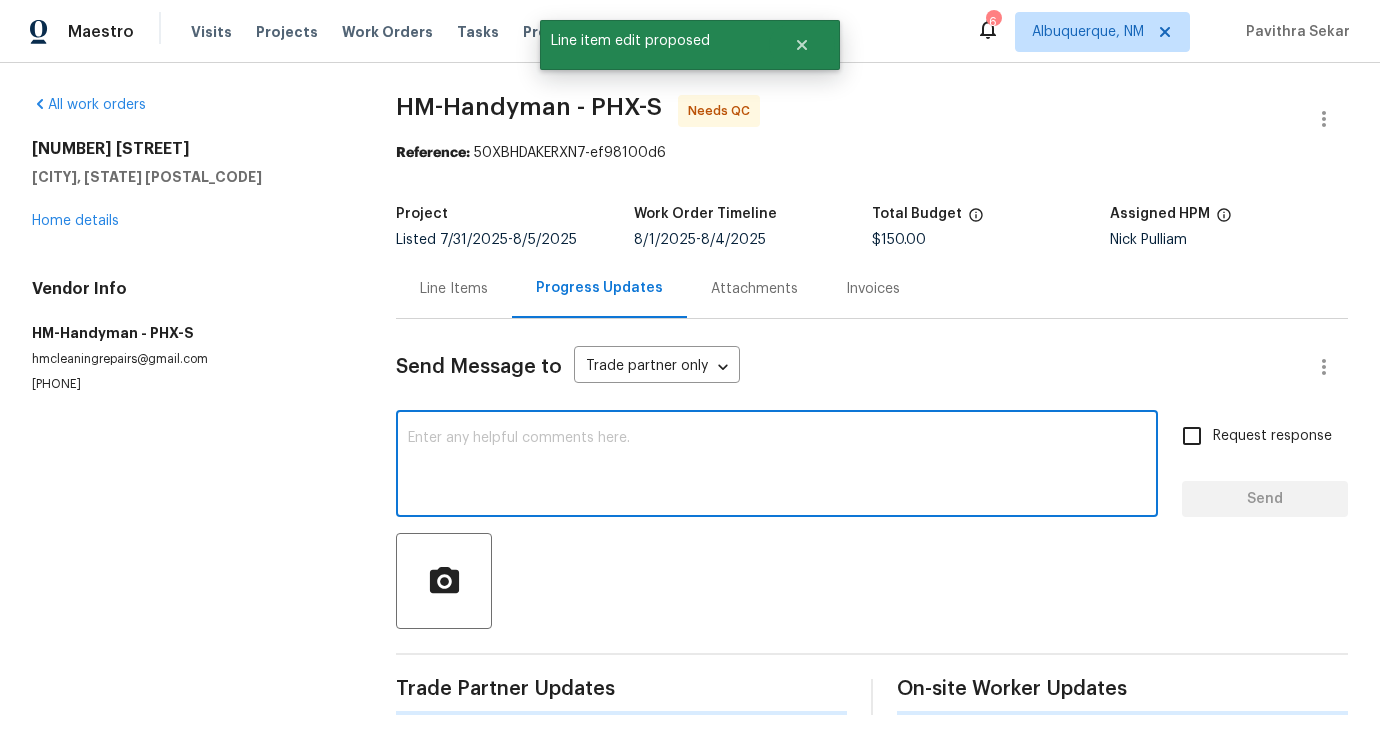 click at bounding box center (777, 466) 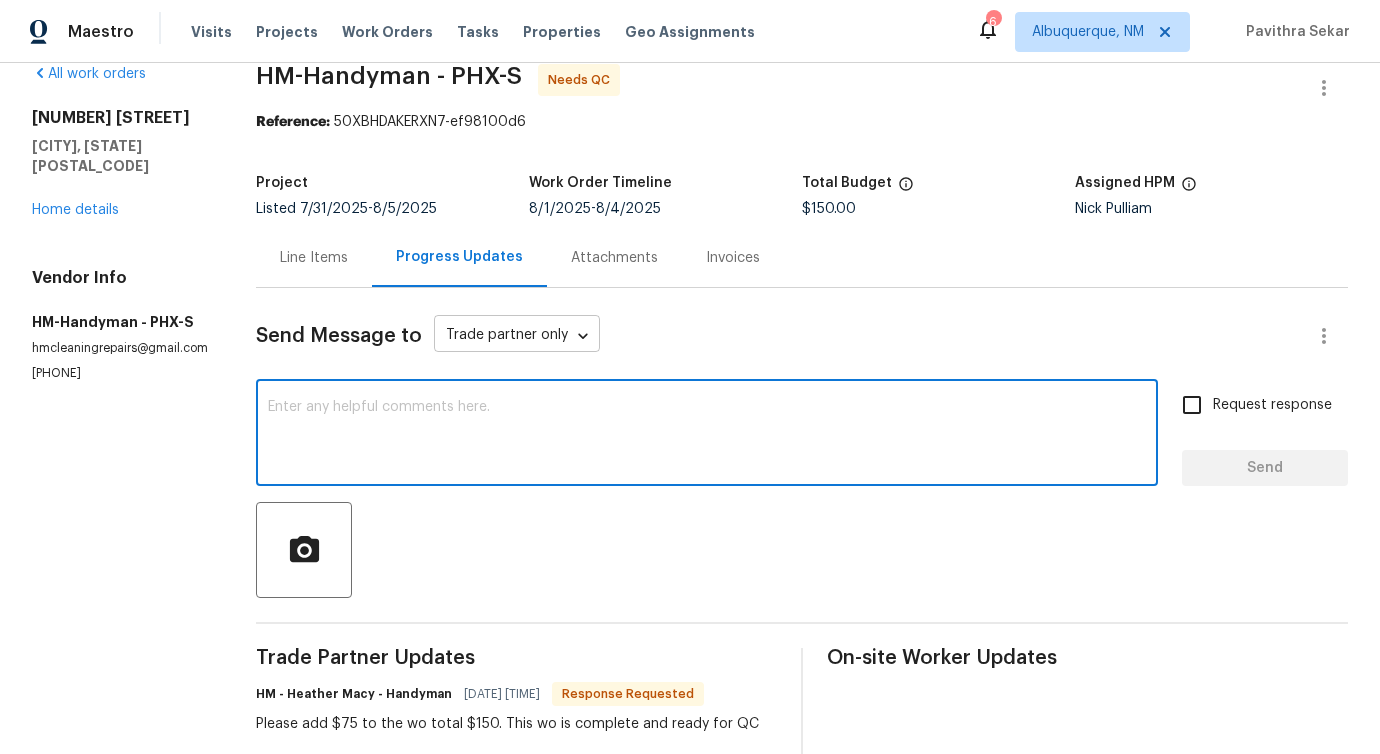 scroll, scrollTop: 0, scrollLeft: 0, axis: both 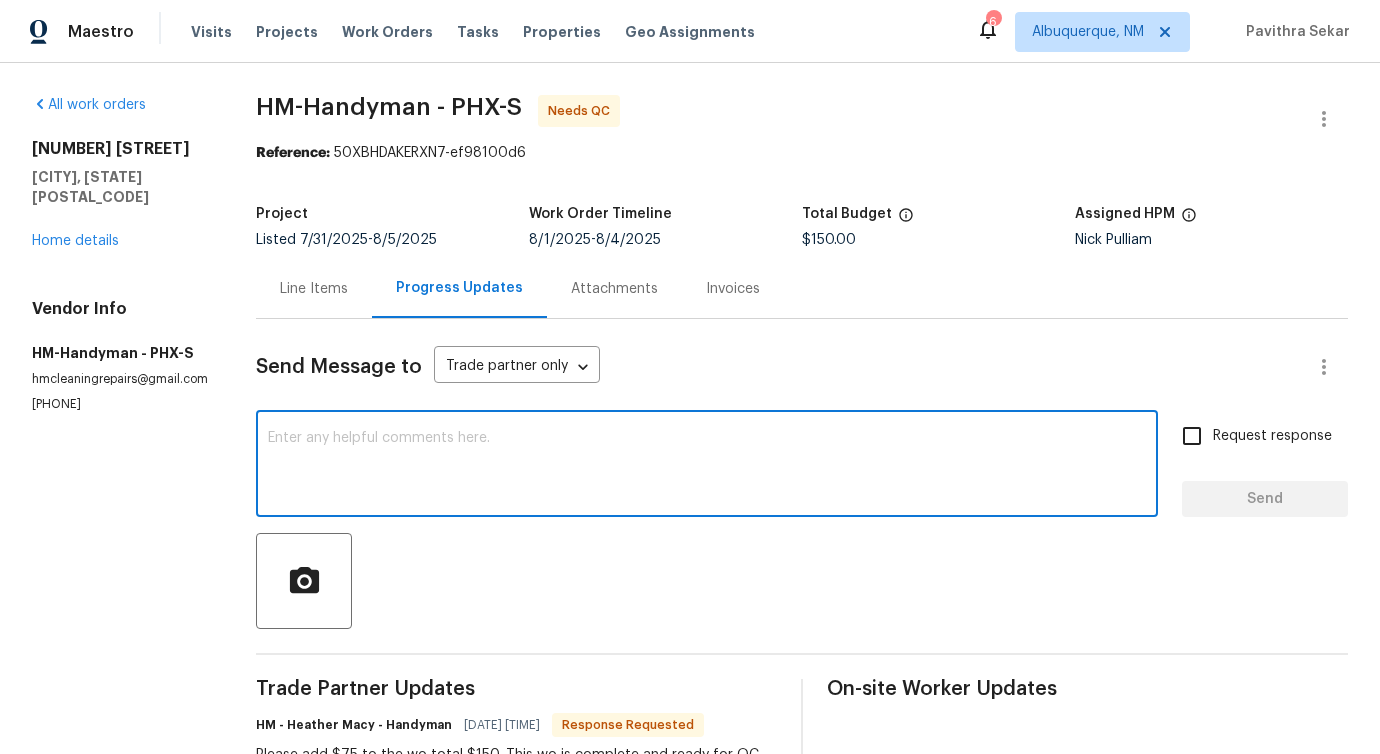 click on "Line Items" at bounding box center [314, 288] 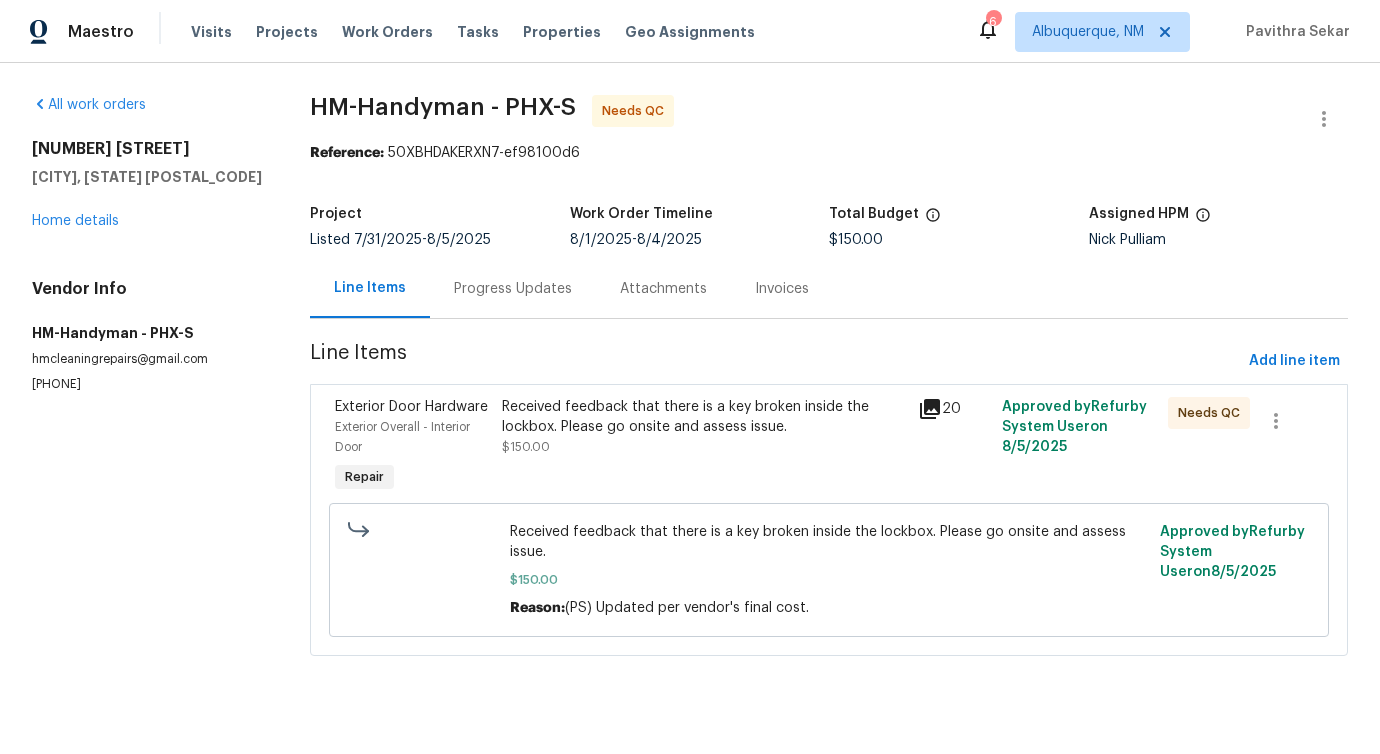 click on "Received feedback that there is a key broken inside the lockbox. Please go onsite and assess issue. $150.00" at bounding box center (704, 447) 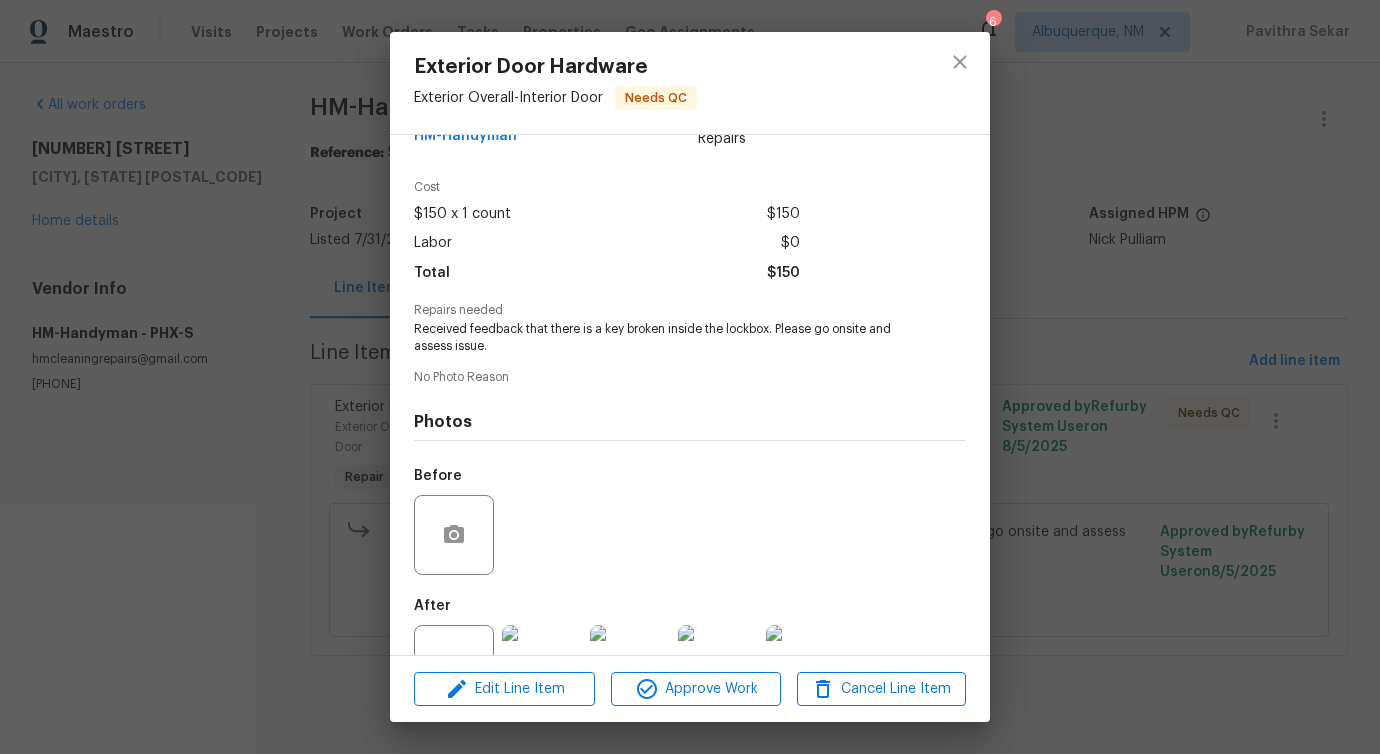 scroll, scrollTop: 117, scrollLeft: 0, axis: vertical 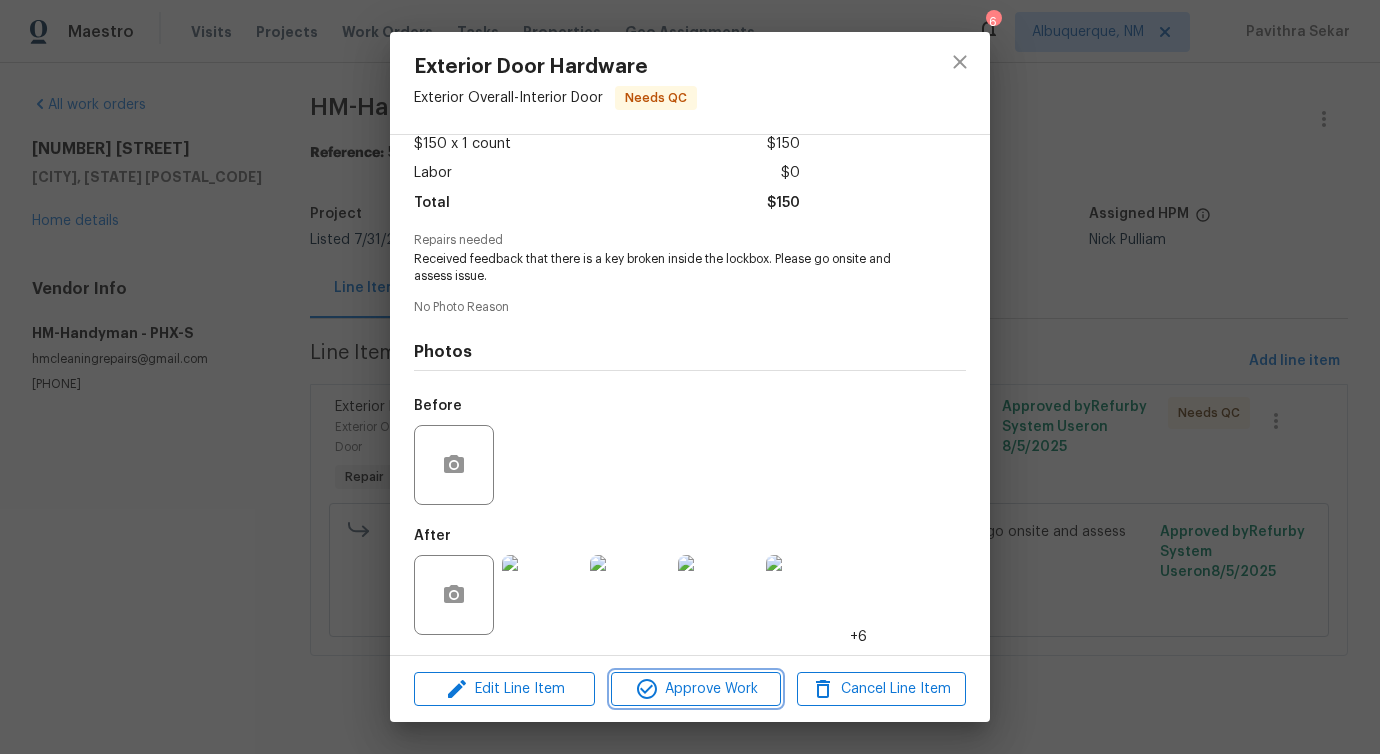 click on "Approve Work" at bounding box center [695, 689] 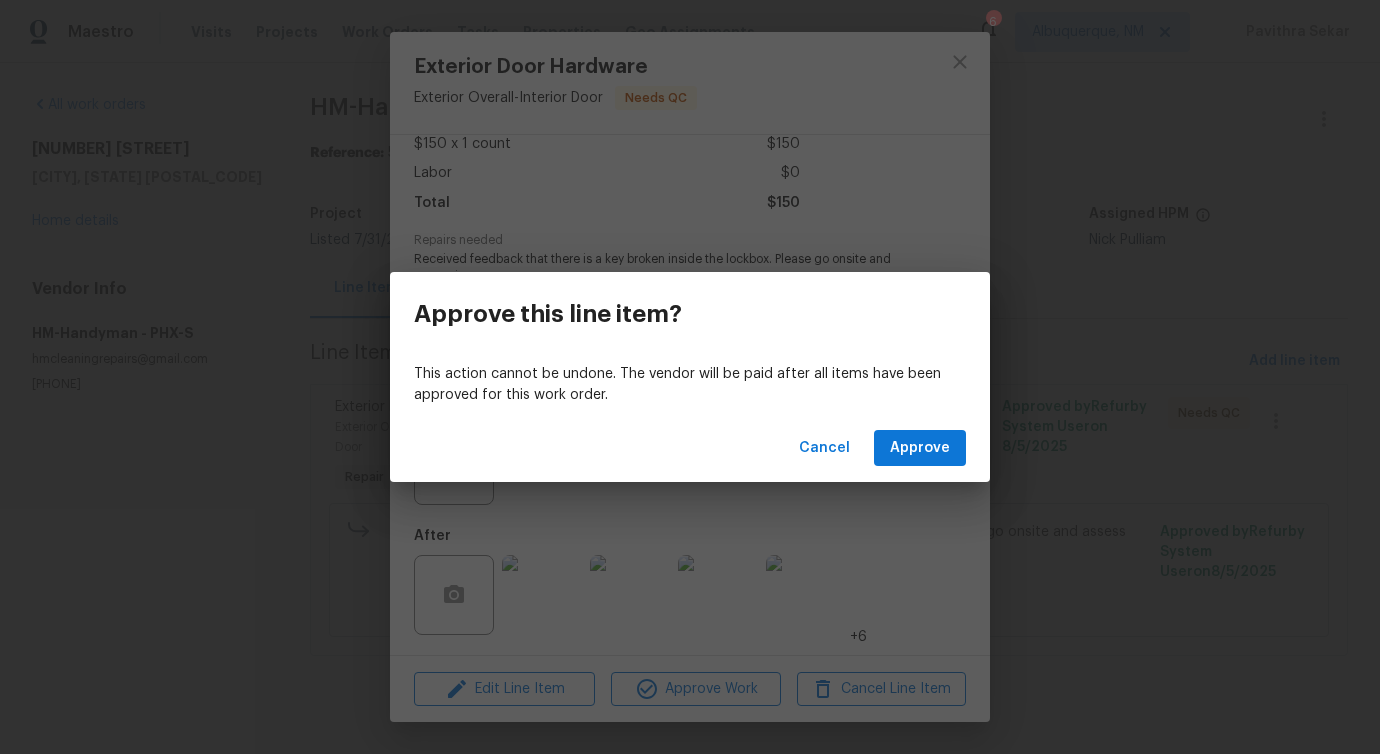 click on "Cancel Approve" at bounding box center (690, 448) 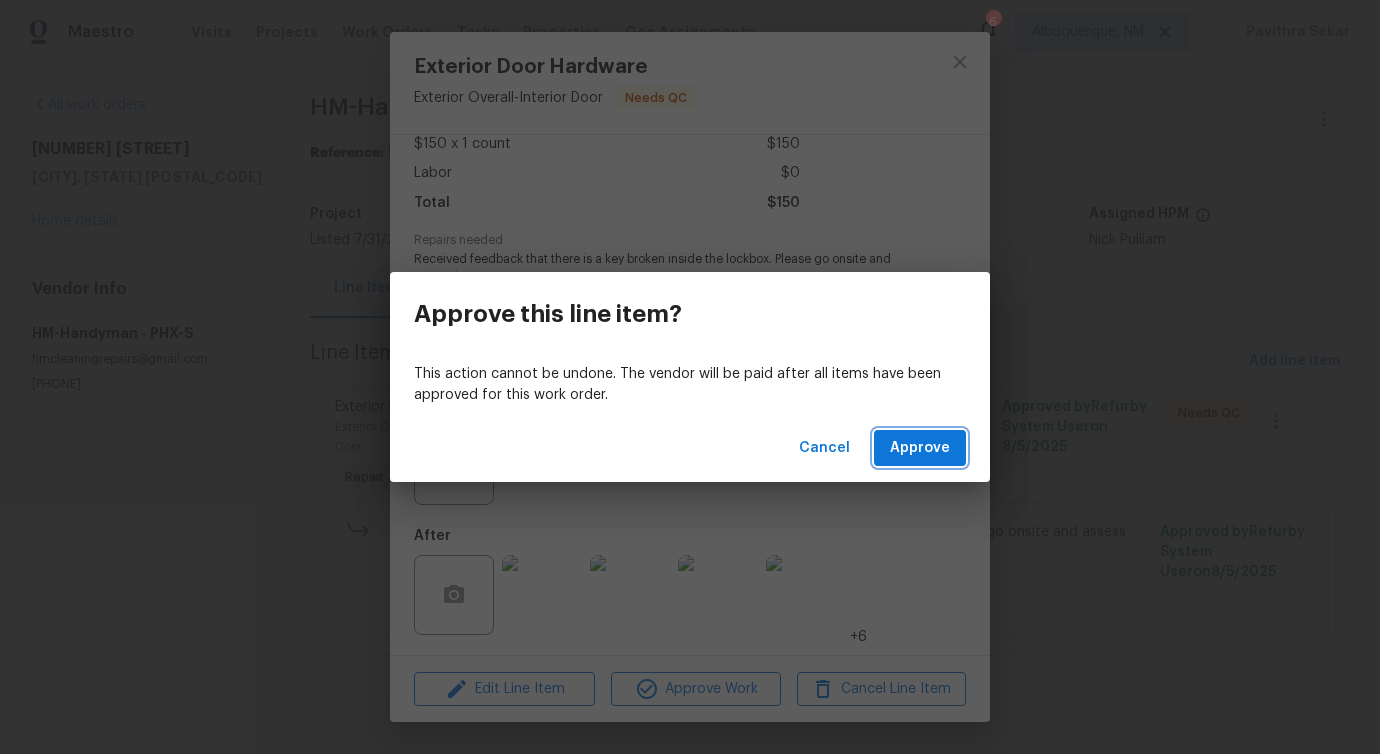 click on "Approve" at bounding box center (920, 448) 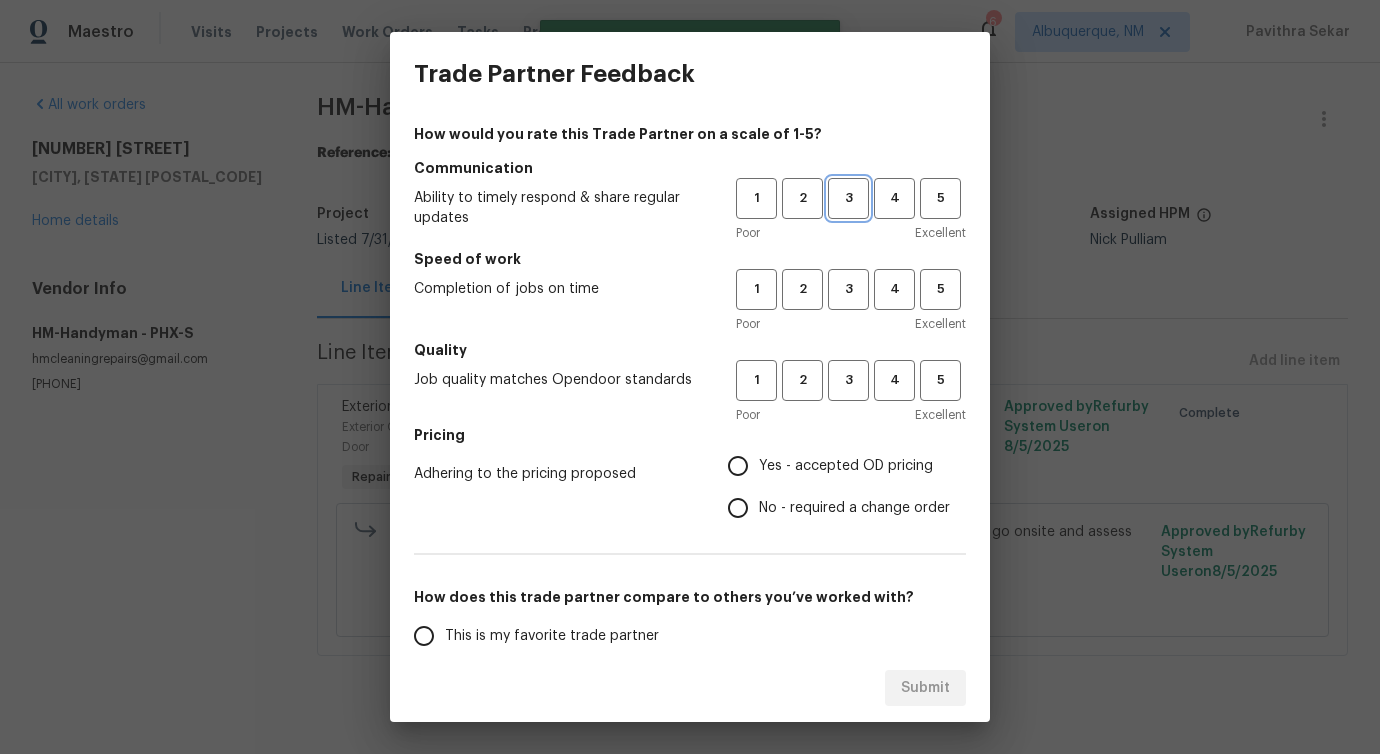 click on "3" at bounding box center [848, 198] 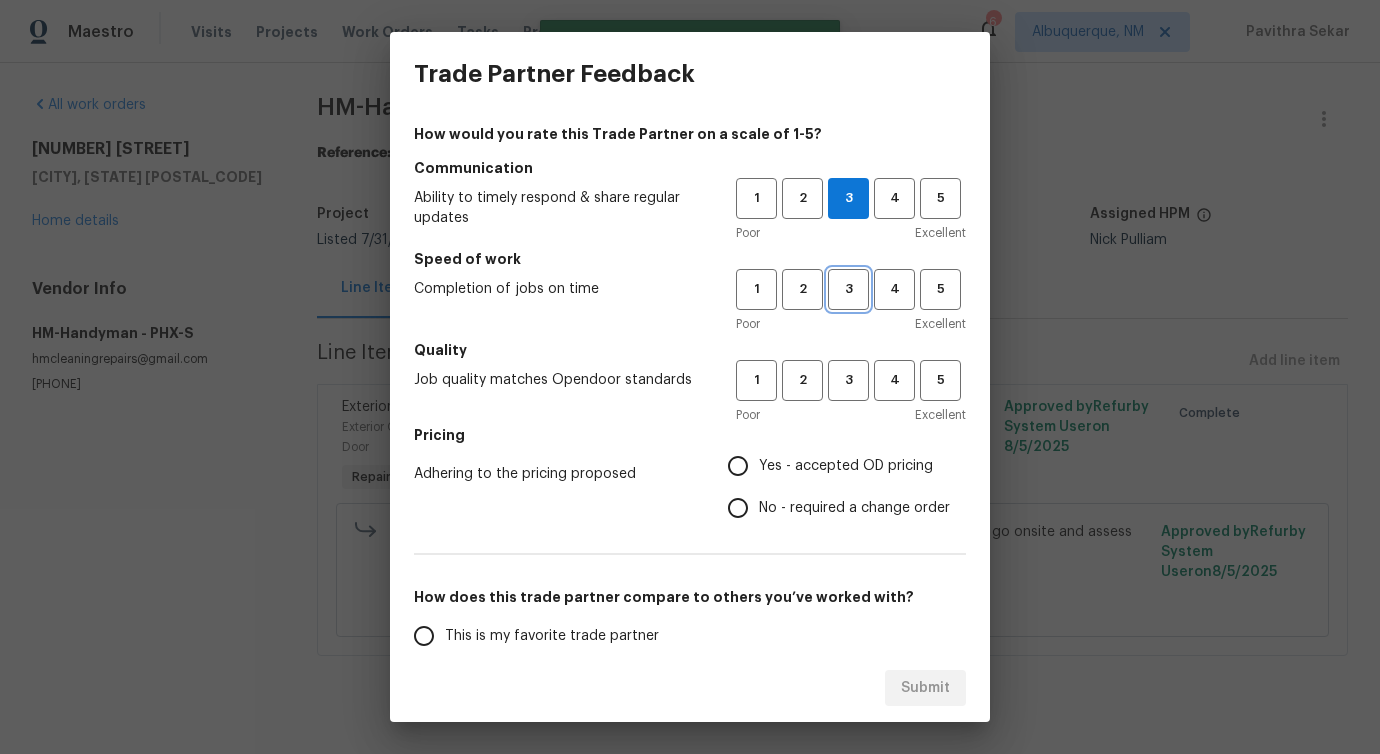 click on "3" at bounding box center (848, 289) 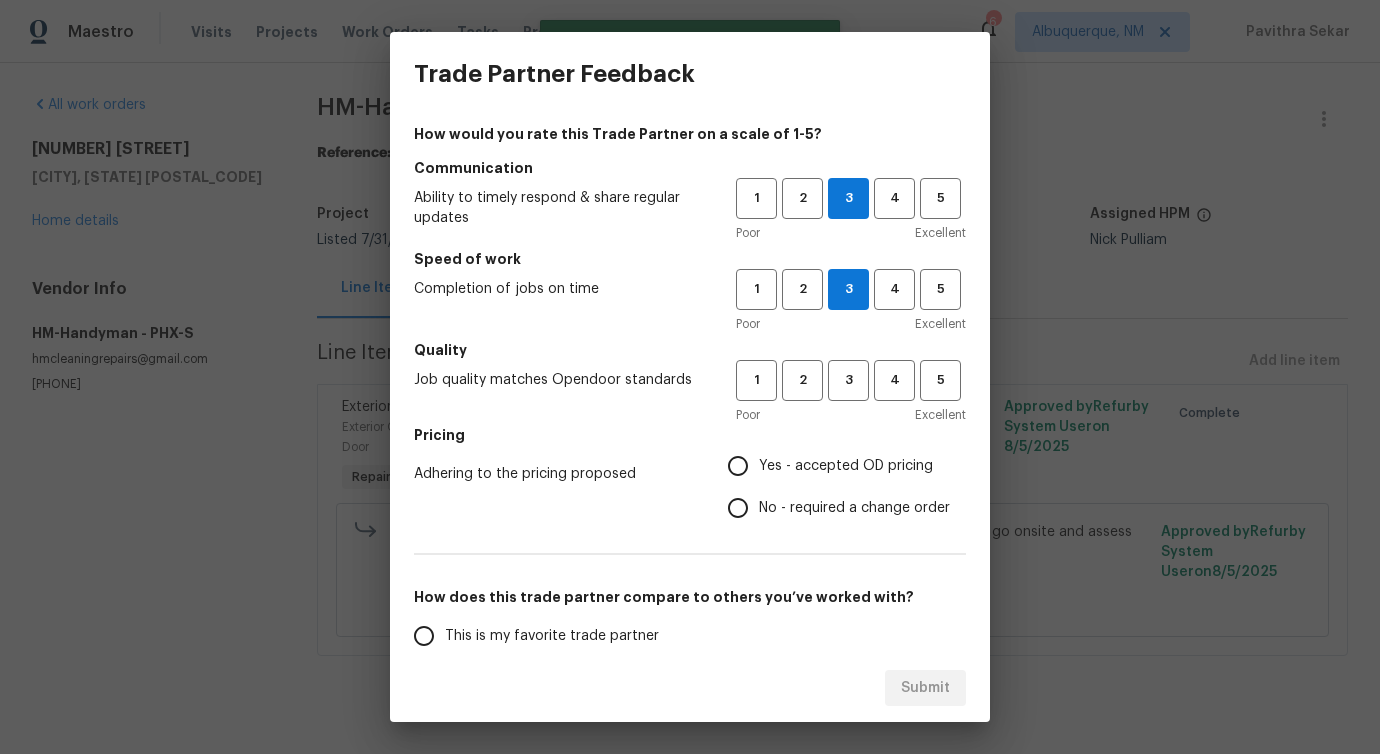 click on "Poor Excellent" at bounding box center (851, 415) 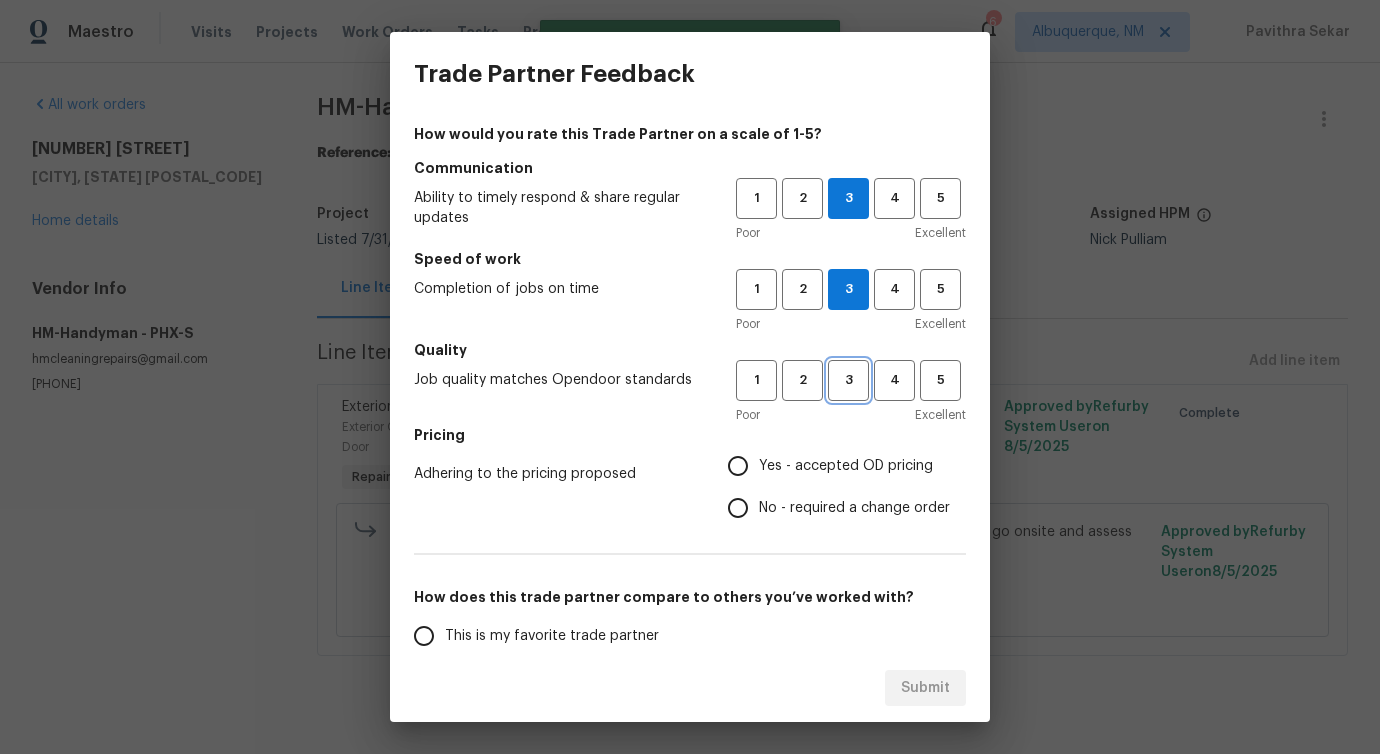 click on "3" at bounding box center (848, 380) 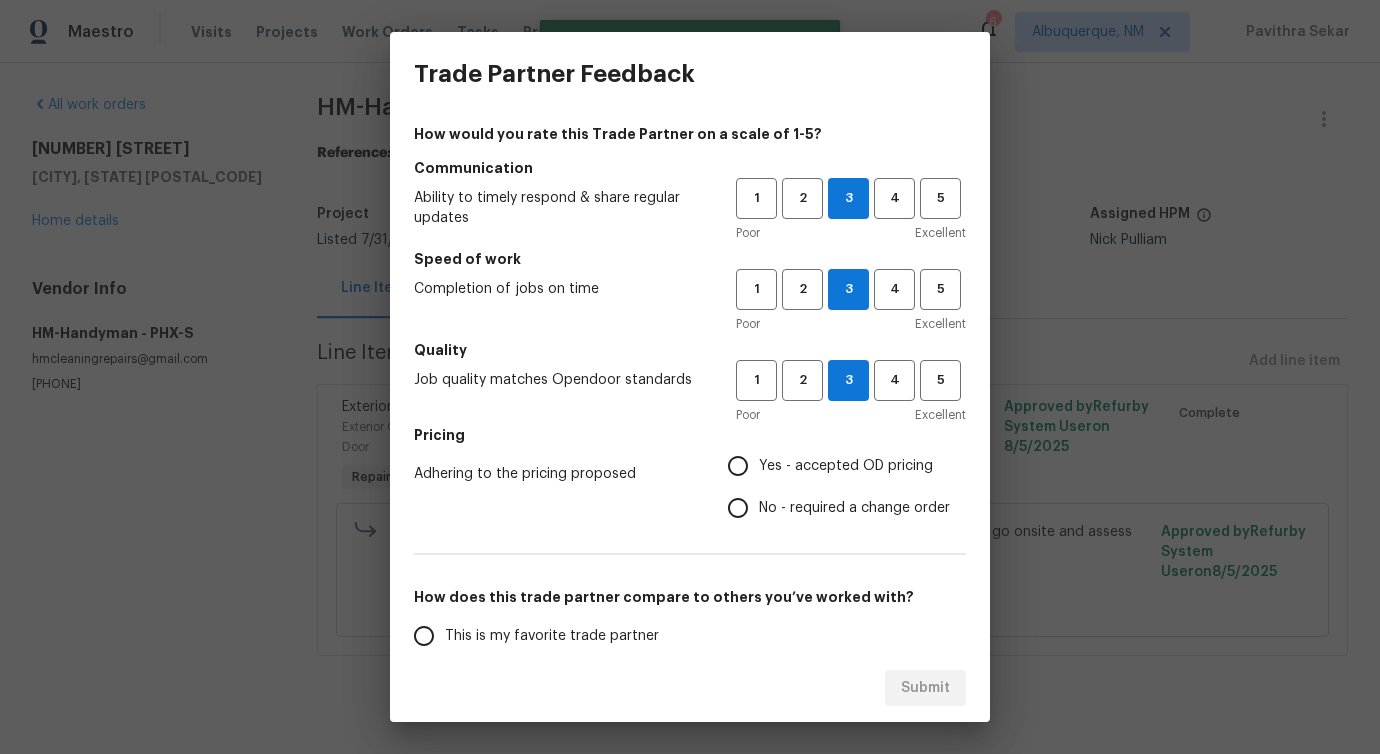 click on "No - required a change order" at bounding box center [854, 508] 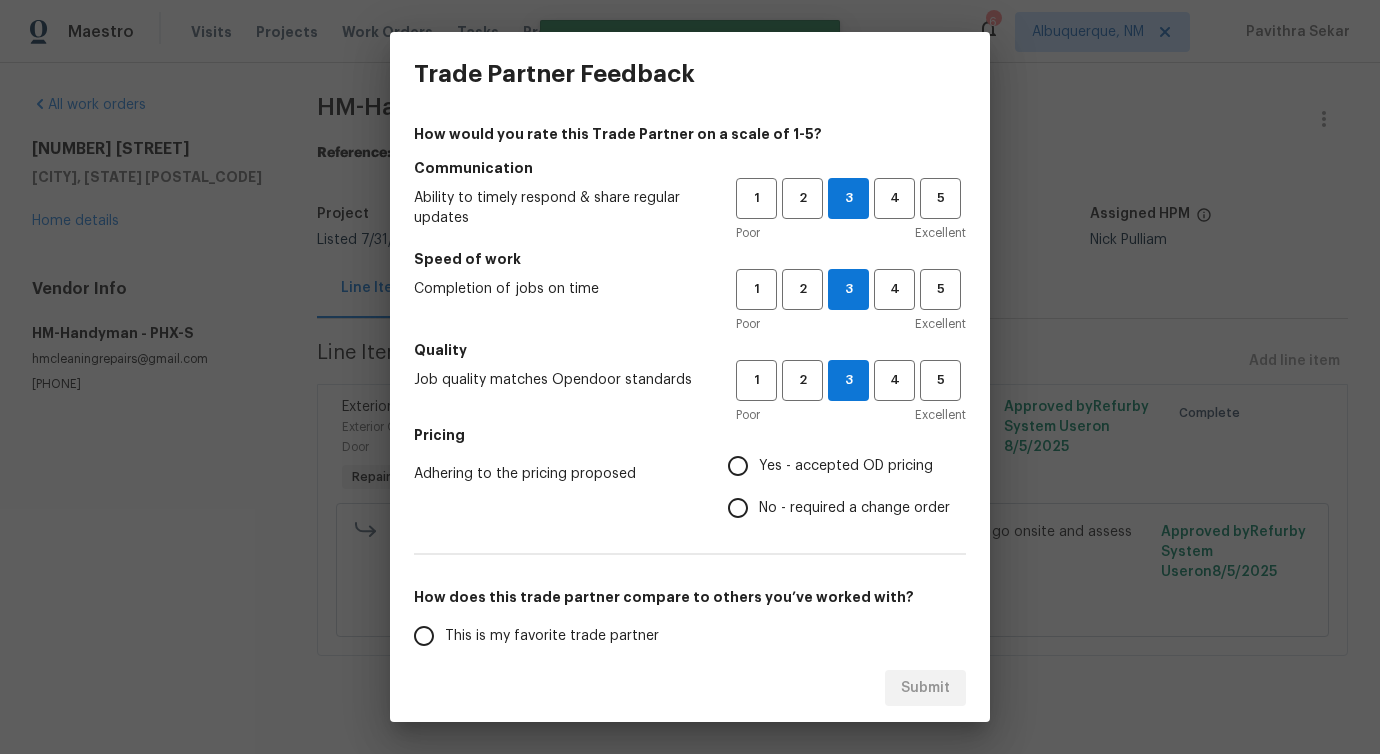 click on "No - required a change order" at bounding box center (738, 508) 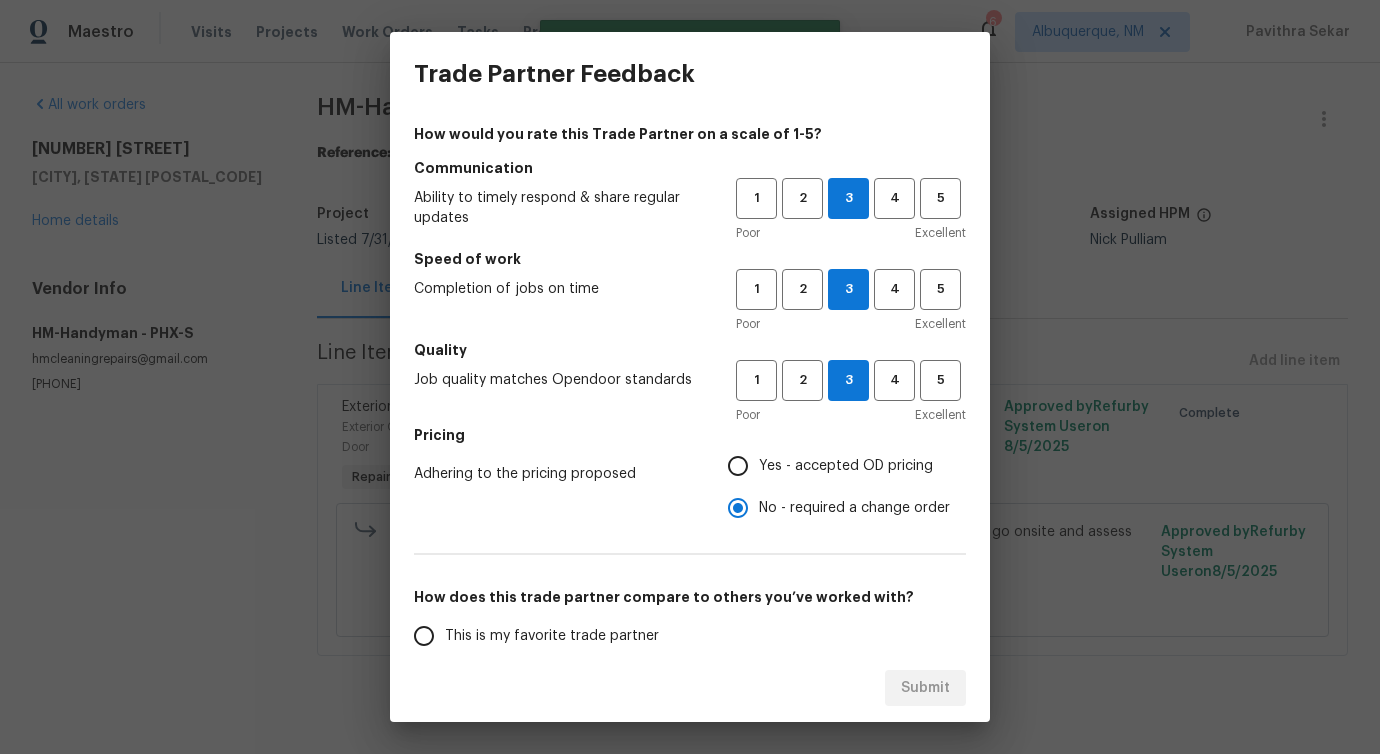 scroll, scrollTop: 261, scrollLeft: 0, axis: vertical 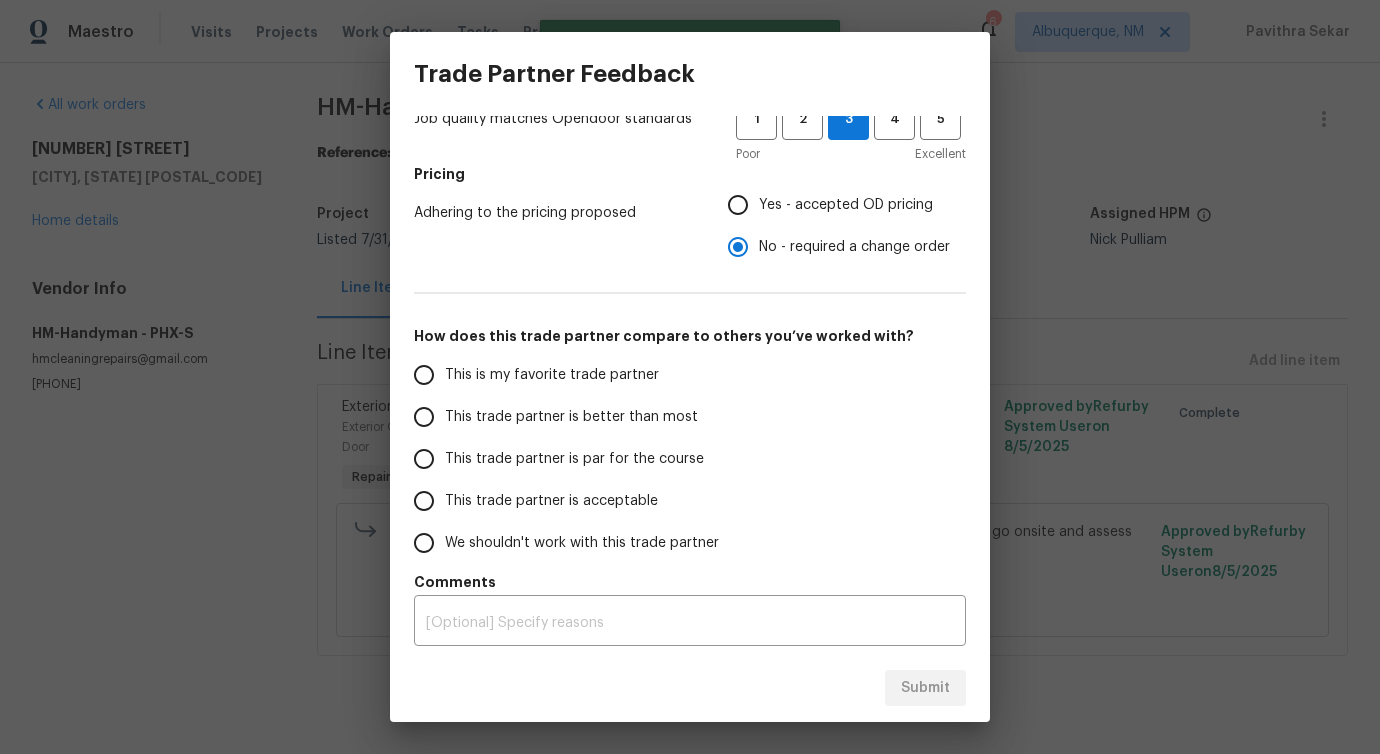 click on "This trade partner is better than most" at bounding box center (571, 417) 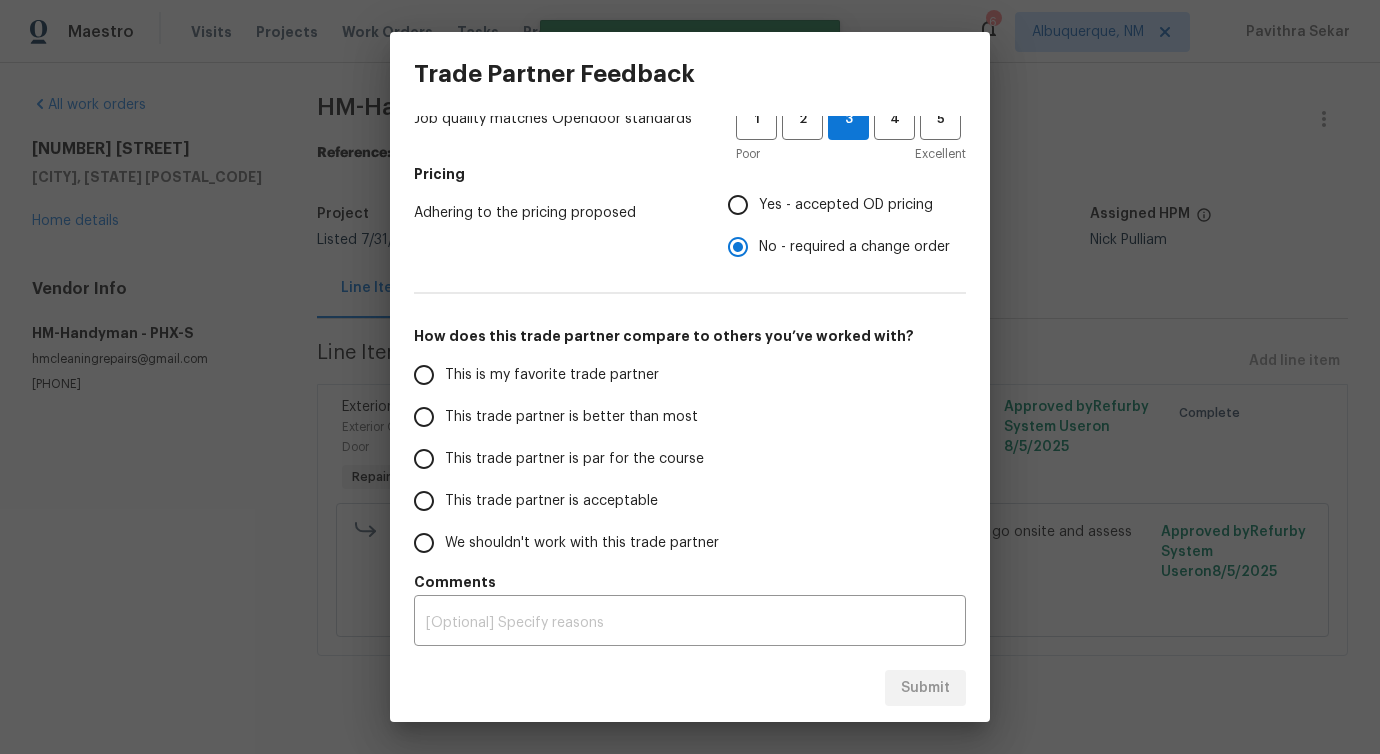 click on "This trade partner is better than most" at bounding box center [424, 417] 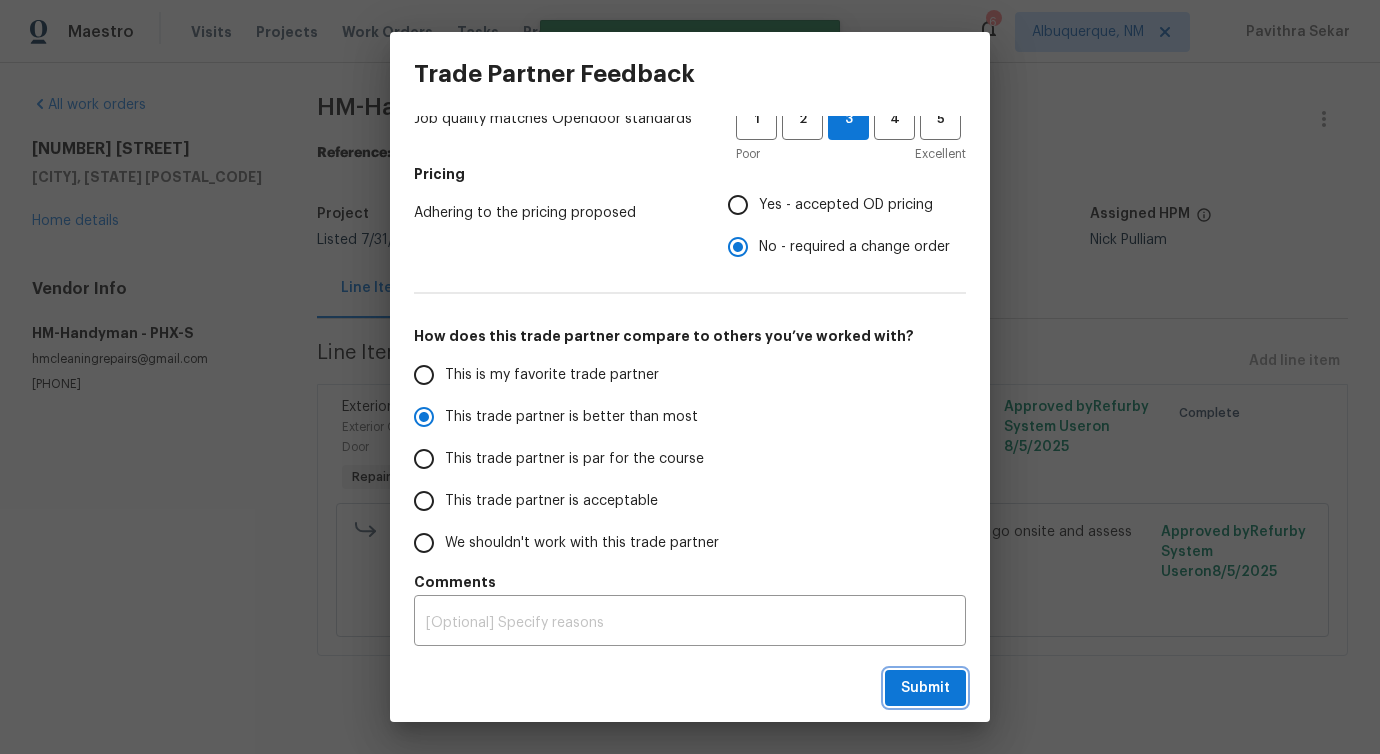 click on "Submit" at bounding box center (925, 688) 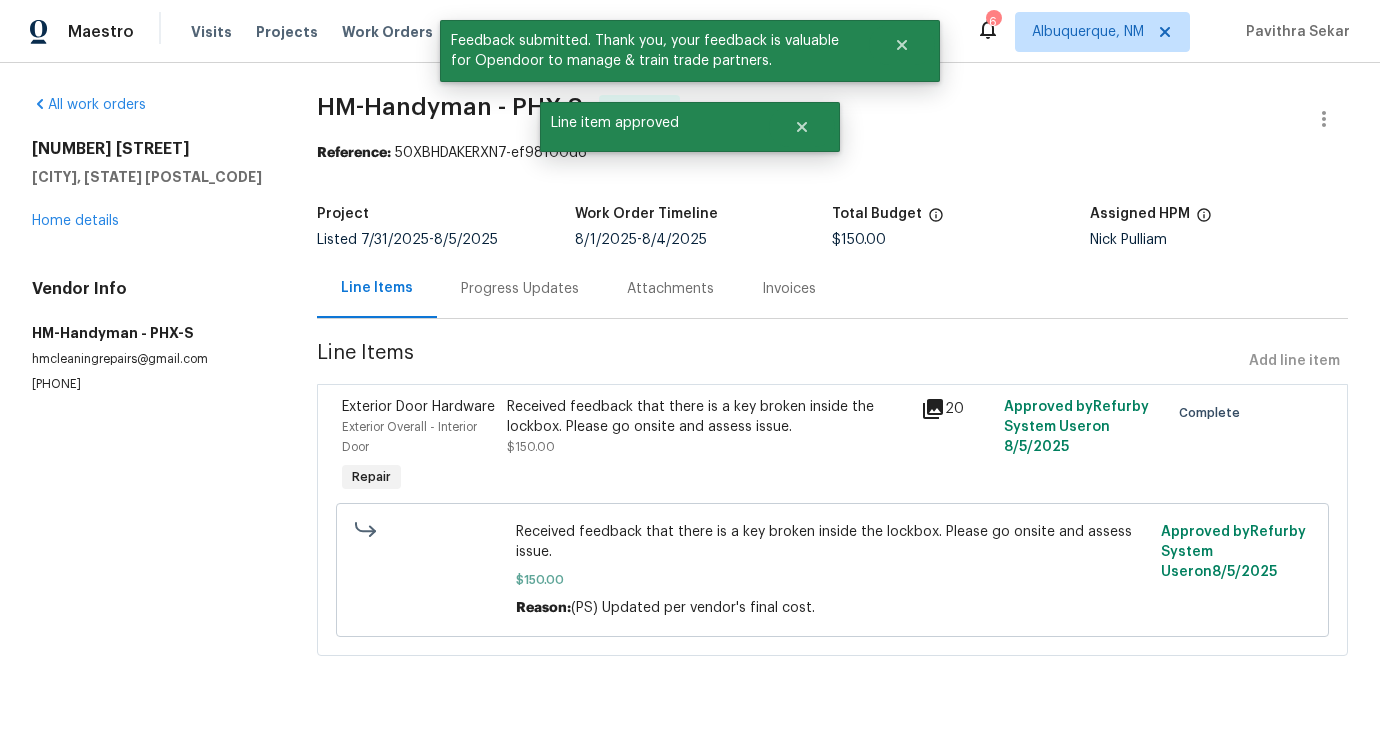 click on "Progress Updates" at bounding box center [520, 288] 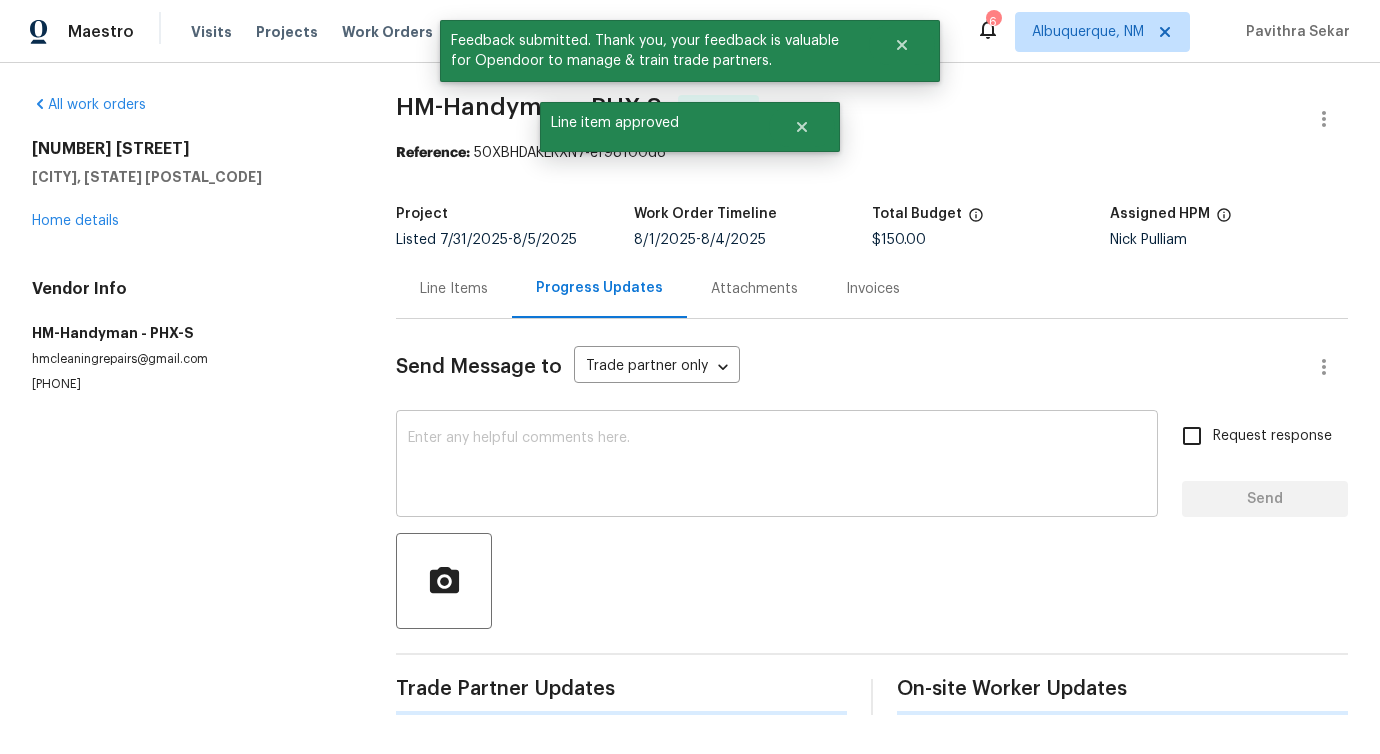 click at bounding box center (777, 466) 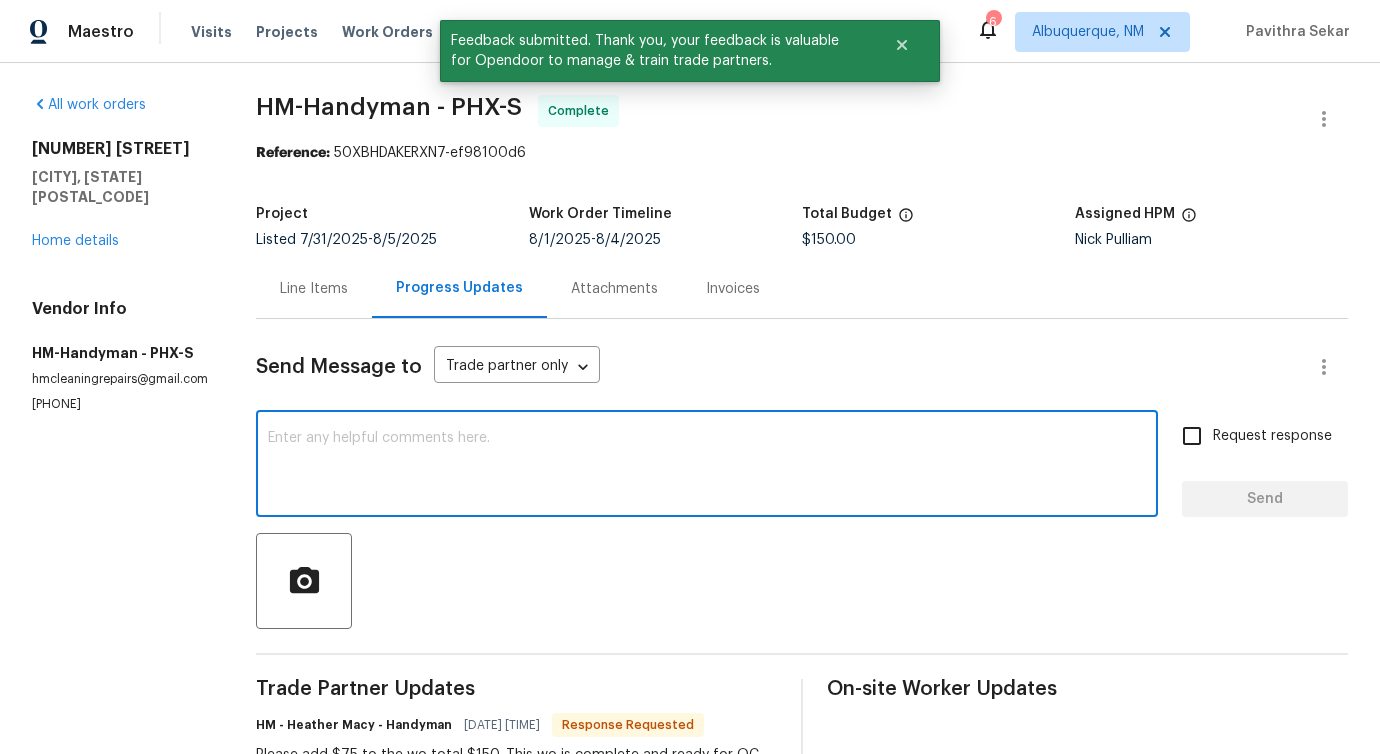 type on "h" 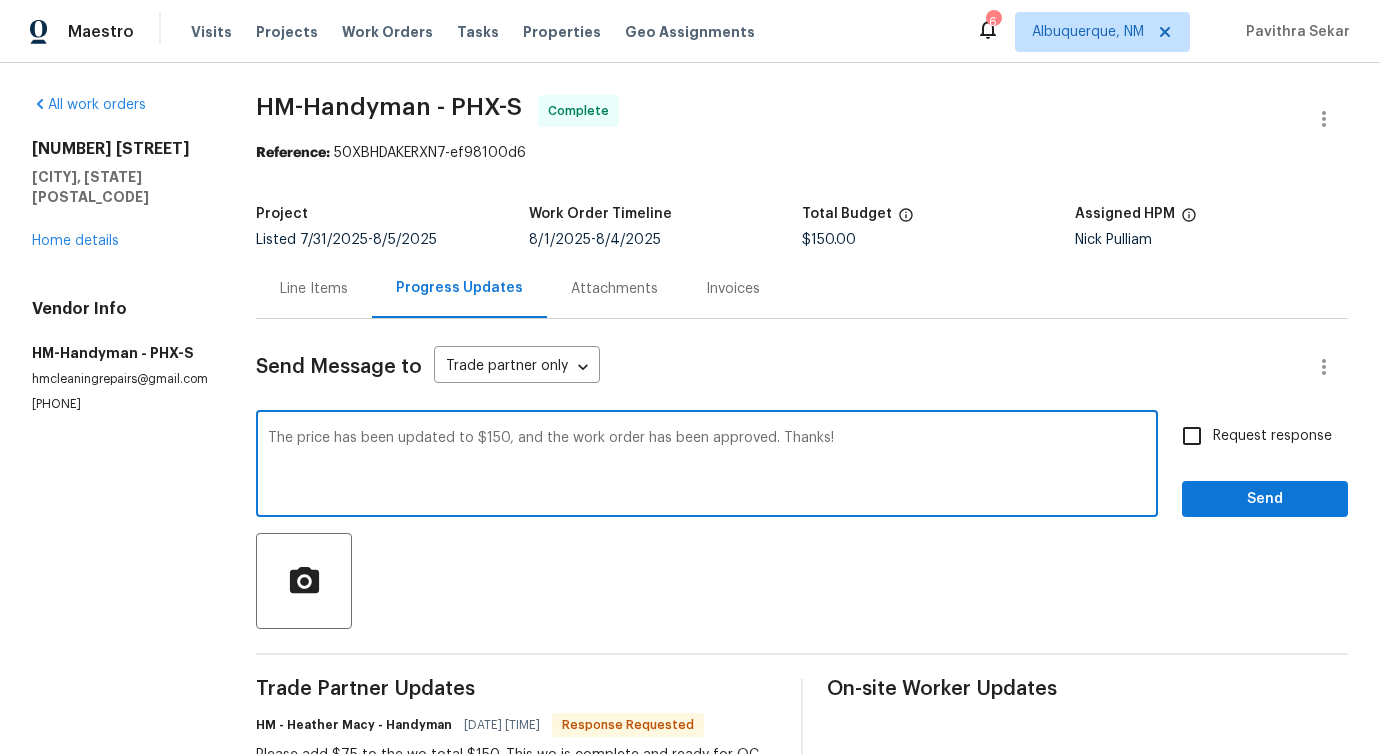 scroll, scrollTop: 4, scrollLeft: 0, axis: vertical 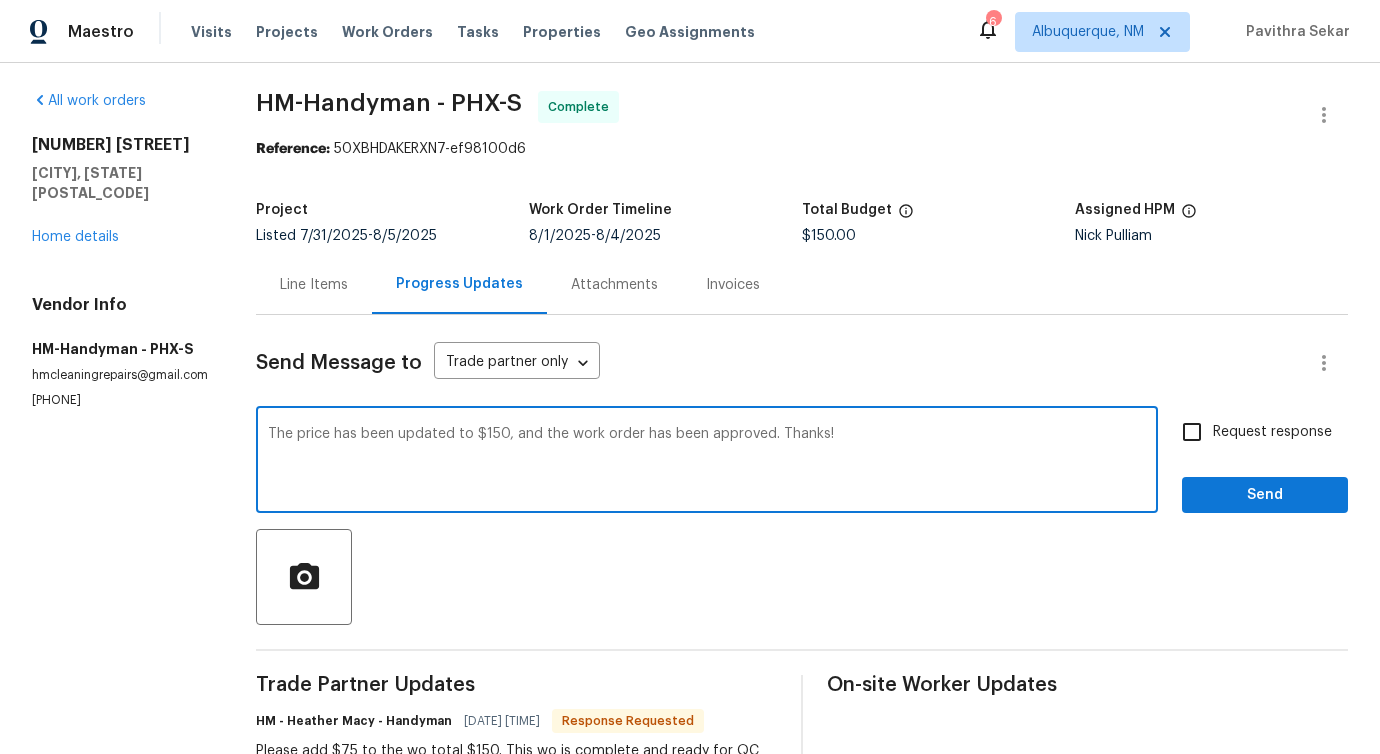 drag, startPoint x: 922, startPoint y: 434, endPoint x: 460, endPoint y: 437, distance: 462.00974 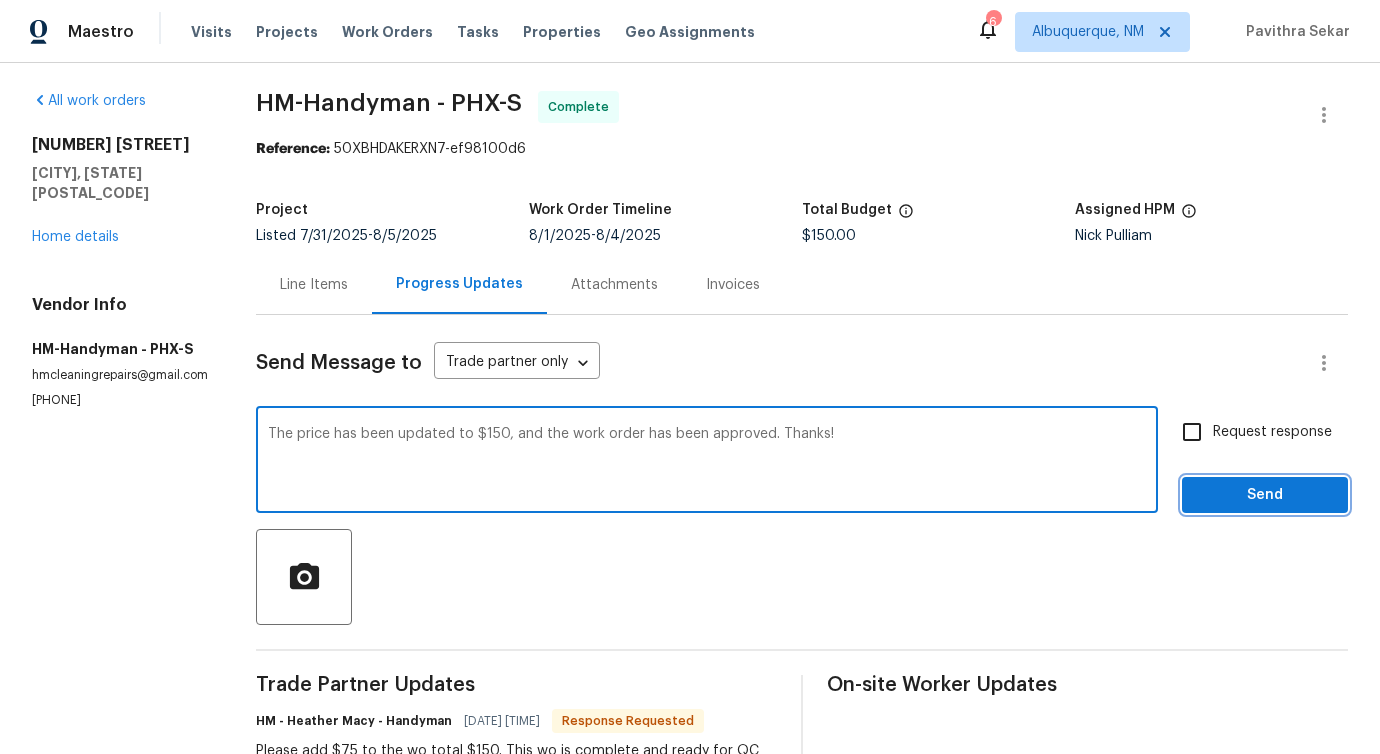 click on "Send" at bounding box center [1265, 495] 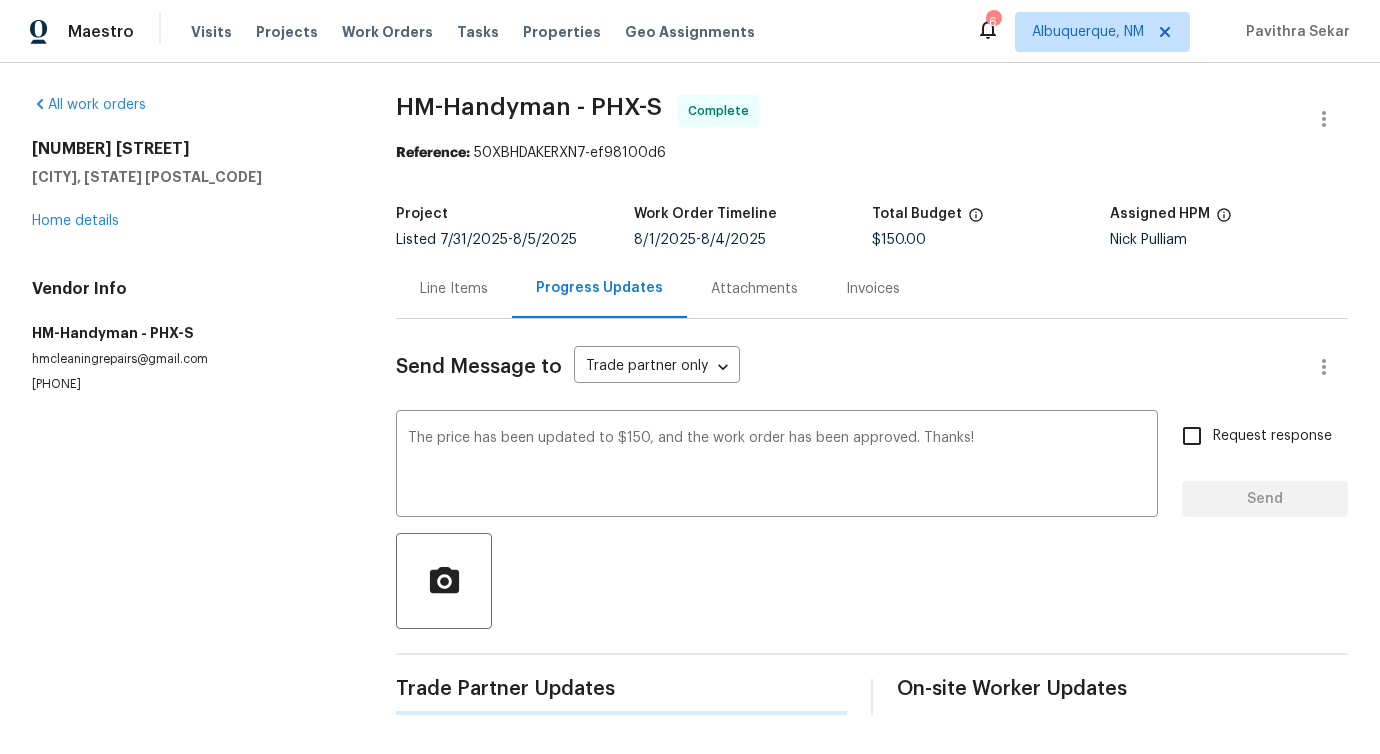 scroll, scrollTop: 0, scrollLeft: 0, axis: both 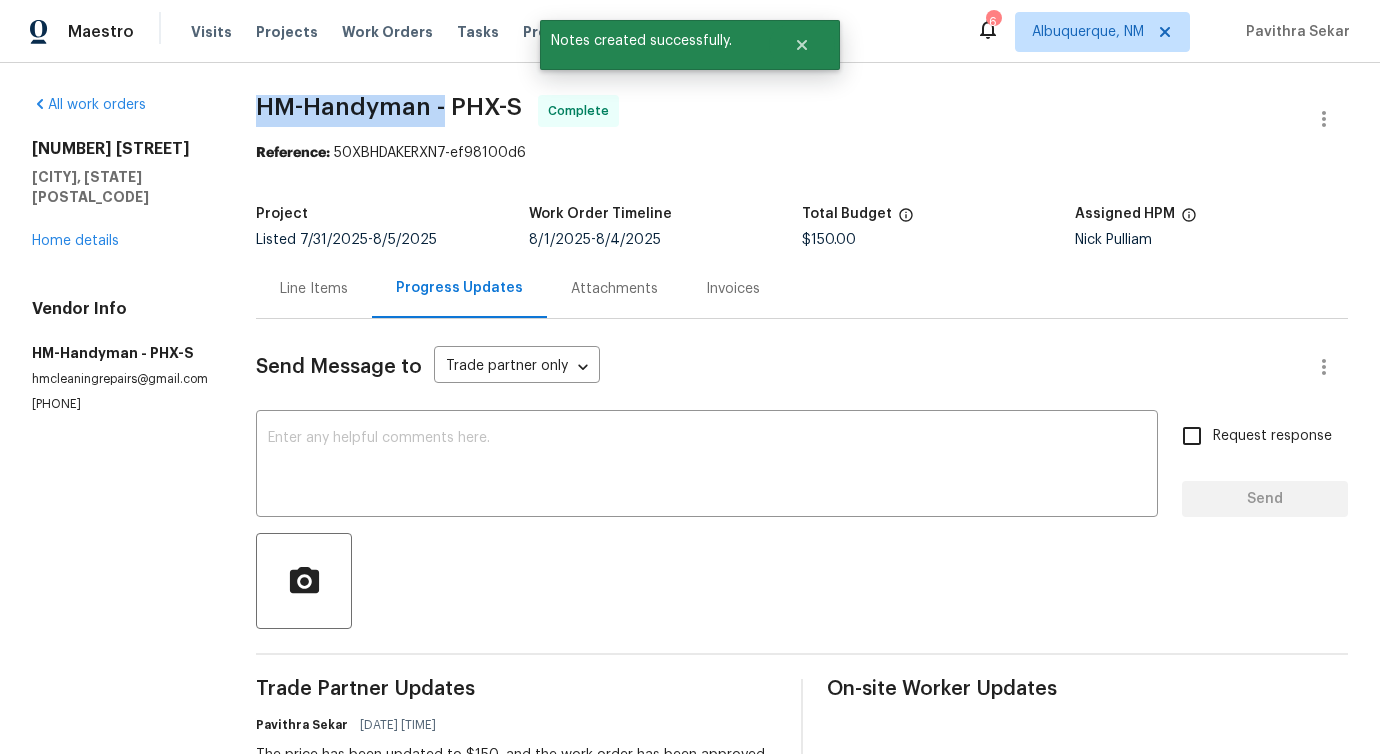 drag, startPoint x: 248, startPoint y: 95, endPoint x: 443, endPoint y: 105, distance: 195.25624 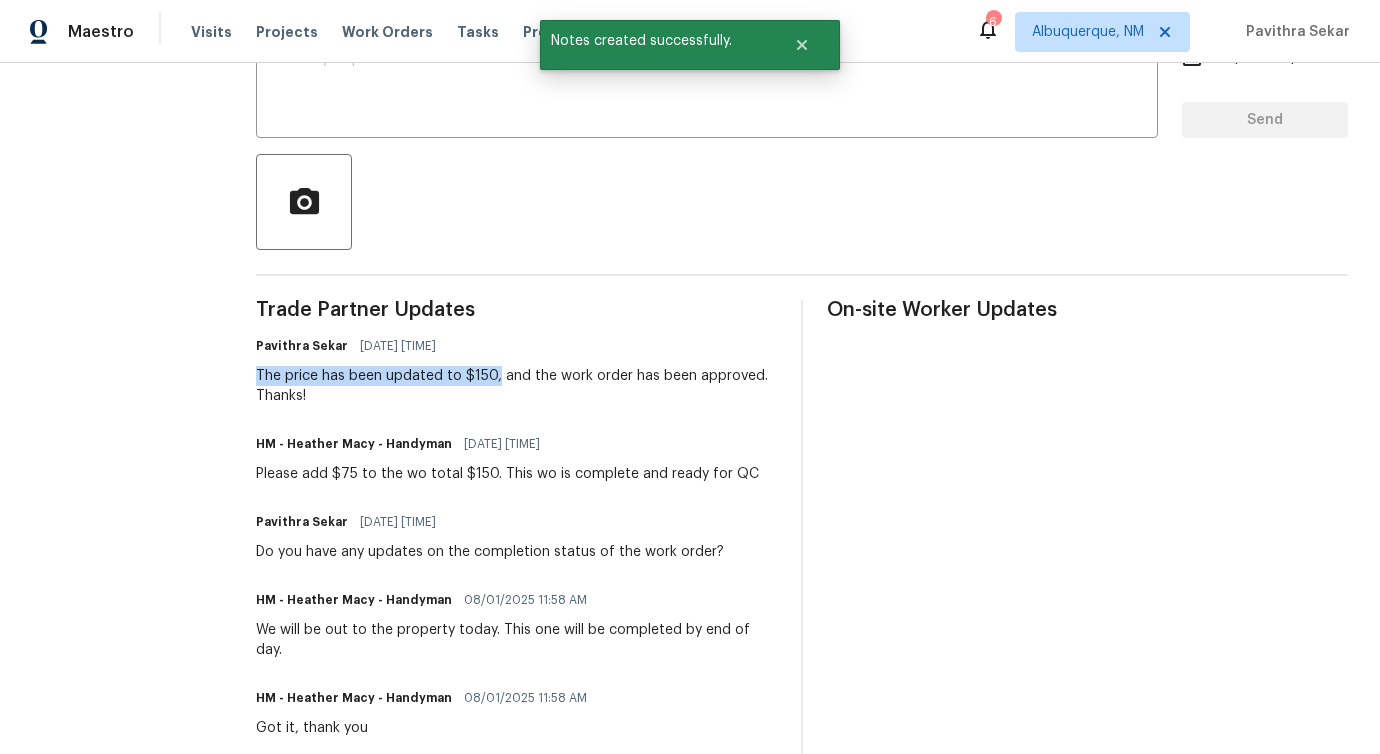 drag, startPoint x: 291, startPoint y: 370, endPoint x: 492, endPoint y: 377, distance: 201.12186 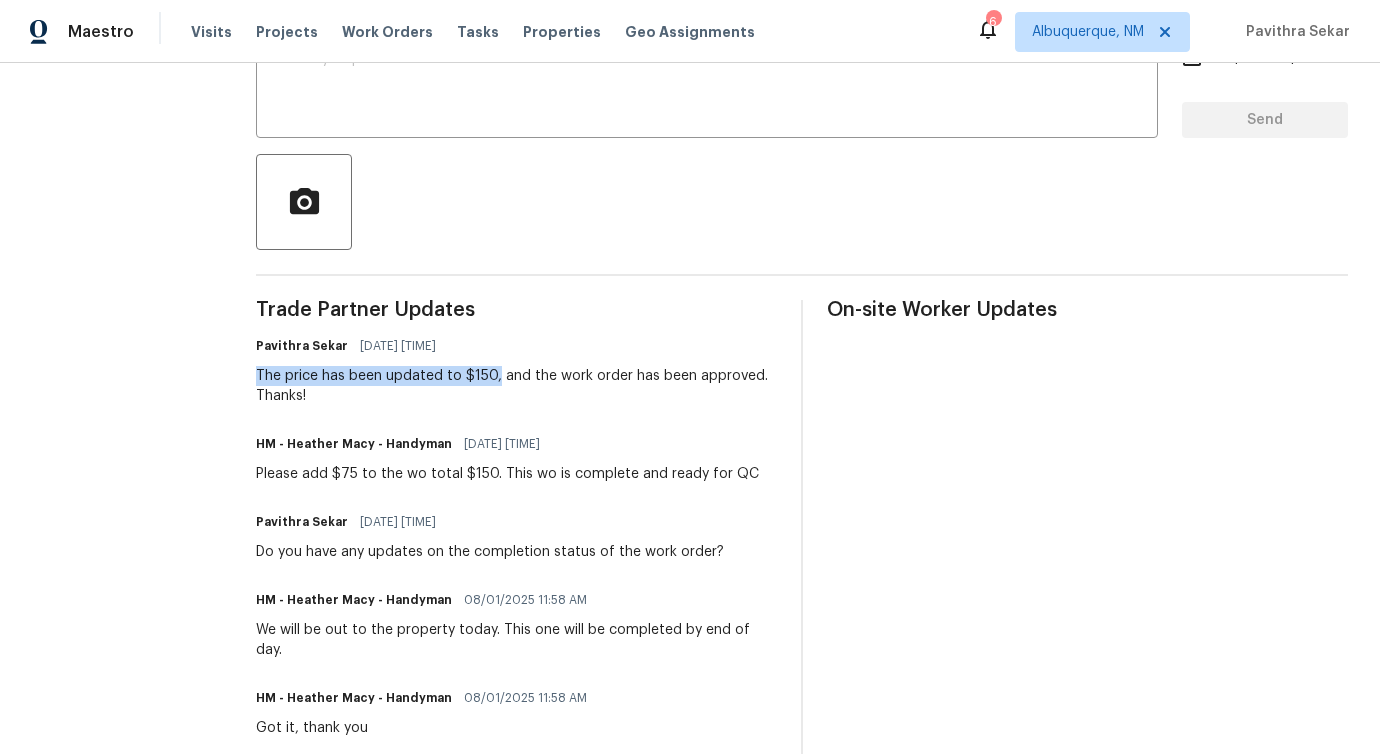 scroll, scrollTop: 0, scrollLeft: 0, axis: both 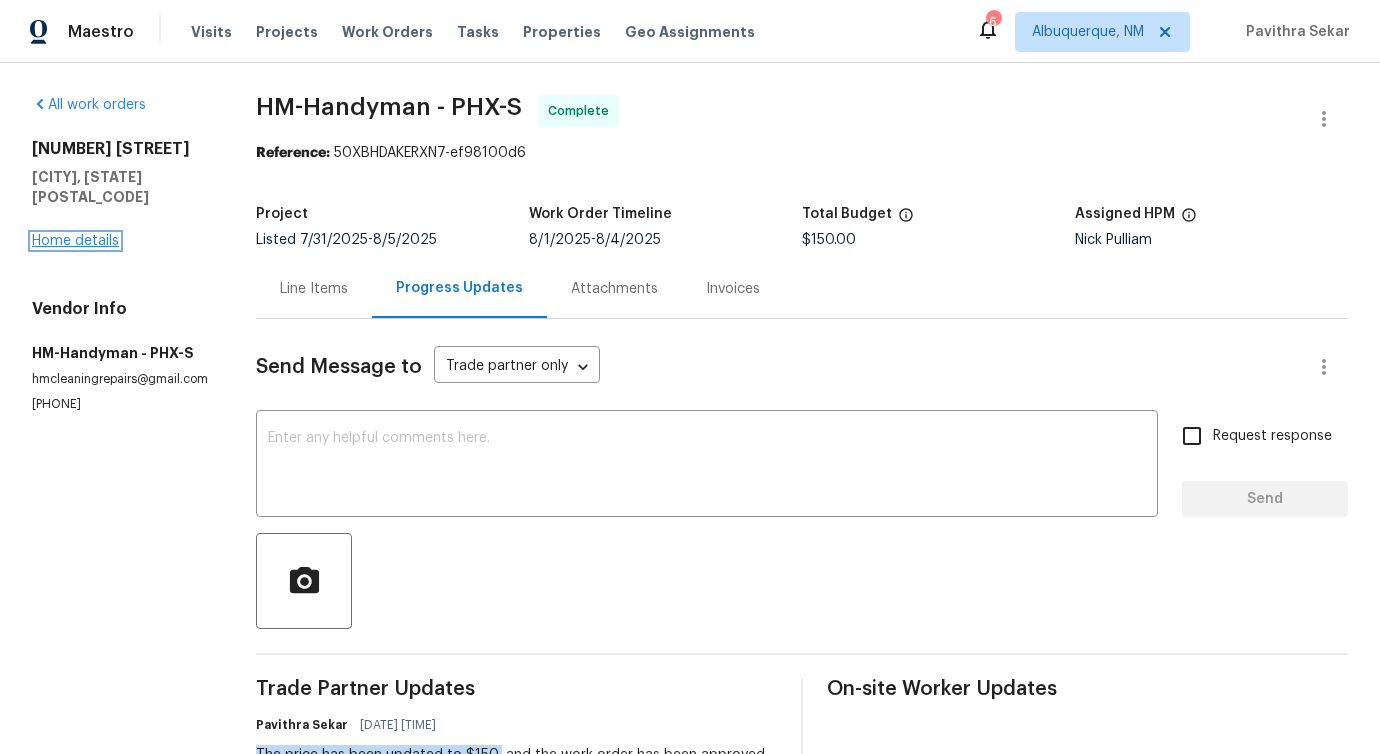 click on "Home details" at bounding box center (75, 241) 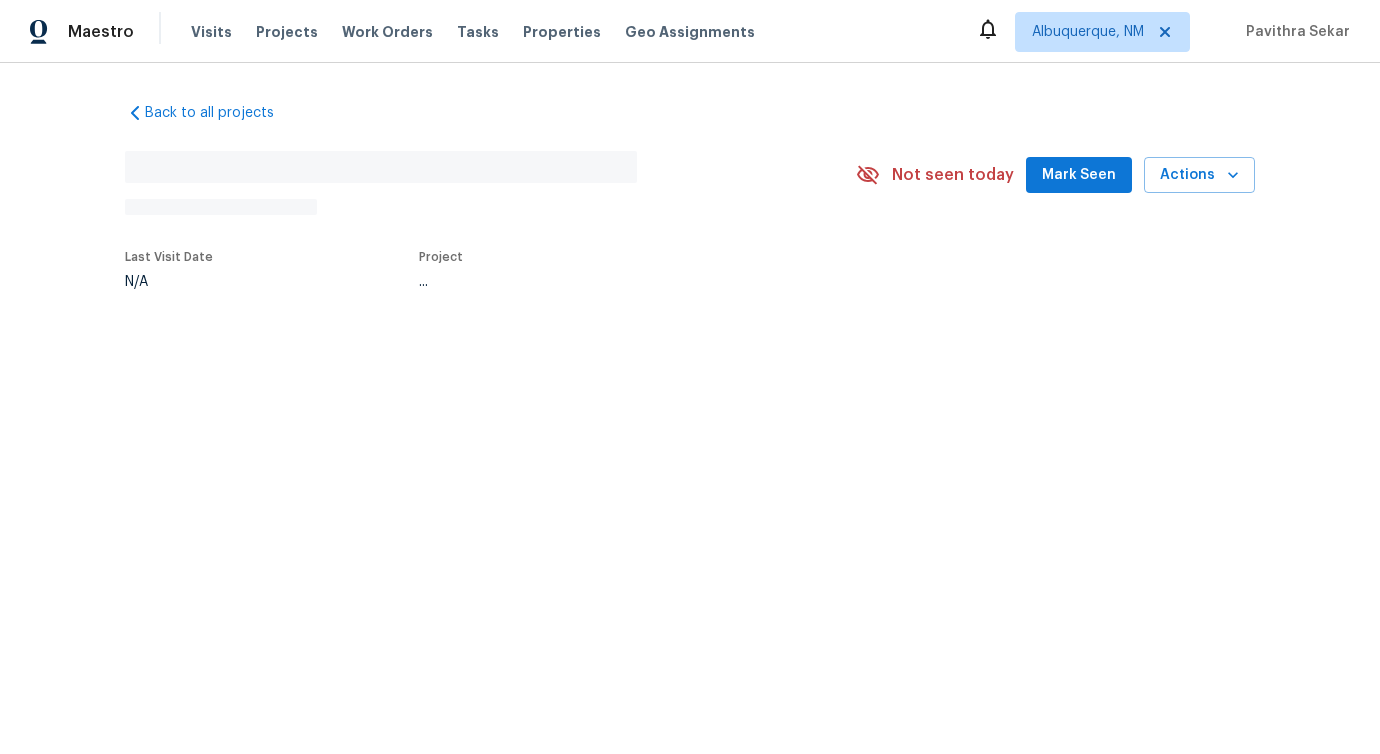 scroll, scrollTop: 0, scrollLeft: 0, axis: both 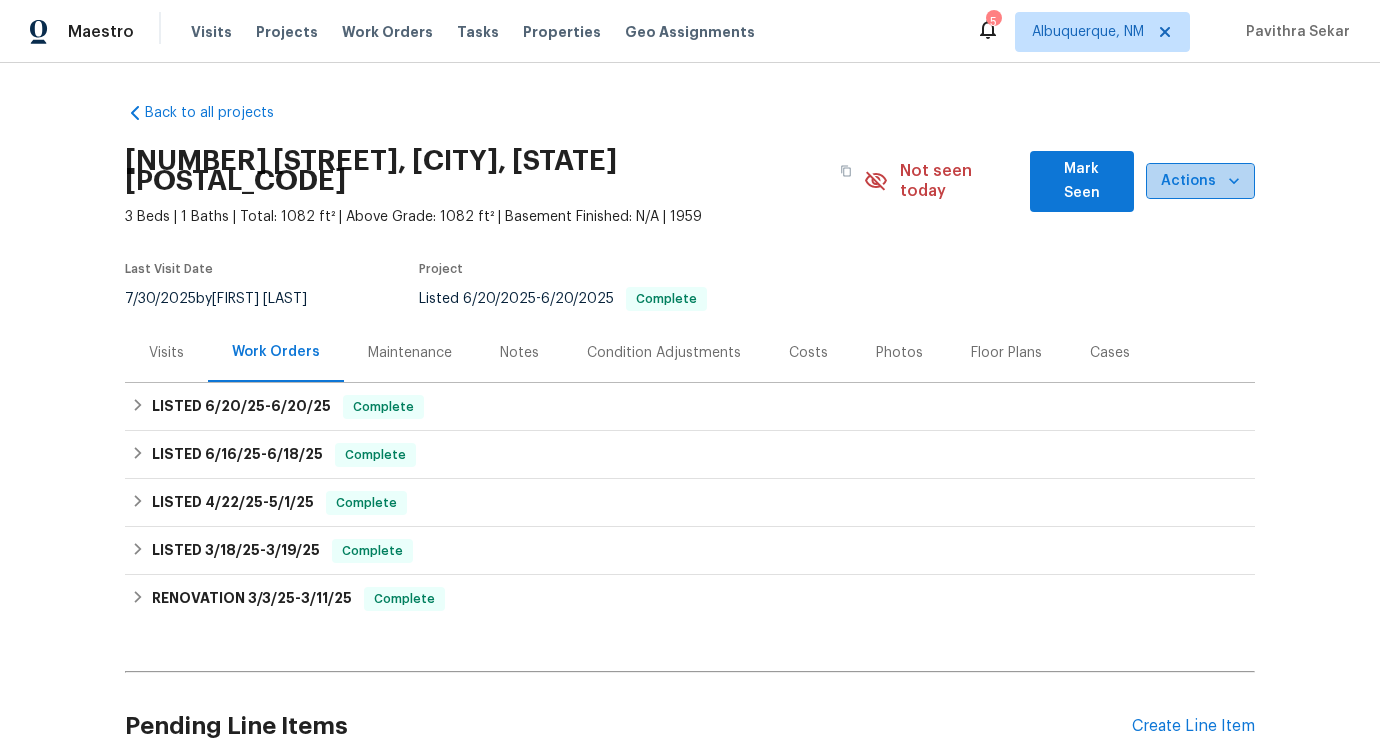 click 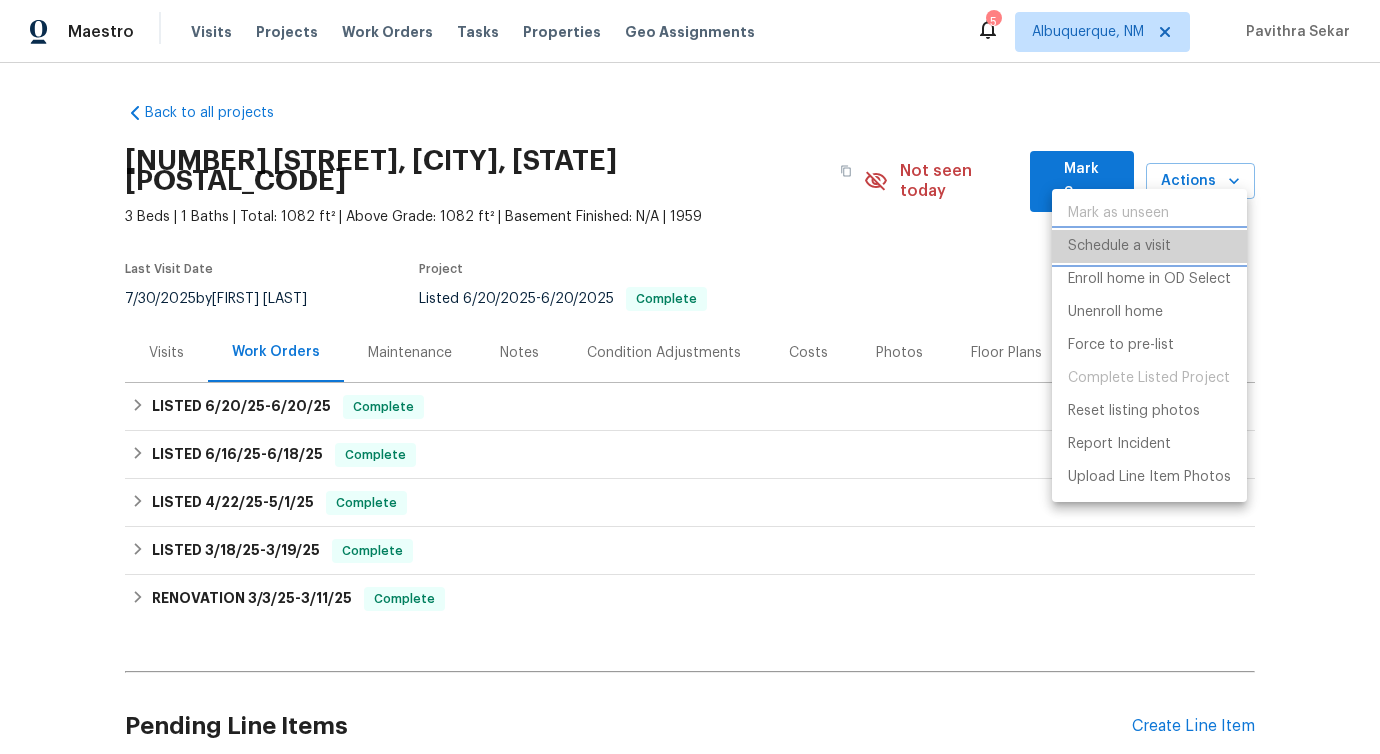 click on "Schedule a visit" at bounding box center (1149, 246) 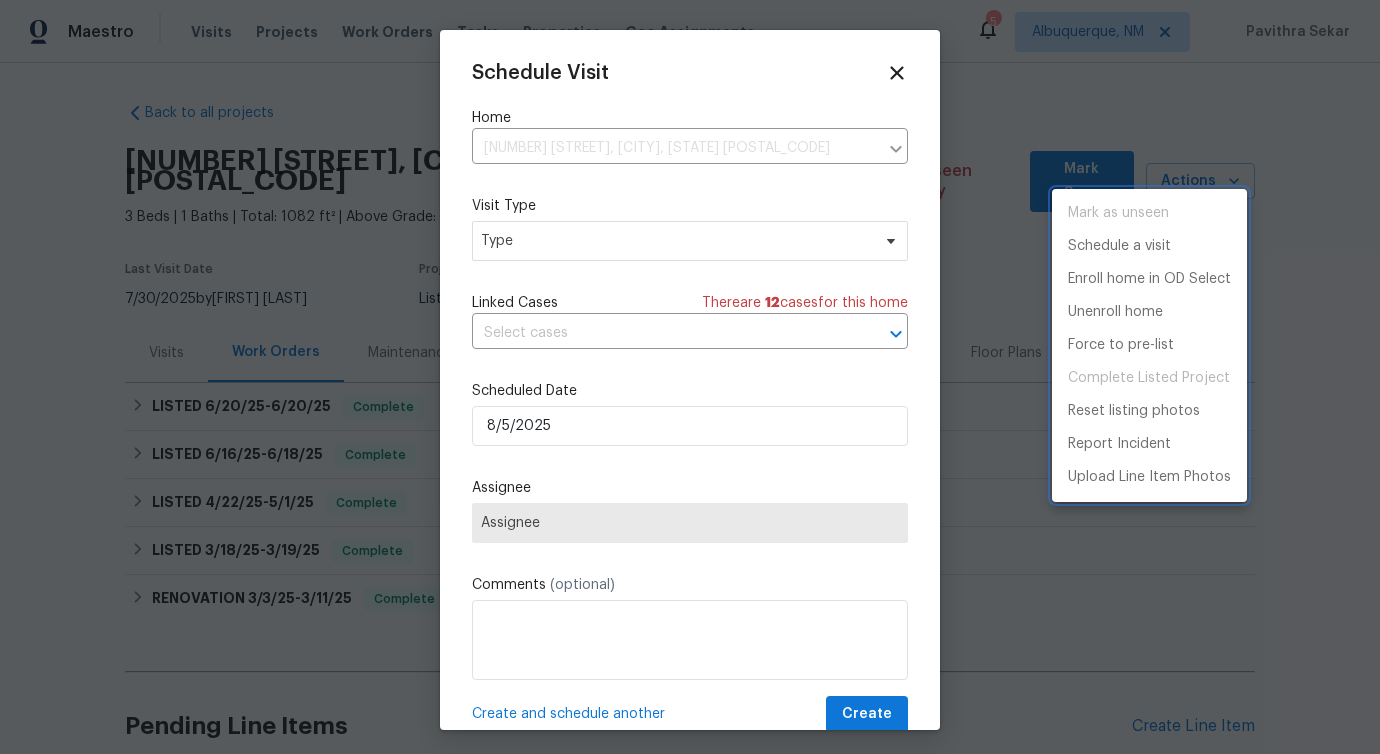 click at bounding box center (690, 377) 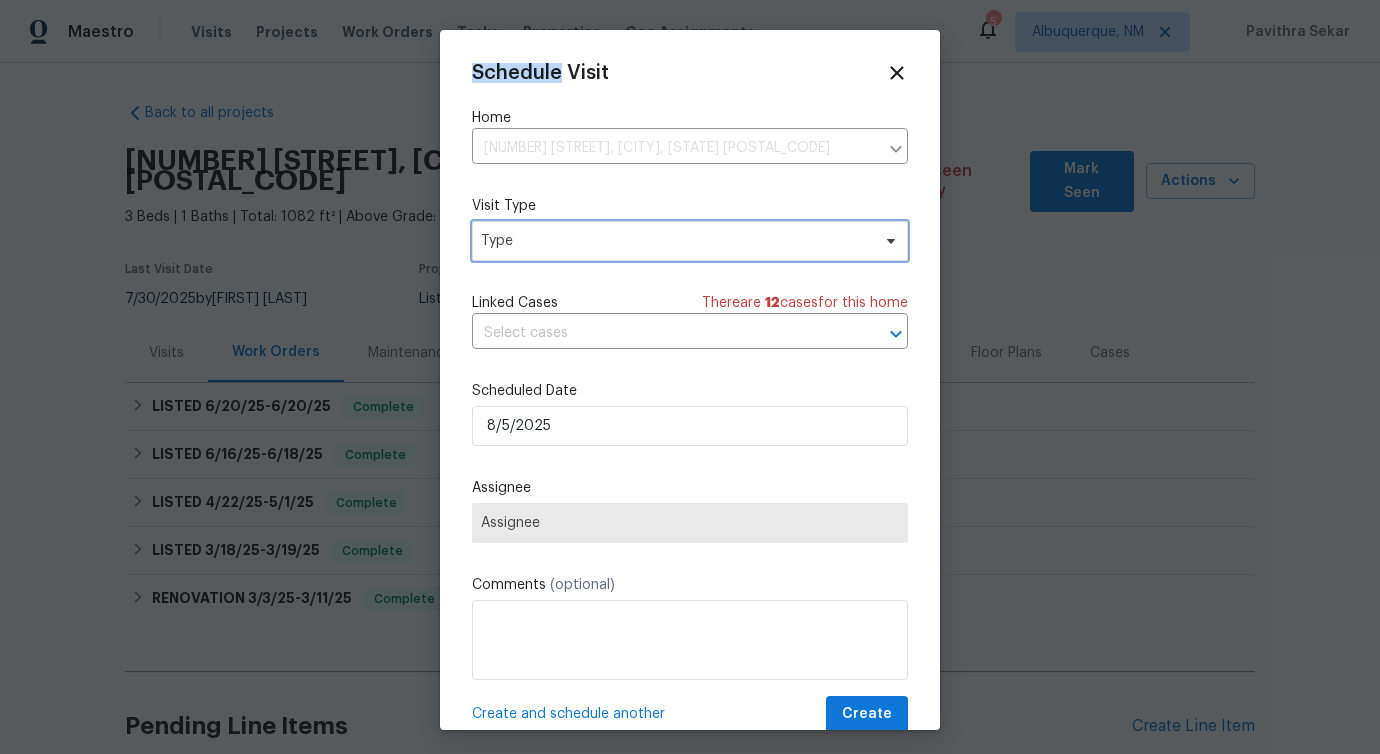 click on "Type" at bounding box center (675, 241) 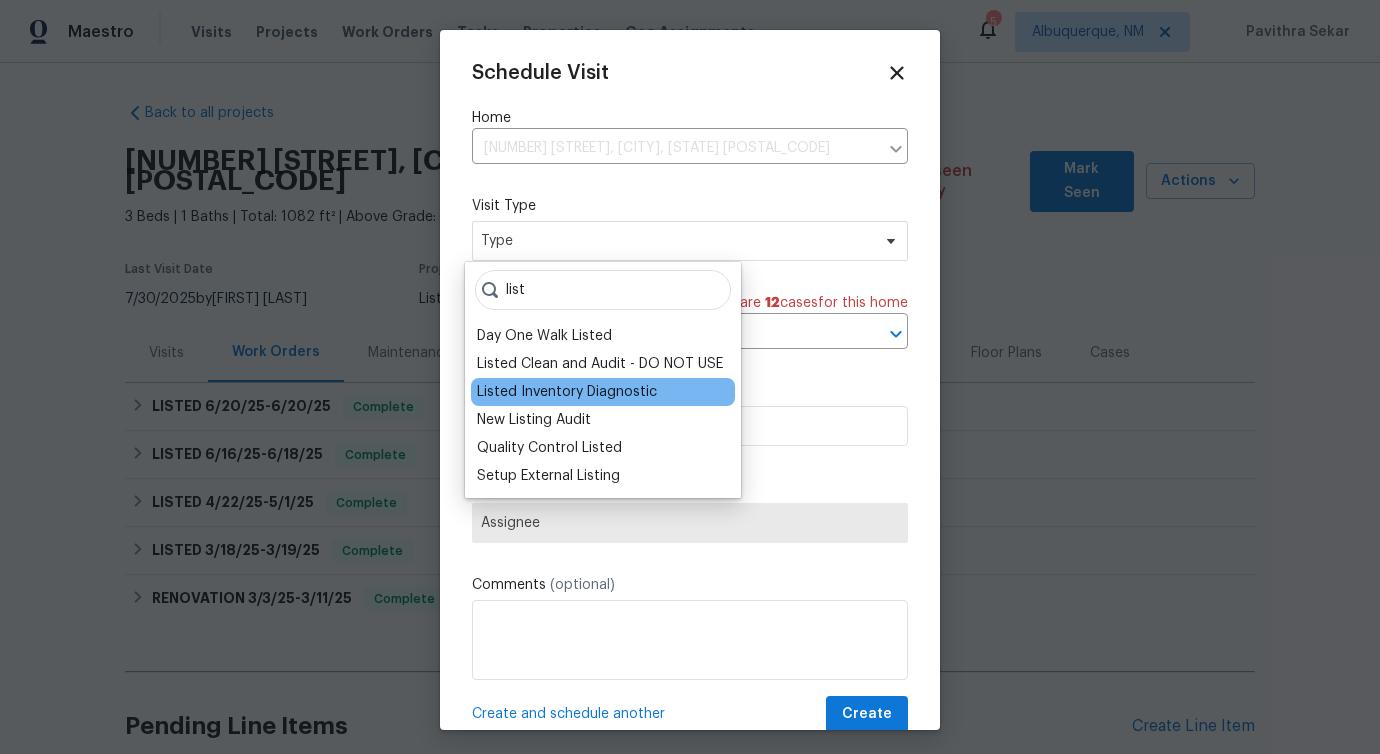 type on "list" 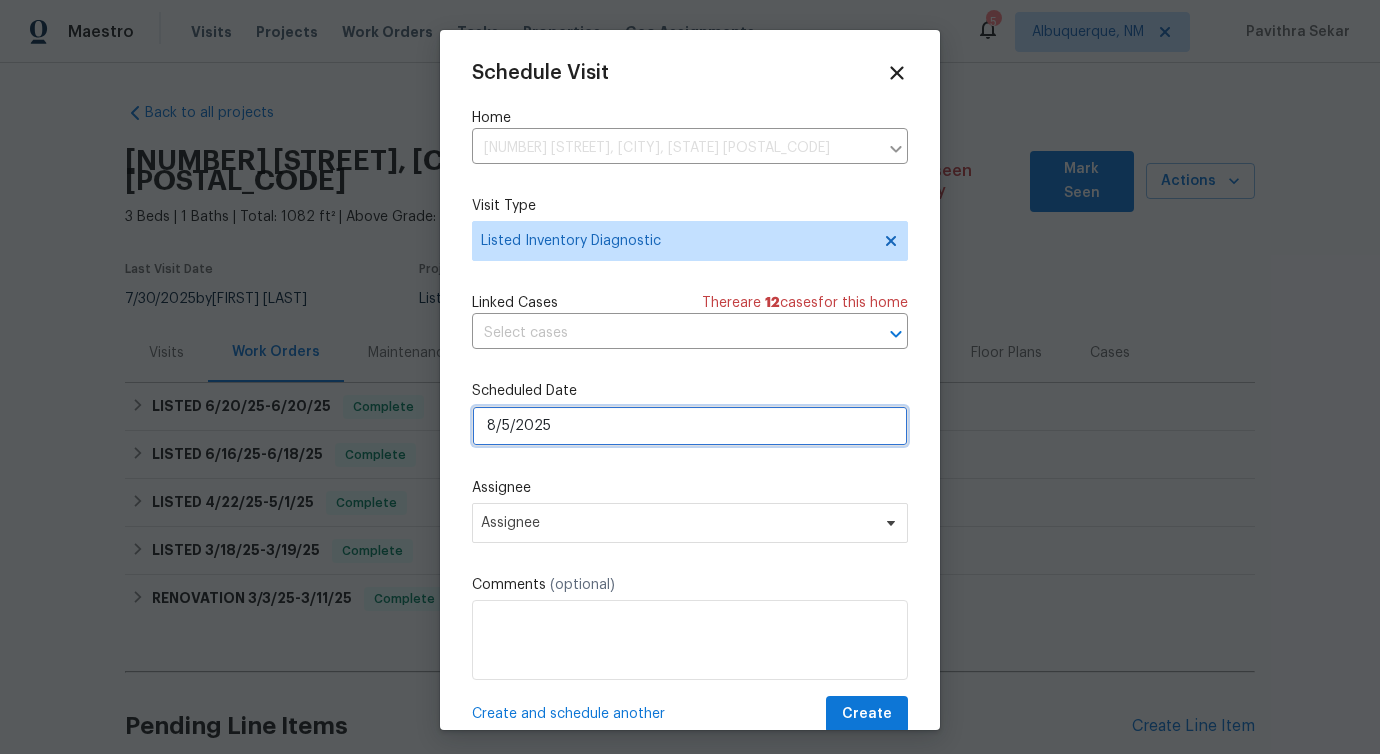 click on "8/5/2025" at bounding box center (690, 426) 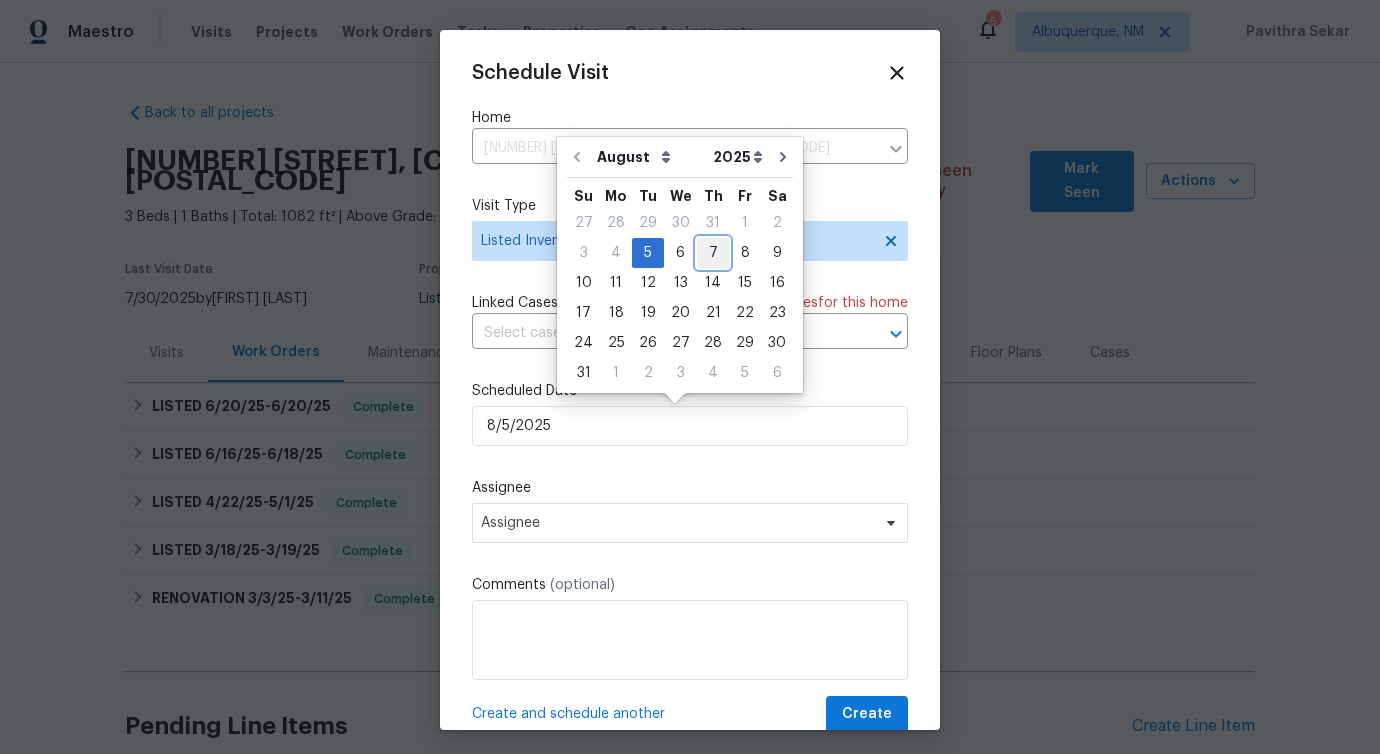 click on "7" at bounding box center [713, 253] 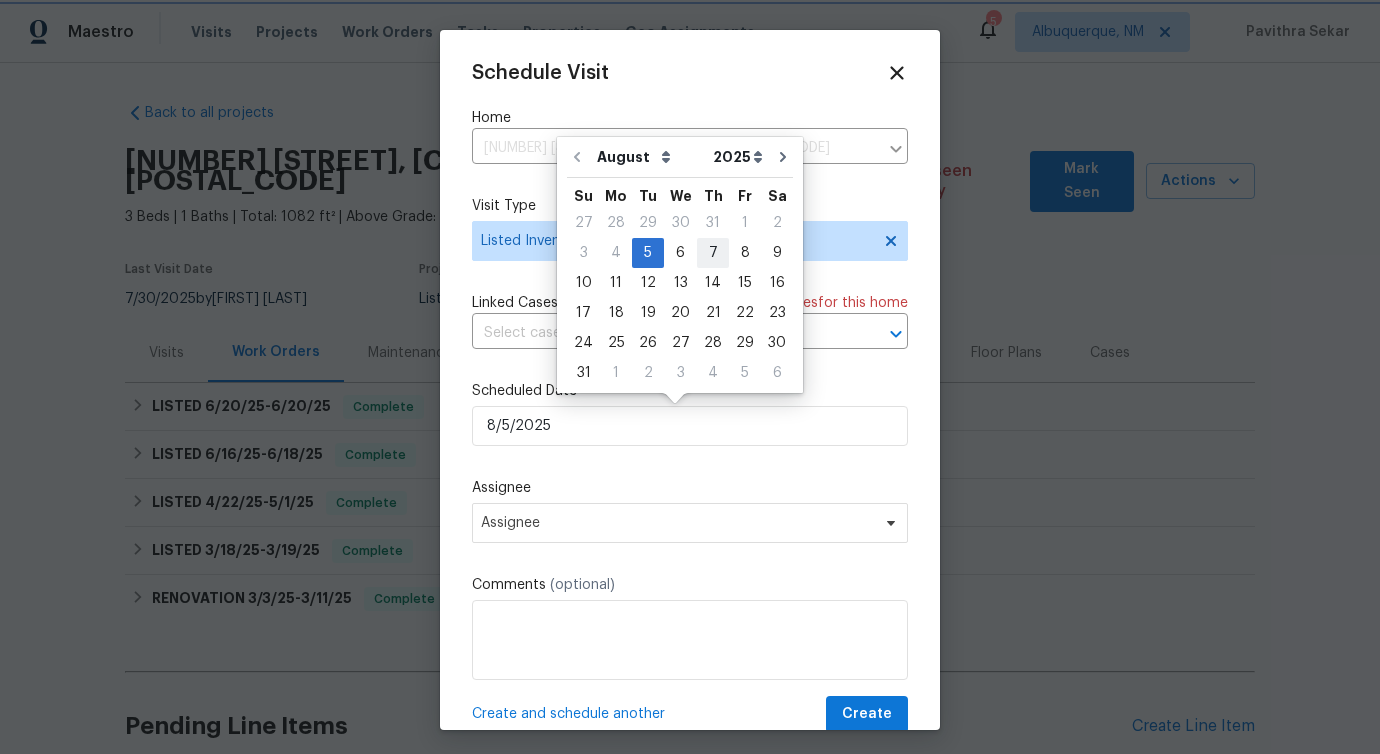 type on "8/7/2025" 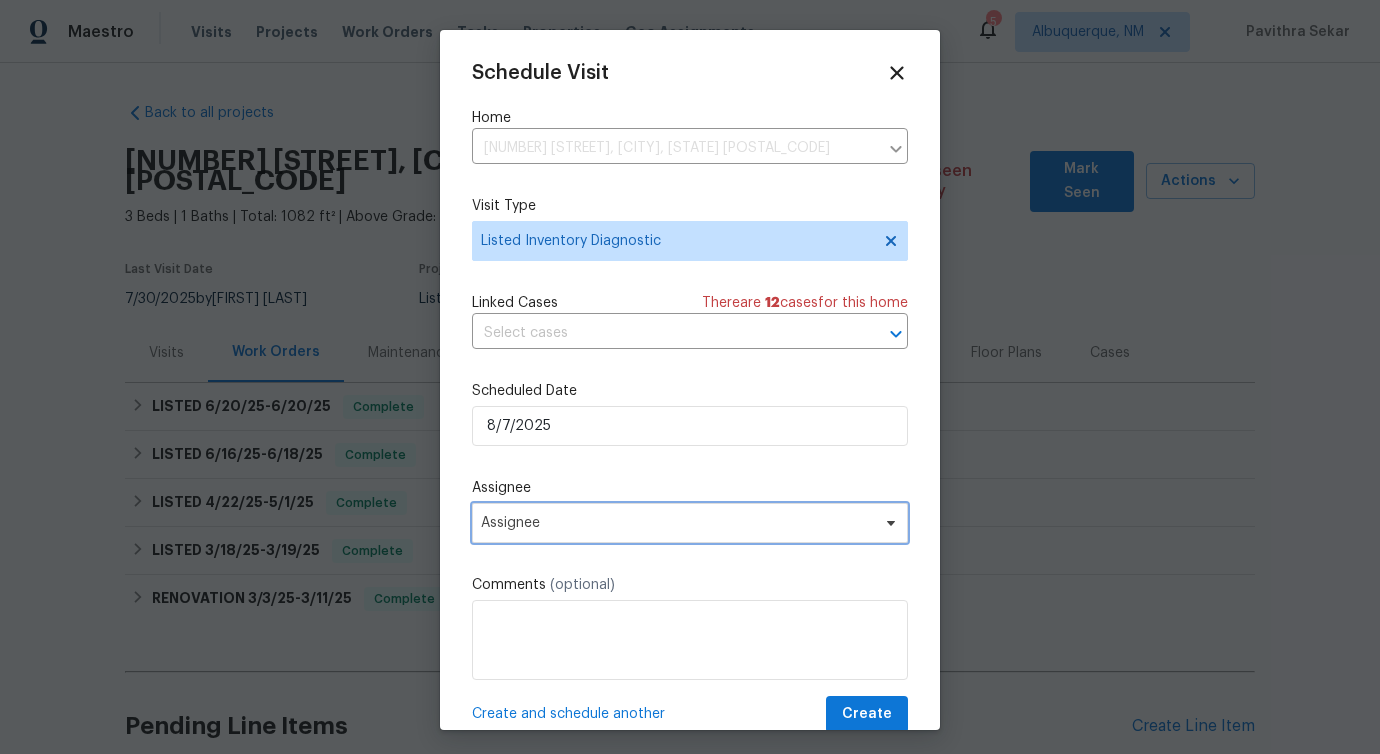 click on "Assignee" at bounding box center [677, 523] 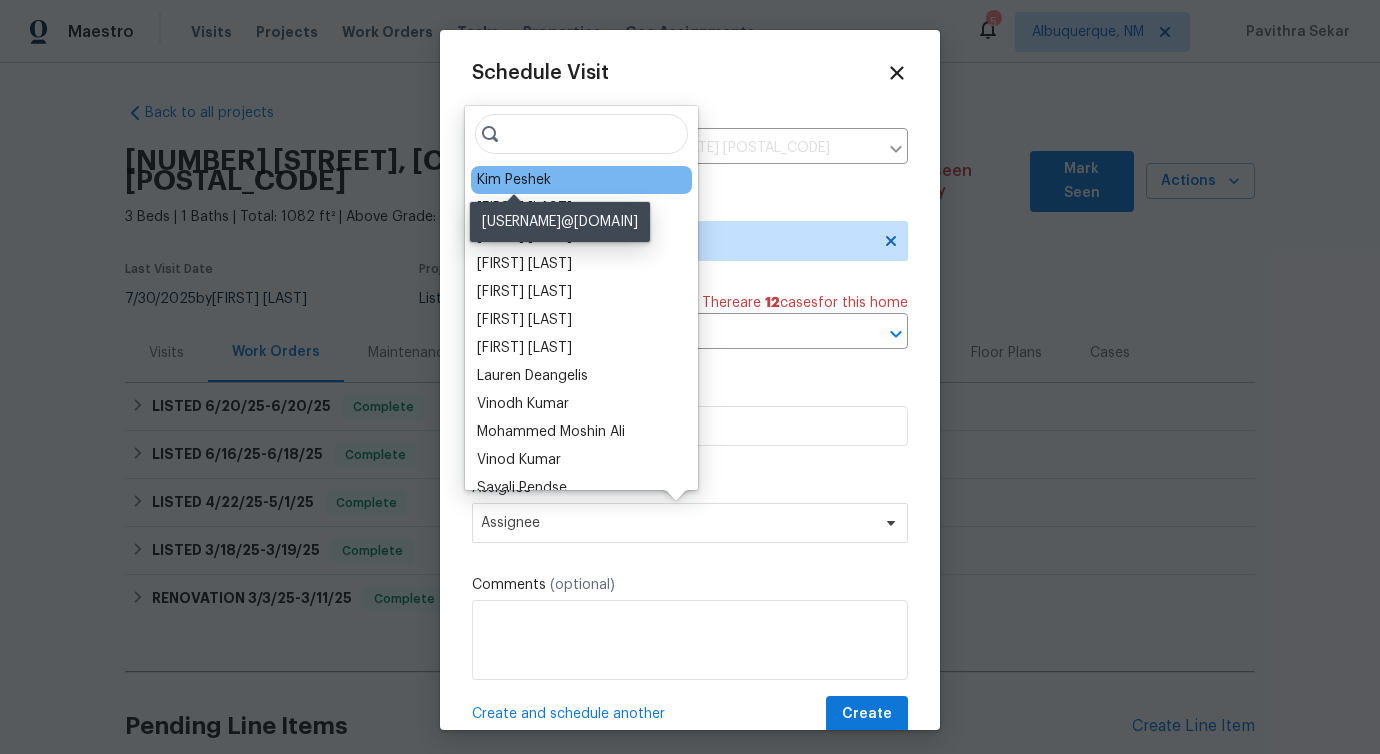 click on "Kim Peshek" at bounding box center [514, 180] 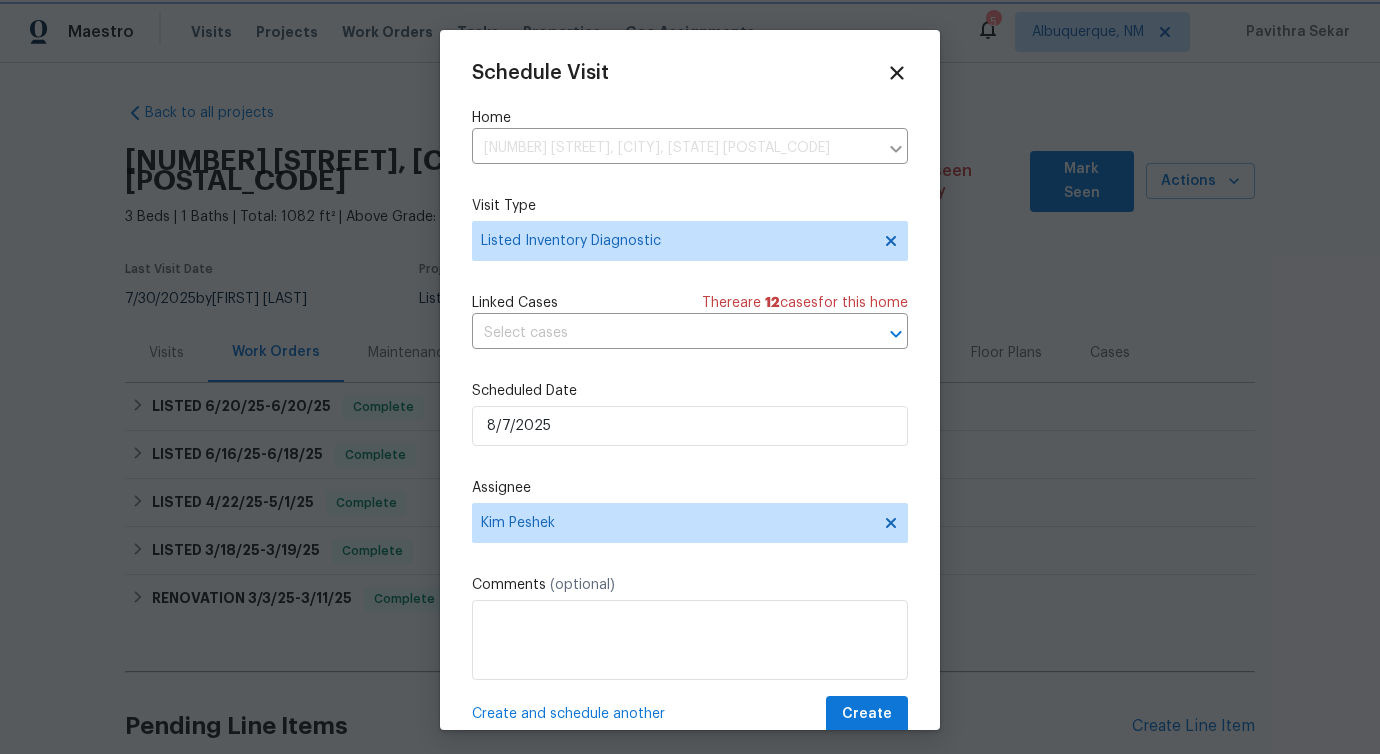 scroll, scrollTop: 36, scrollLeft: 0, axis: vertical 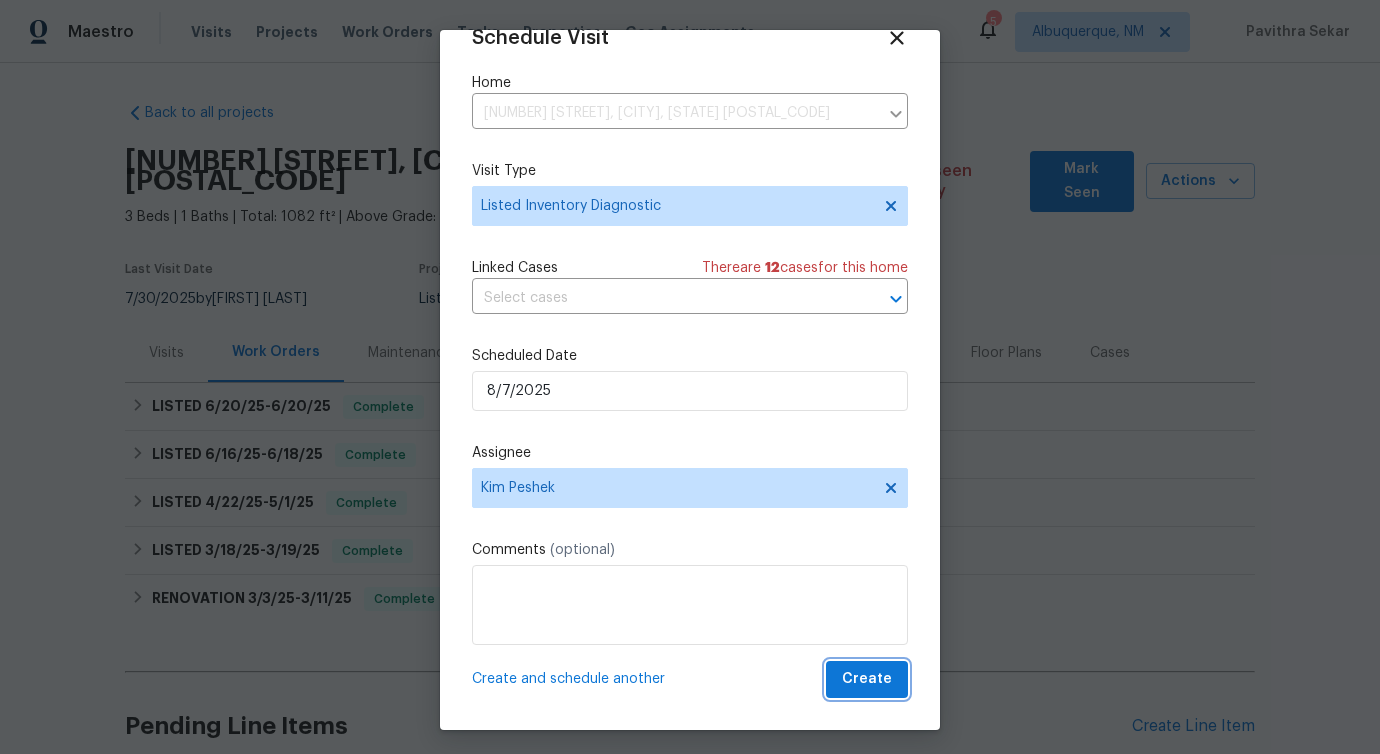 click on "Create" at bounding box center [867, 679] 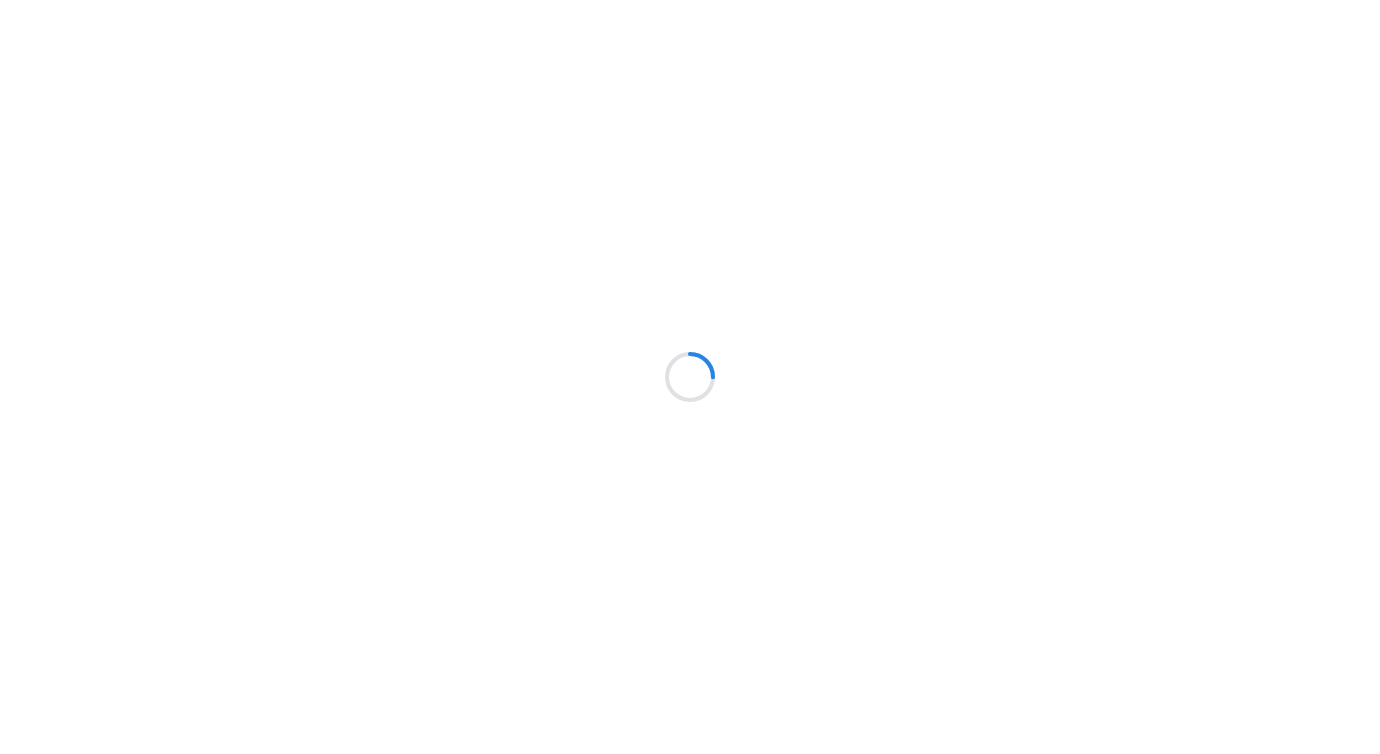 scroll, scrollTop: 0, scrollLeft: 0, axis: both 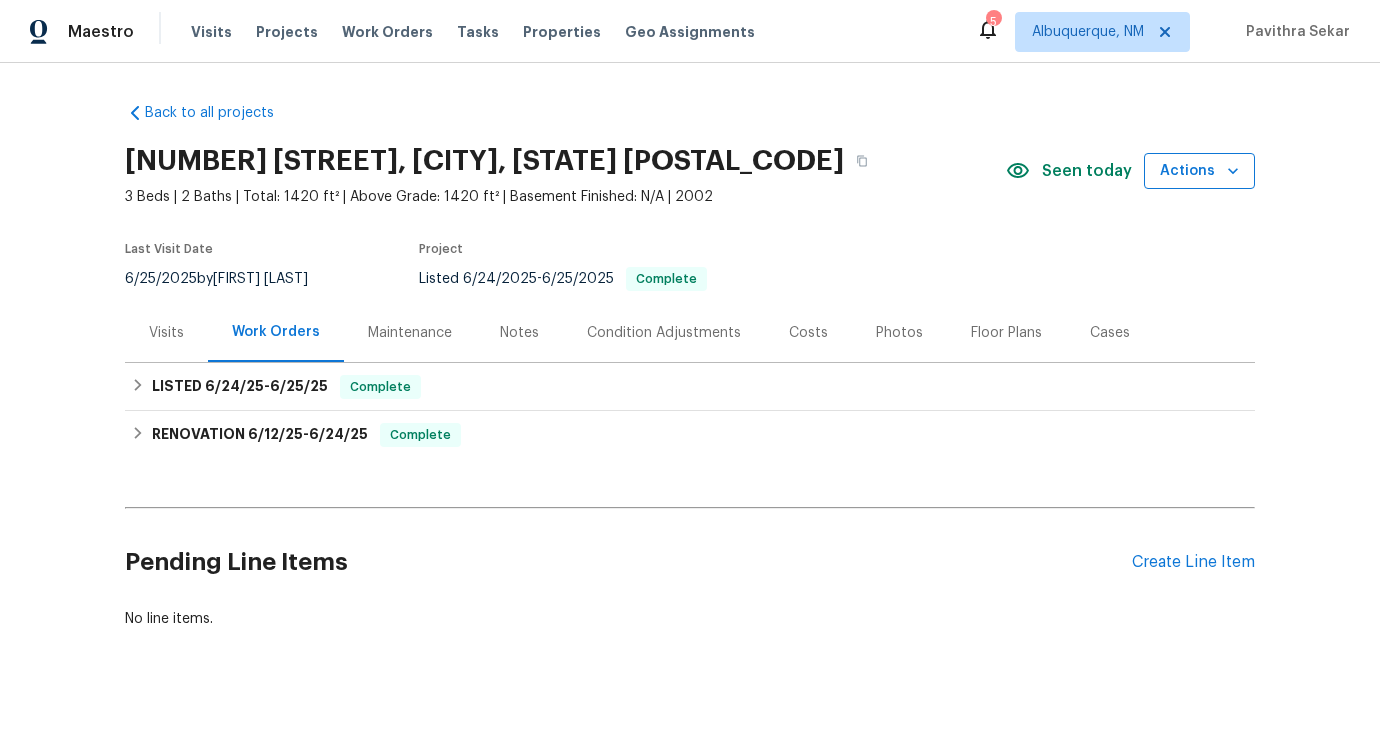click 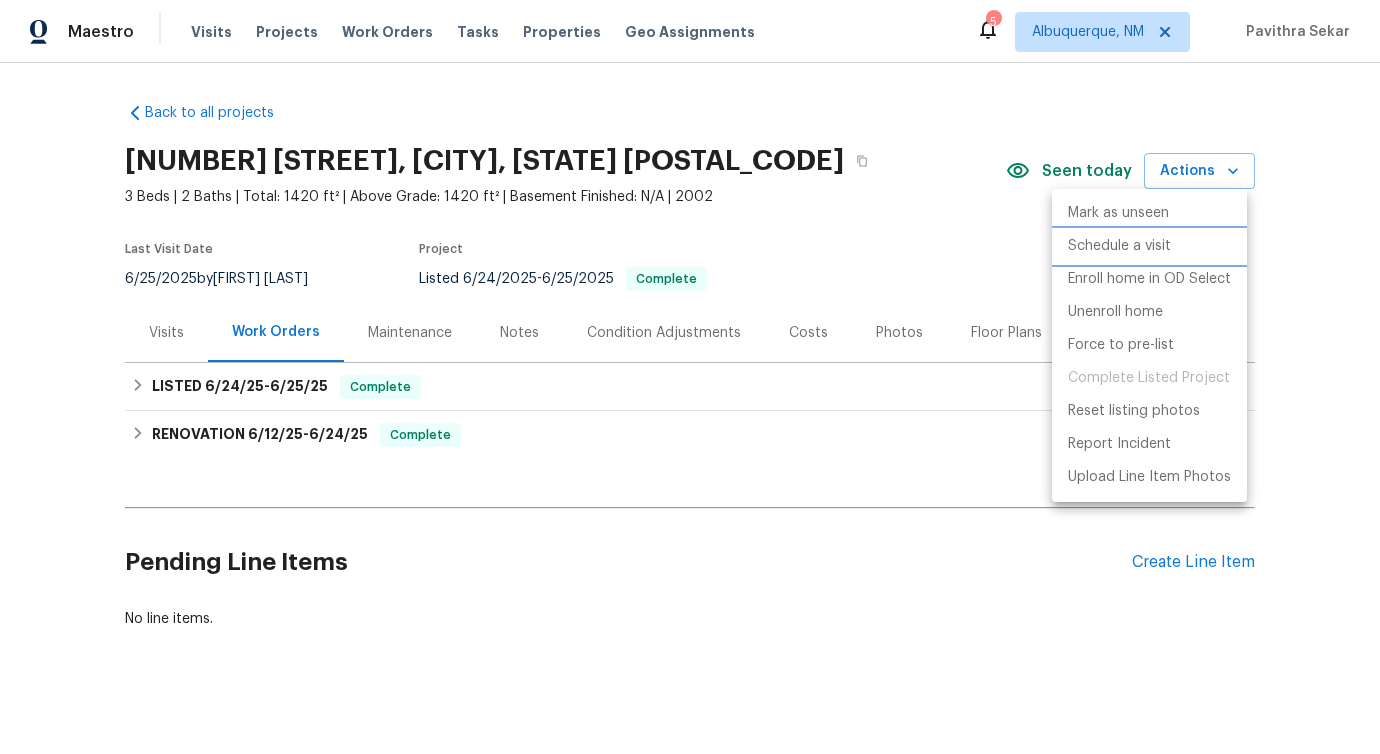 click on "Schedule a visit" at bounding box center (1119, 246) 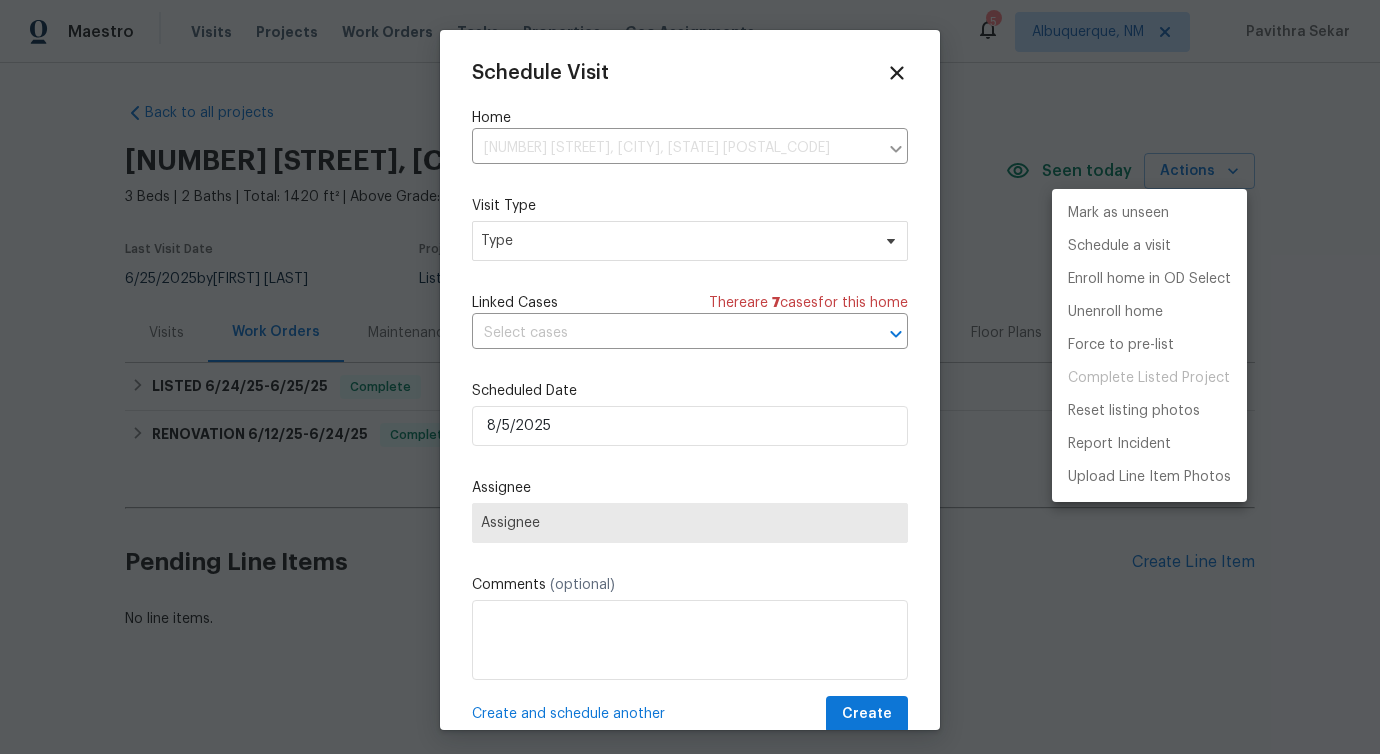 click at bounding box center [690, 377] 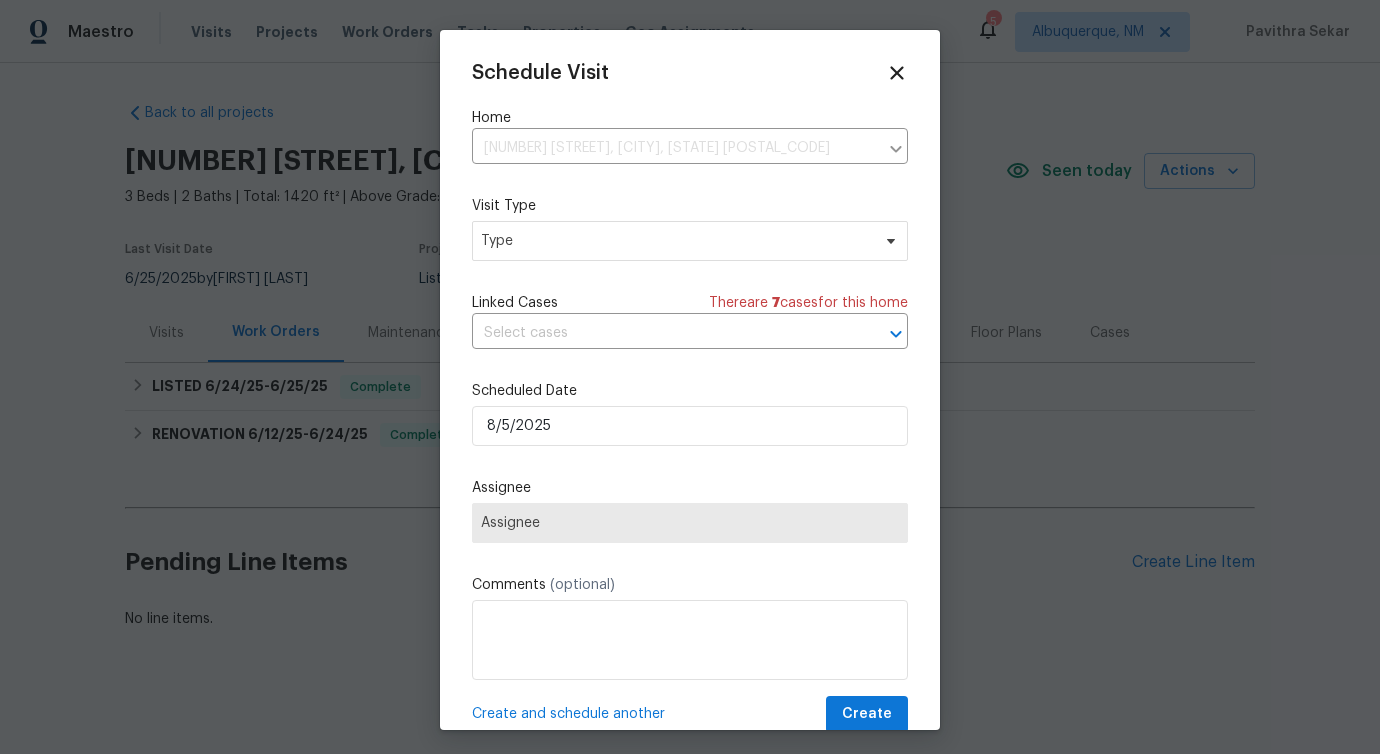 click on "Mark as unseen Schedule a visit Enroll home in OD Select Unenroll home Force to pre-list Complete Listed Project   Reset listing photos Report Incident Upload Line Item Photos" at bounding box center [690, 377] 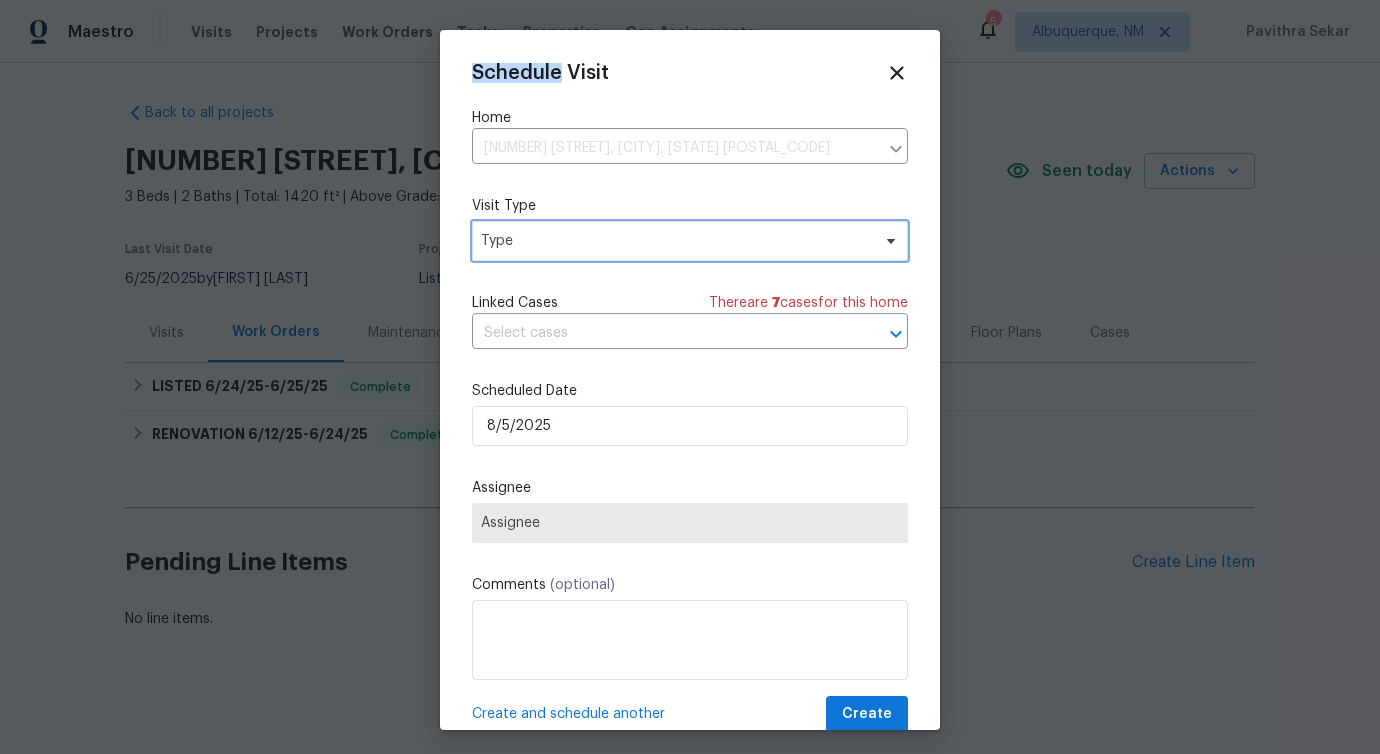 click on "Type" at bounding box center [675, 241] 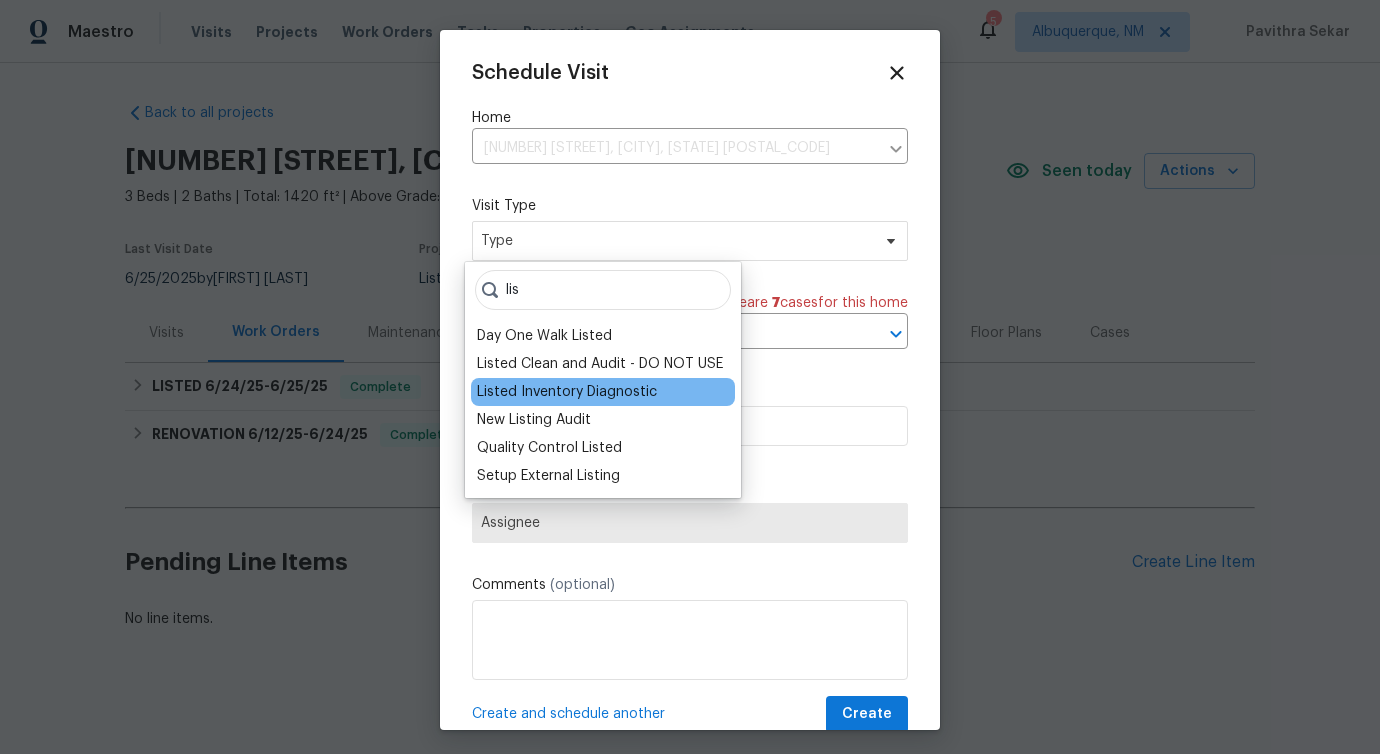 type on "lis" 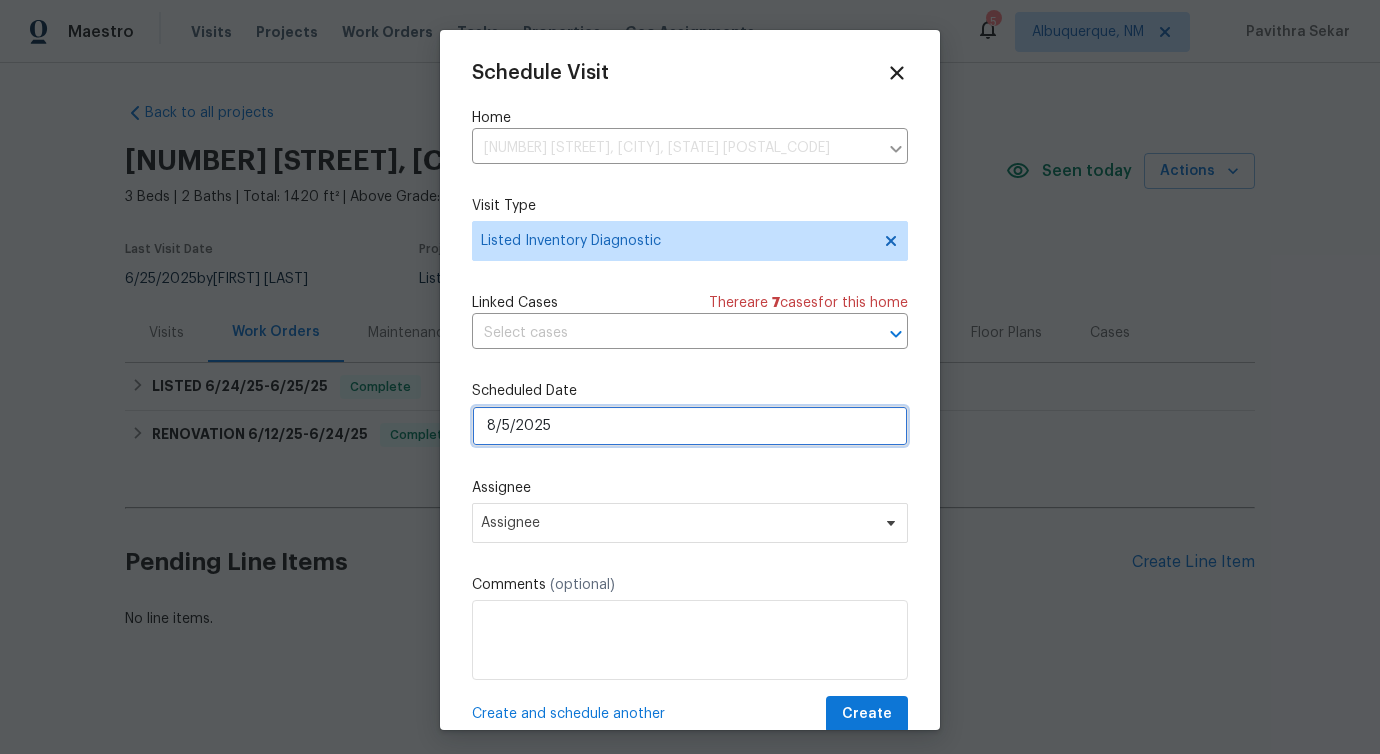 click on "8/5/2025" at bounding box center (690, 426) 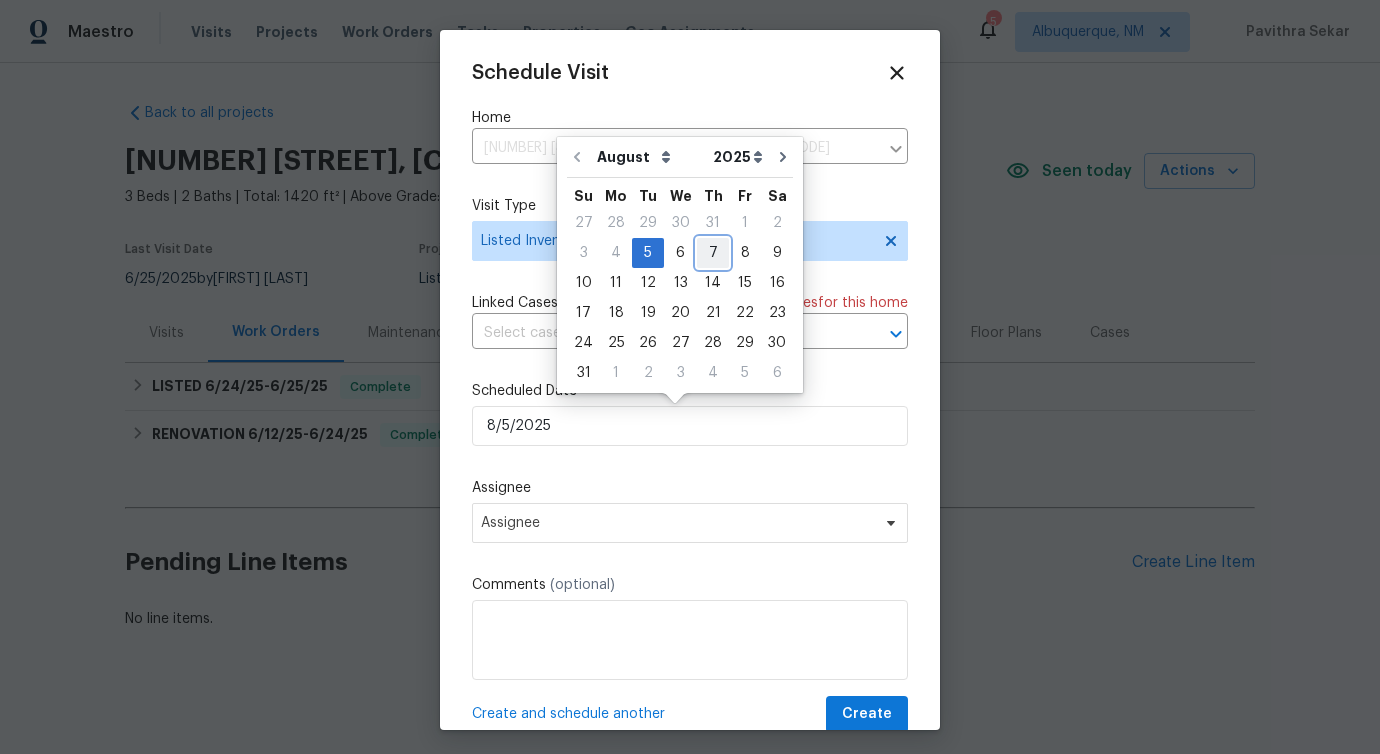 click on "7" at bounding box center [713, 253] 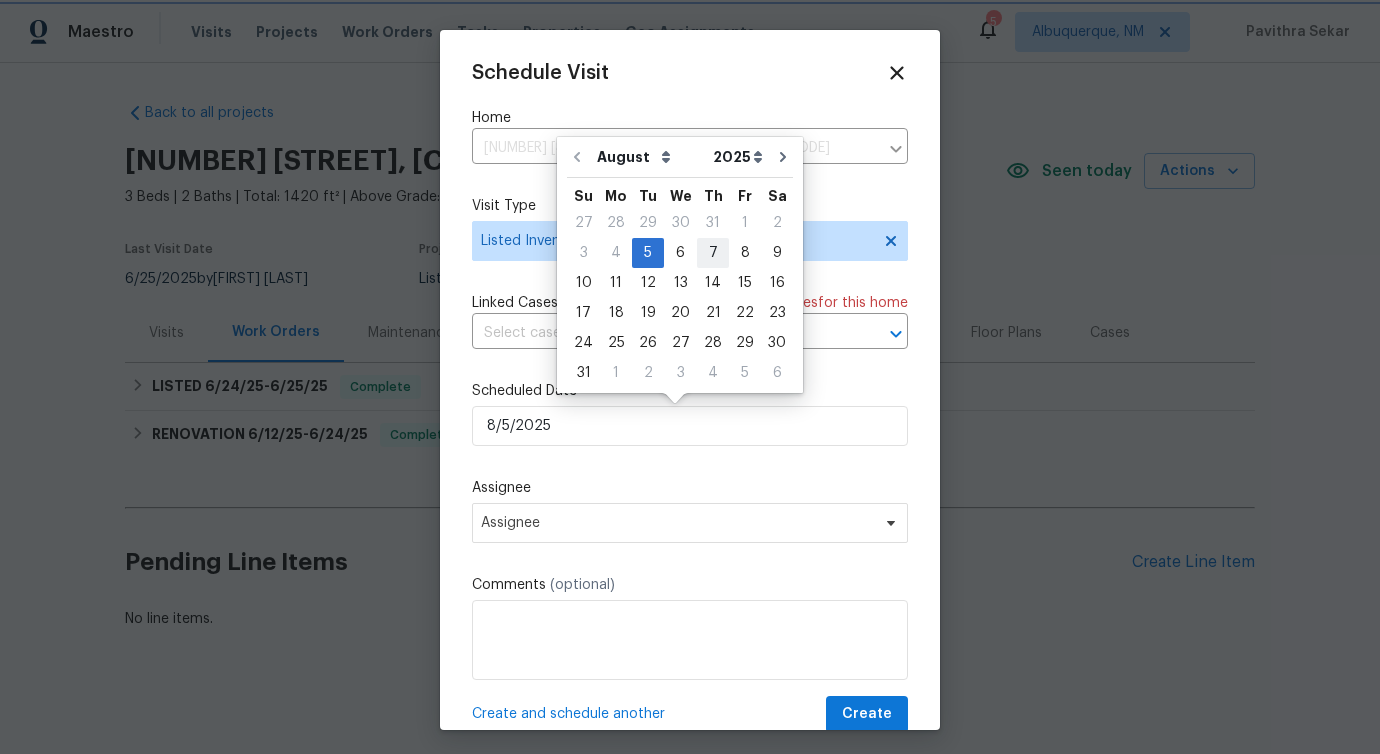 type on "8/7/2025" 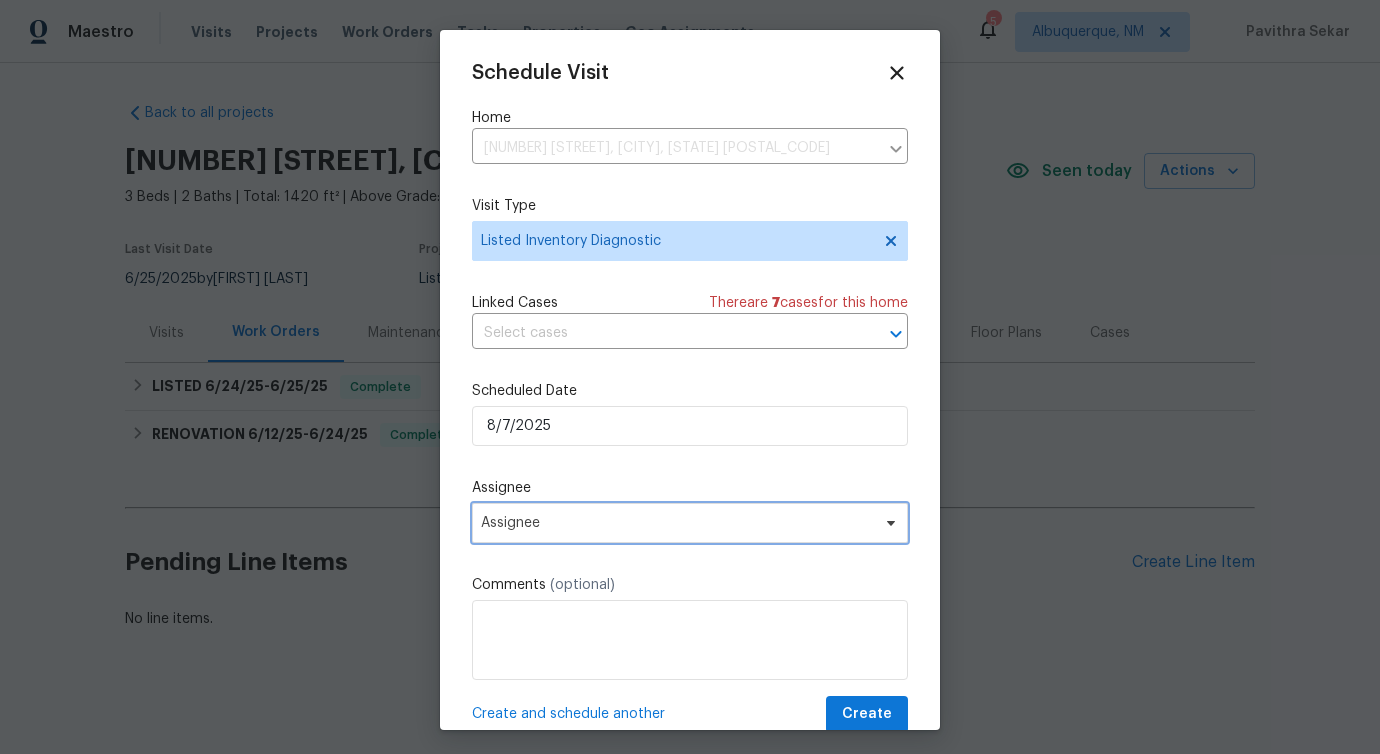 click on "Assignee" at bounding box center (677, 523) 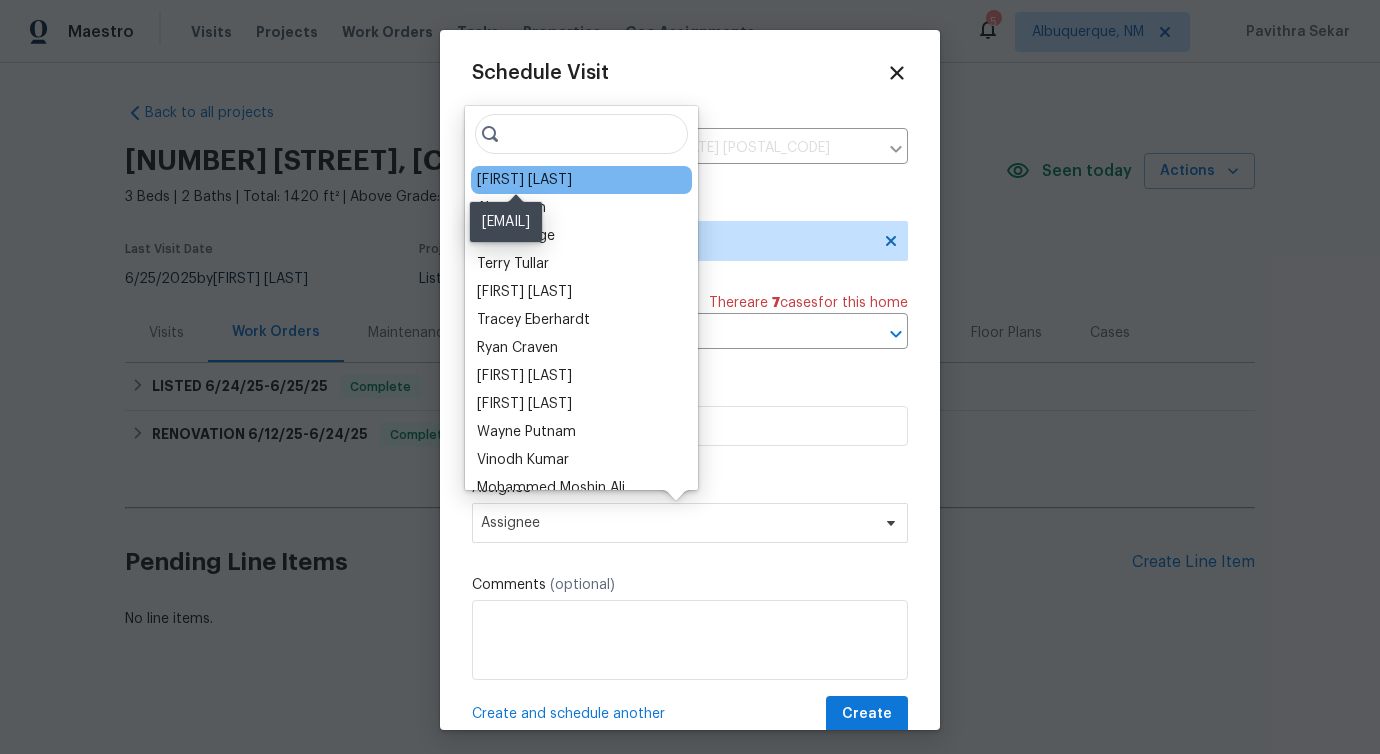 click on "[FIRST] [LAST]" at bounding box center [524, 180] 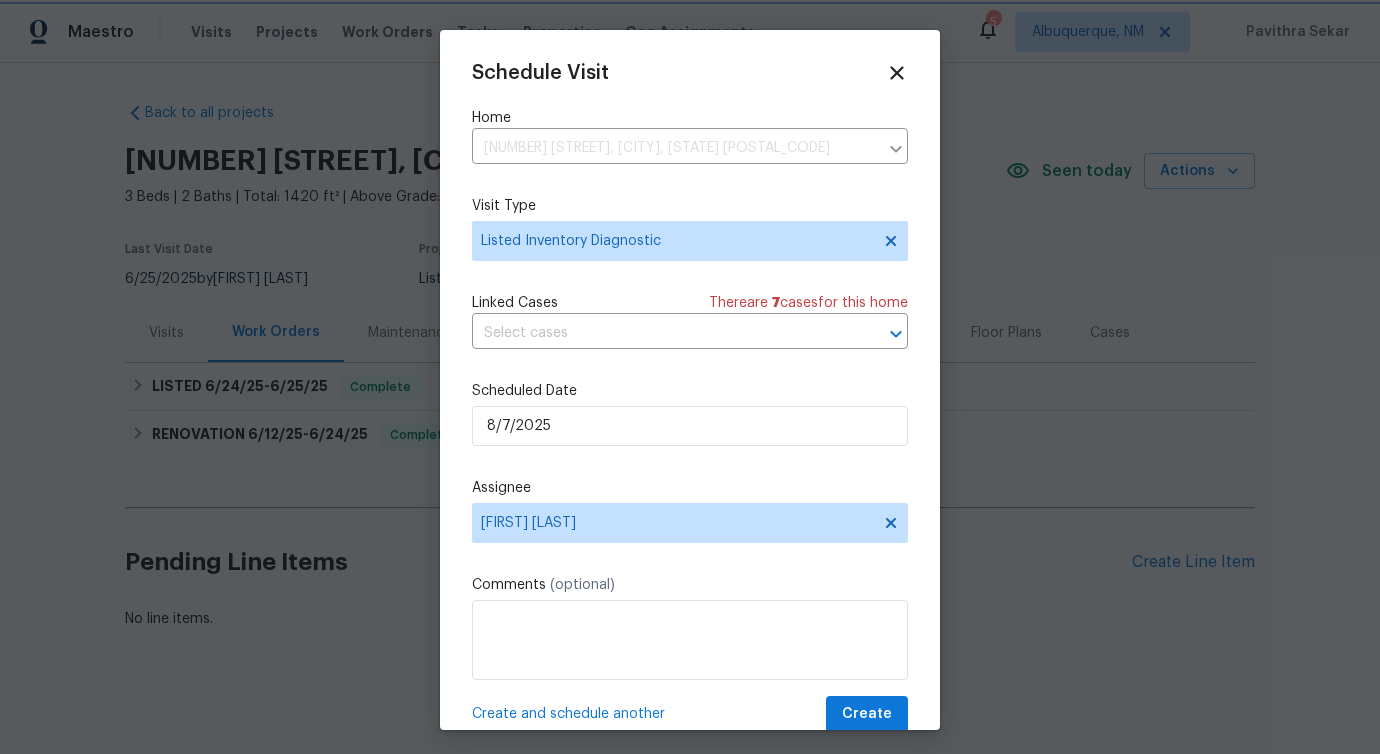 scroll, scrollTop: 36, scrollLeft: 0, axis: vertical 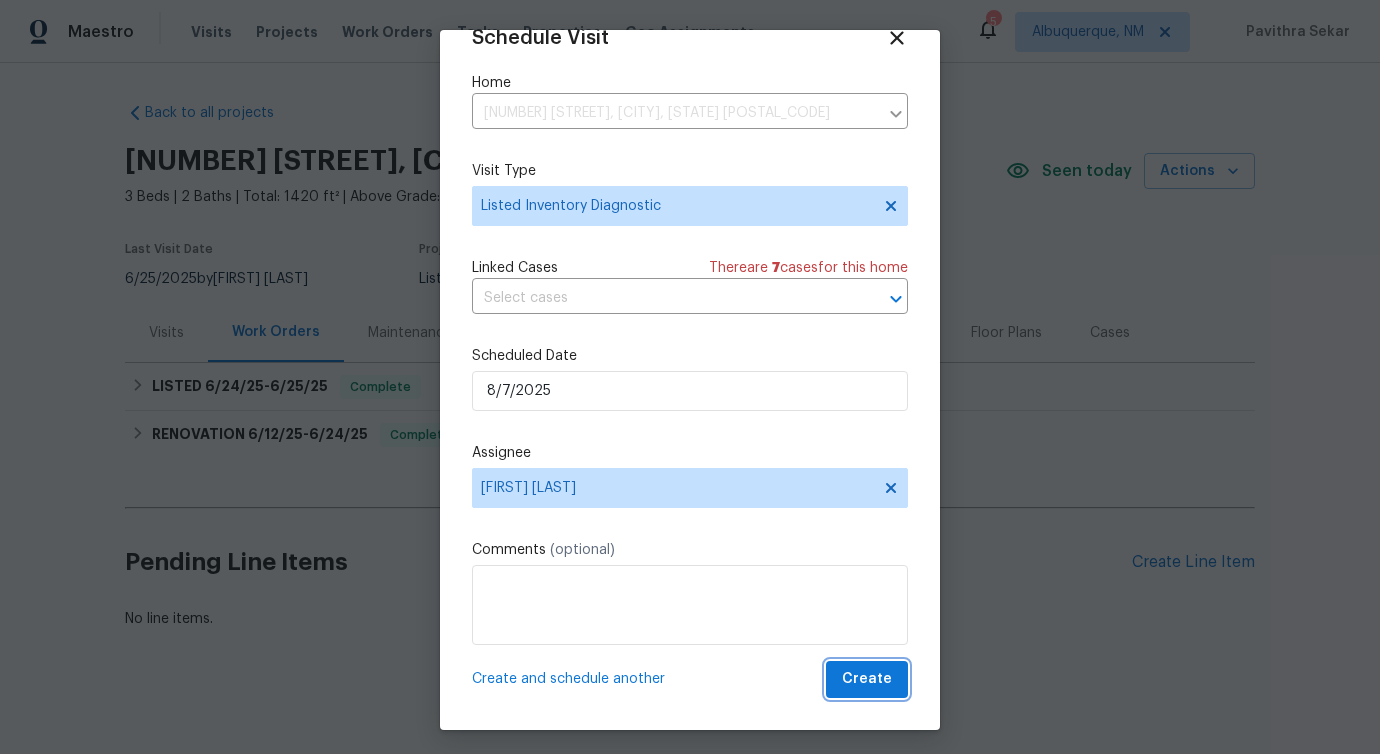 click on "Create" at bounding box center [867, 679] 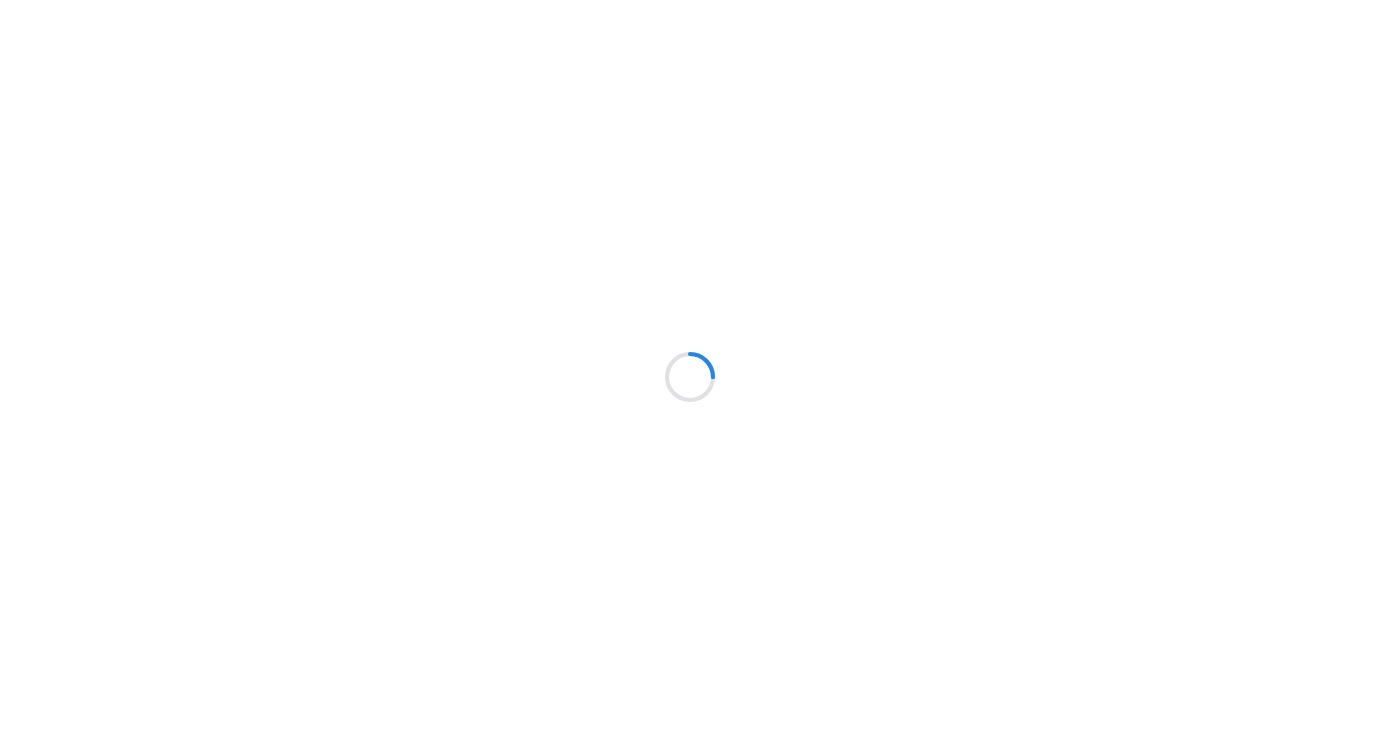 scroll, scrollTop: 0, scrollLeft: 0, axis: both 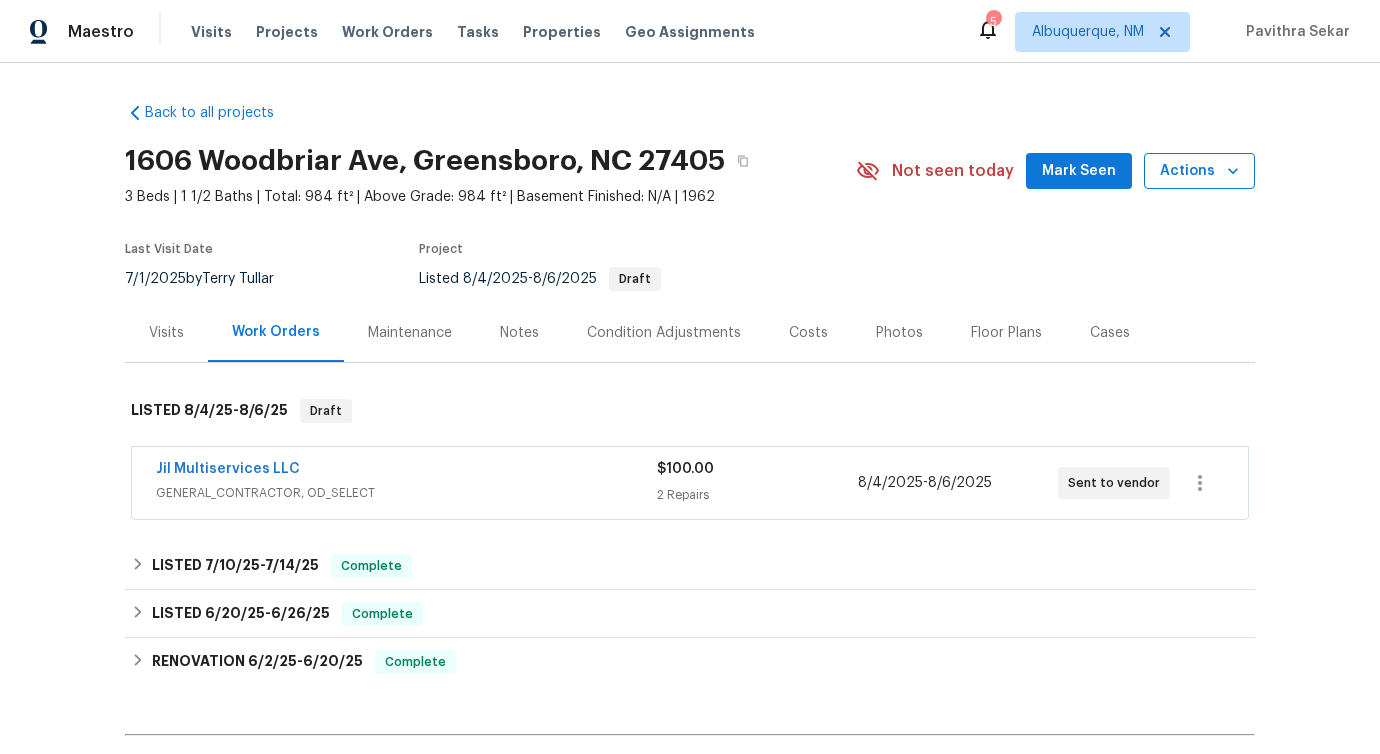 click 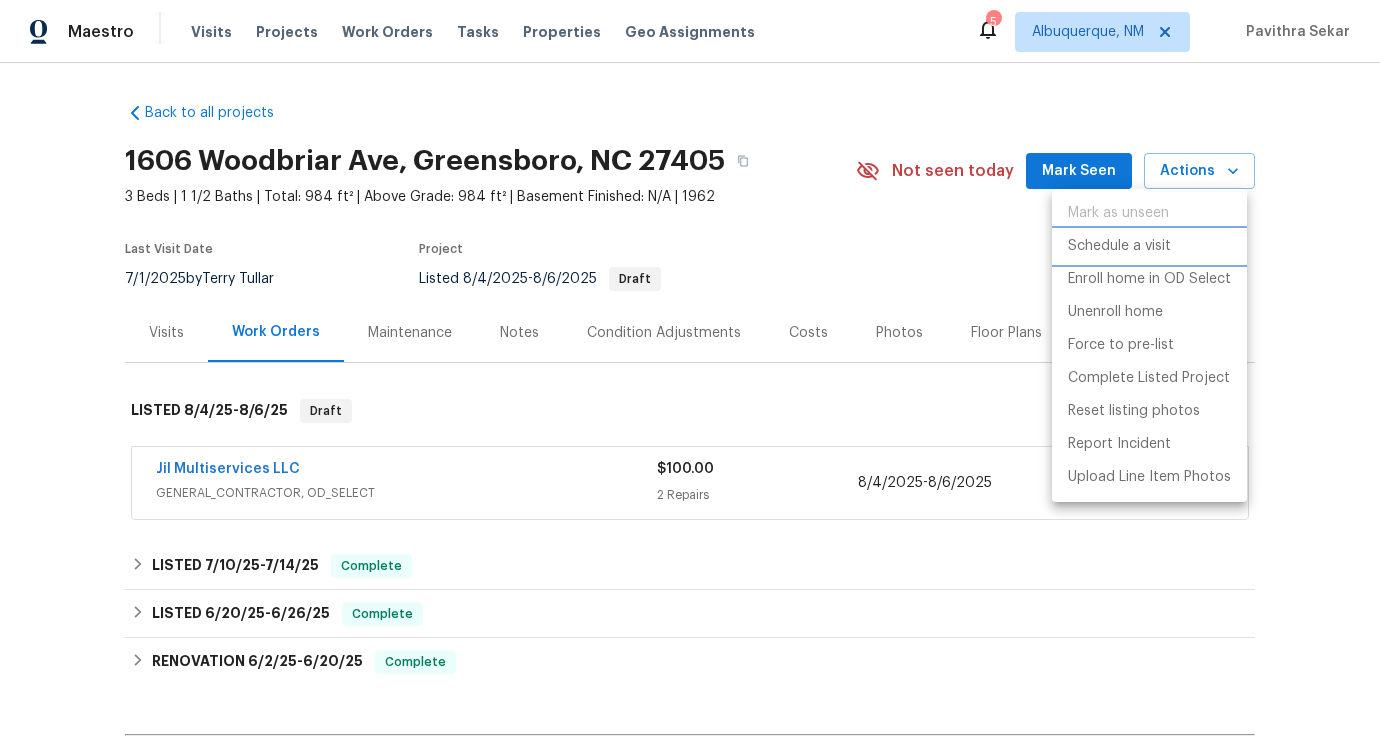 click on "Schedule a visit" at bounding box center (1119, 246) 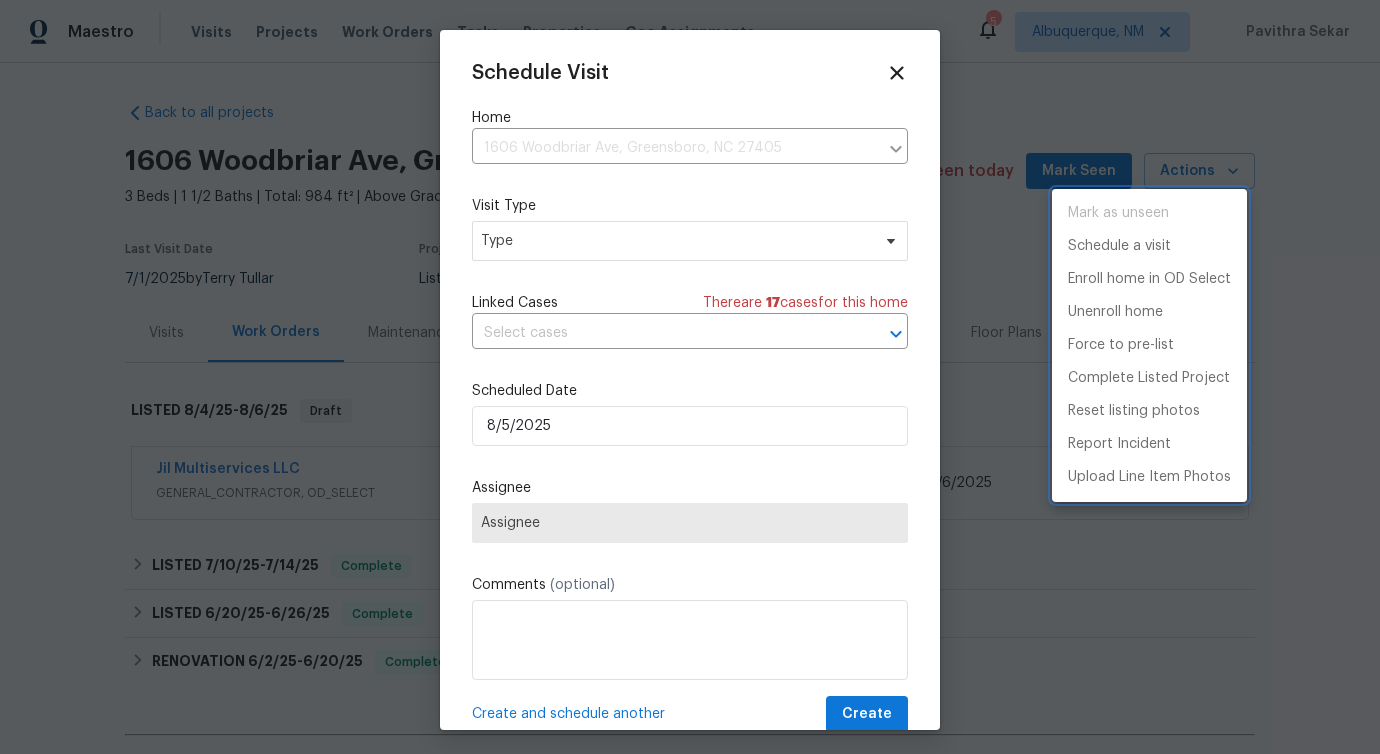 click at bounding box center (690, 377) 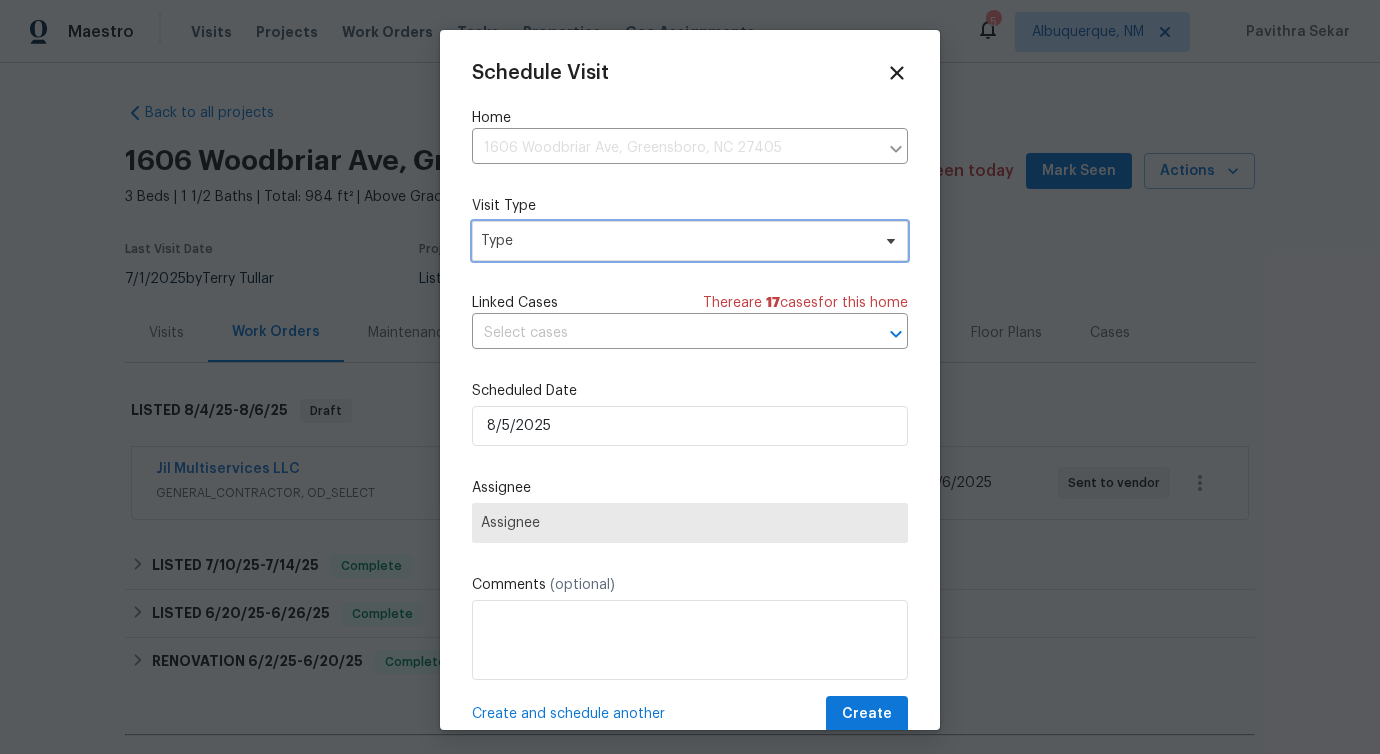 click on "Type" at bounding box center [675, 241] 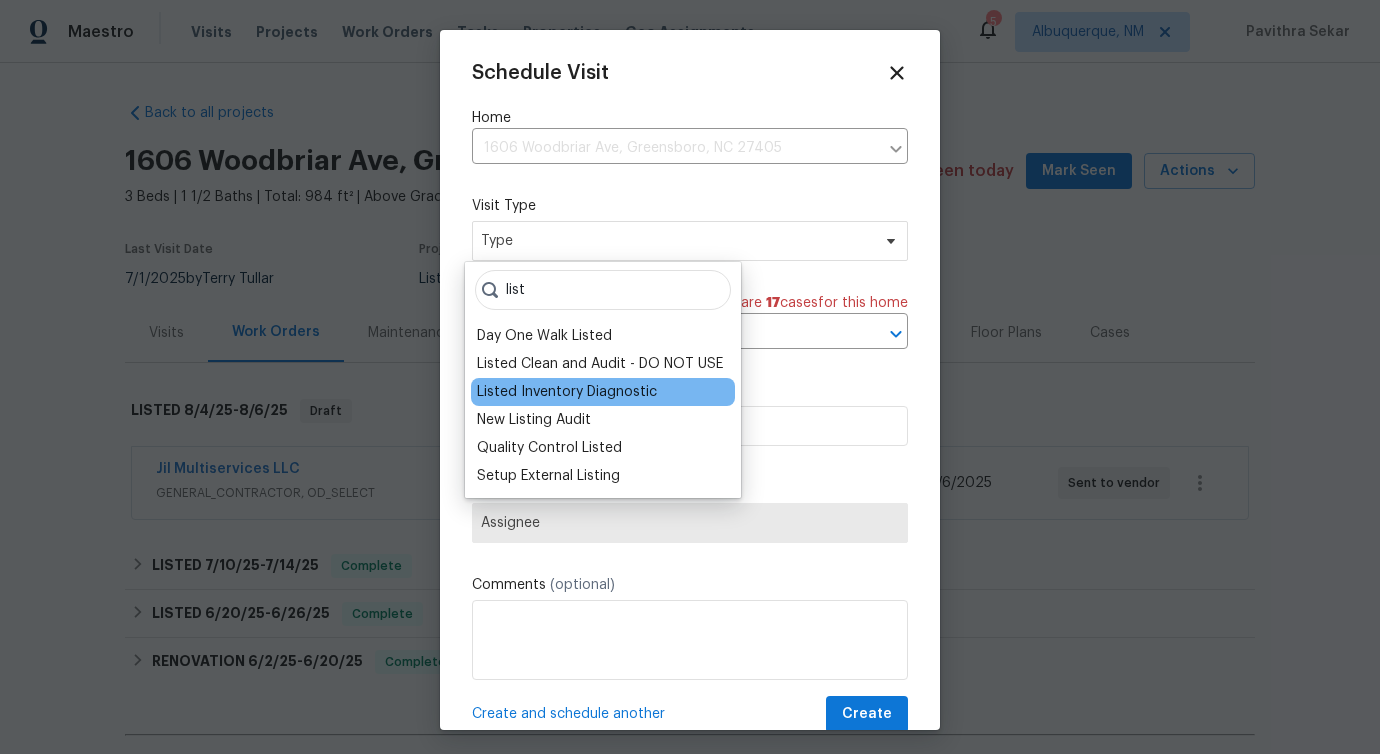 type on "list" 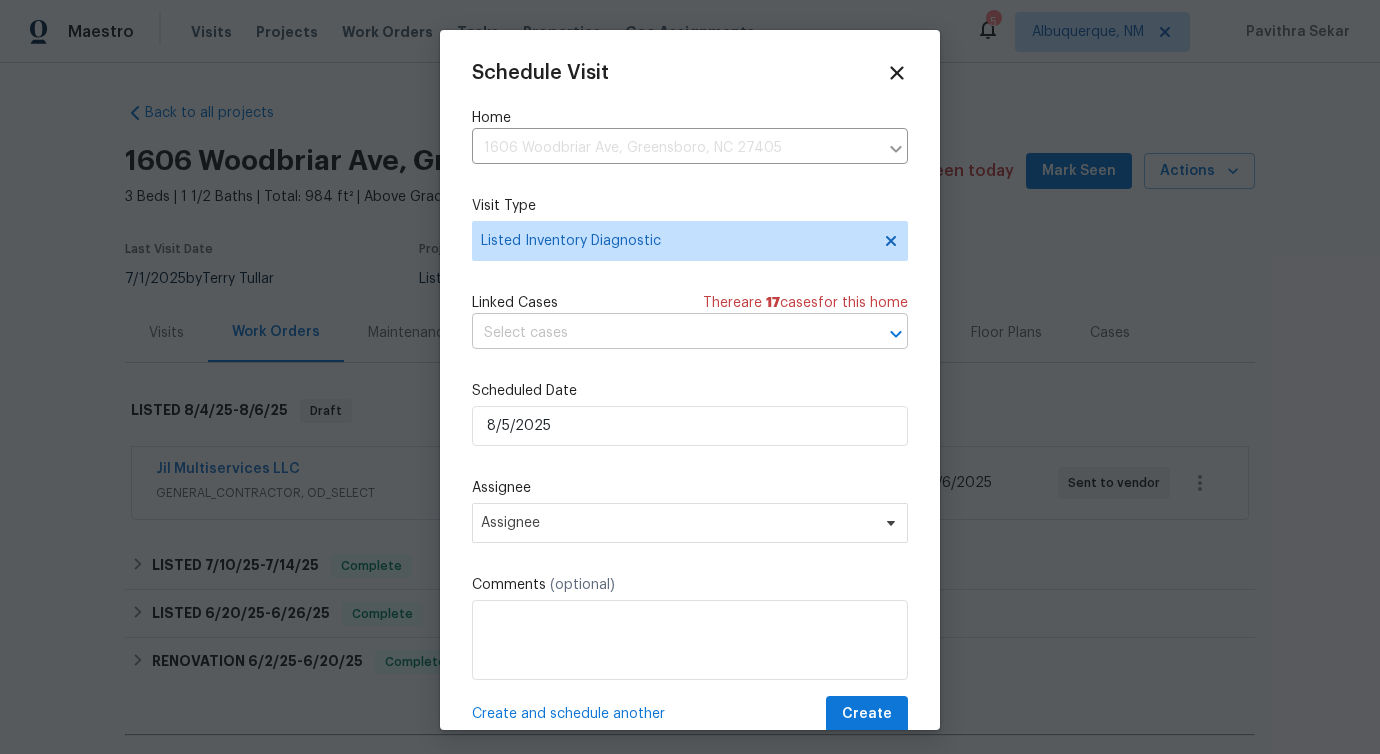 click at bounding box center [662, 333] 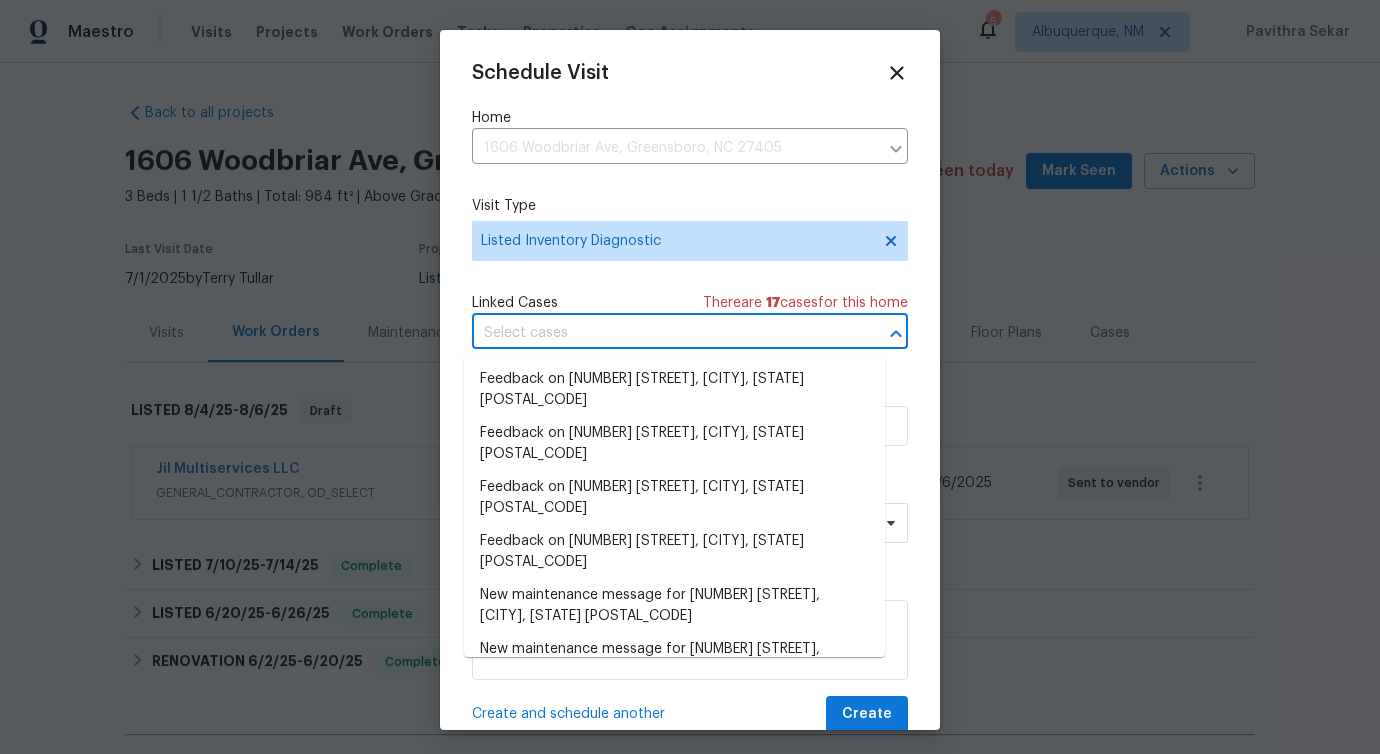 click at bounding box center [662, 333] 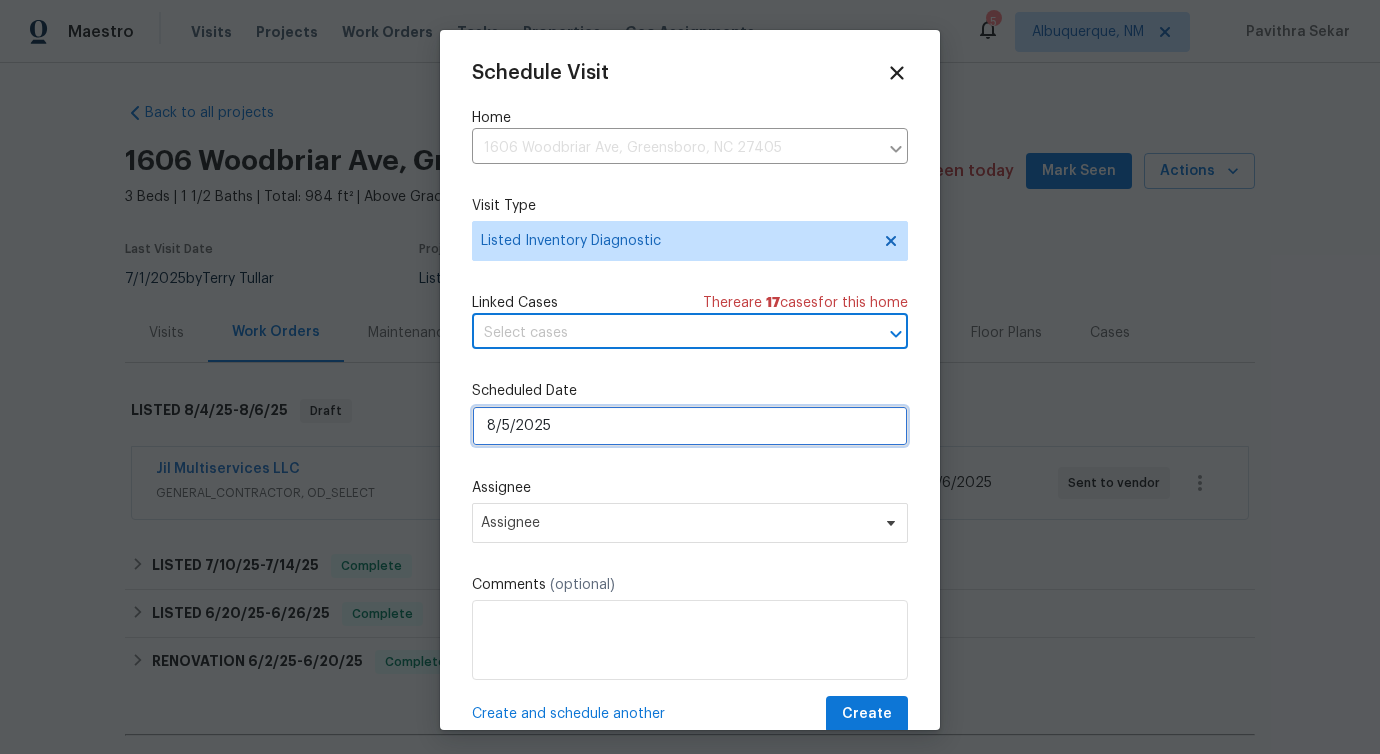 click on "8/5/2025" at bounding box center [690, 426] 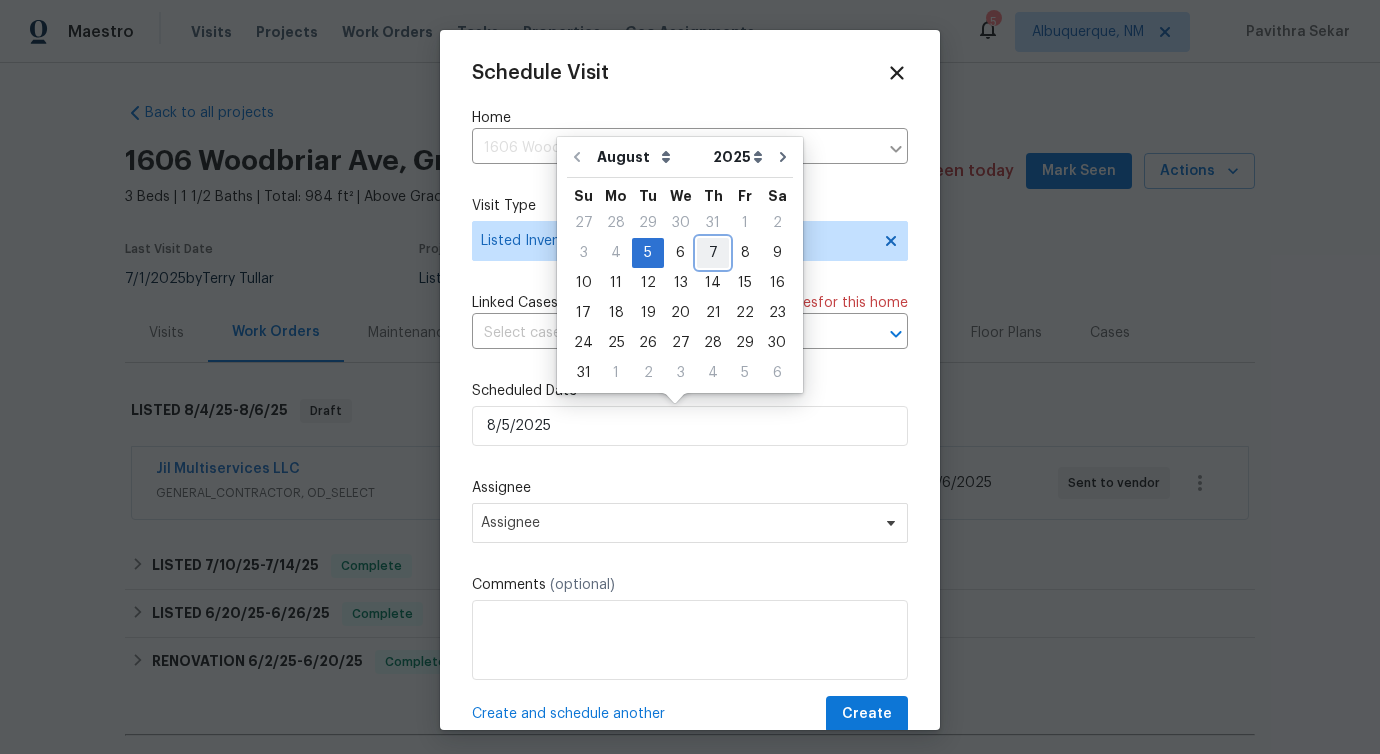 click on "7" at bounding box center [713, 253] 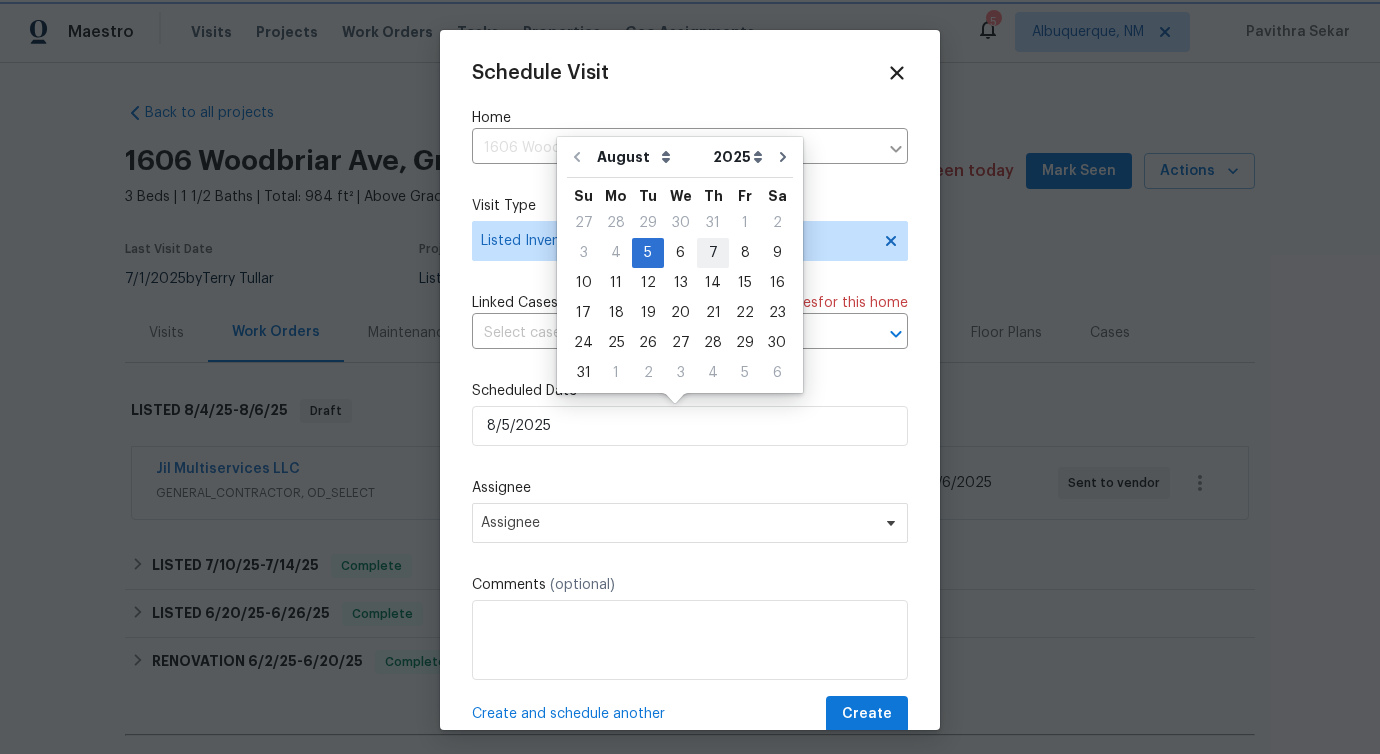 type on "8/7/2025" 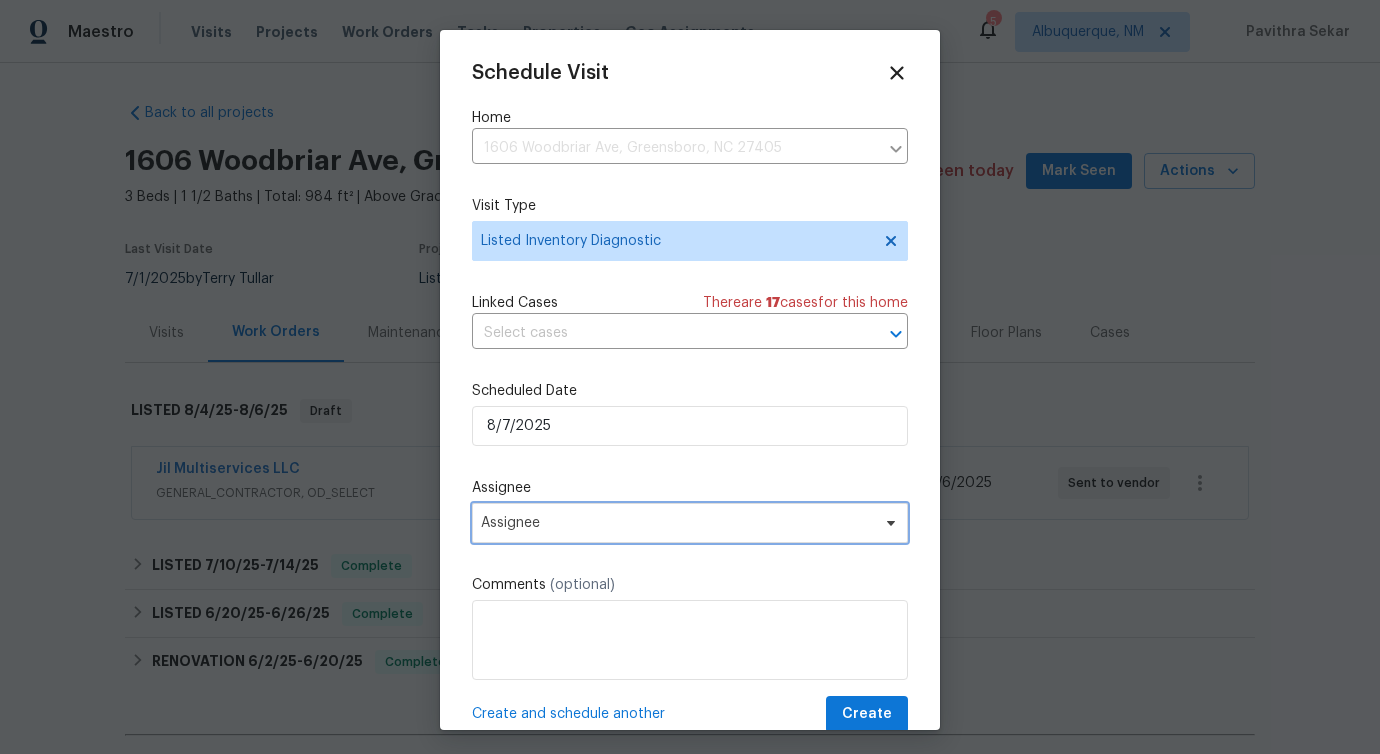 click on "Assignee" at bounding box center (677, 523) 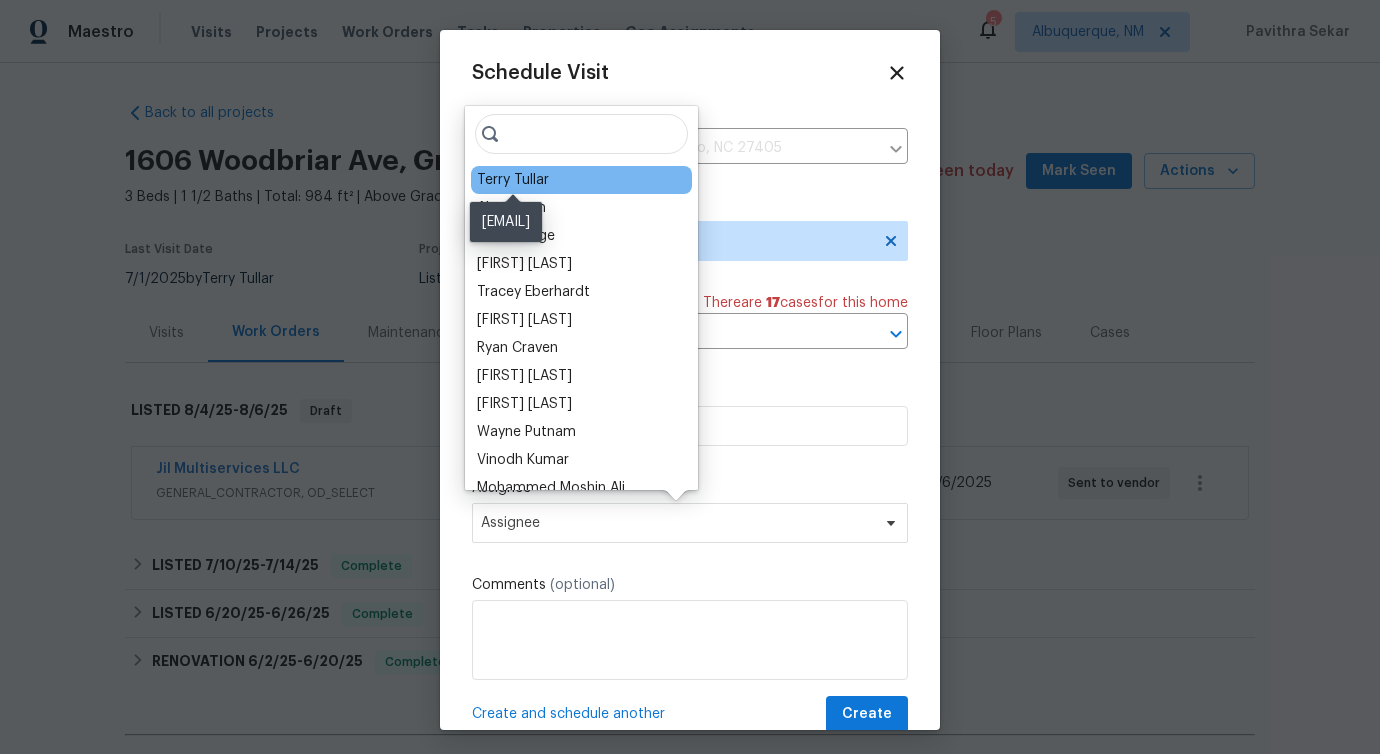 click on "Terry Tullar" at bounding box center [513, 180] 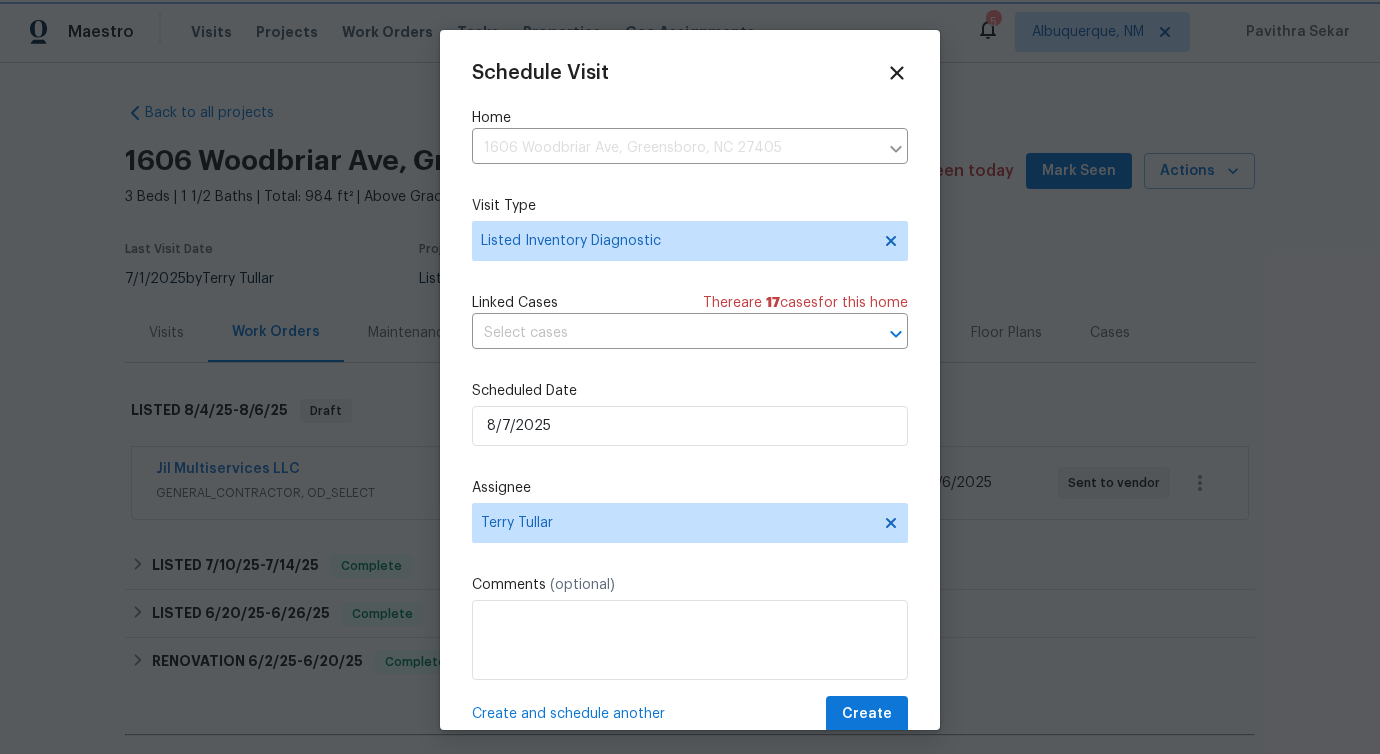 scroll, scrollTop: 36, scrollLeft: 0, axis: vertical 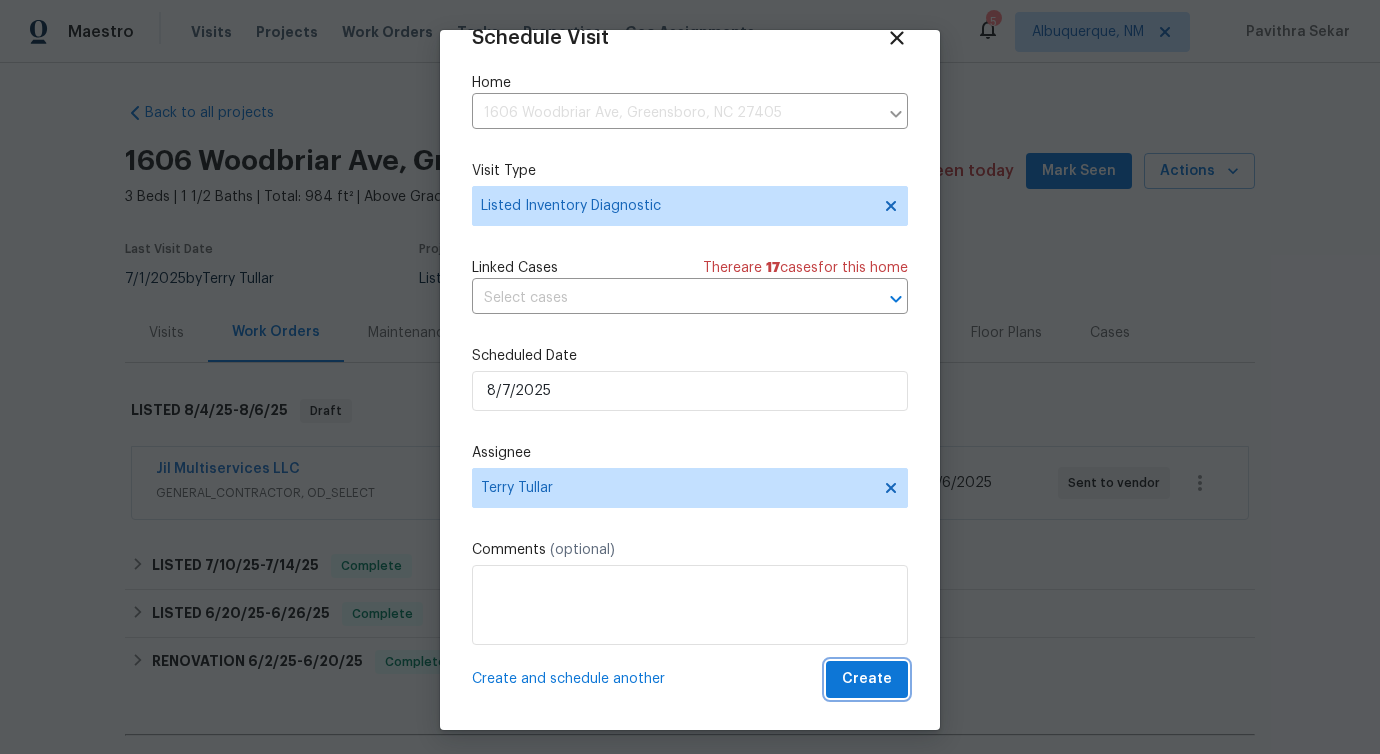 click on "Create" at bounding box center [867, 679] 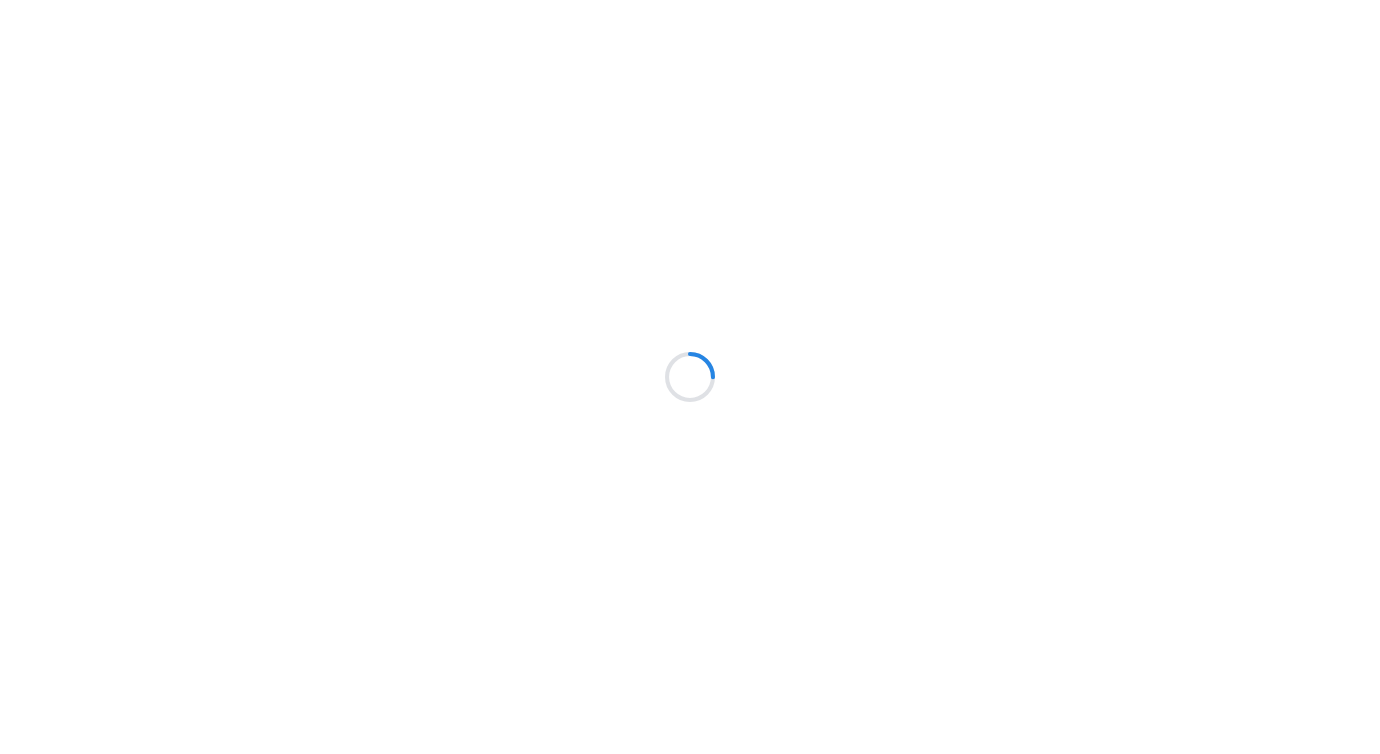 scroll, scrollTop: 0, scrollLeft: 0, axis: both 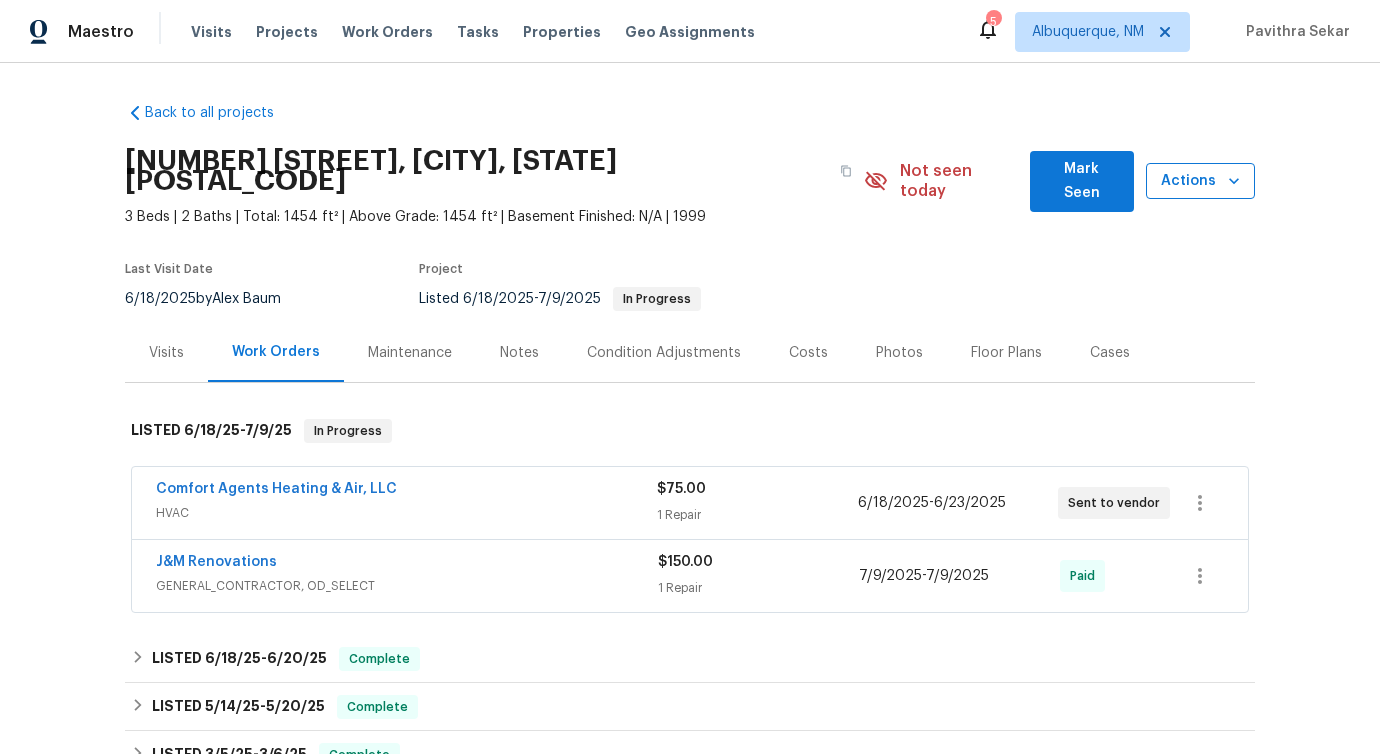 click 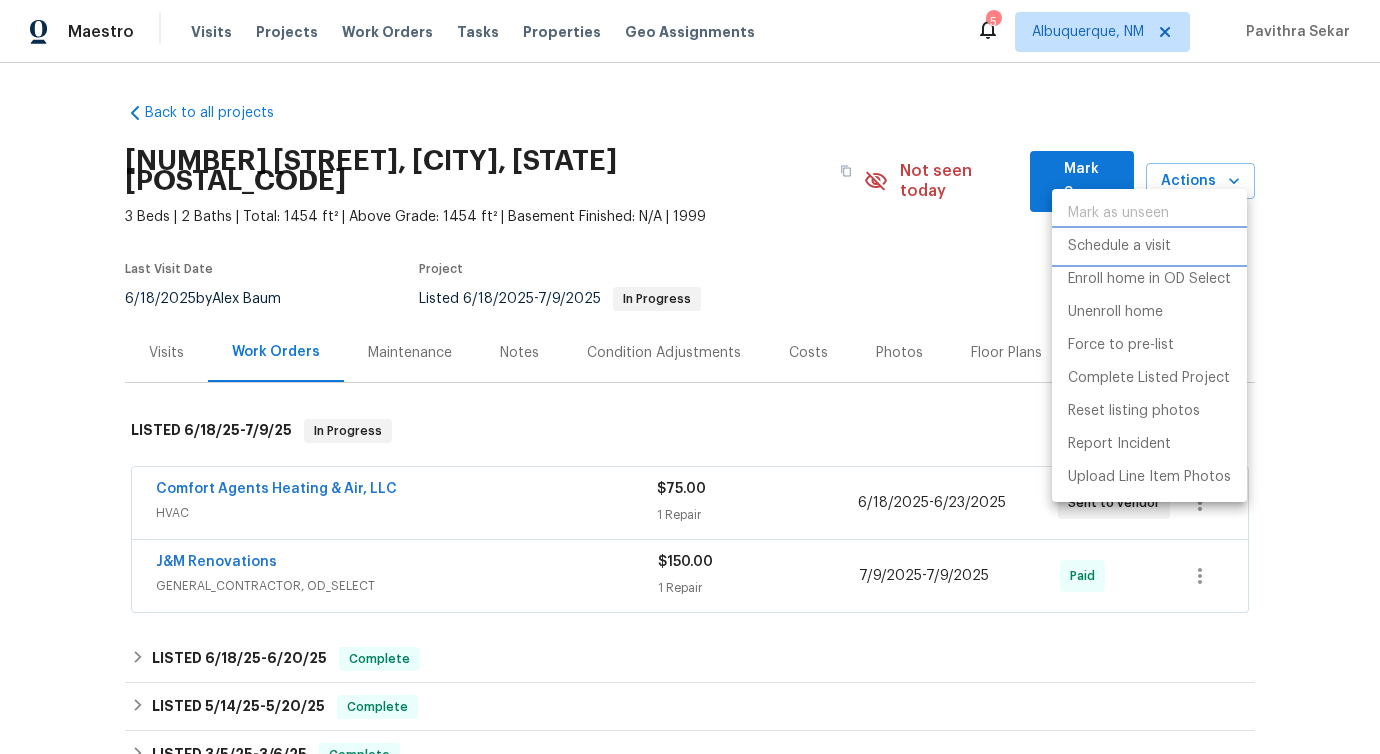 click on "Schedule a visit" at bounding box center (1119, 246) 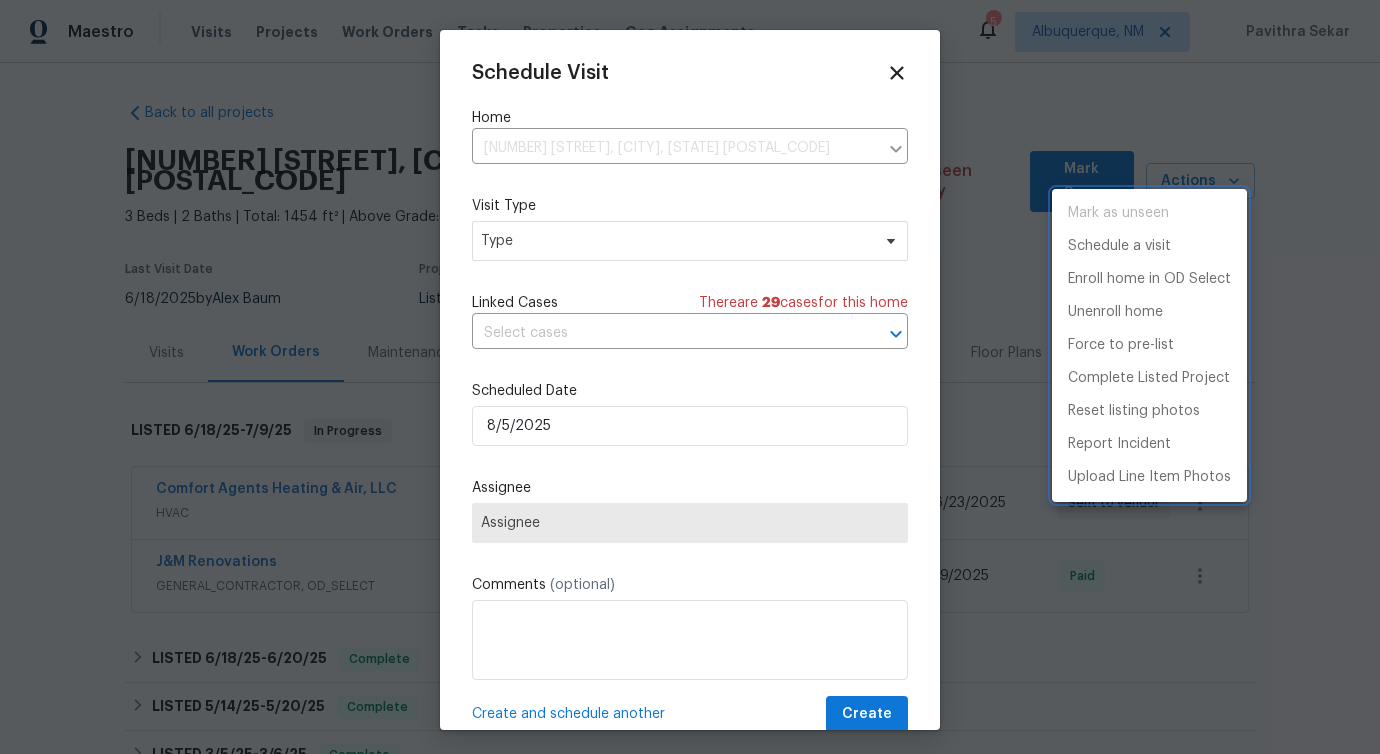 click at bounding box center (690, 377) 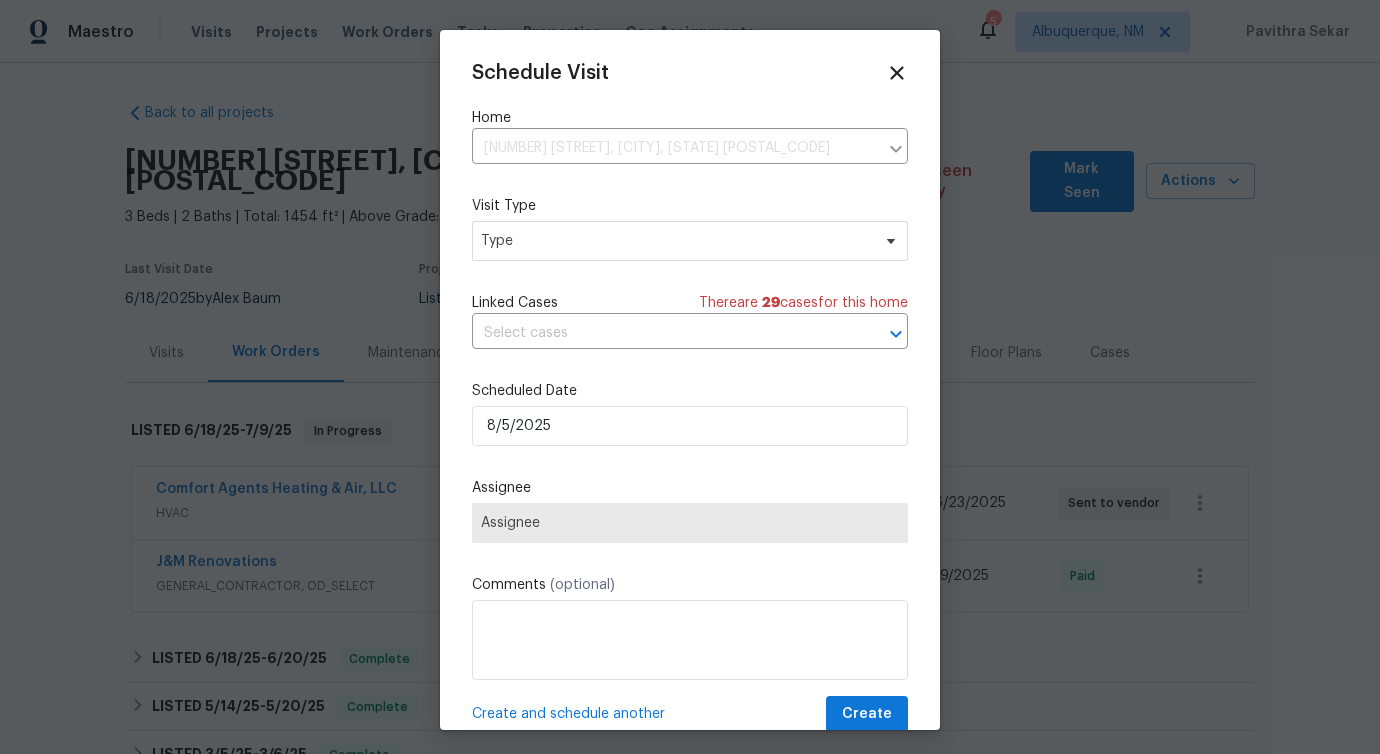 click on "Mark as unseen Schedule a visit Enroll home in OD Select Unenroll home Force to pre-list Complete Listed Project   Reset listing photos Report Incident Upload Line Item Photos" at bounding box center (690, 377) 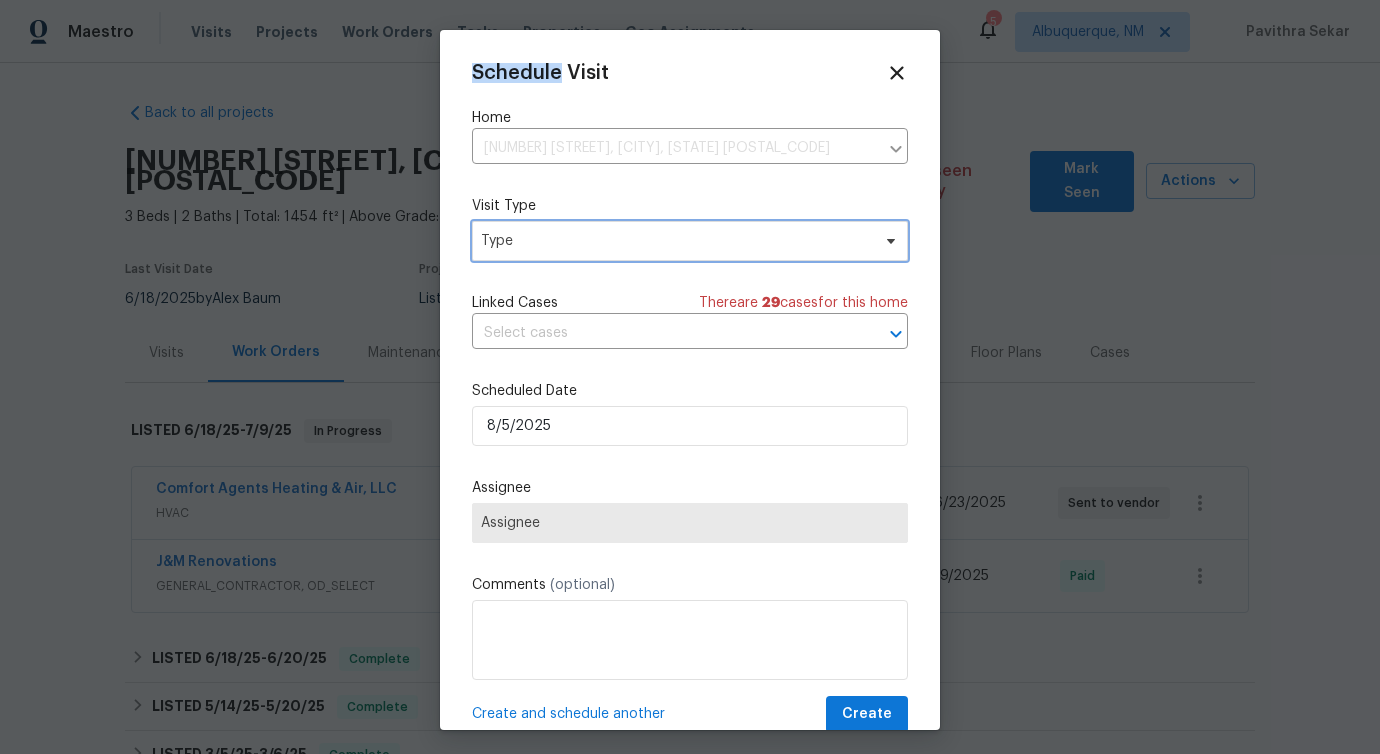 click on "Type" at bounding box center [690, 241] 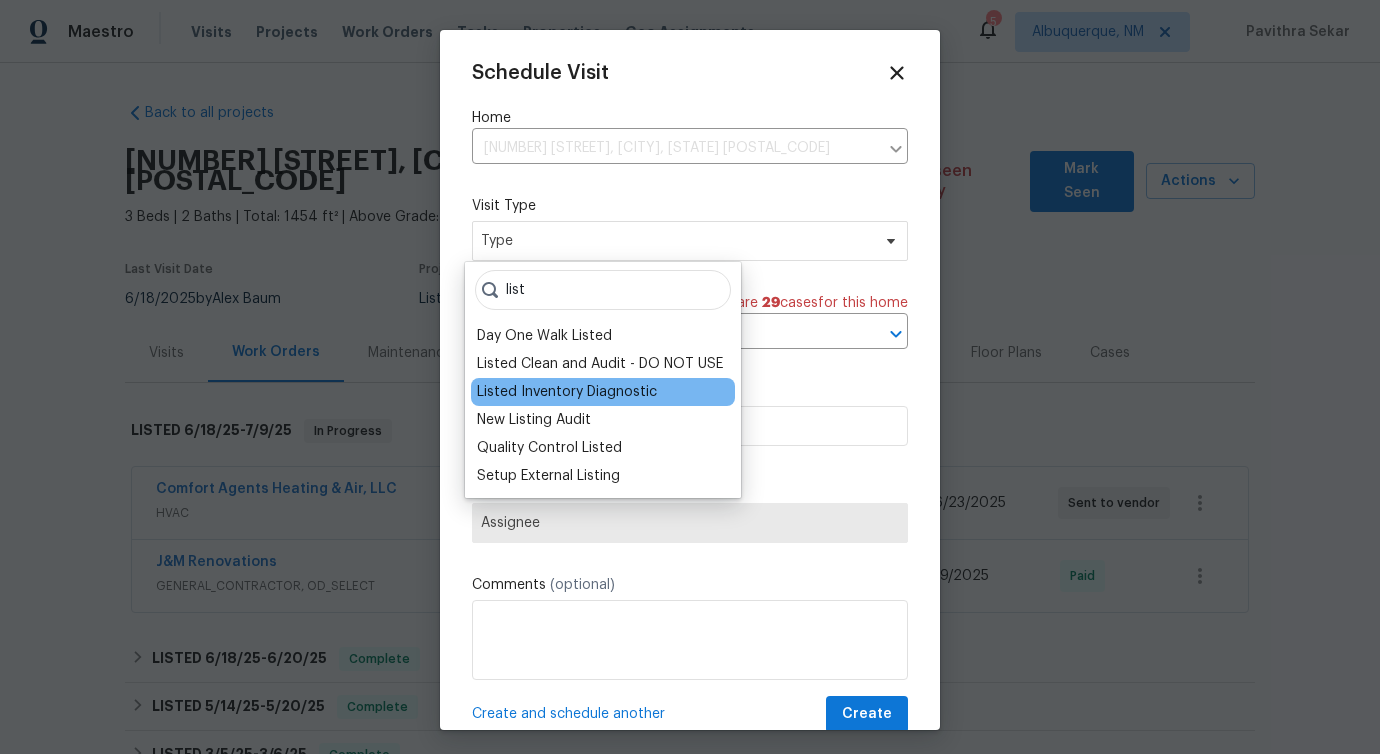 type on "list" 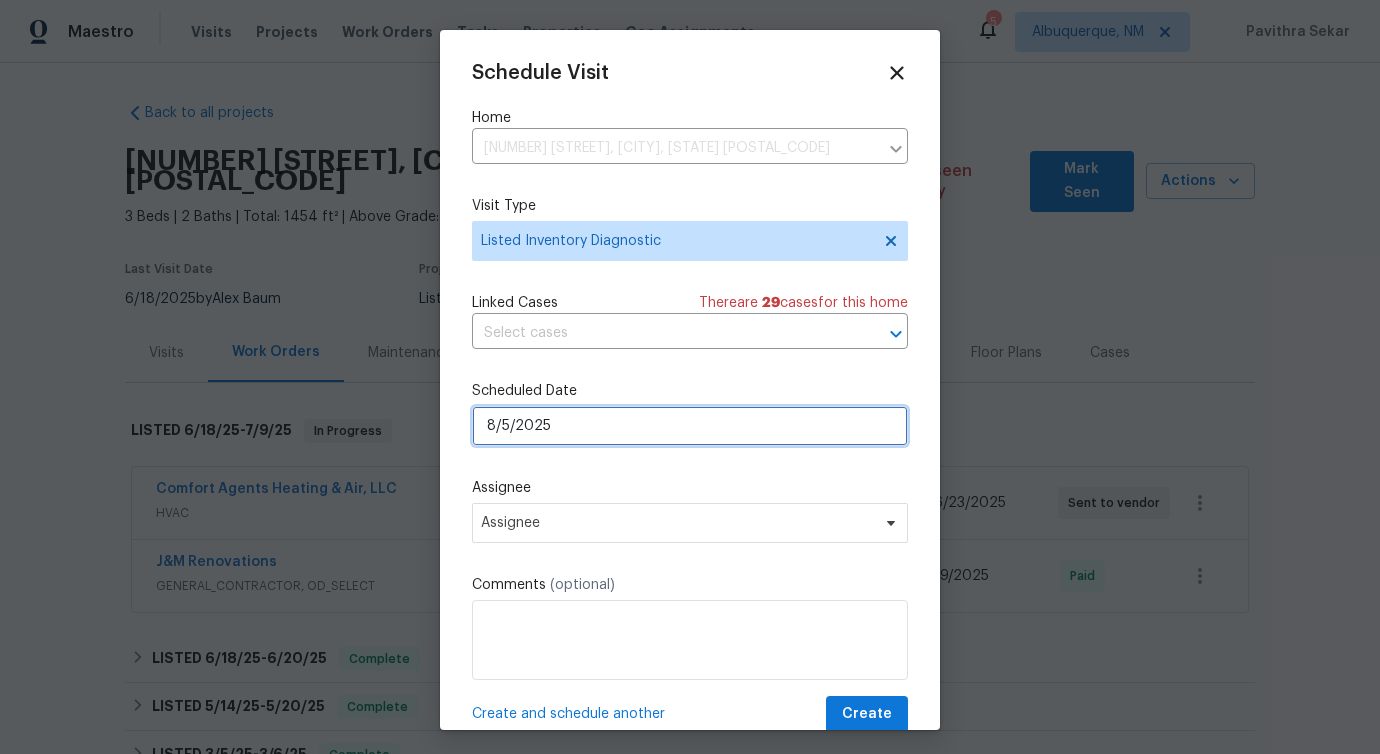 click on "8/5/2025" at bounding box center (690, 426) 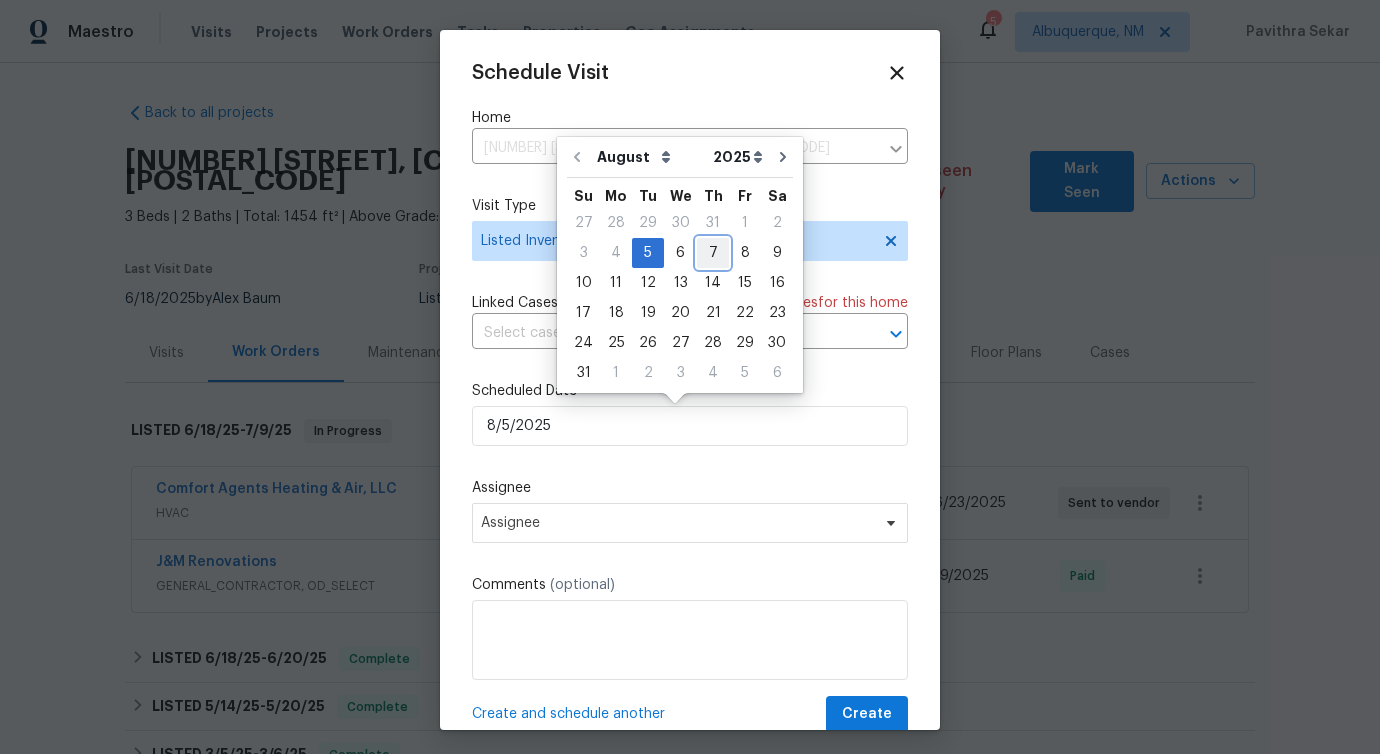 click on "7" at bounding box center [713, 253] 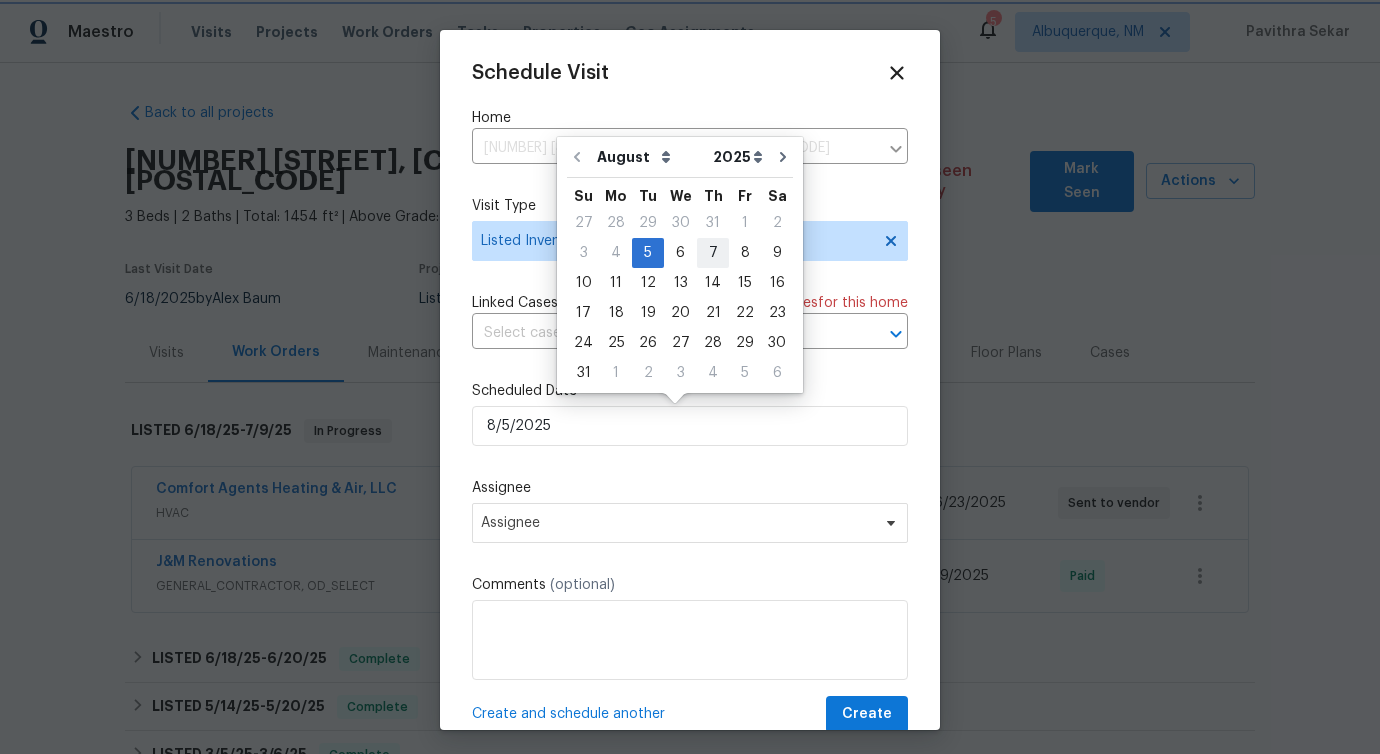 type on "8/7/2025" 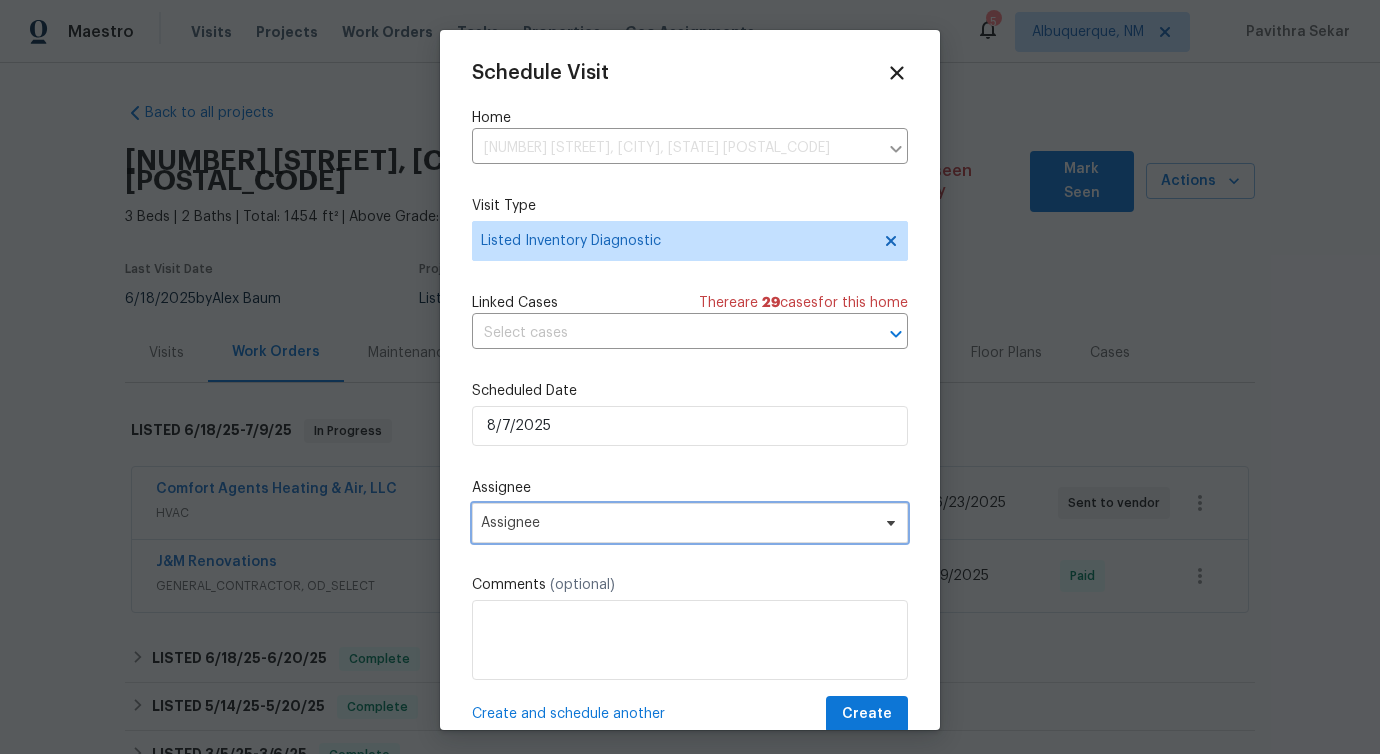 click on "Assignee" at bounding box center (677, 523) 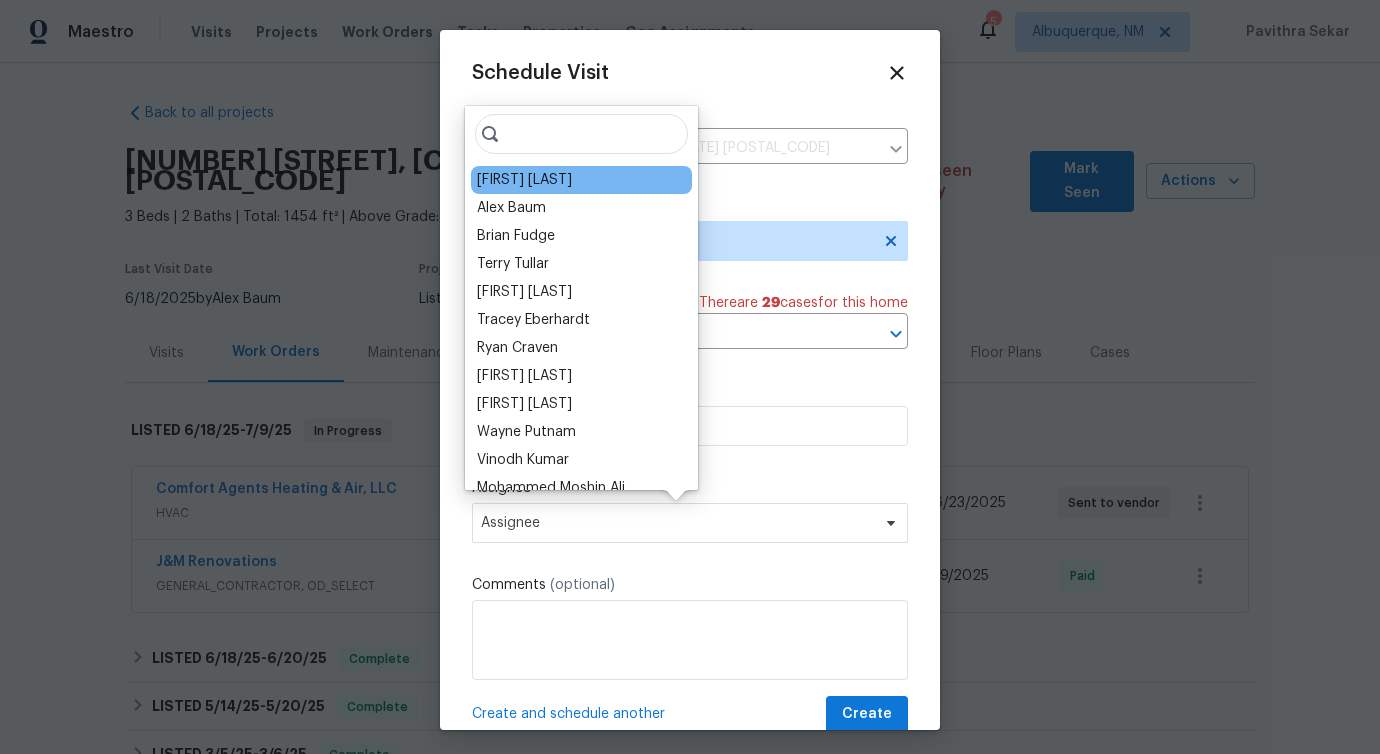 click on "Ken Romain" at bounding box center [581, 180] 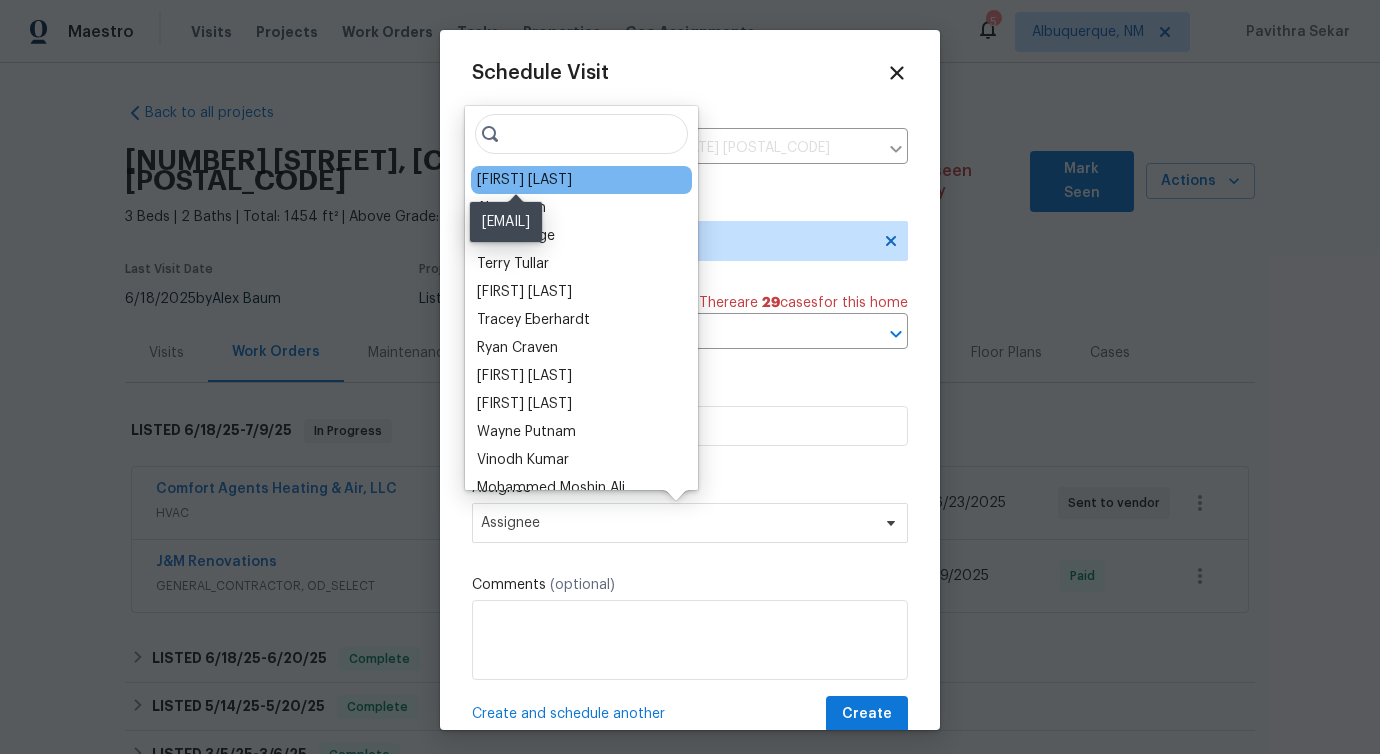 click on "Ken Romain" at bounding box center [524, 180] 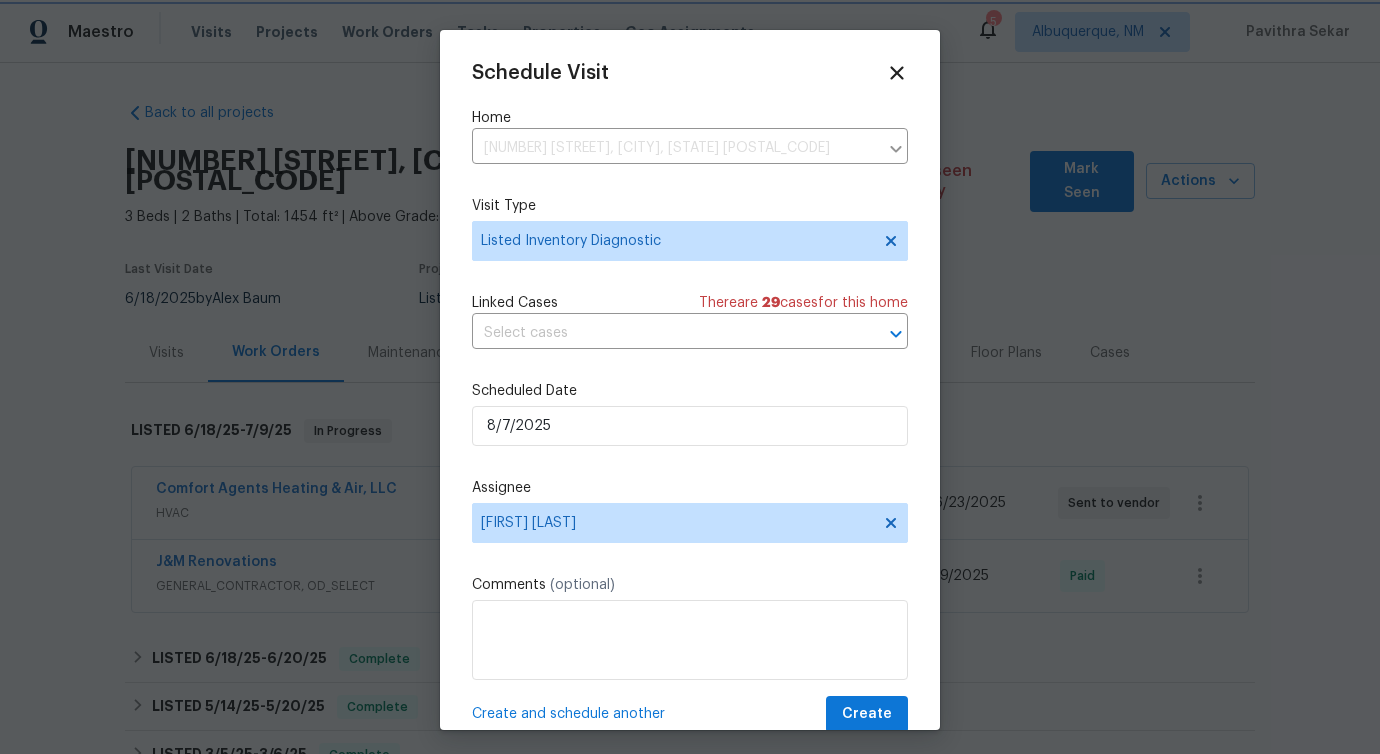 scroll, scrollTop: 36, scrollLeft: 0, axis: vertical 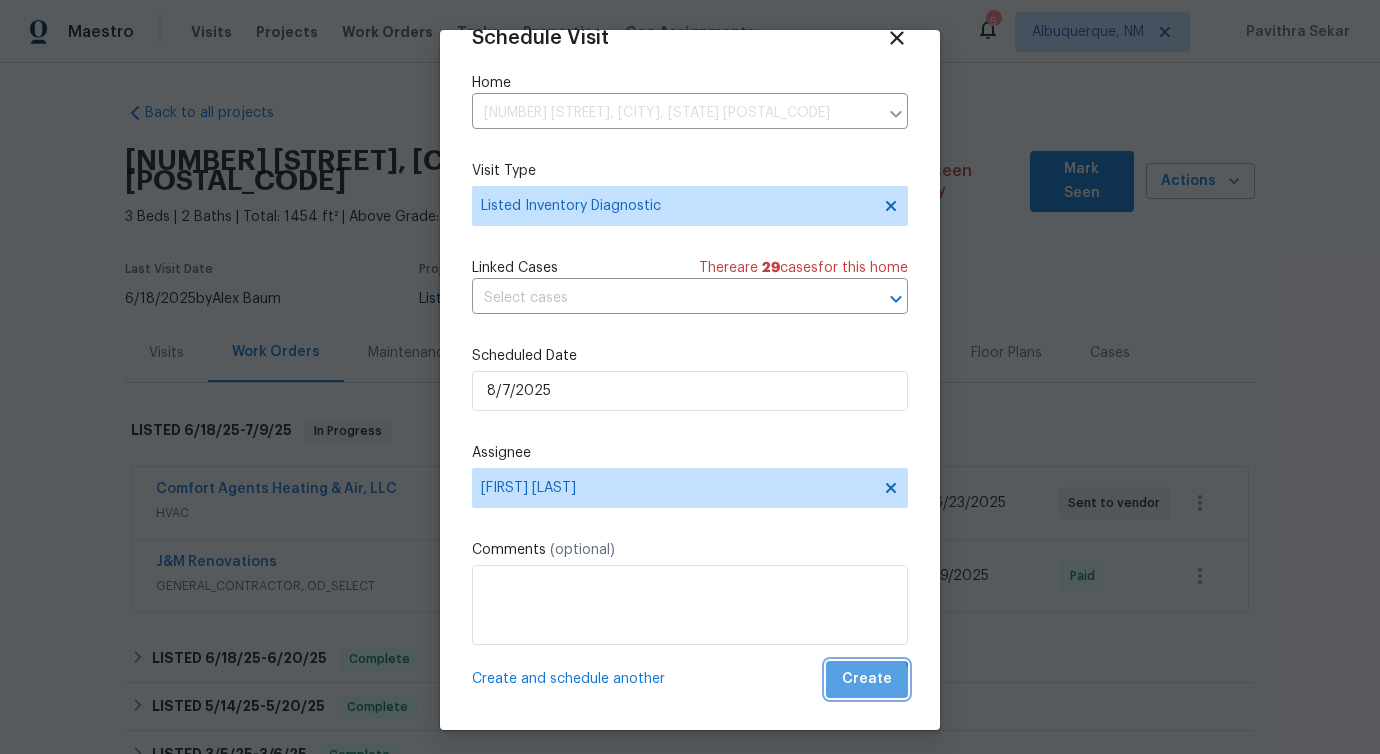 click on "Create" at bounding box center (867, 679) 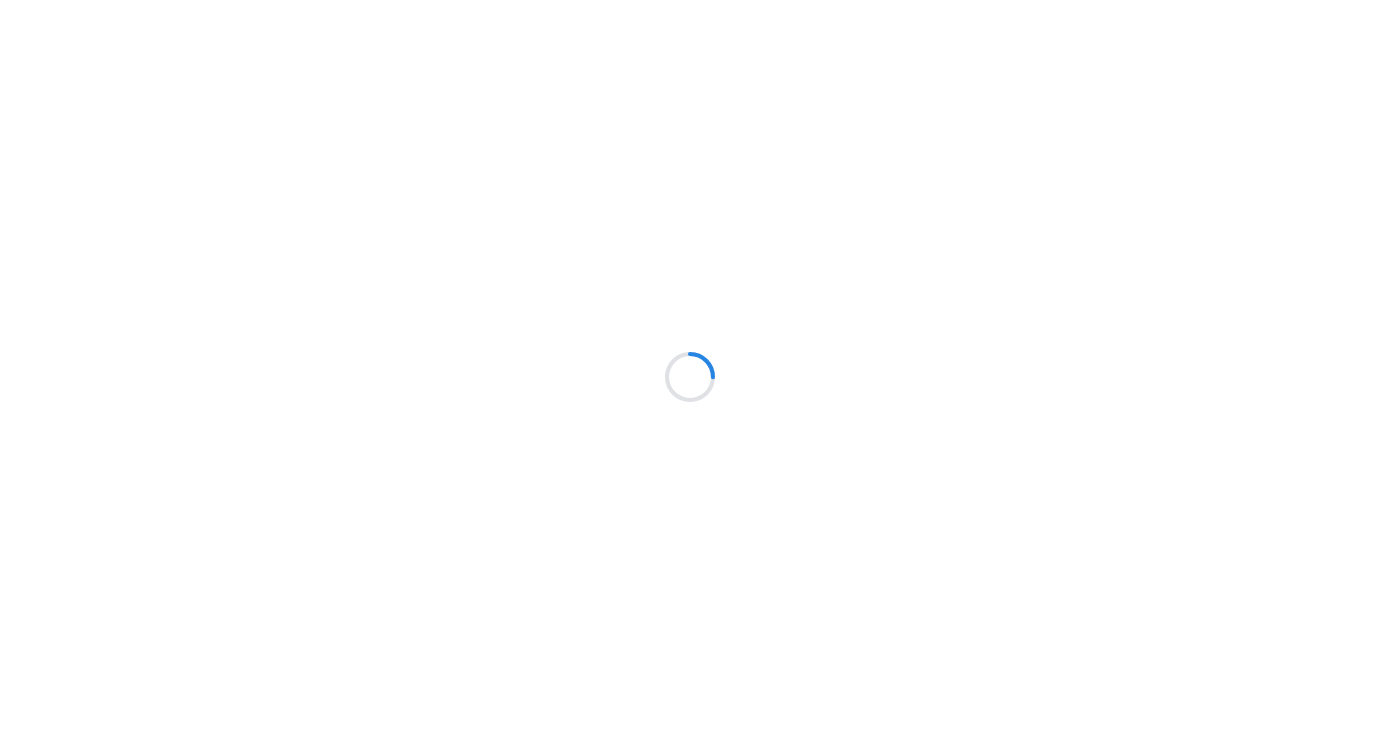 scroll, scrollTop: 0, scrollLeft: 0, axis: both 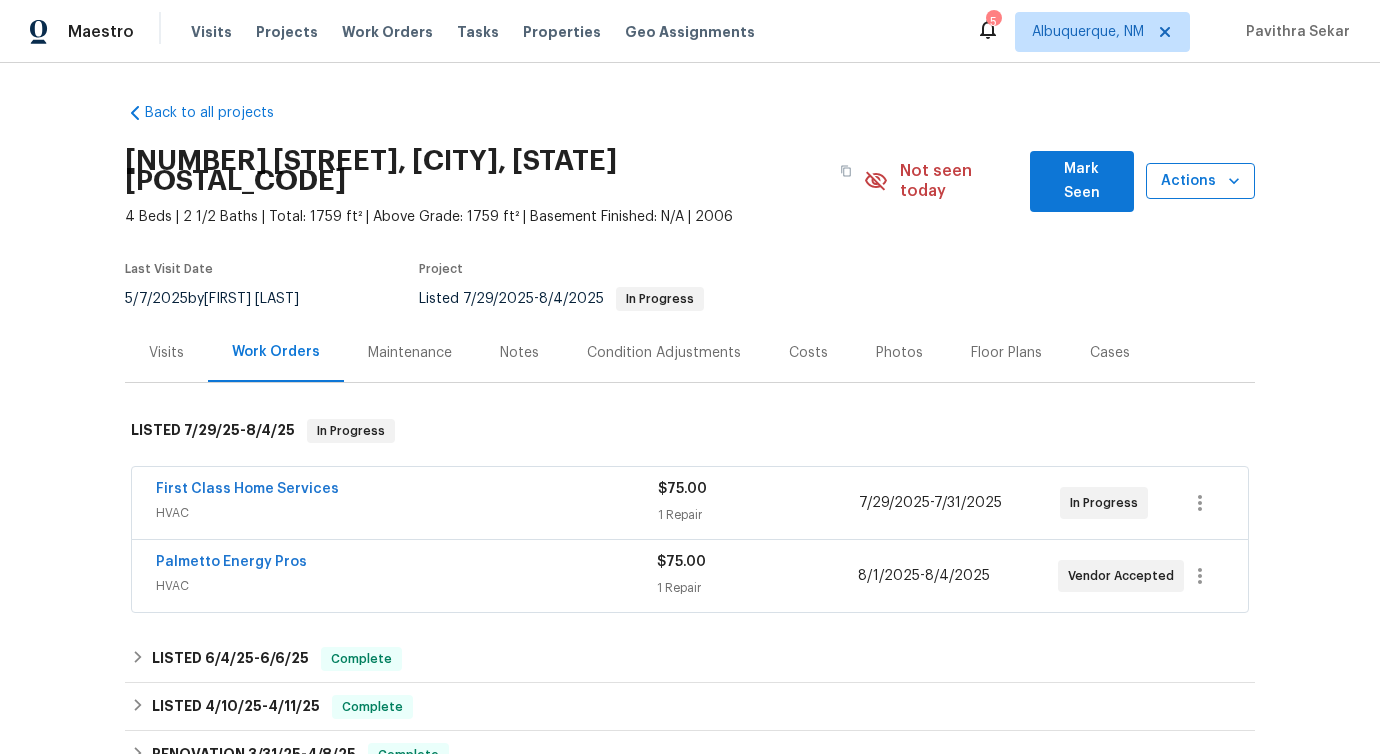 click 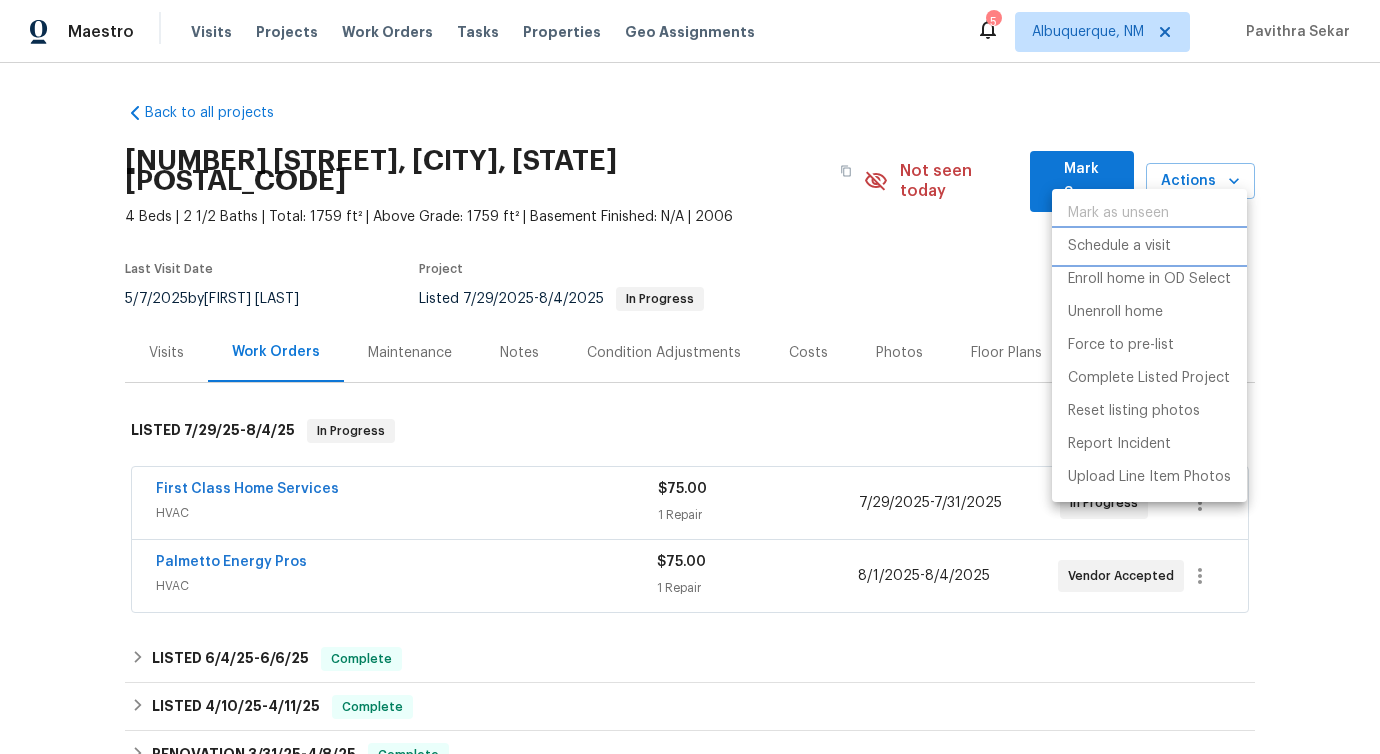 click on "Schedule a visit" at bounding box center [1149, 246] 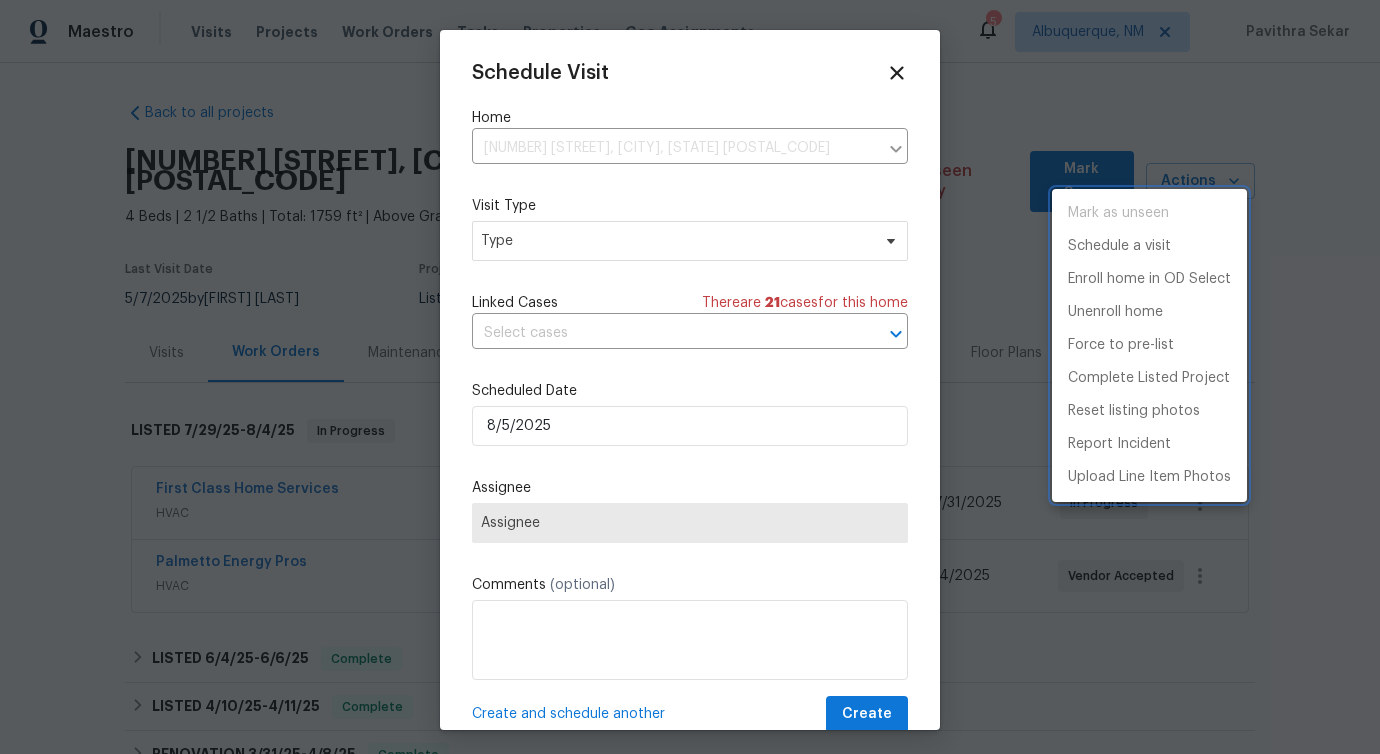 click at bounding box center (690, 377) 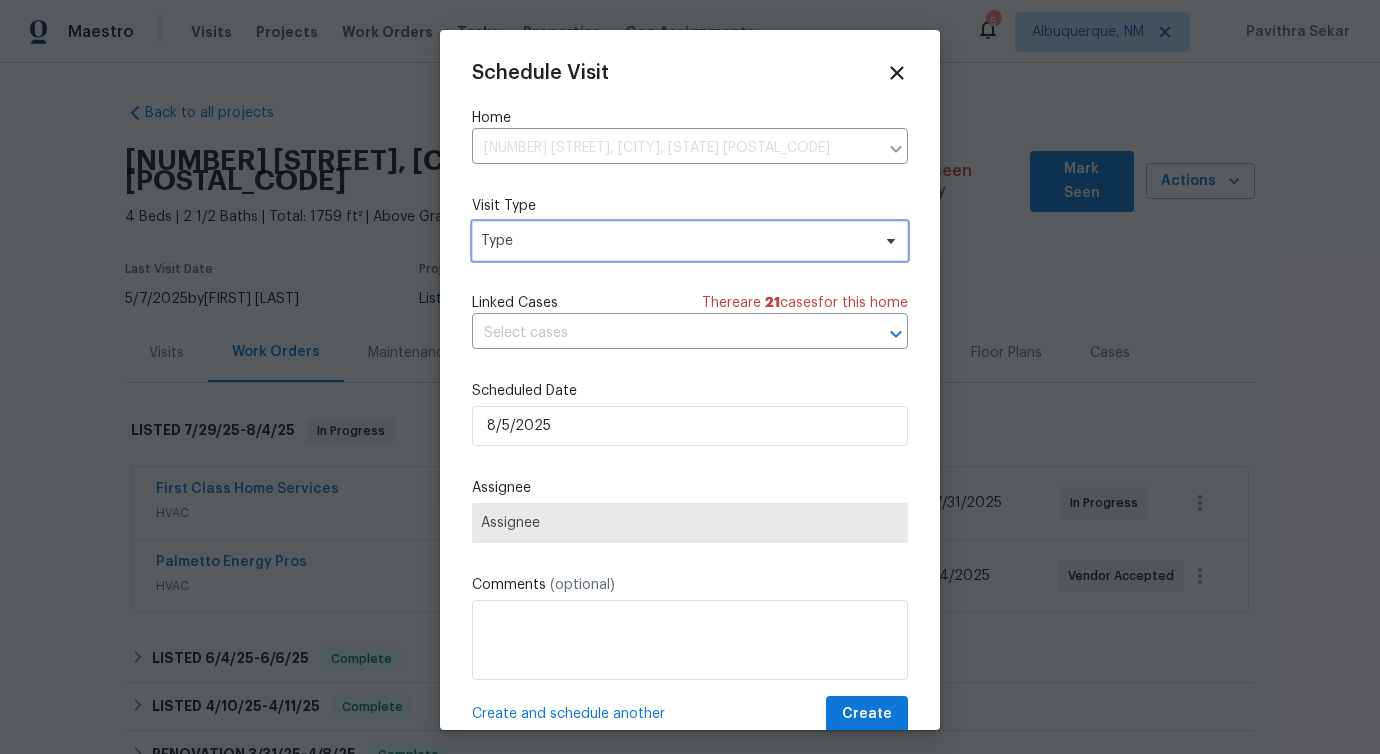 click on "Type" at bounding box center (675, 241) 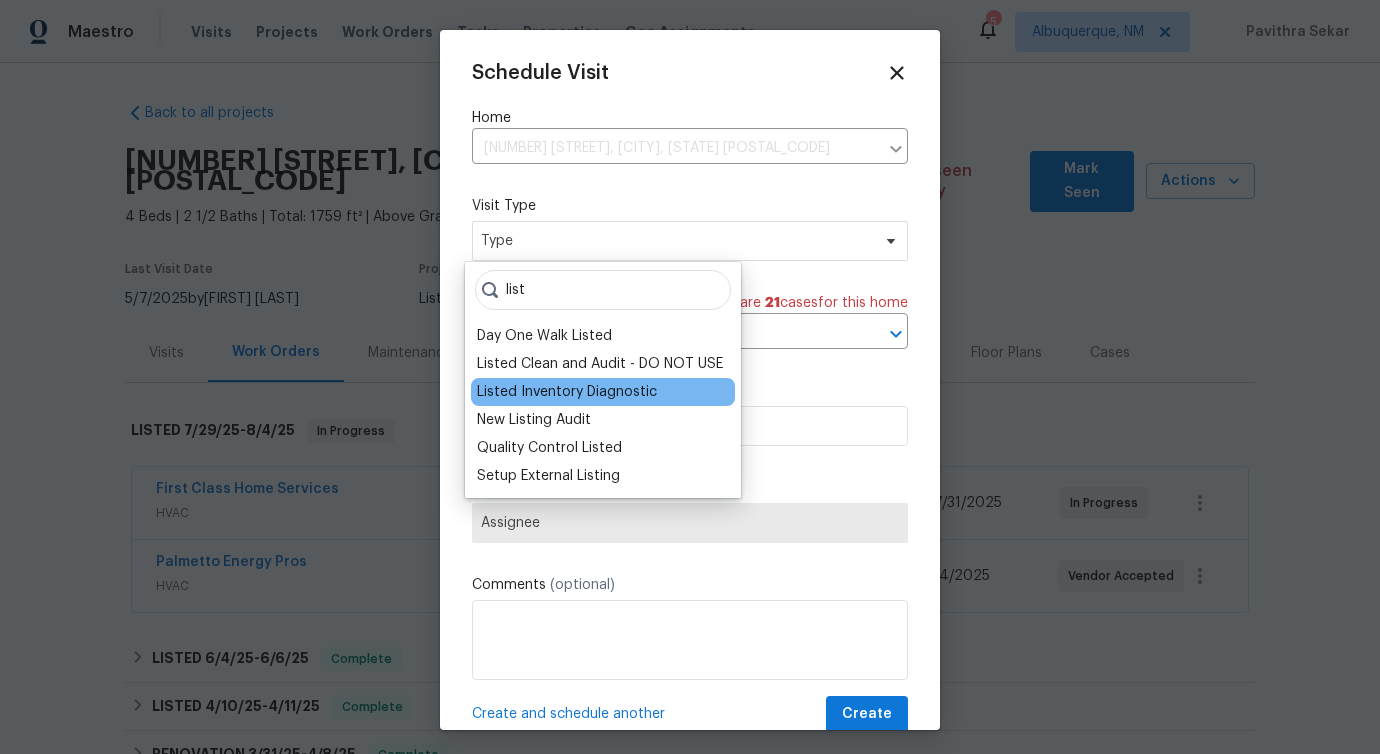 type on "list" 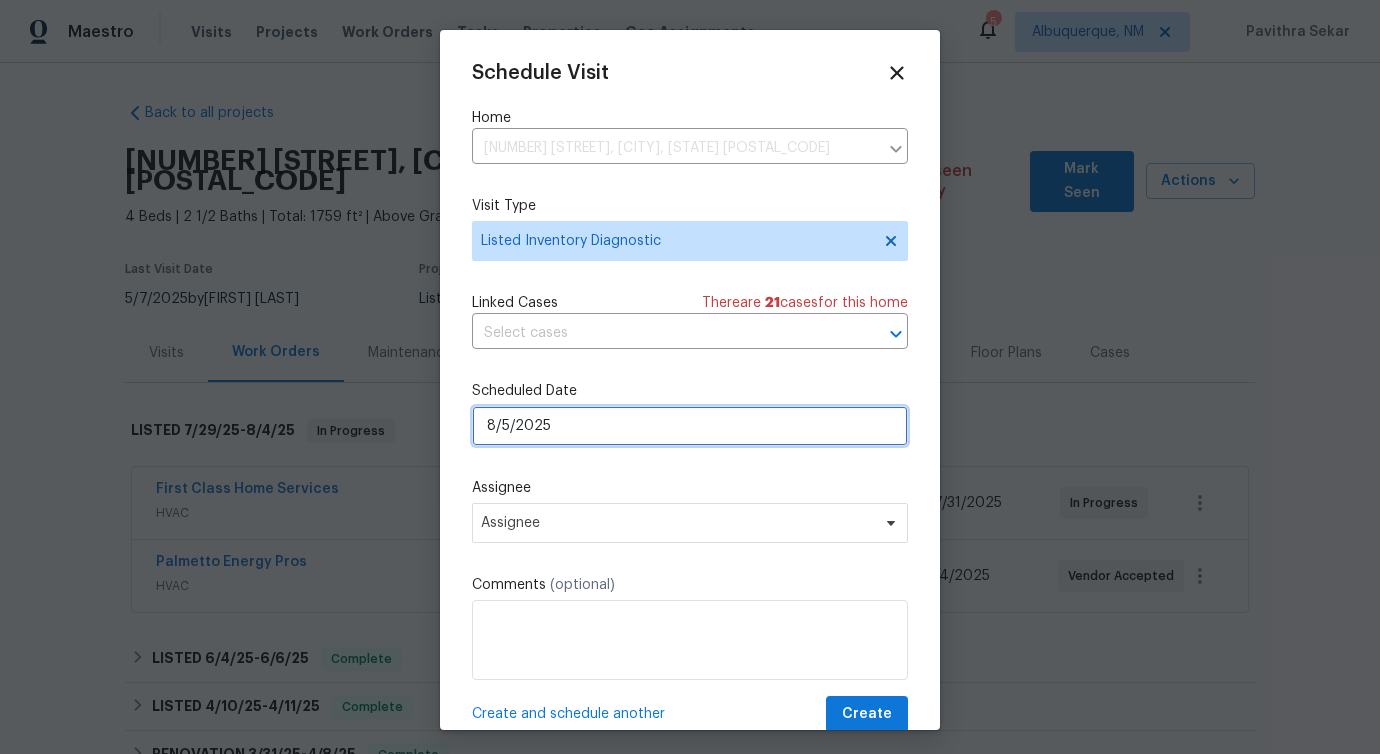 click on "8/5/2025" at bounding box center [690, 426] 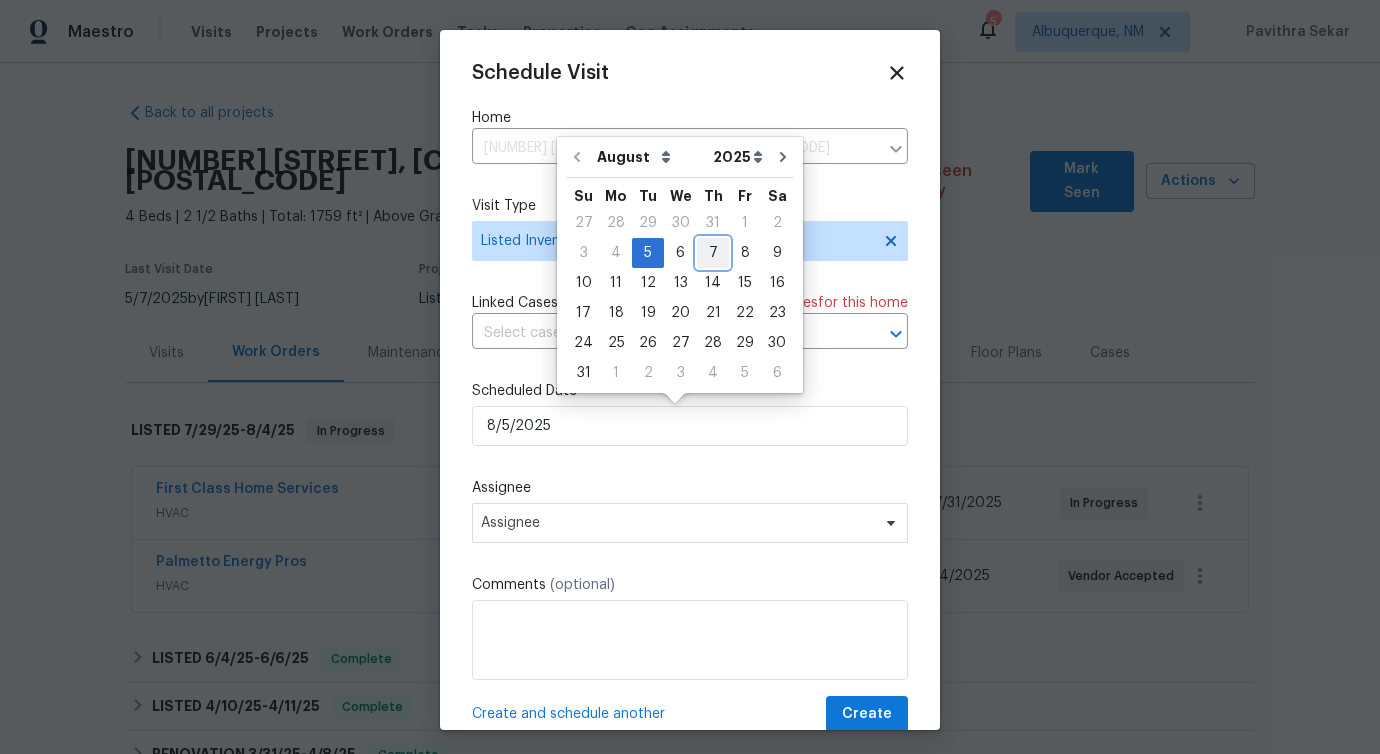 click on "7" at bounding box center (713, 253) 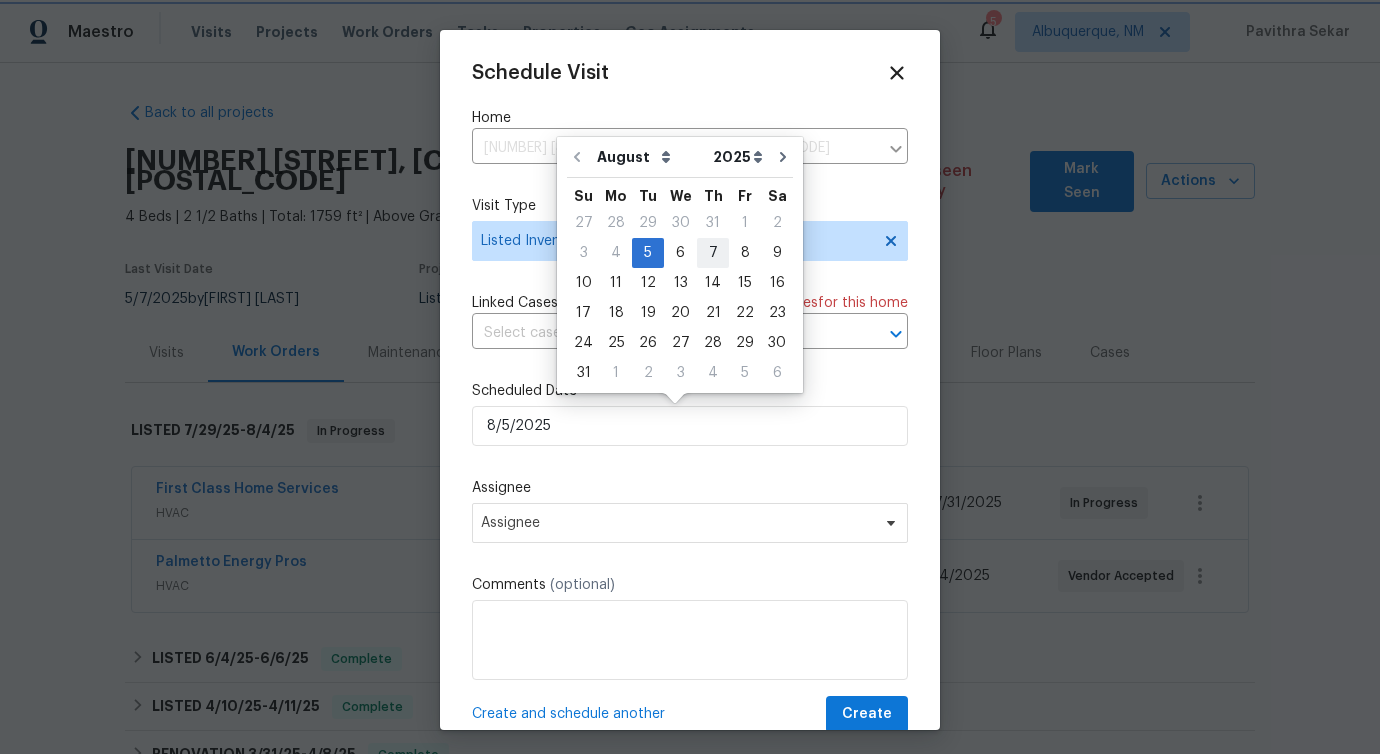 type on "8/7/2025" 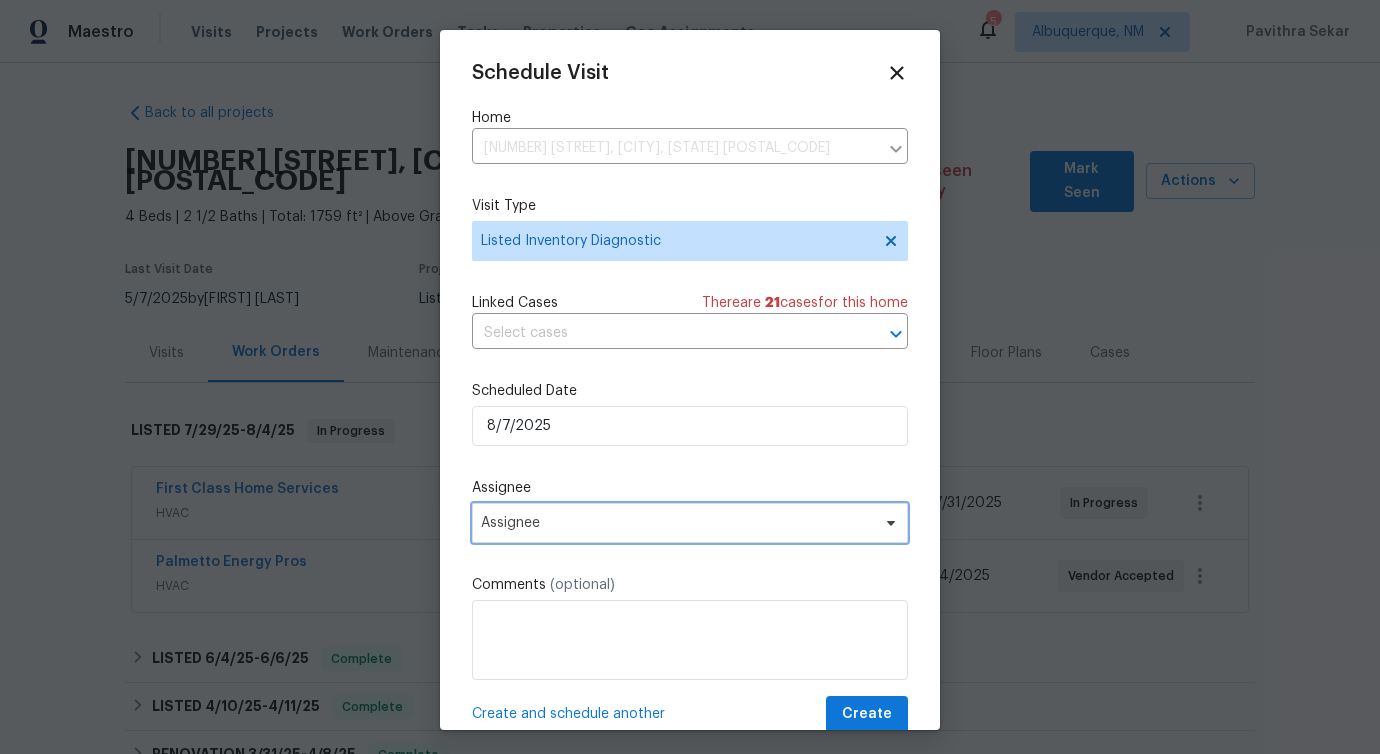 click on "Assignee" at bounding box center [677, 523] 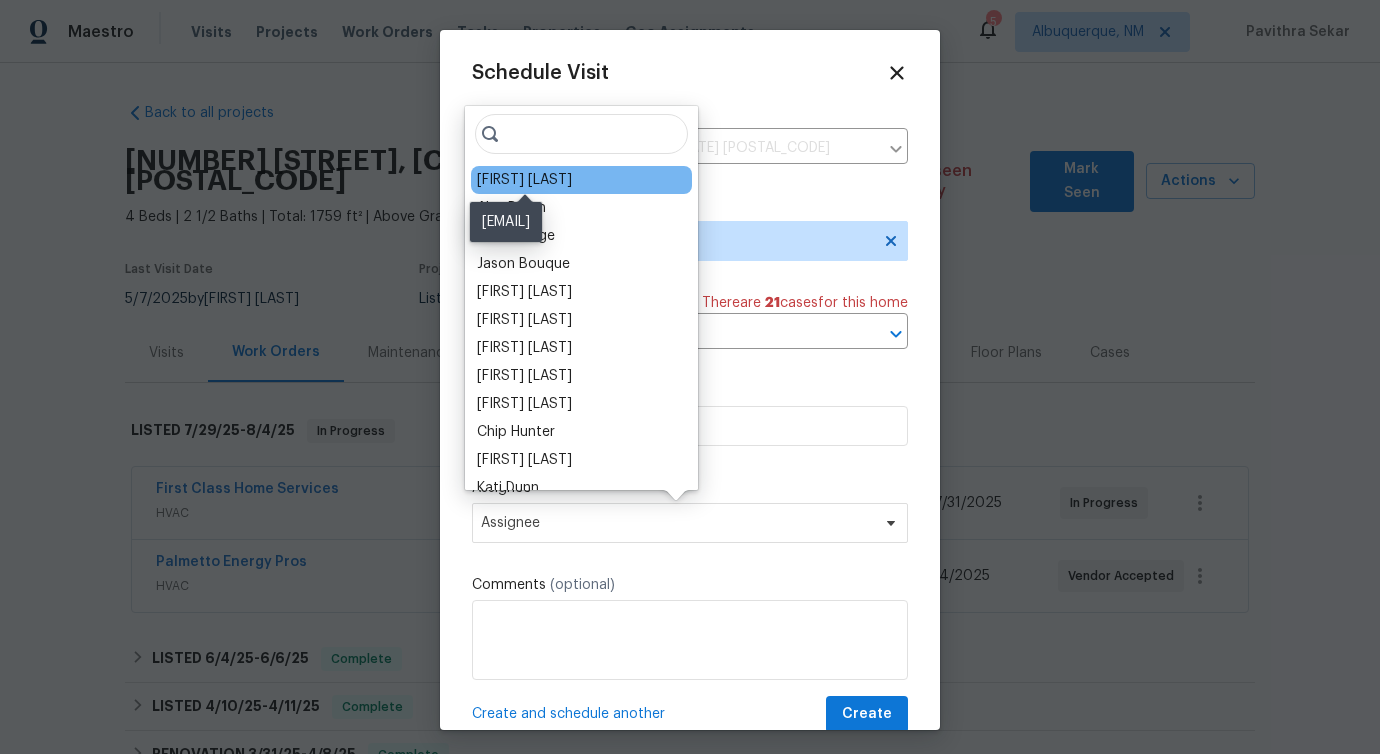 click on "[FIRST] [LAST]" at bounding box center (524, 180) 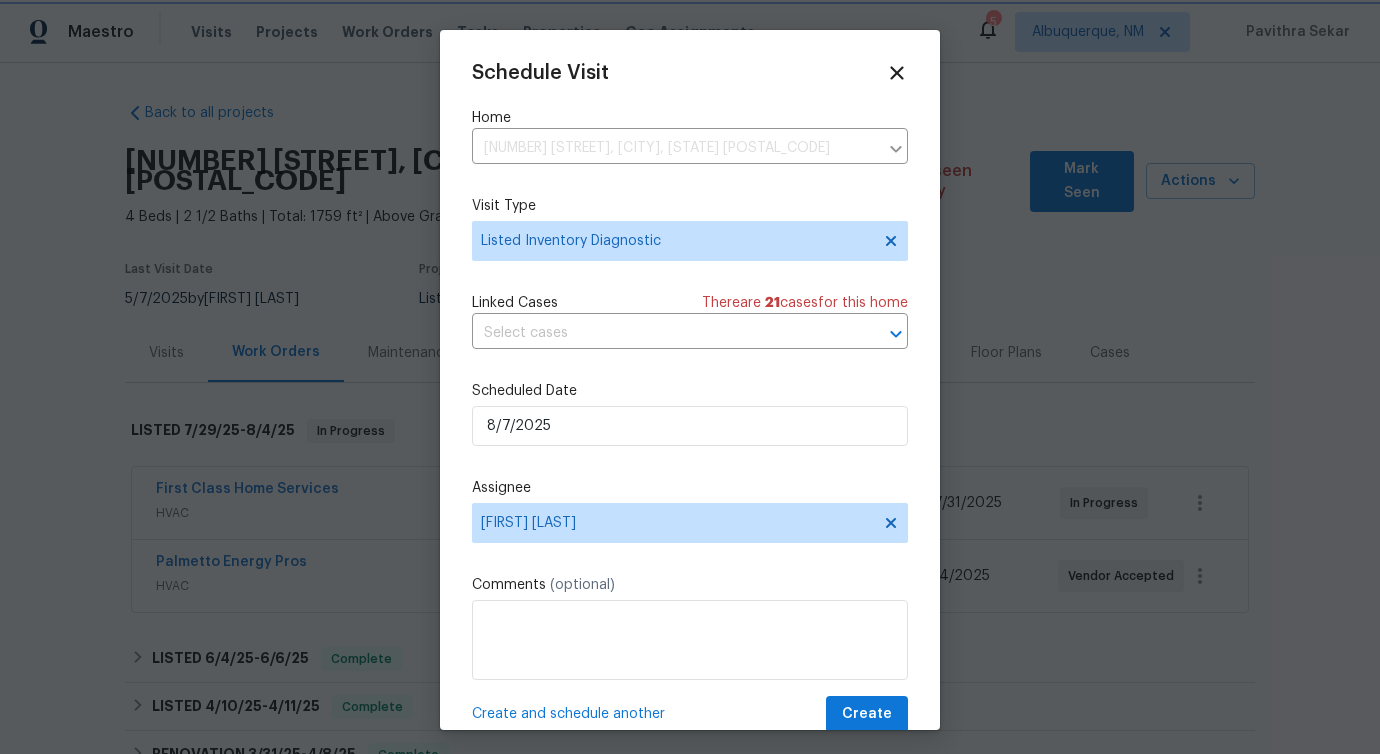scroll, scrollTop: 36, scrollLeft: 0, axis: vertical 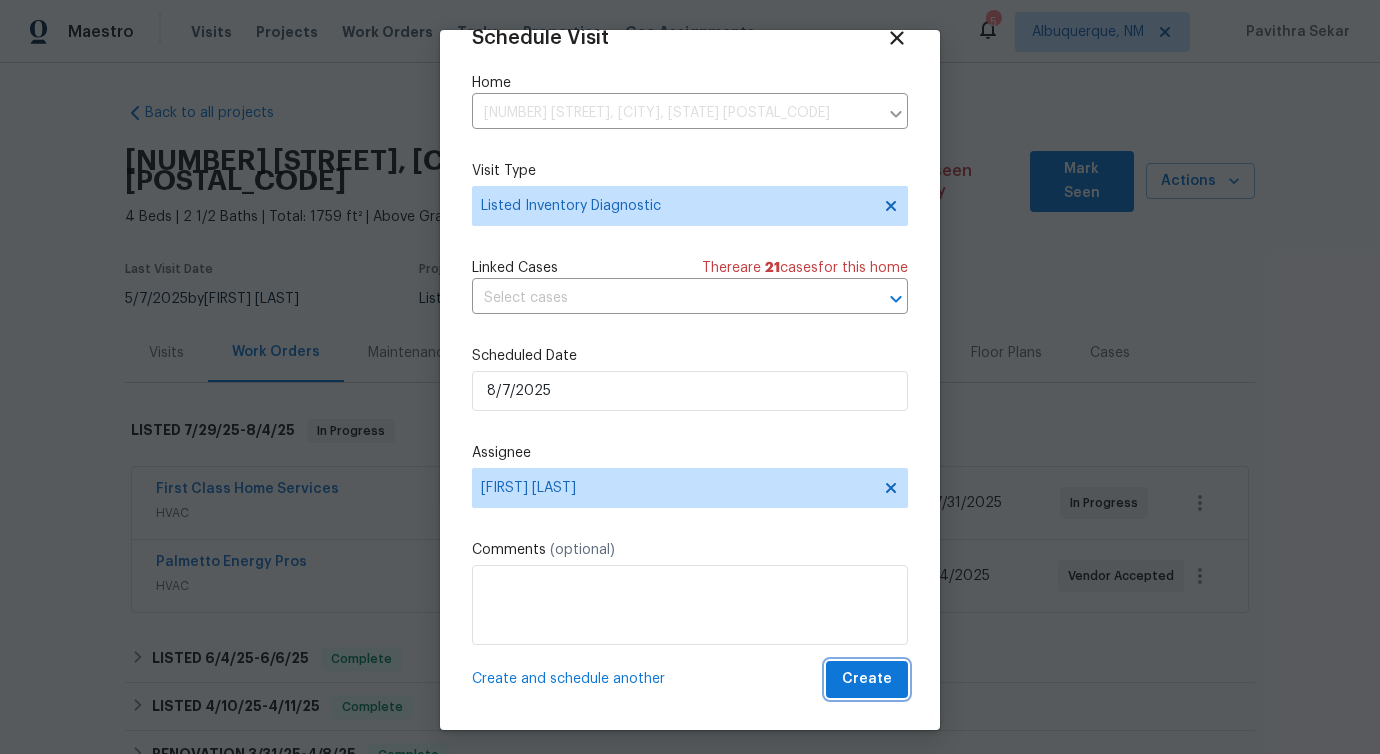 click on "Create" at bounding box center [867, 679] 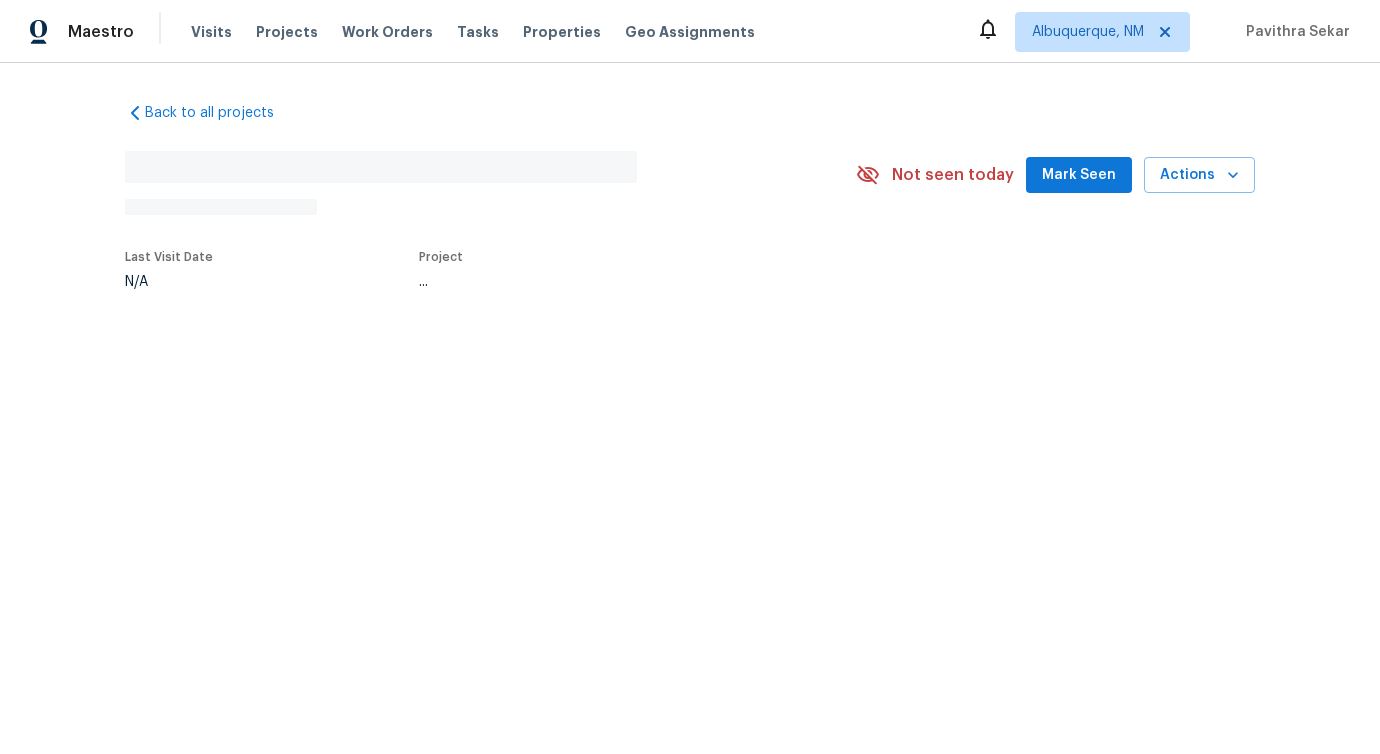 scroll, scrollTop: 0, scrollLeft: 0, axis: both 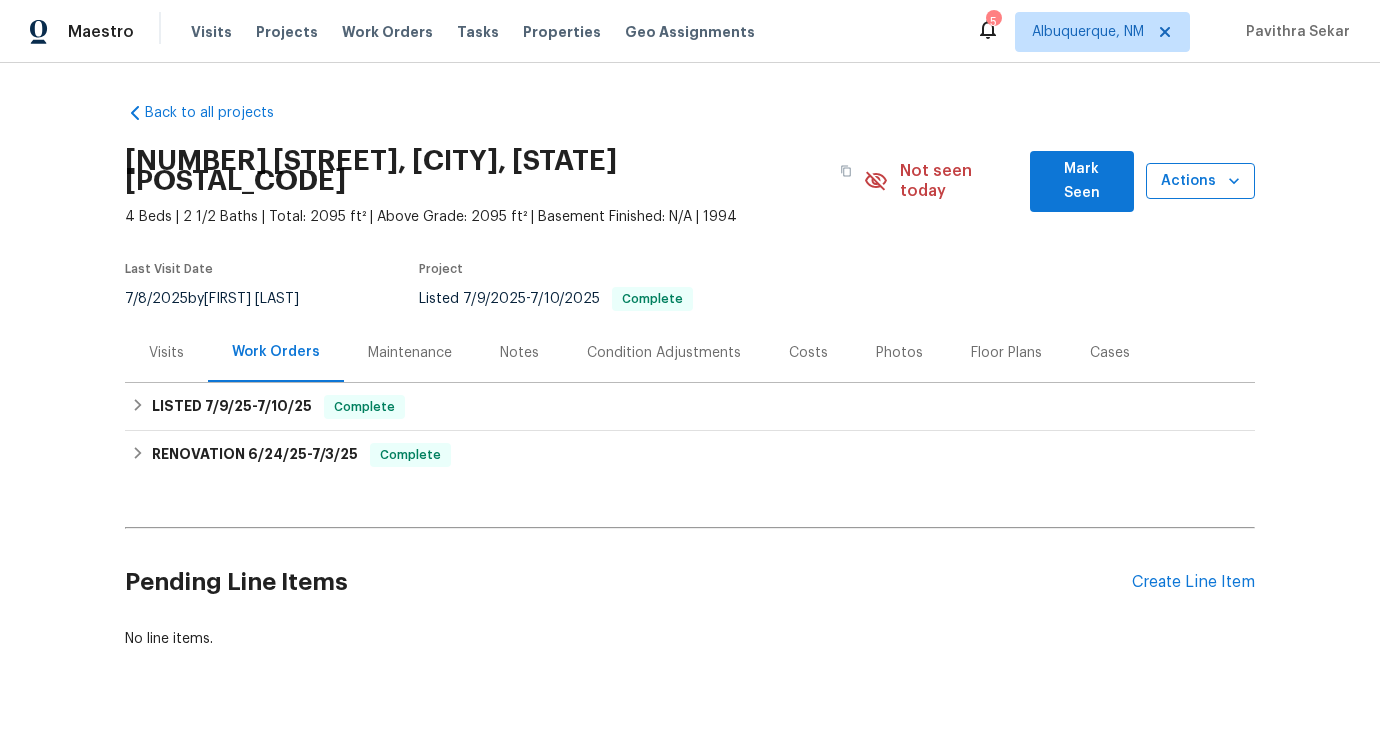 click 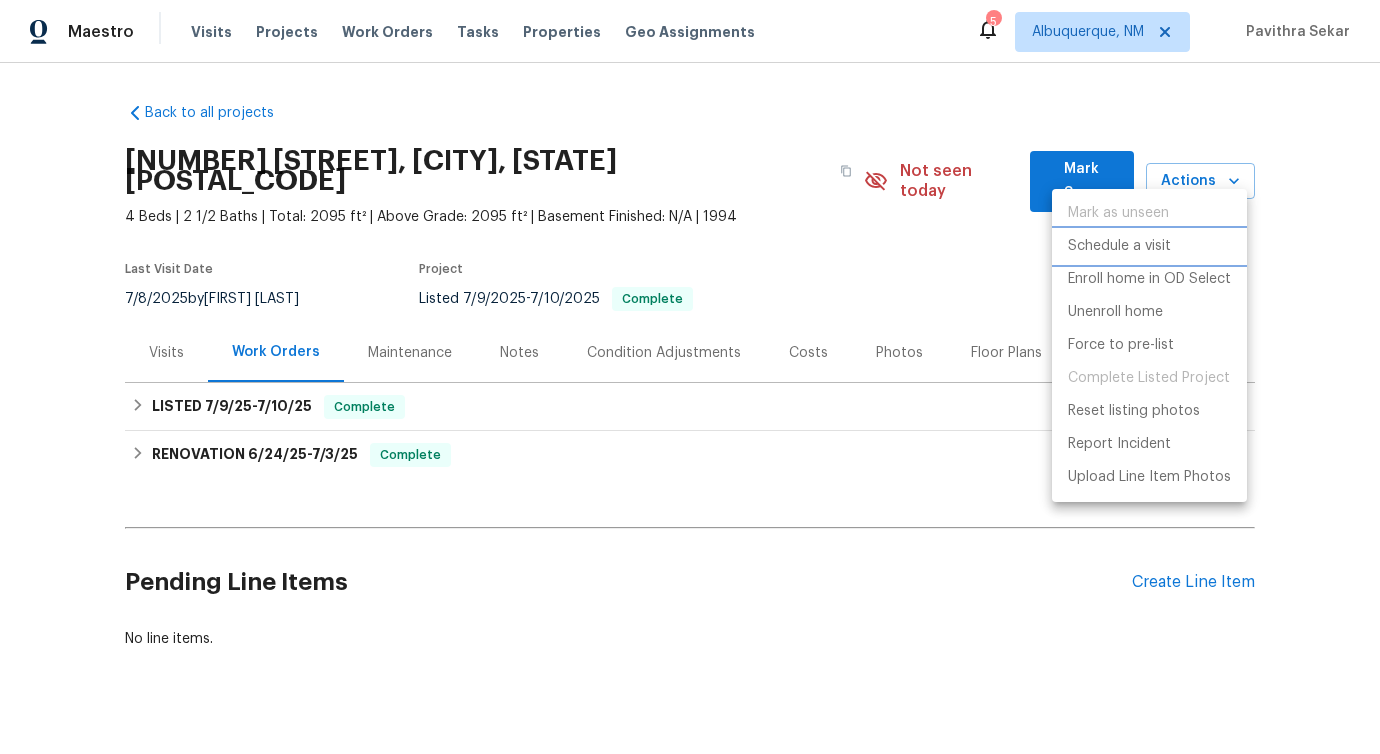 click on "Schedule a visit" at bounding box center (1119, 246) 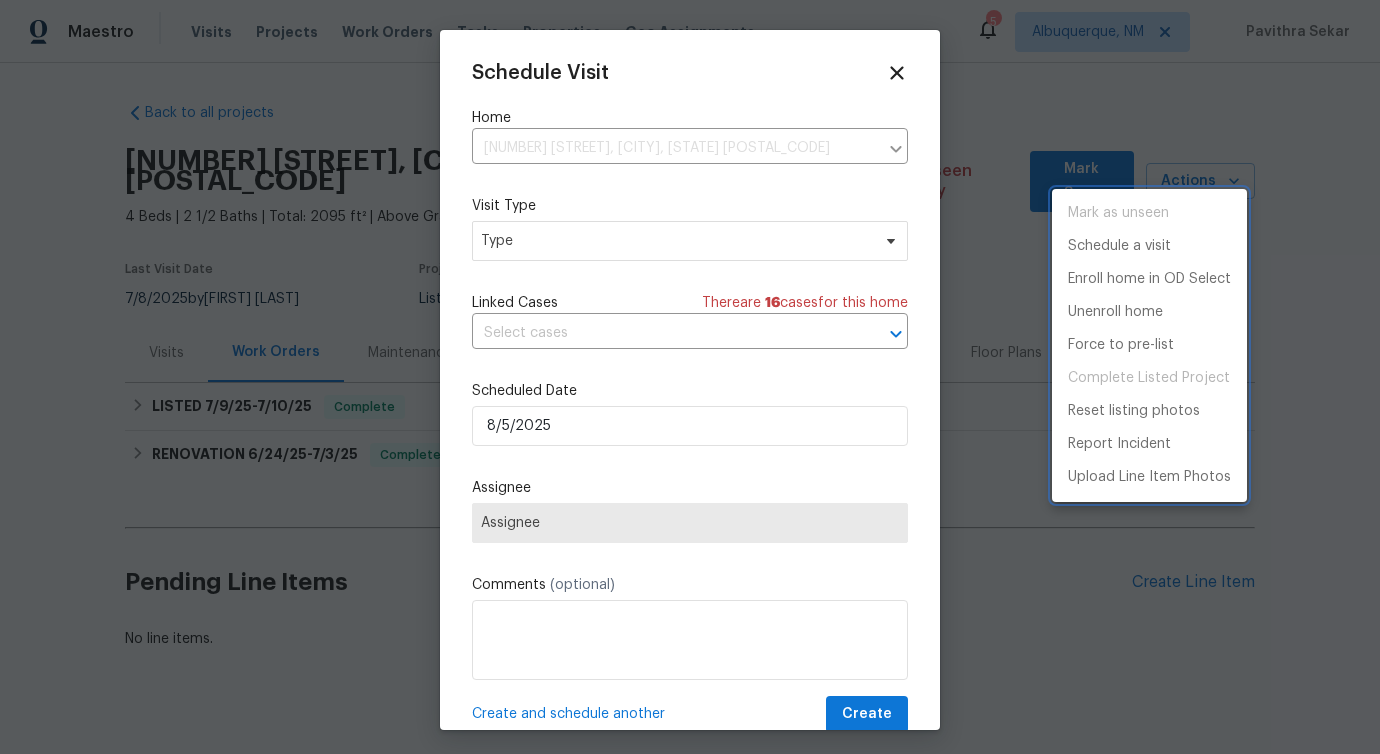click at bounding box center (690, 377) 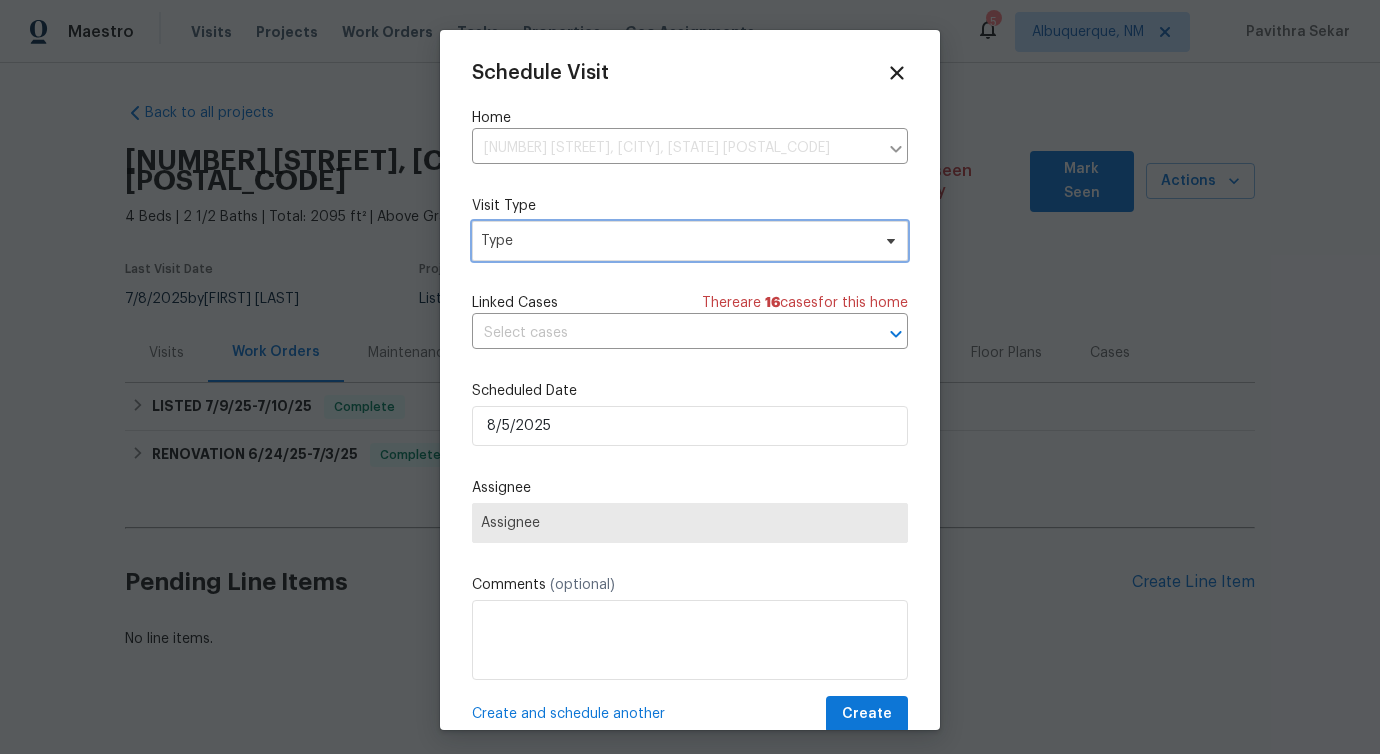 click on "Type" at bounding box center (675, 241) 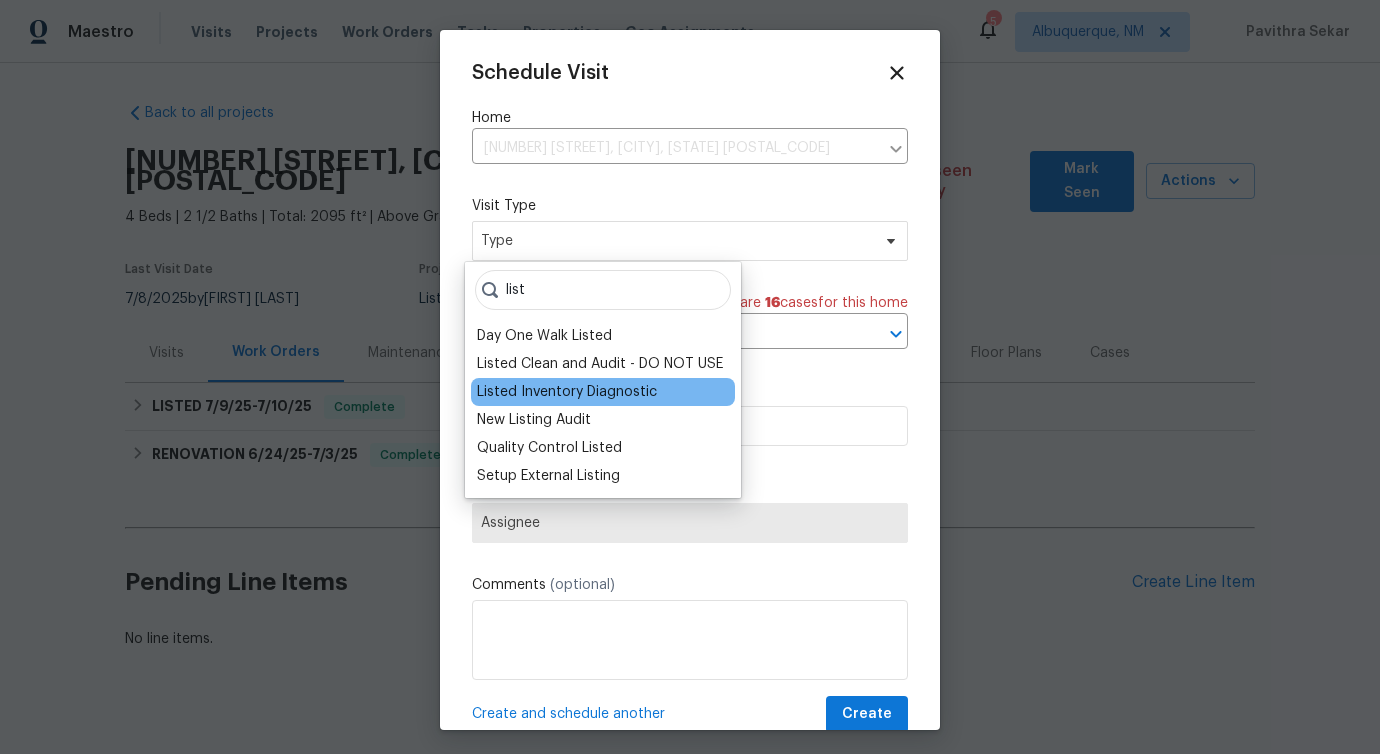 type on "list" 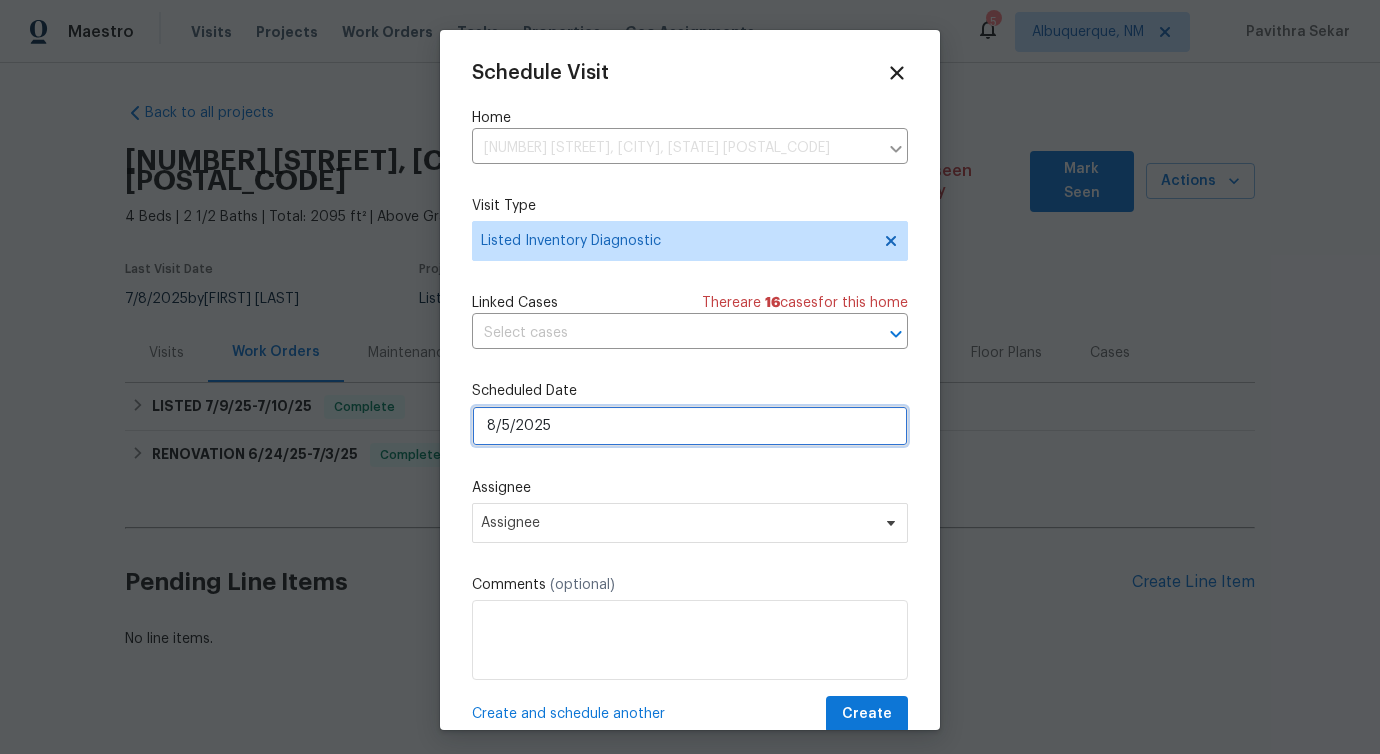 click on "8/5/2025" at bounding box center [690, 426] 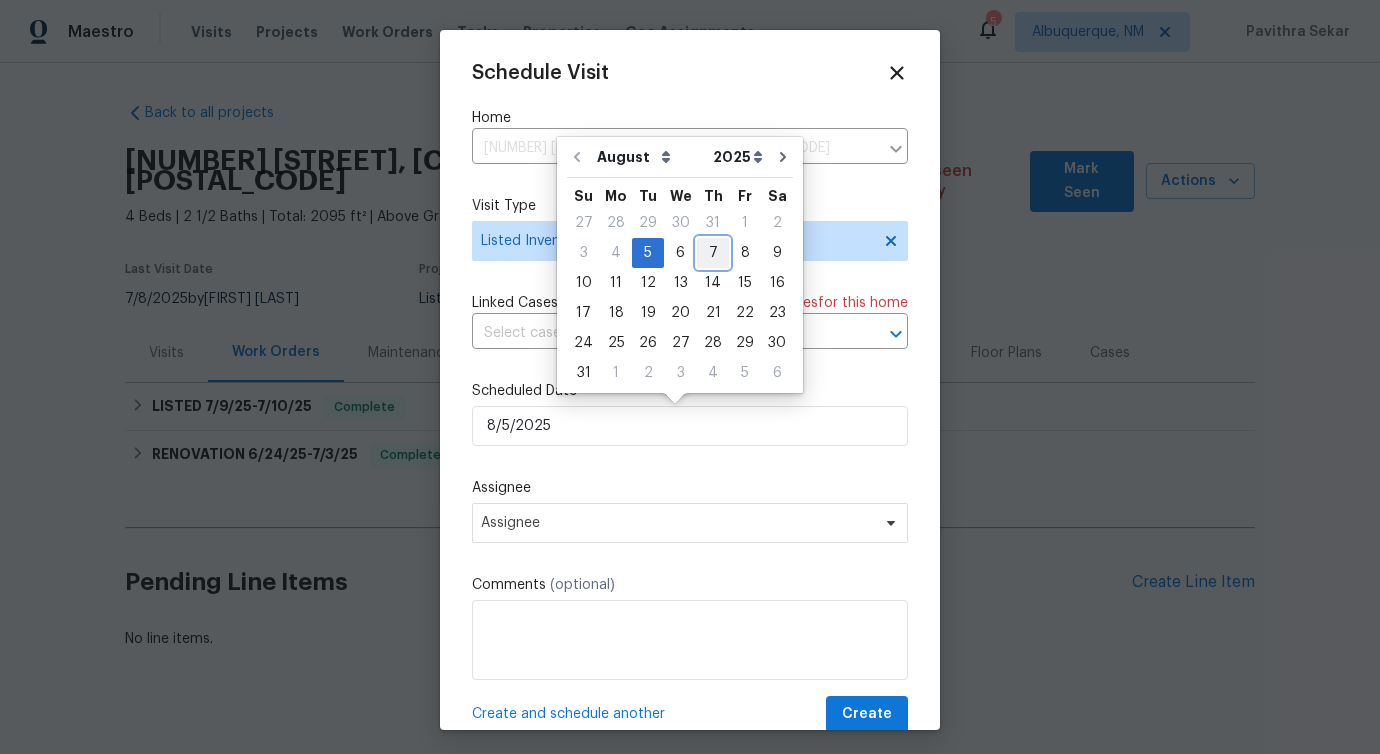 click on "7" at bounding box center [713, 253] 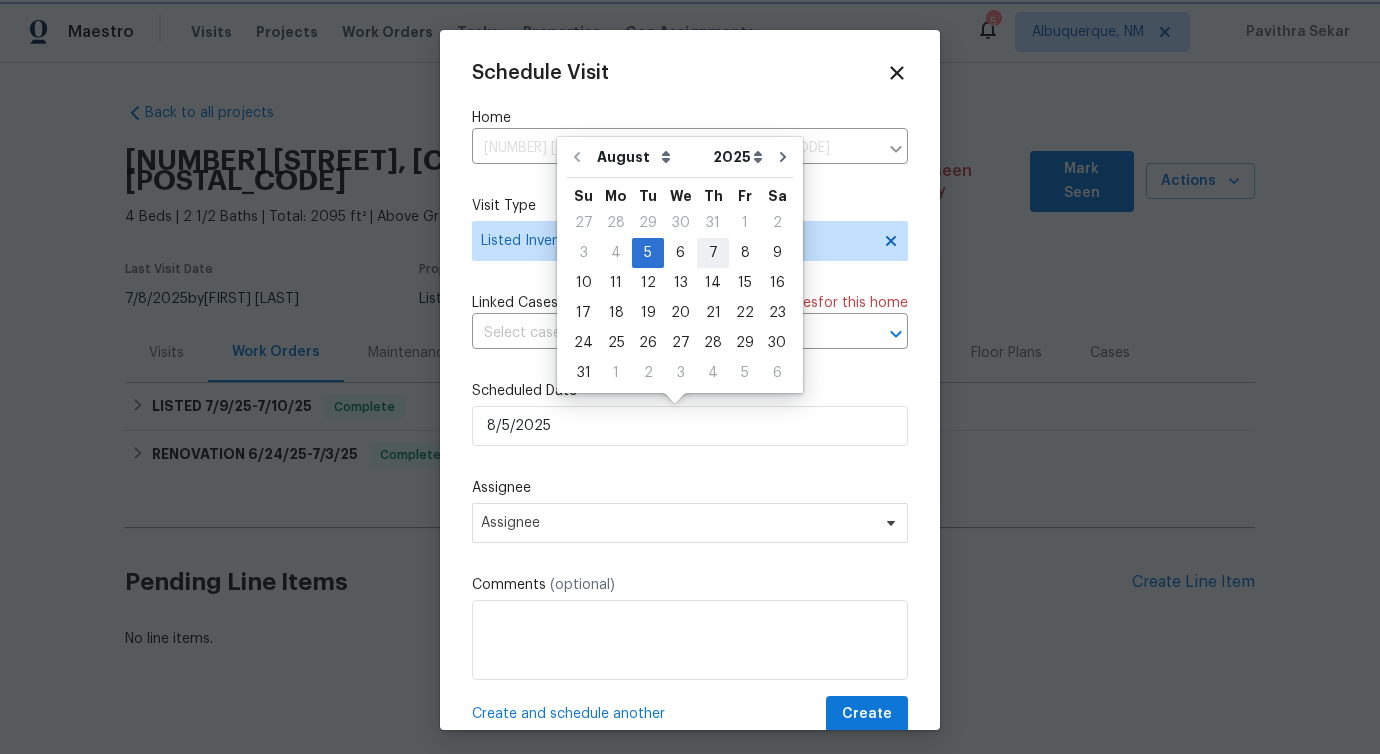 type on "8/7/2025" 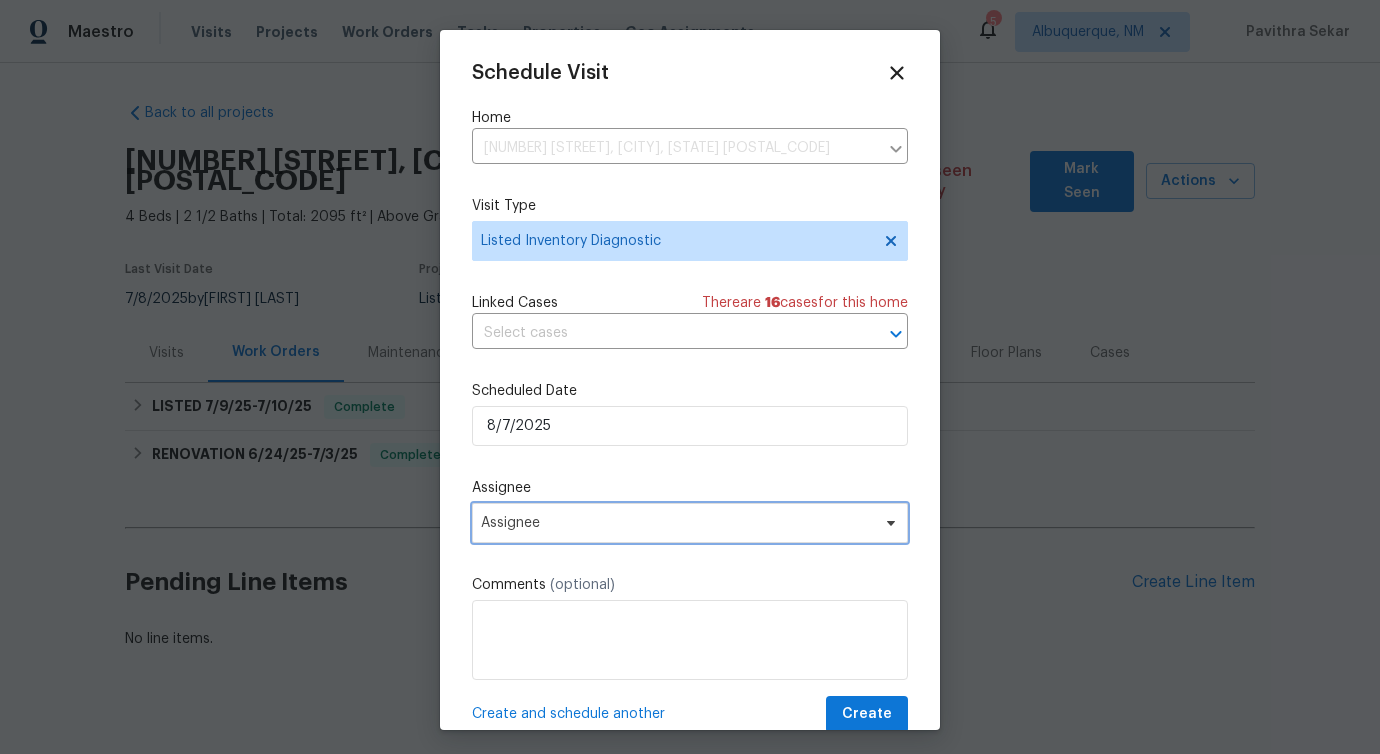 click on "Assignee" at bounding box center [690, 523] 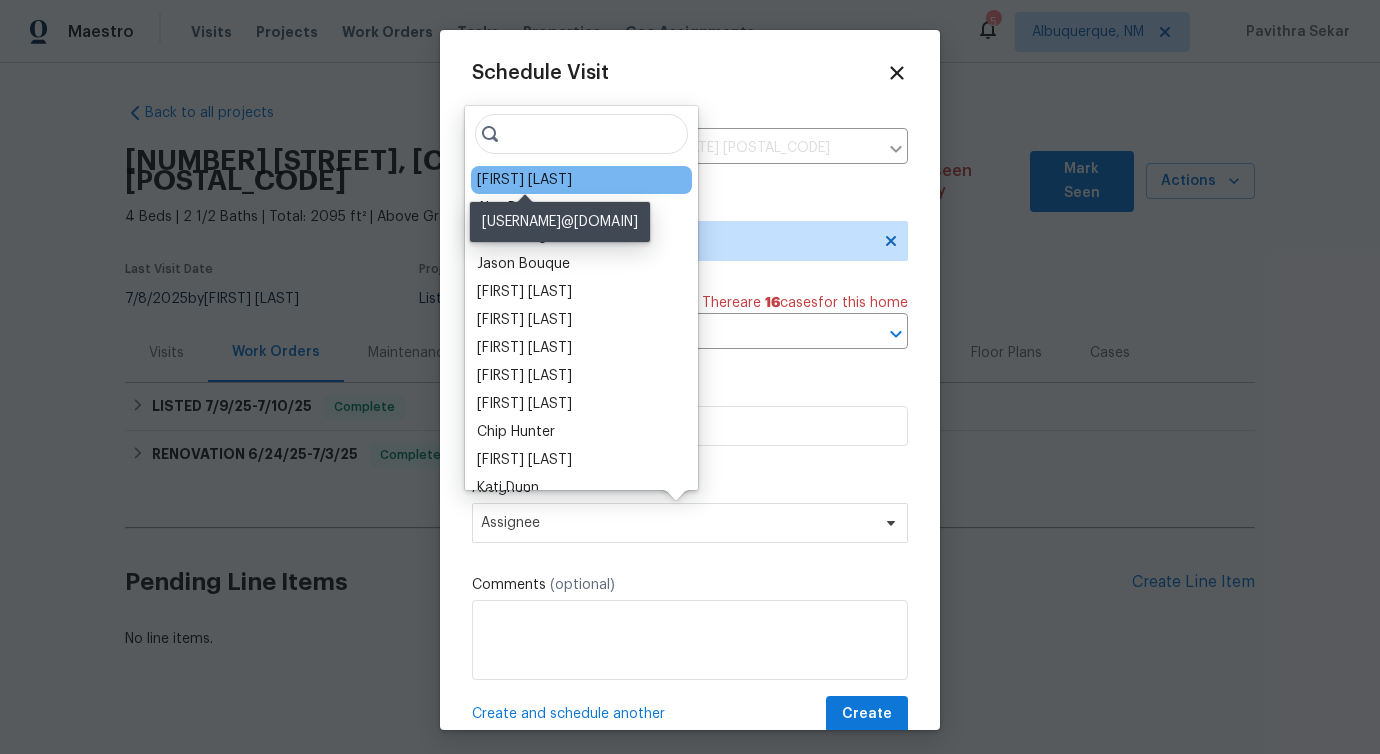click on "William Bynum" at bounding box center (524, 180) 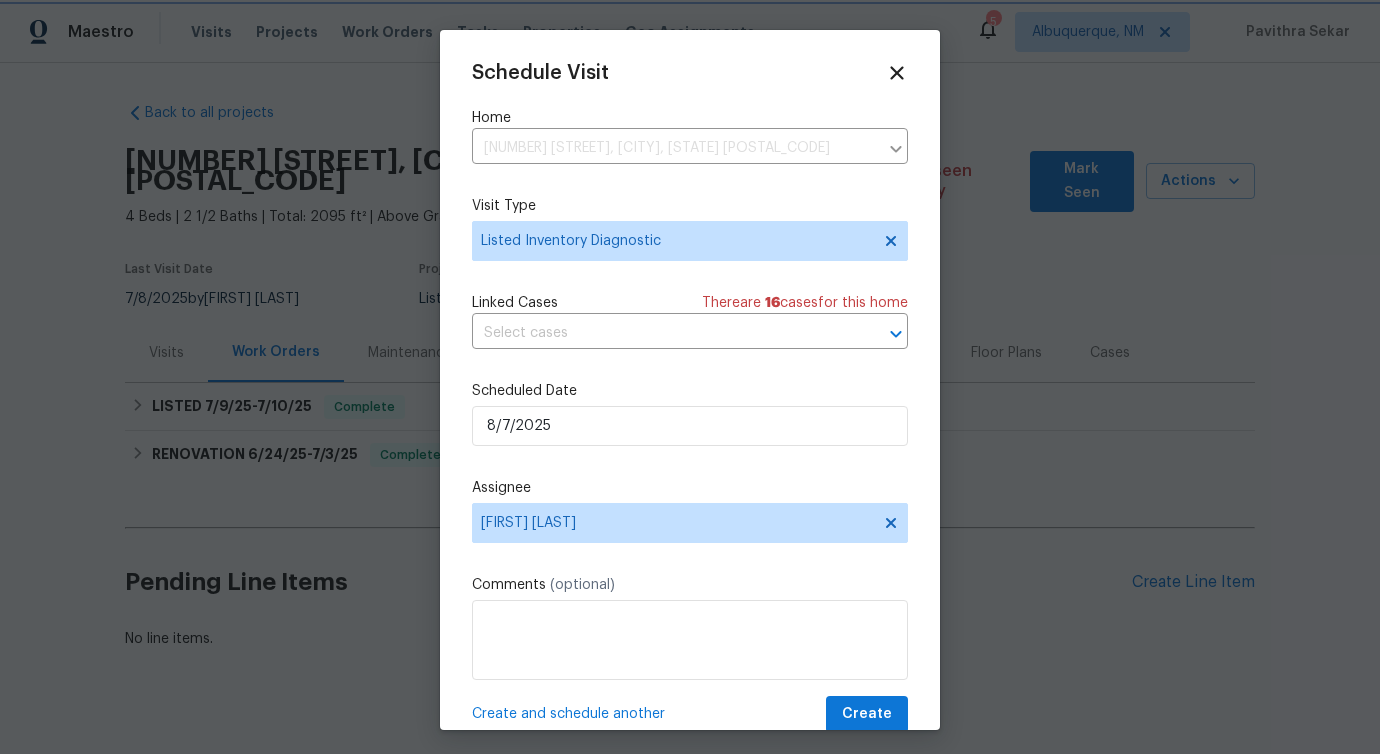 scroll, scrollTop: 36, scrollLeft: 0, axis: vertical 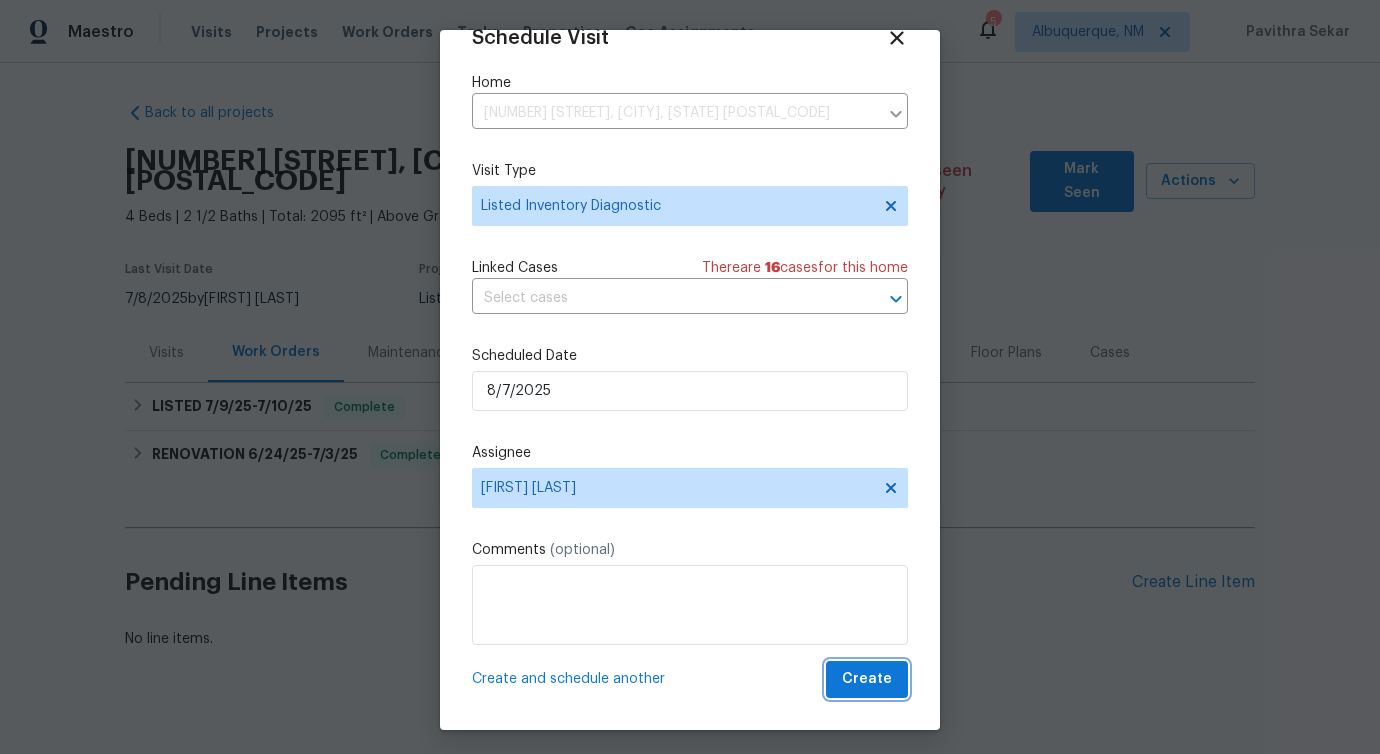 click on "Create" at bounding box center [867, 679] 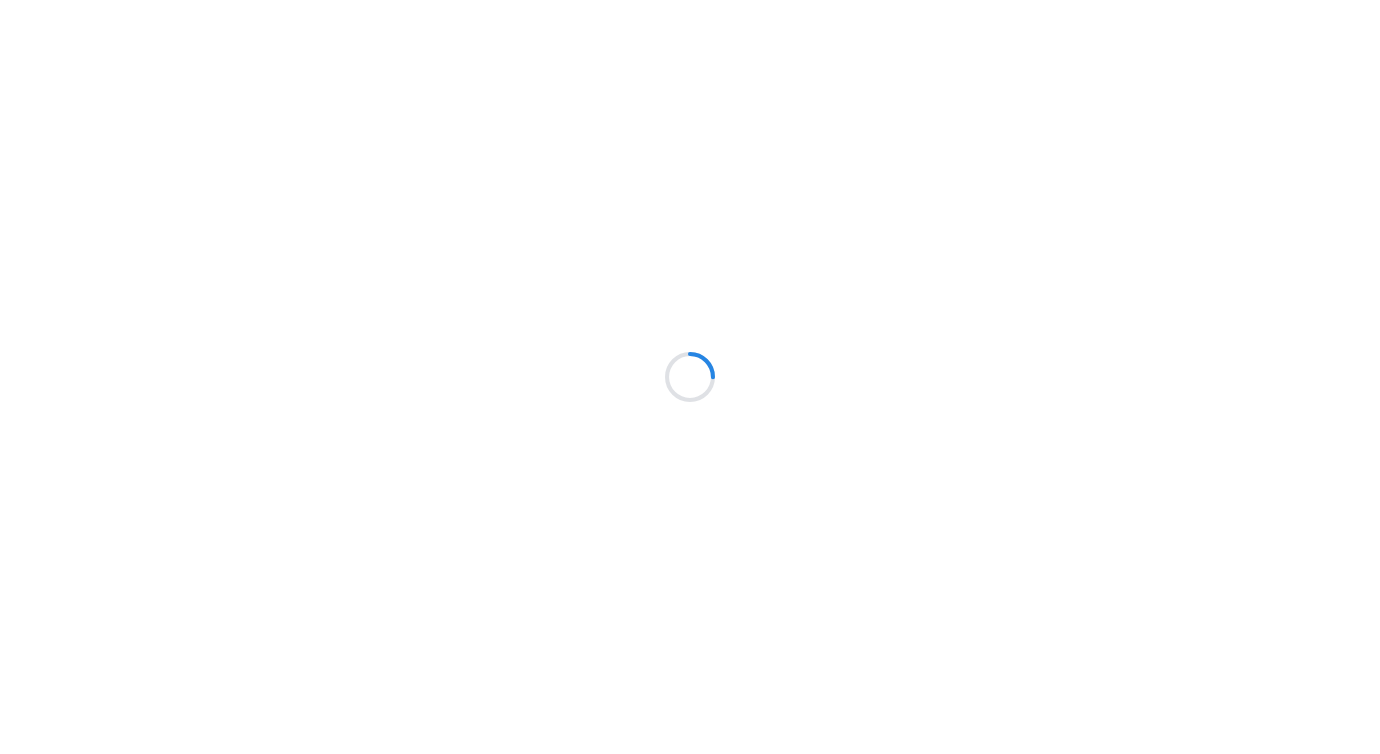 scroll, scrollTop: 0, scrollLeft: 0, axis: both 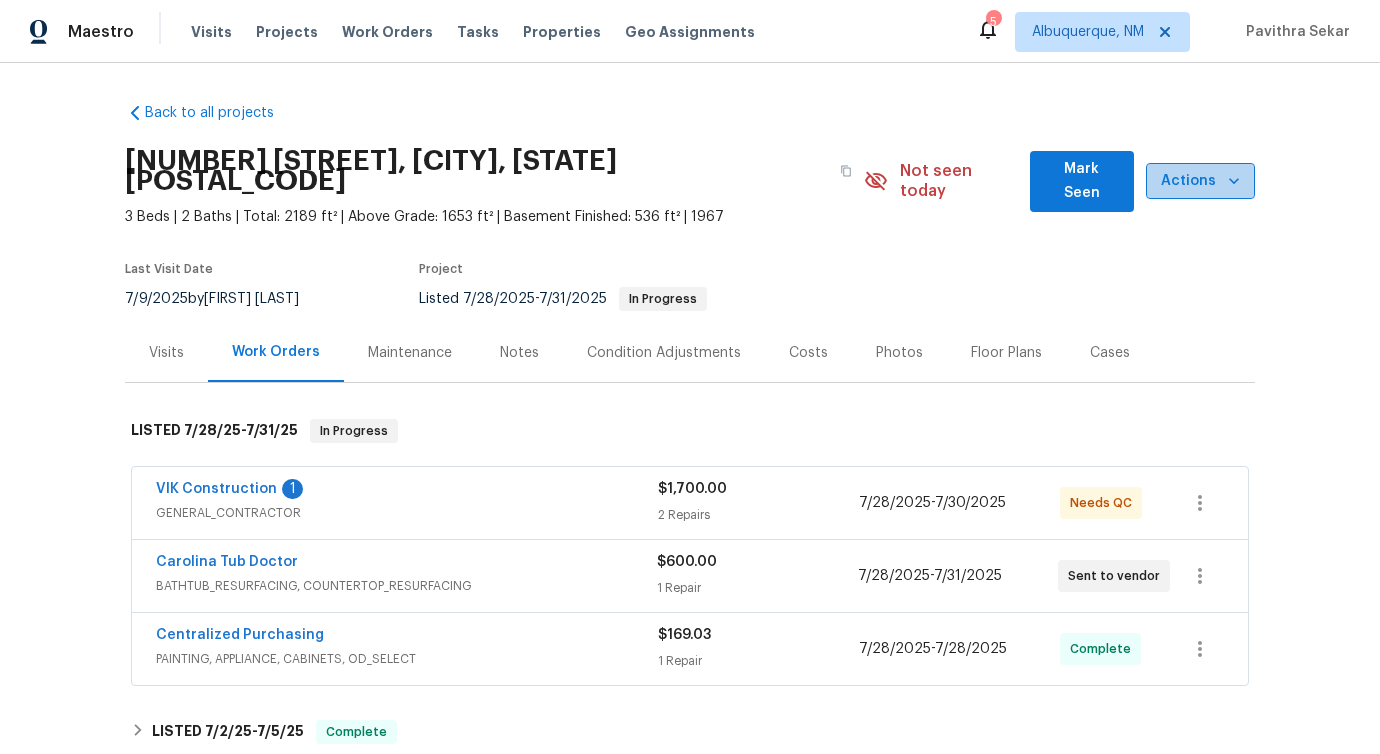 click 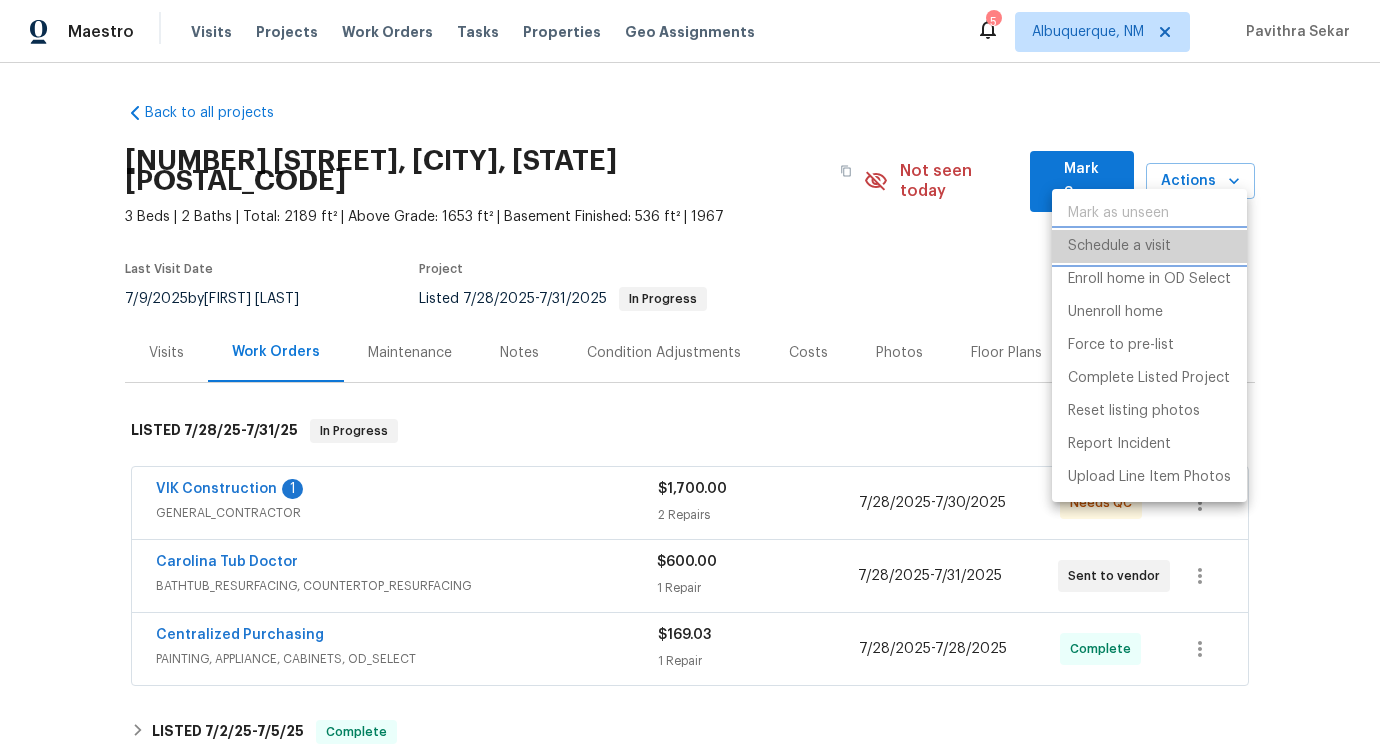 click on "Schedule a visit" at bounding box center (1119, 246) 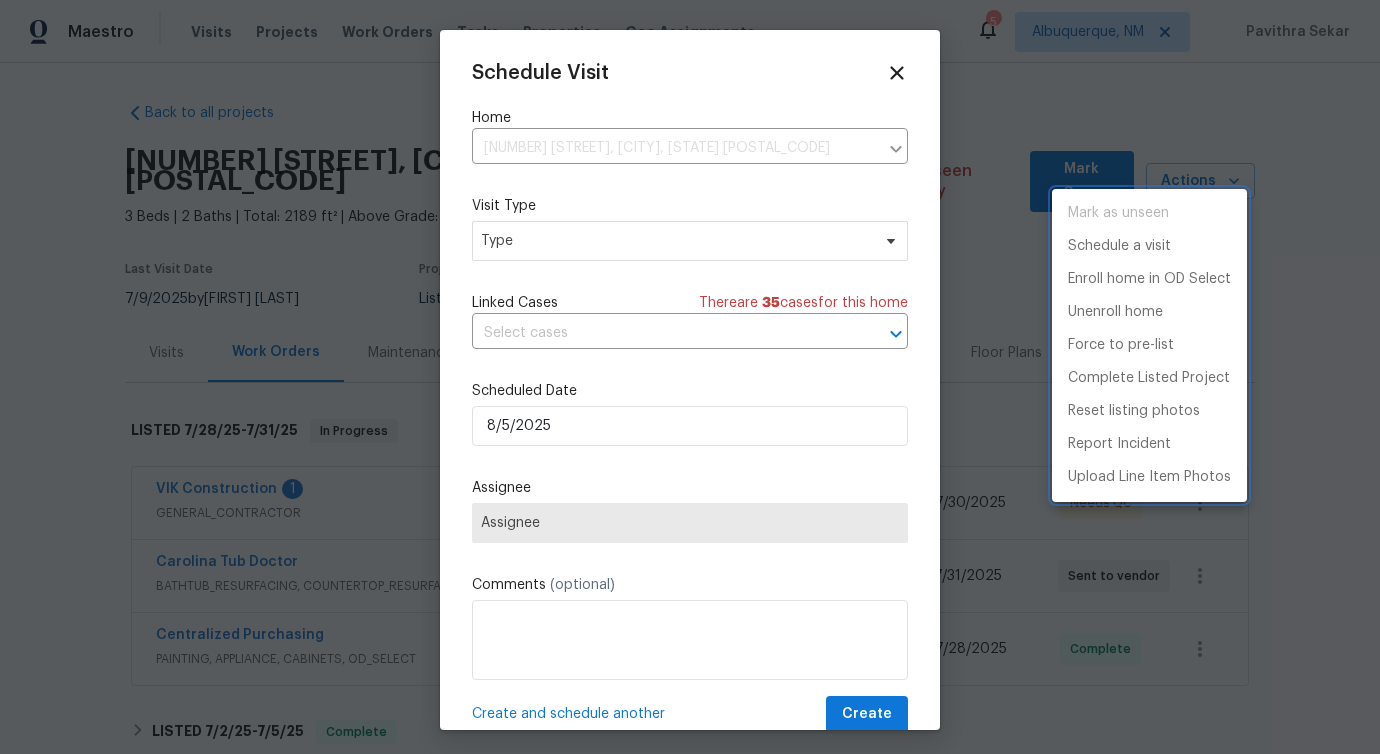 click at bounding box center (690, 377) 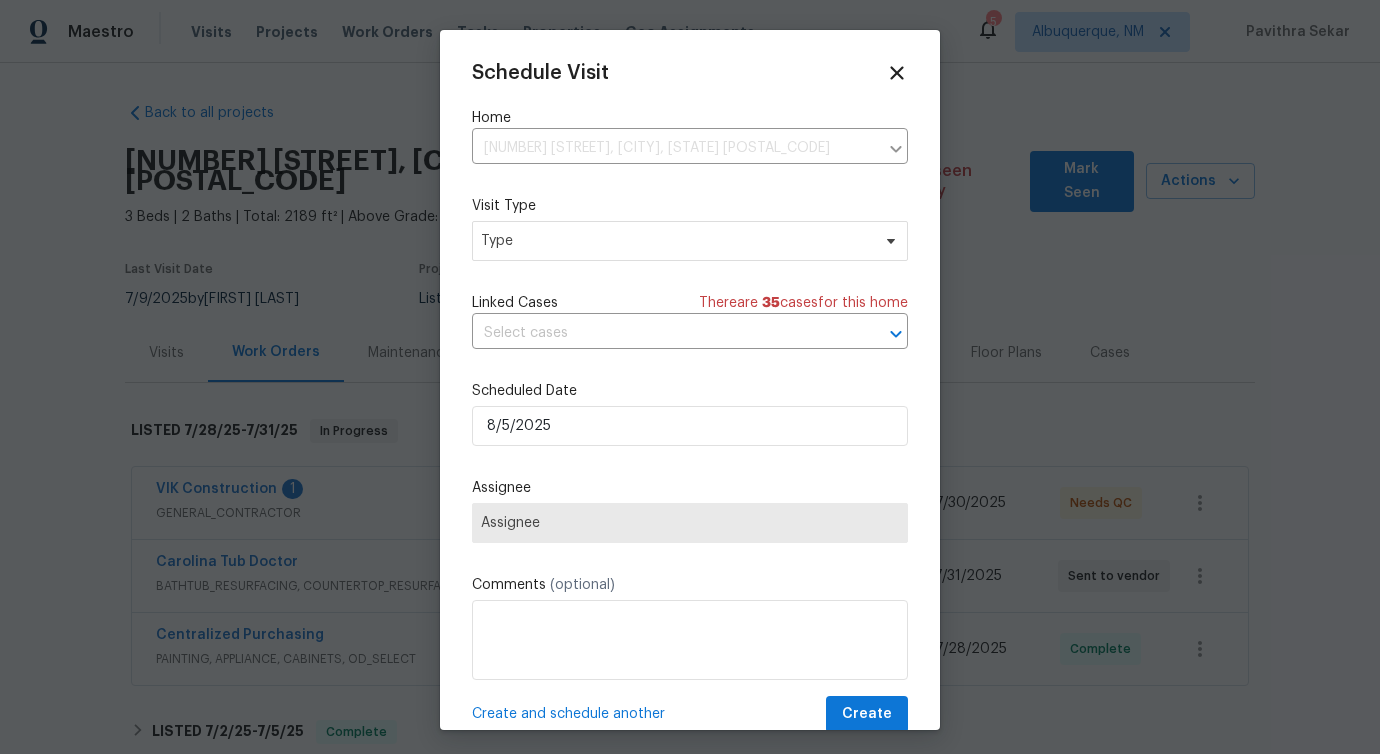 click on "Schedule Visit Home   132 Trent Dr, Taylors, SC 29687 ​ Visit Type   Type Linked Cases There  are   35  case s  for this home   ​ Scheduled Date   8/5/2025 Assignee   Assignee Comments   (optional) Create and schedule another Create" at bounding box center [690, 397] 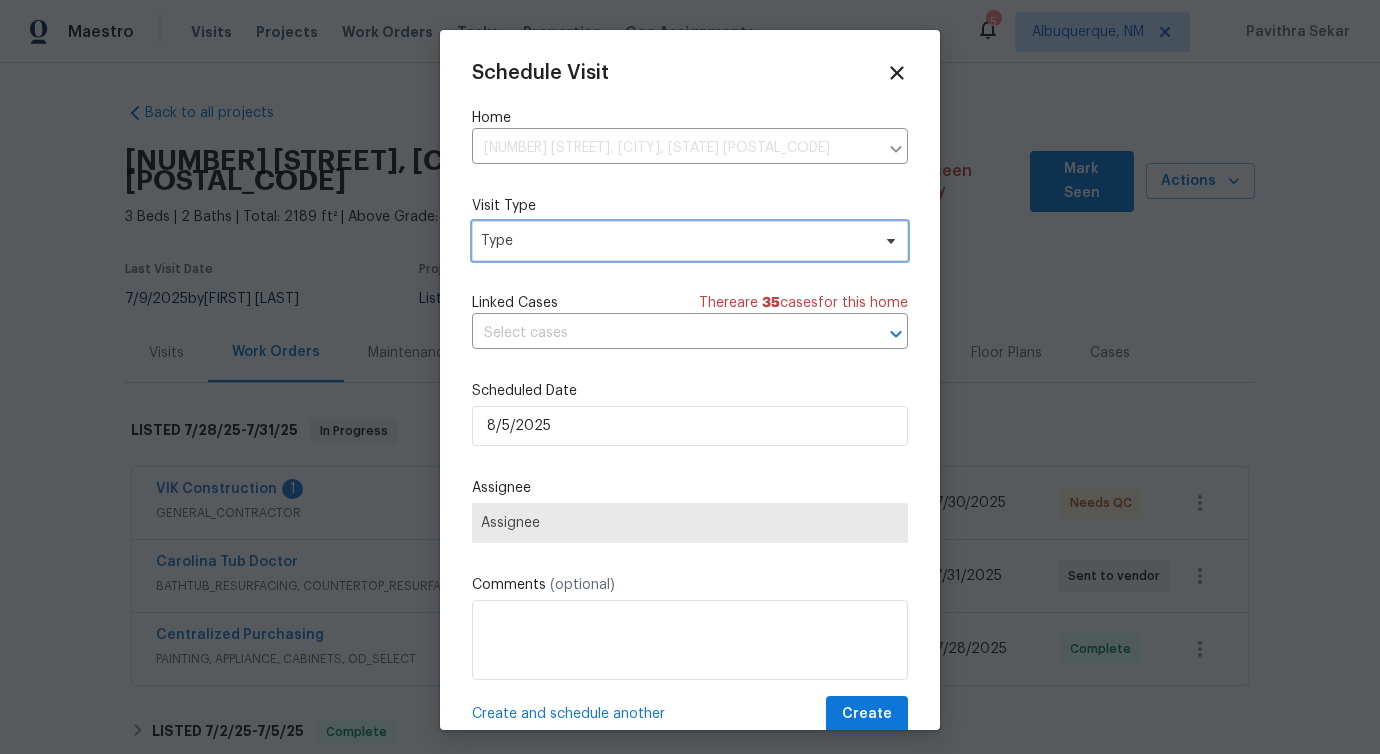 click on "Type" at bounding box center [690, 241] 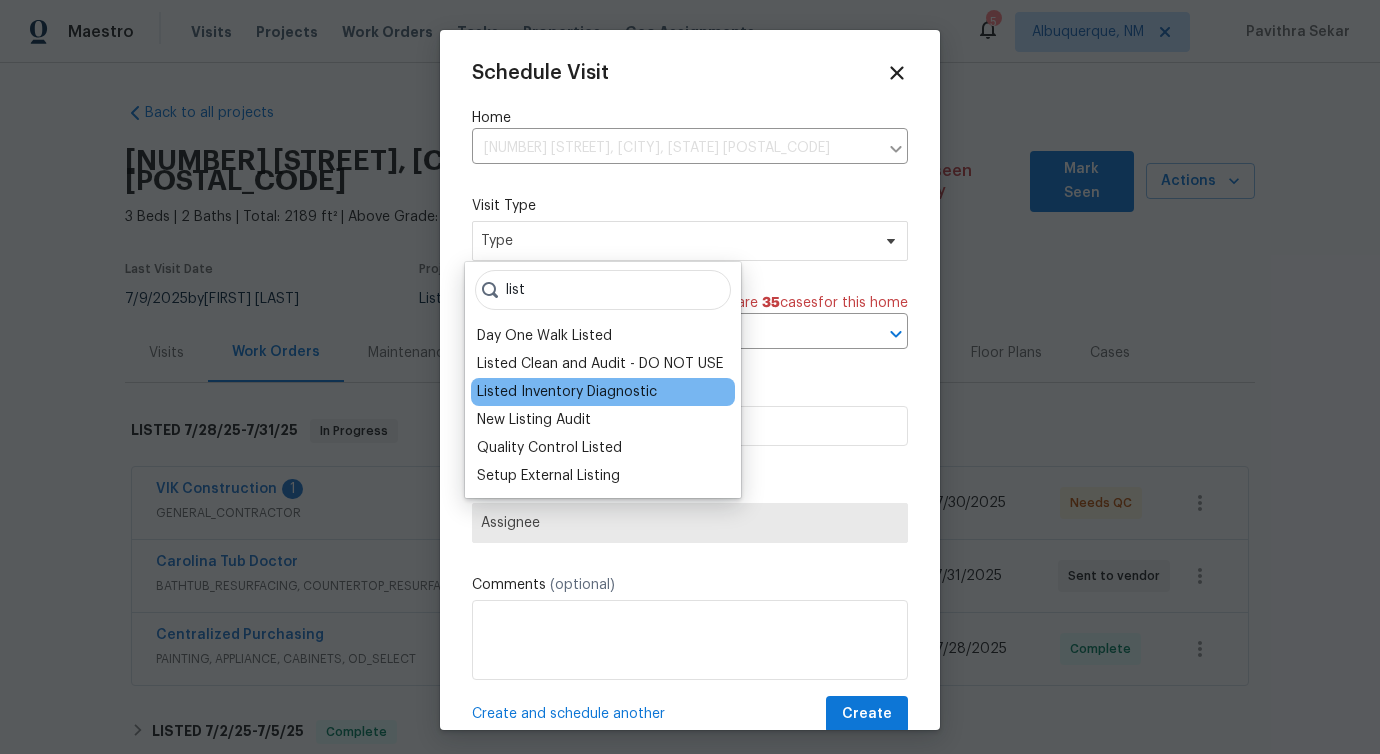 type on "list" 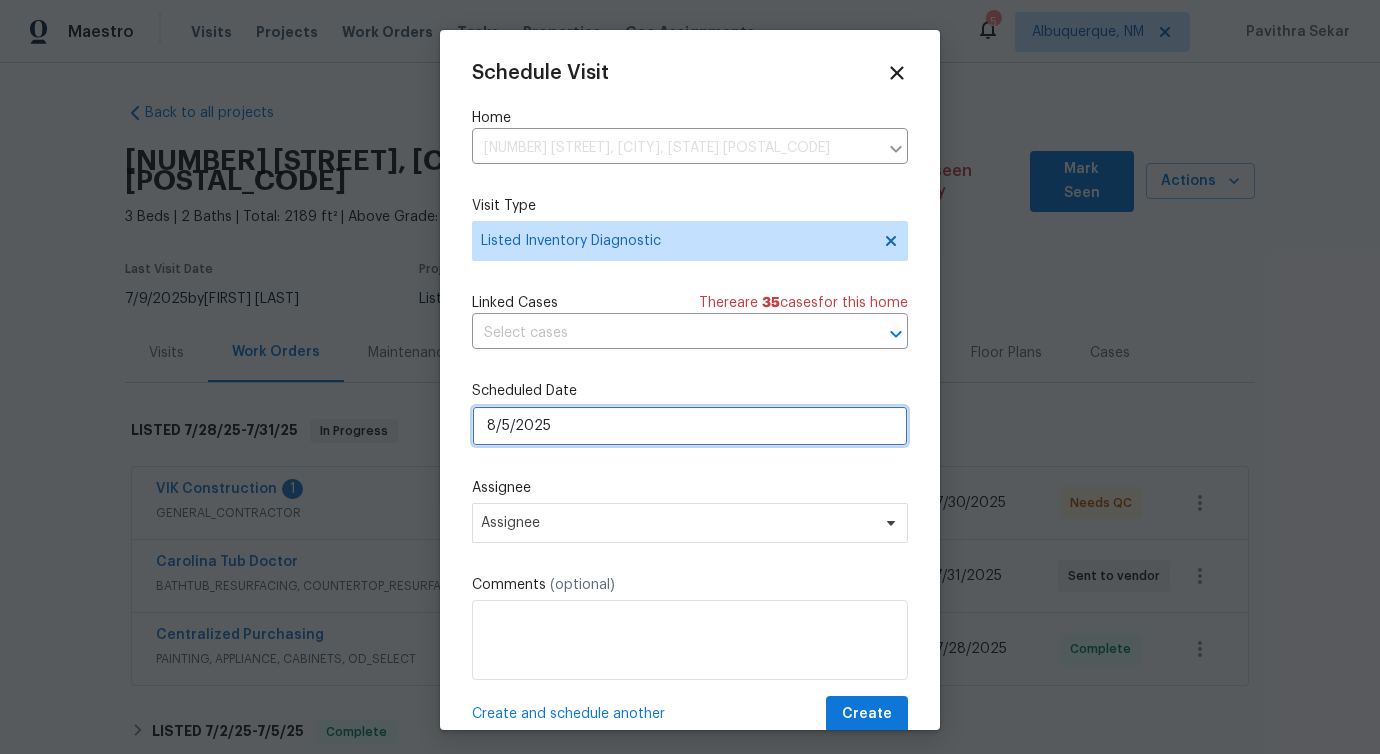 click on "8/5/2025" at bounding box center [690, 426] 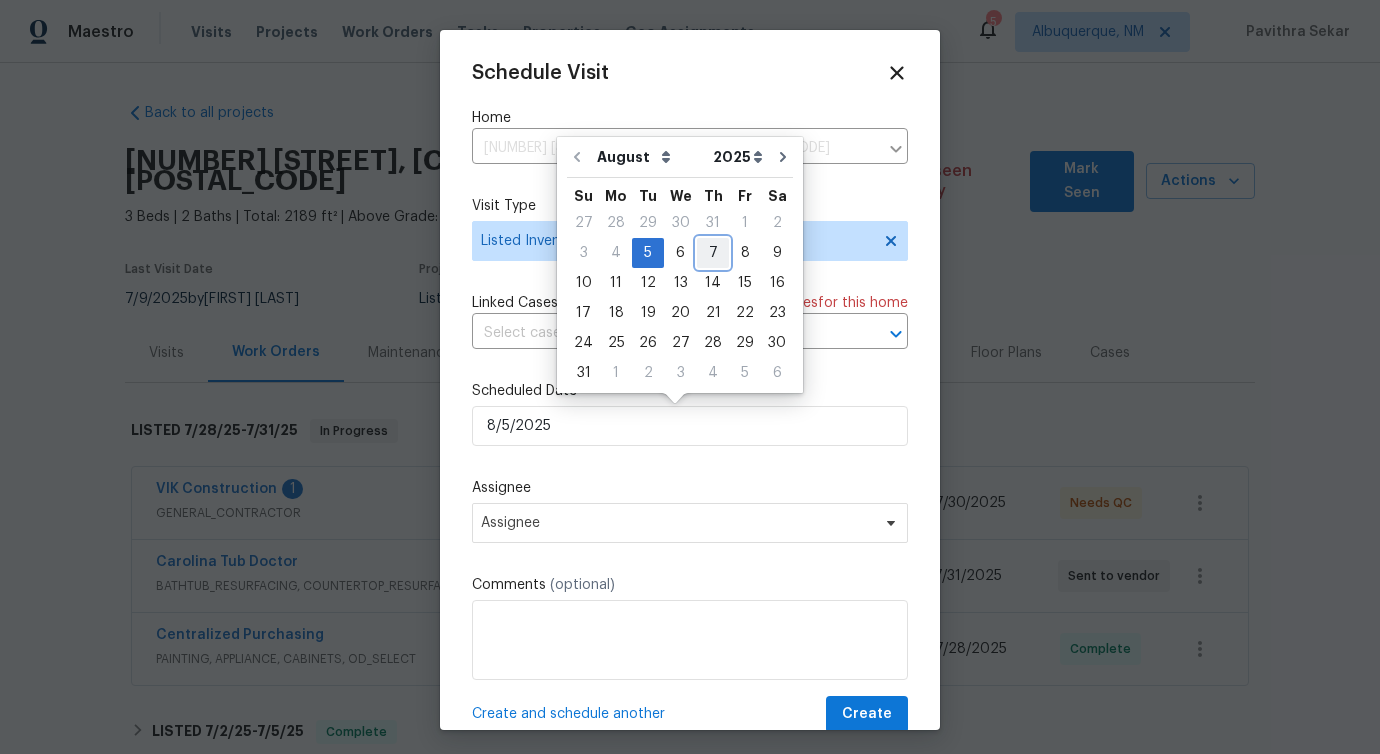 click on "7" at bounding box center [713, 253] 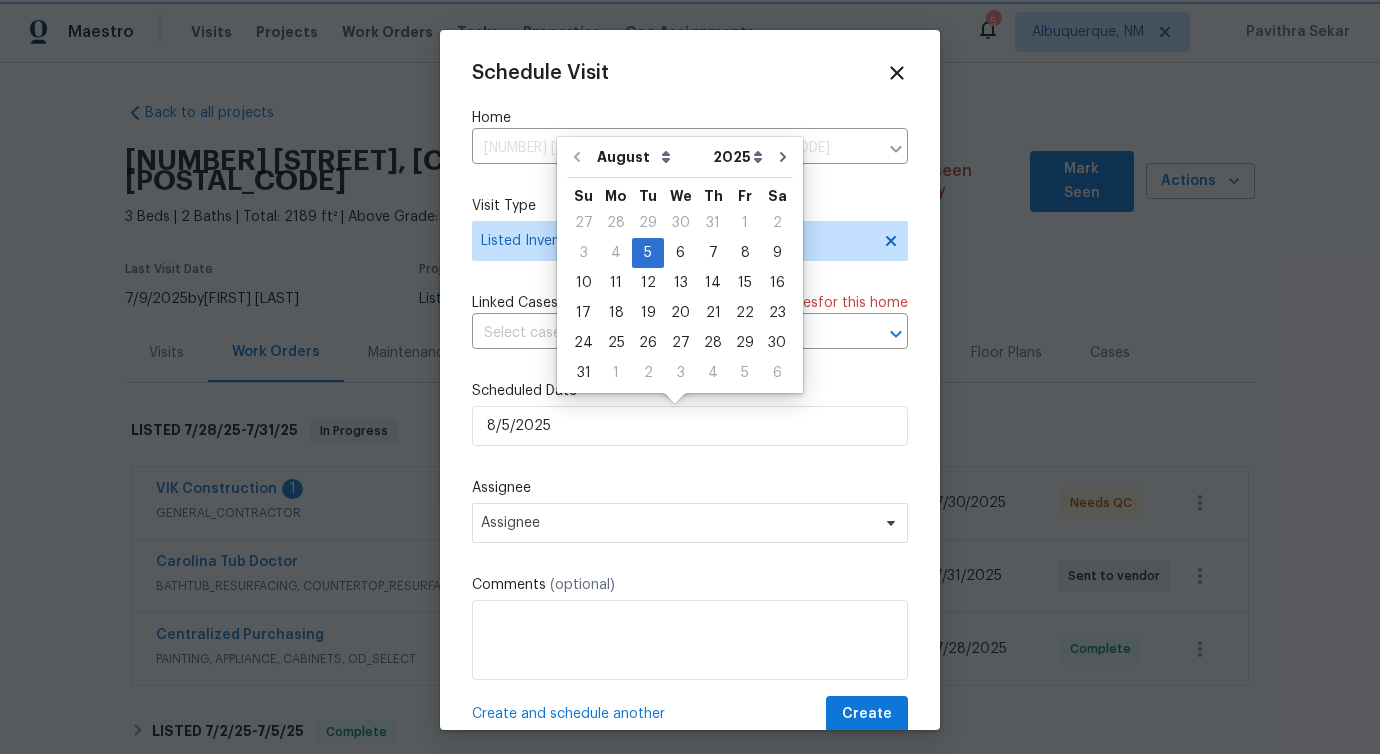 type on "8/7/2025" 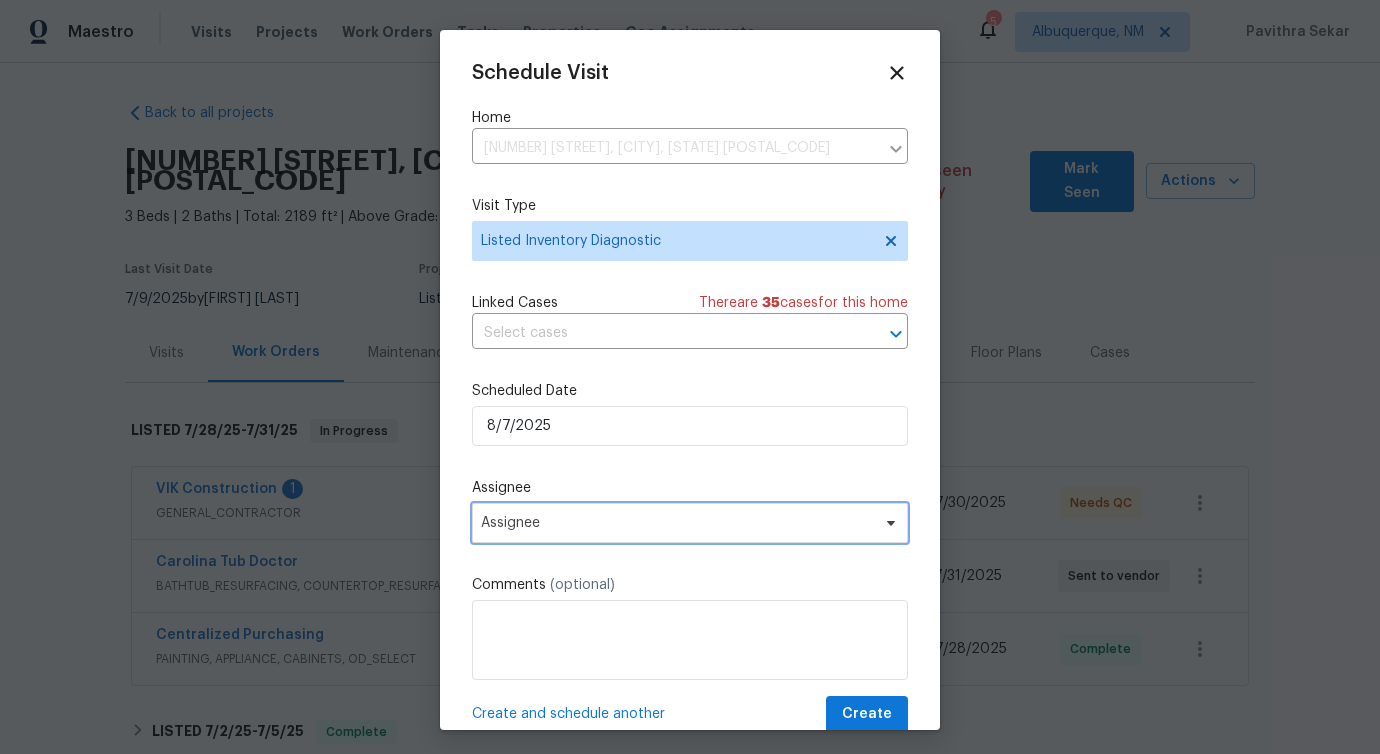 click on "Assignee" at bounding box center [677, 523] 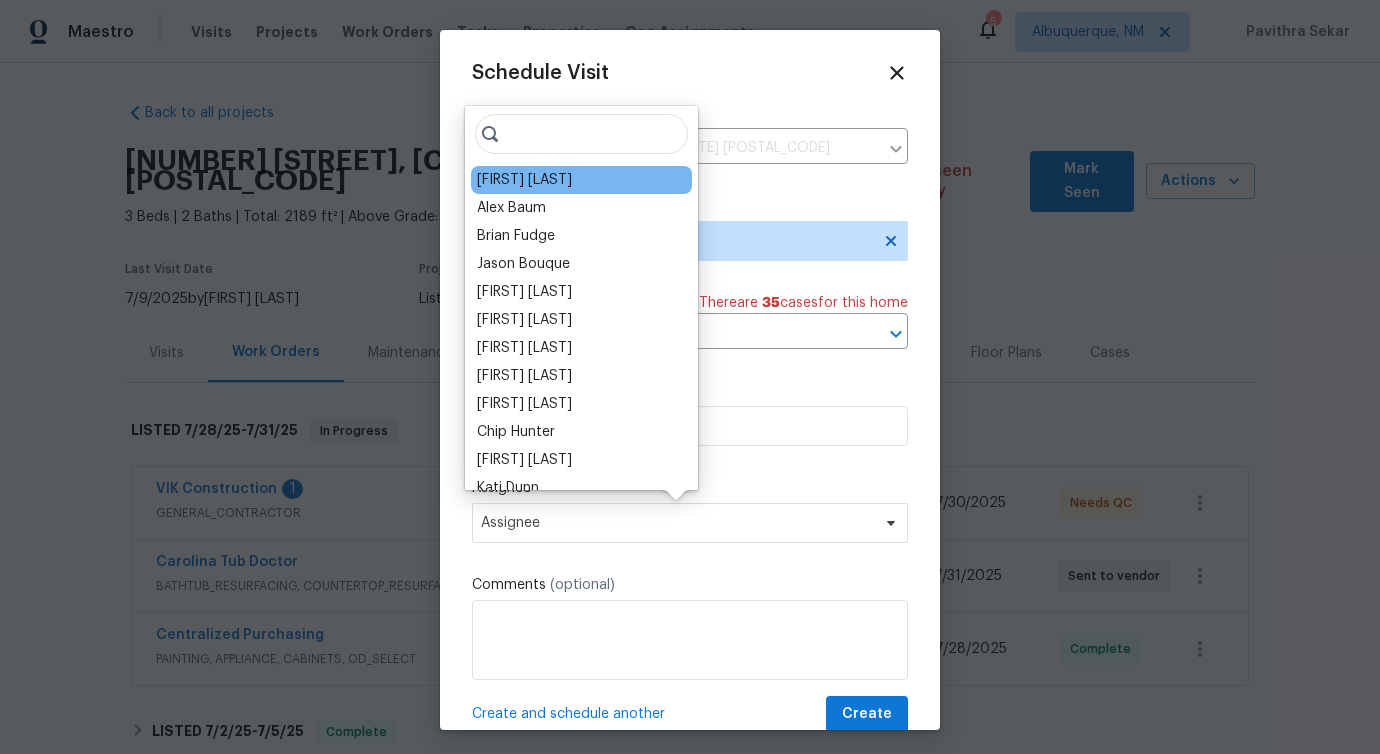 click on "William Bynum" at bounding box center (524, 180) 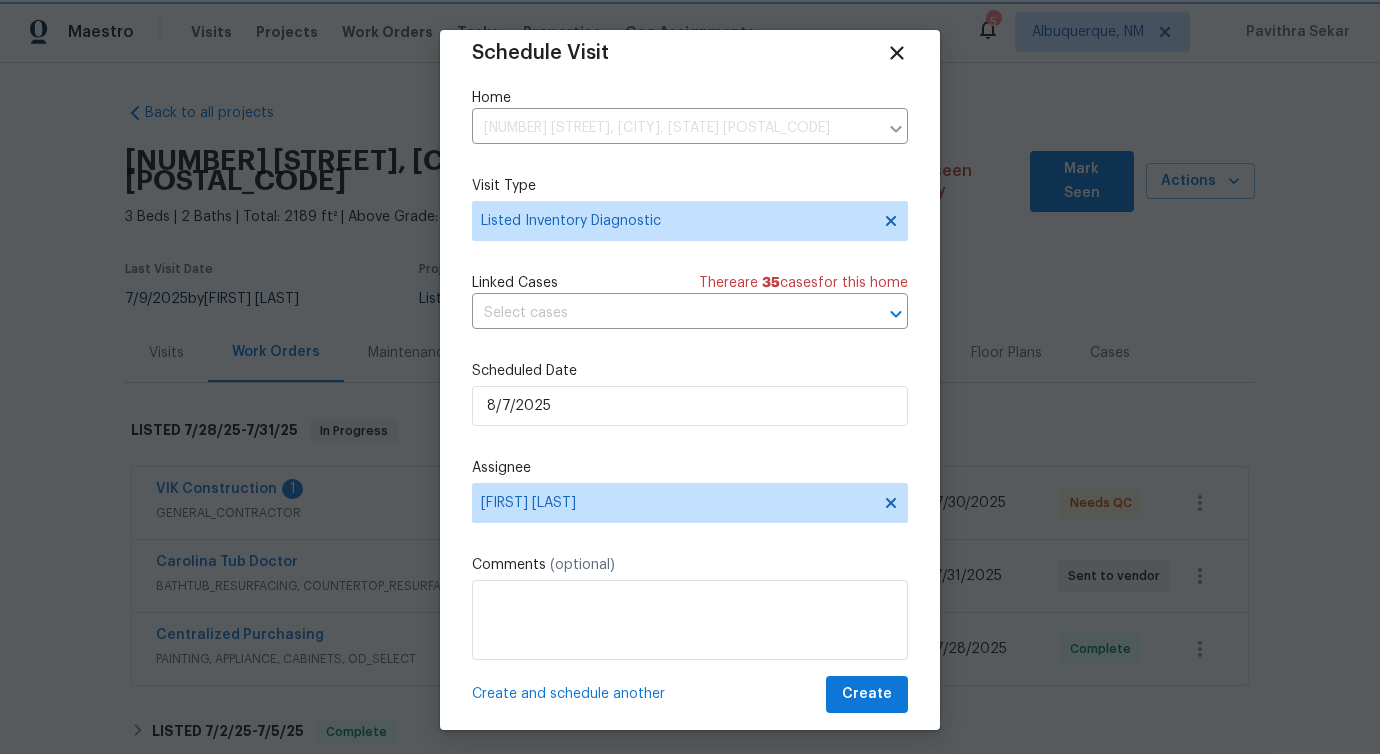 scroll, scrollTop: 36, scrollLeft: 0, axis: vertical 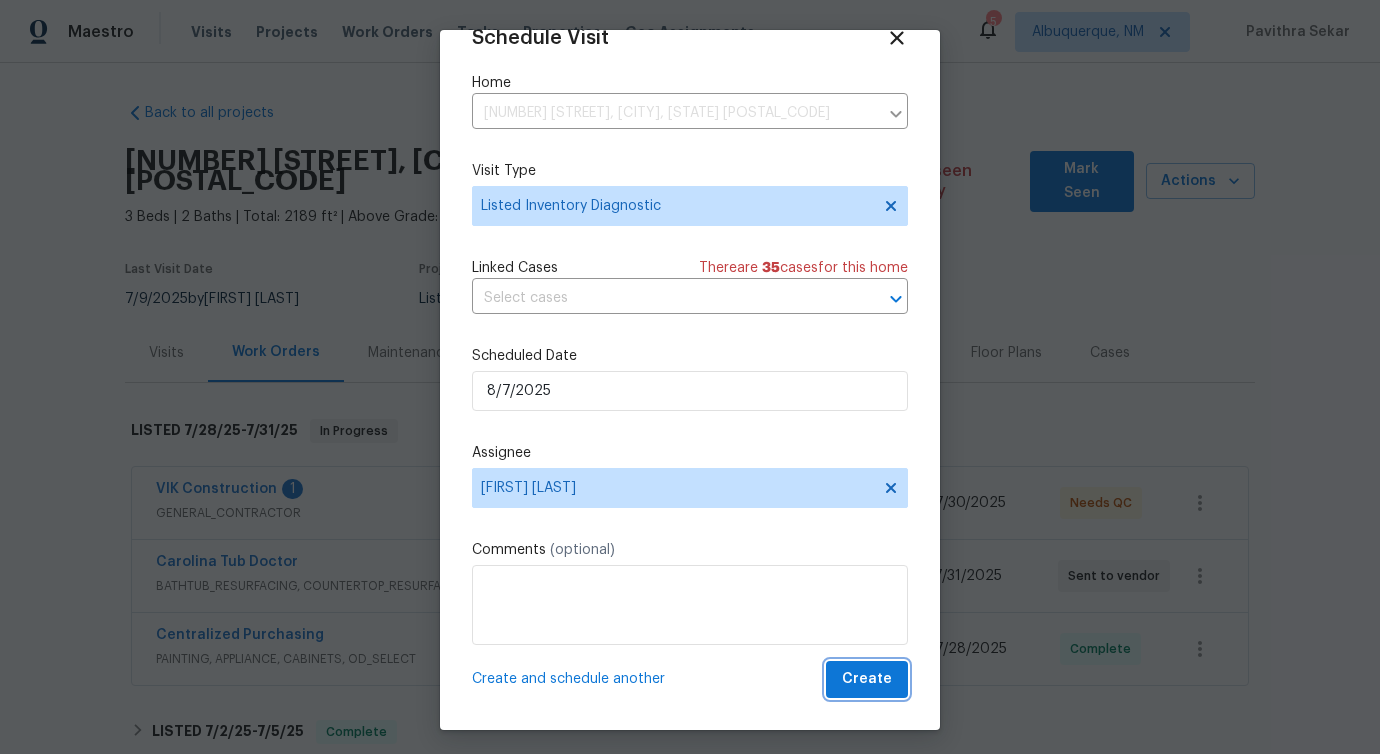 click on "Create" at bounding box center (867, 679) 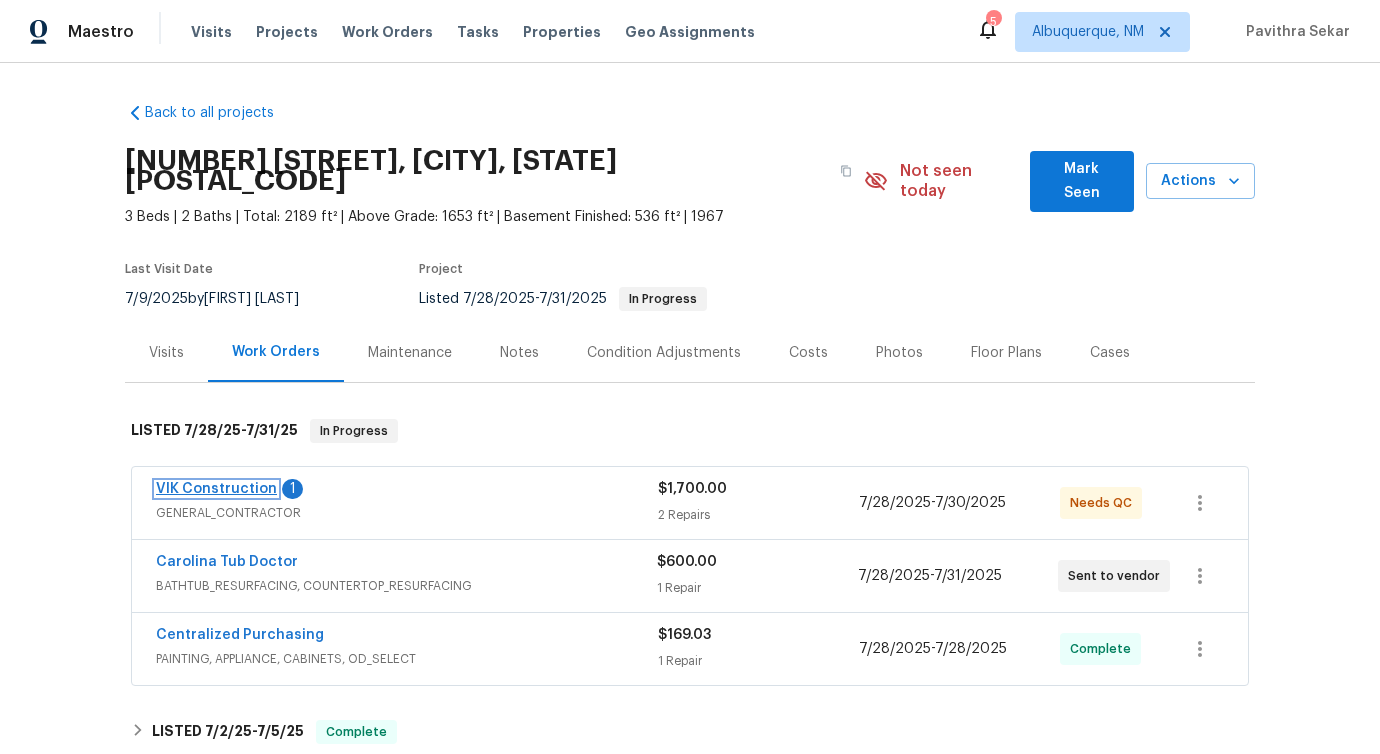 click on "VIK Construction" at bounding box center (216, 489) 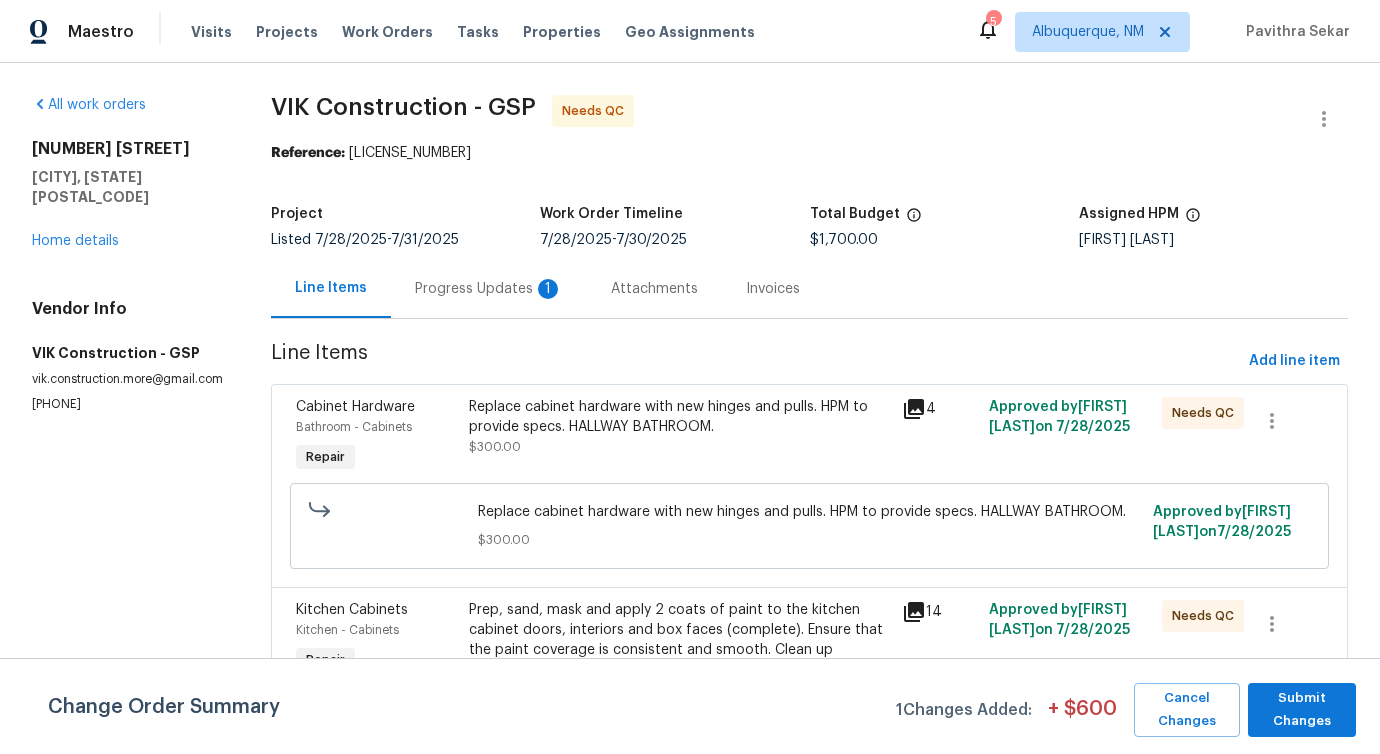 click on "Progress Updates 1" at bounding box center (489, 289) 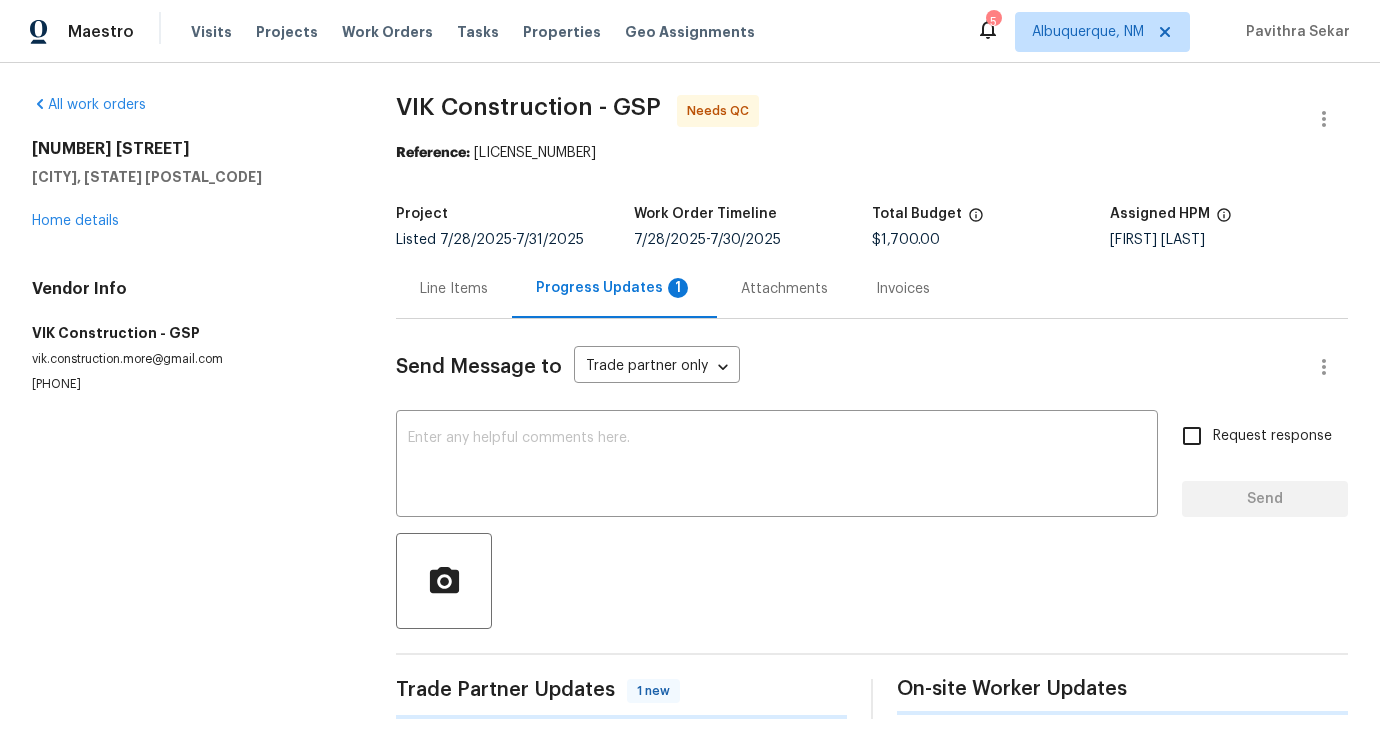 click on "Send Message to Trade partner only Trade partner only ​ x ​ Request response Send Trade Partner Updates 1 new On-site Worker Updates" at bounding box center (872, 519) 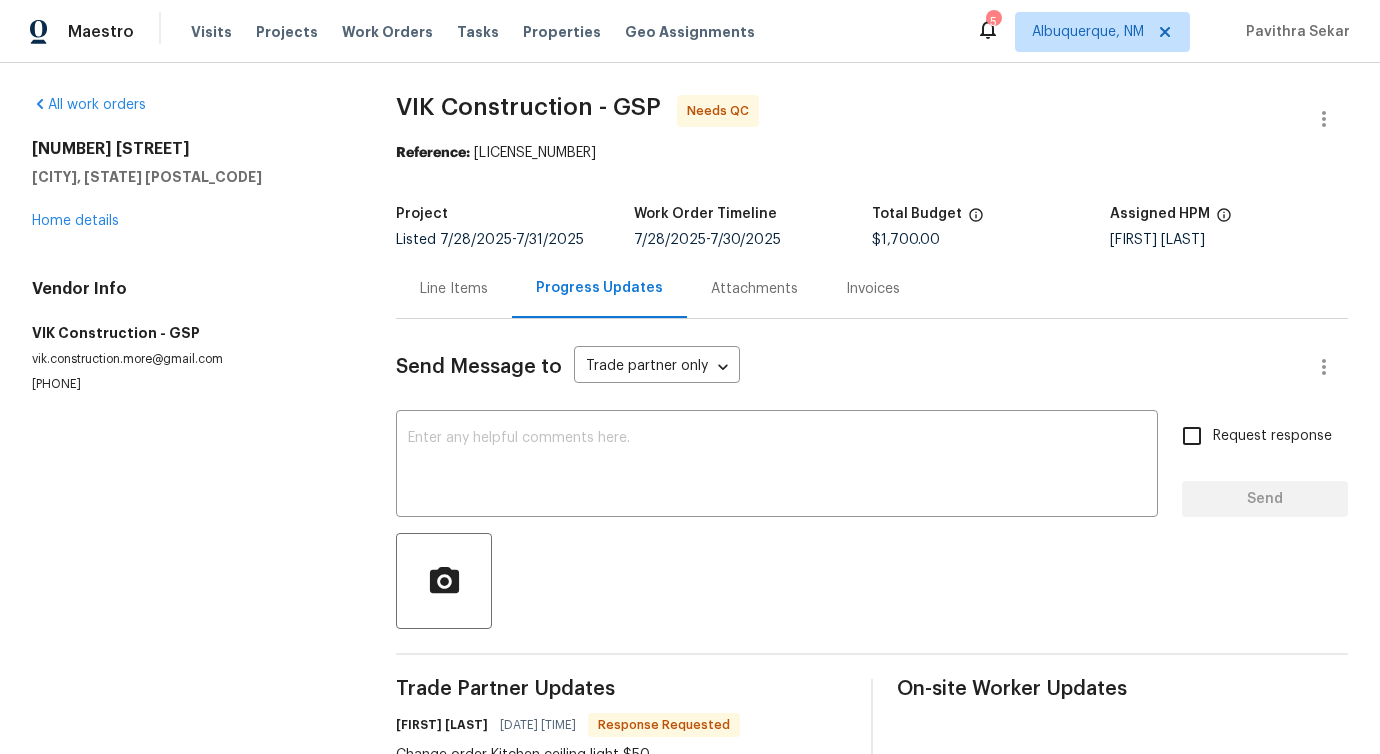 click on "Send Message to Trade partner only Trade partner only ​ x ​ Request response Send Trade Partner Updates Viktor Matviiv 07/30/2025 6:44 PM Response Requested Change order
Kitchen ceiling light $50 William Bynum 07/28/2025 2:50 PM Paint has been ordered and should be available by tomorrow afternoon. On-site Worker Updates" at bounding box center (872, 603) 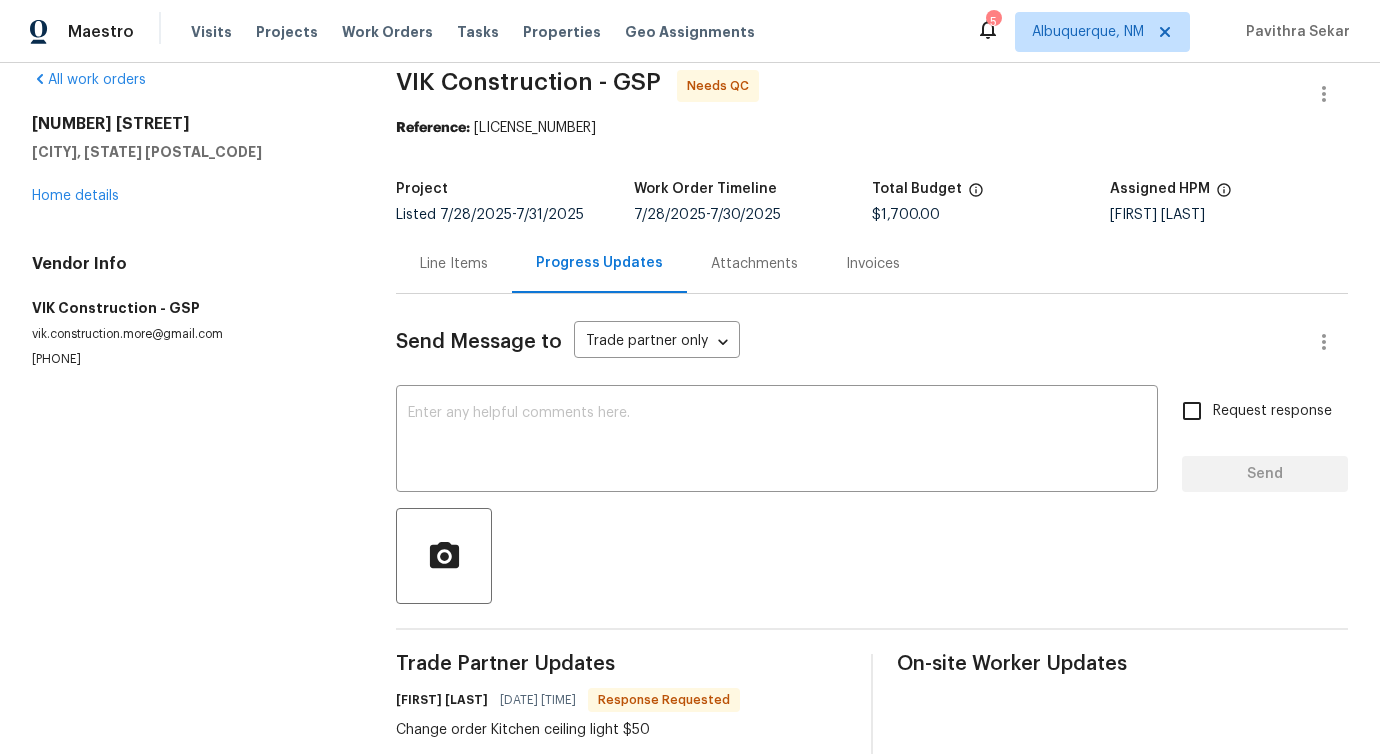 scroll, scrollTop: 0, scrollLeft: 0, axis: both 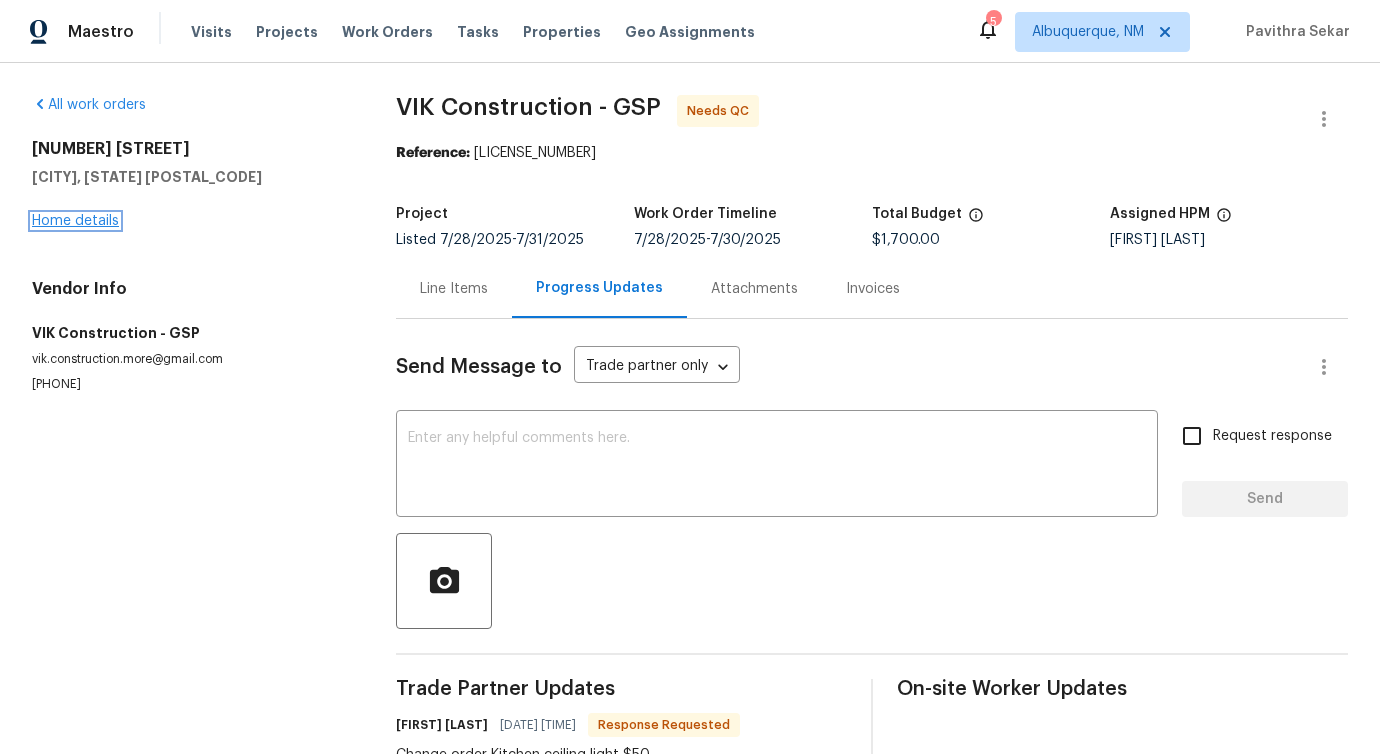 click on "Home details" at bounding box center (75, 221) 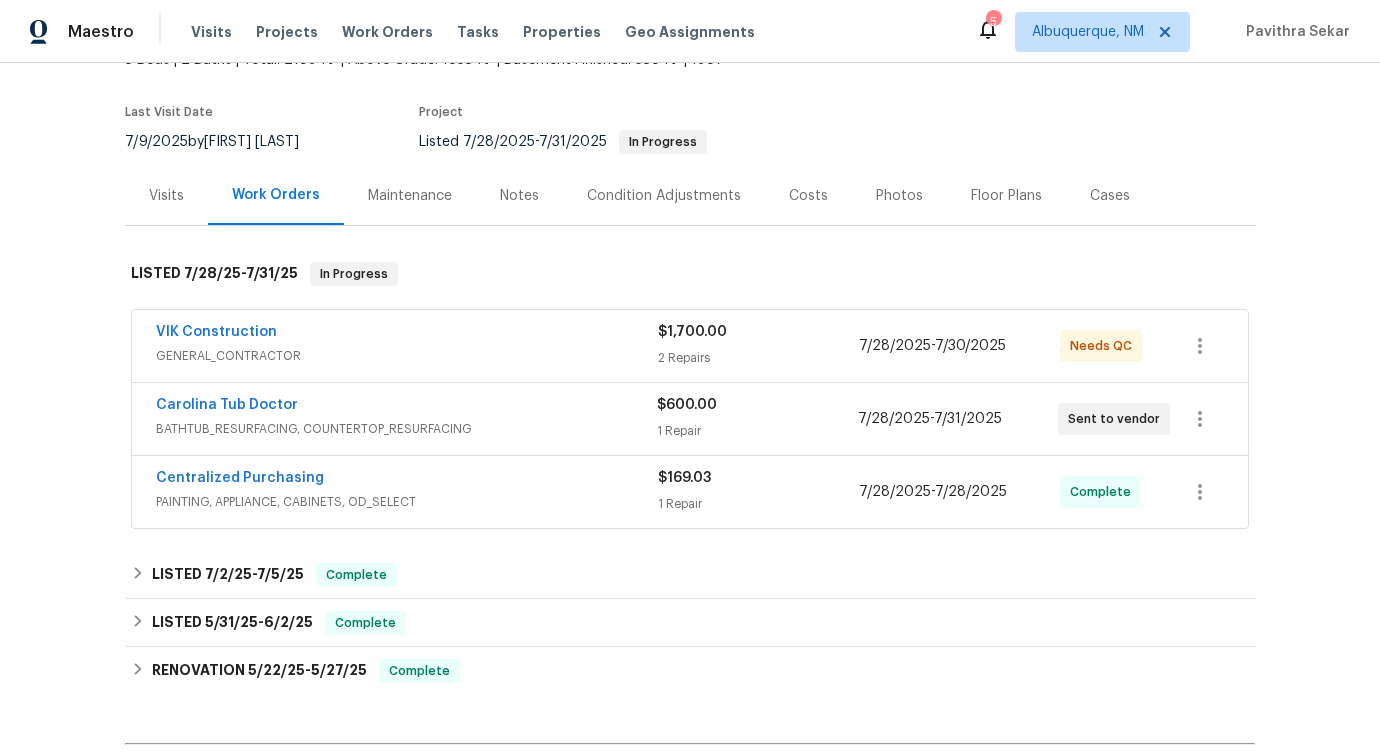 scroll, scrollTop: 162, scrollLeft: 0, axis: vertical 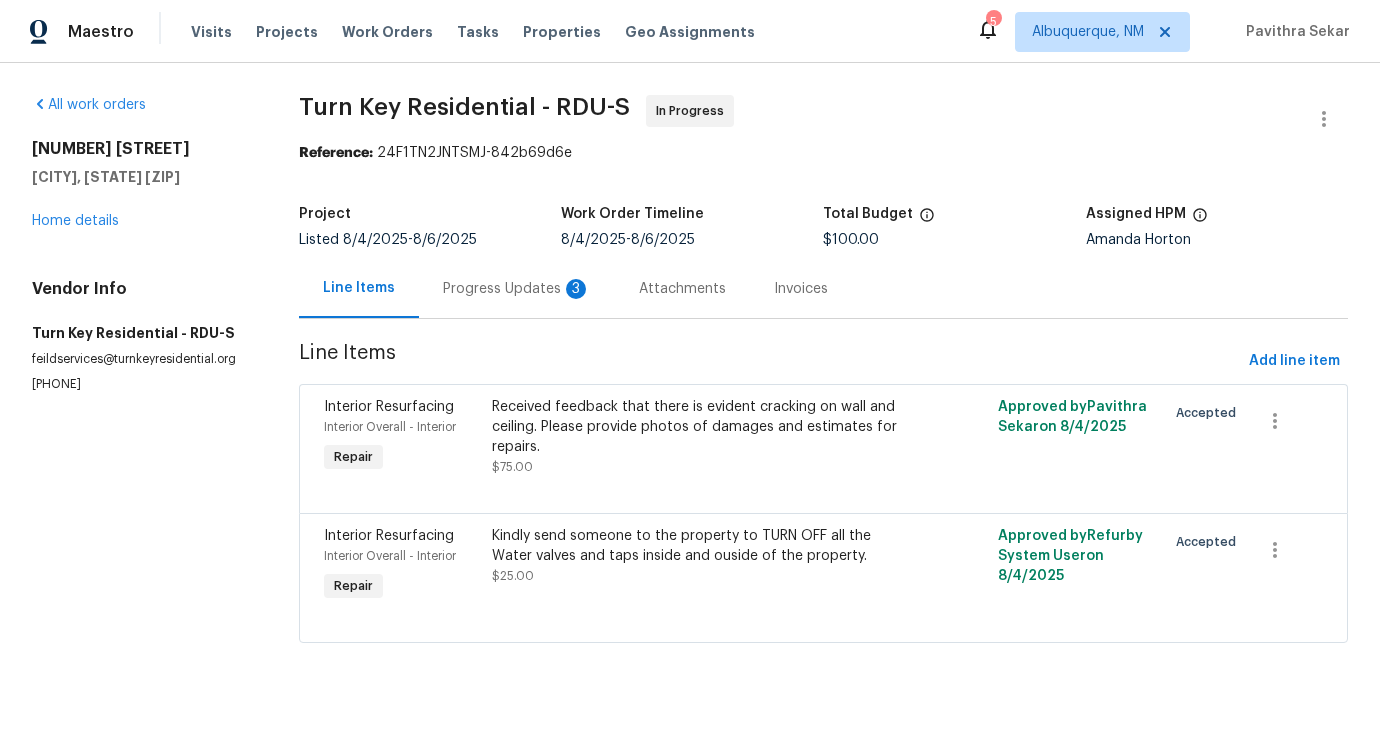 click on "Progress Updates 3" at bounding box center [517, 288] 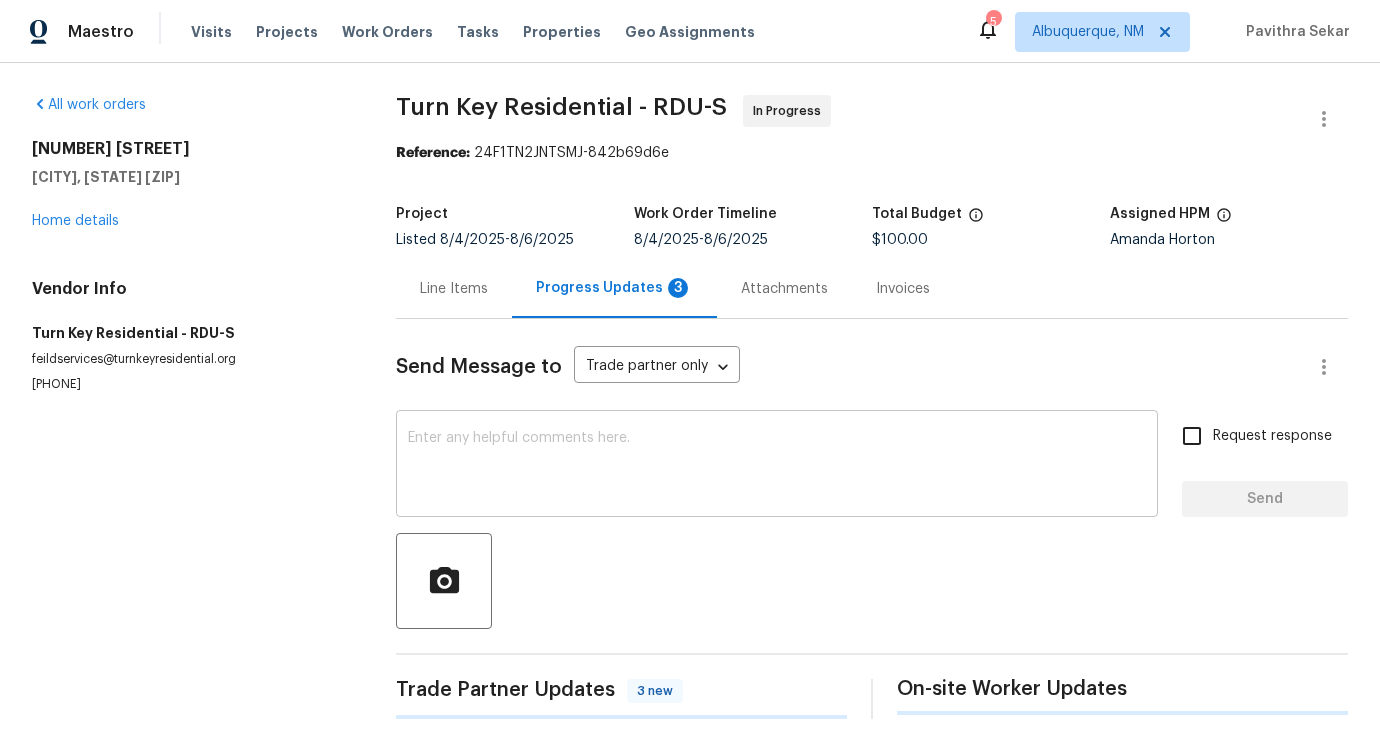 click at bounding box center [777, 466] 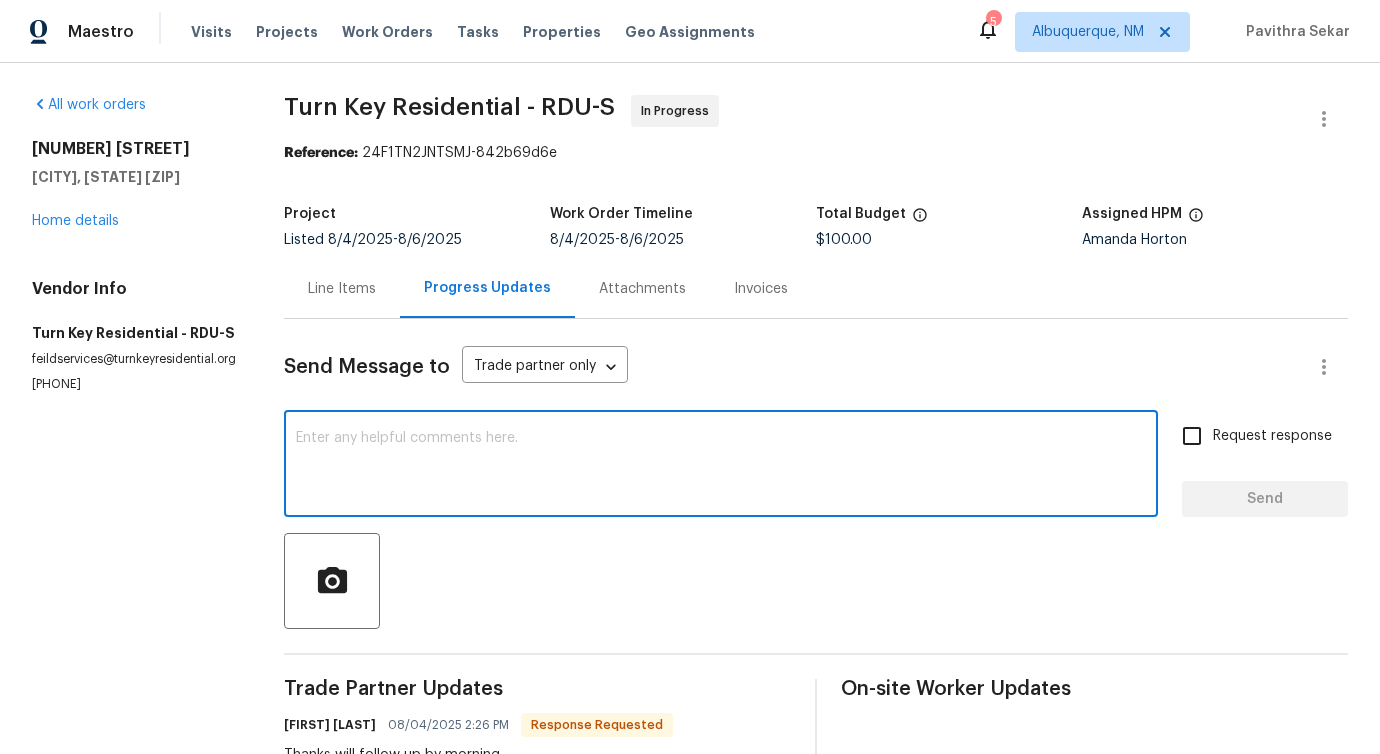 scroll, scrollTop: 396, scrollLeft: 0, axis: vertical 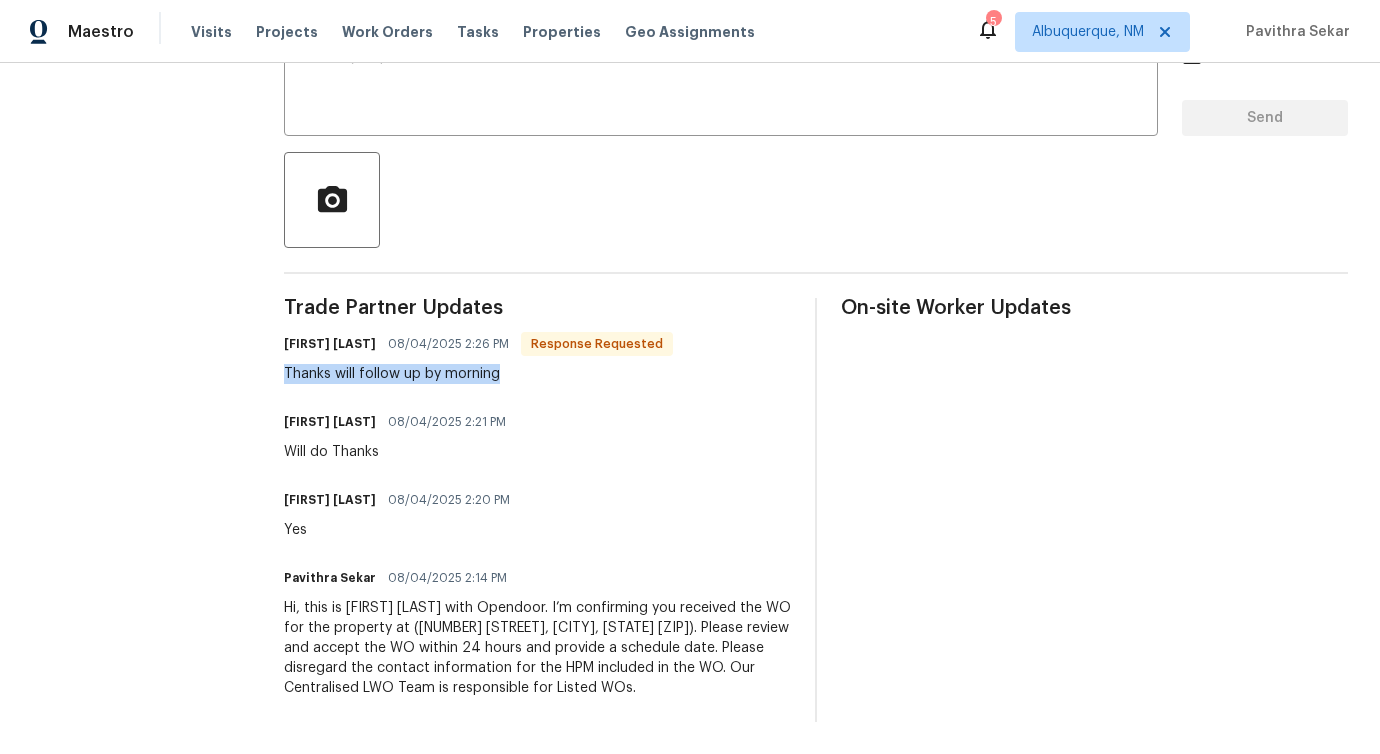drag, startPoint x: 285, startPoint y: 358, endPoint x: 574, endPoint y: 360, distance: 289.00693 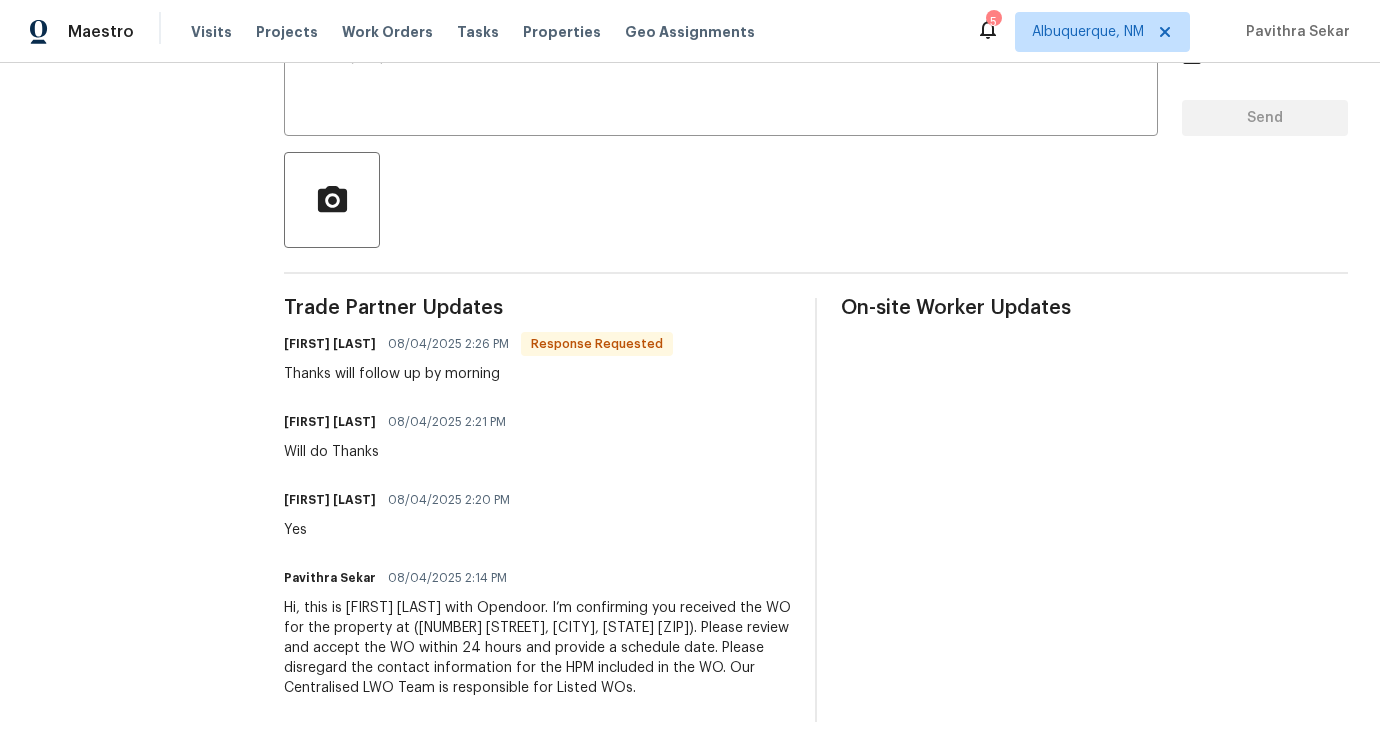 drag, startPoint x: 289, startPoint y: 449, endPoint x: 400, endPoint y: 446, distance: 111.040535 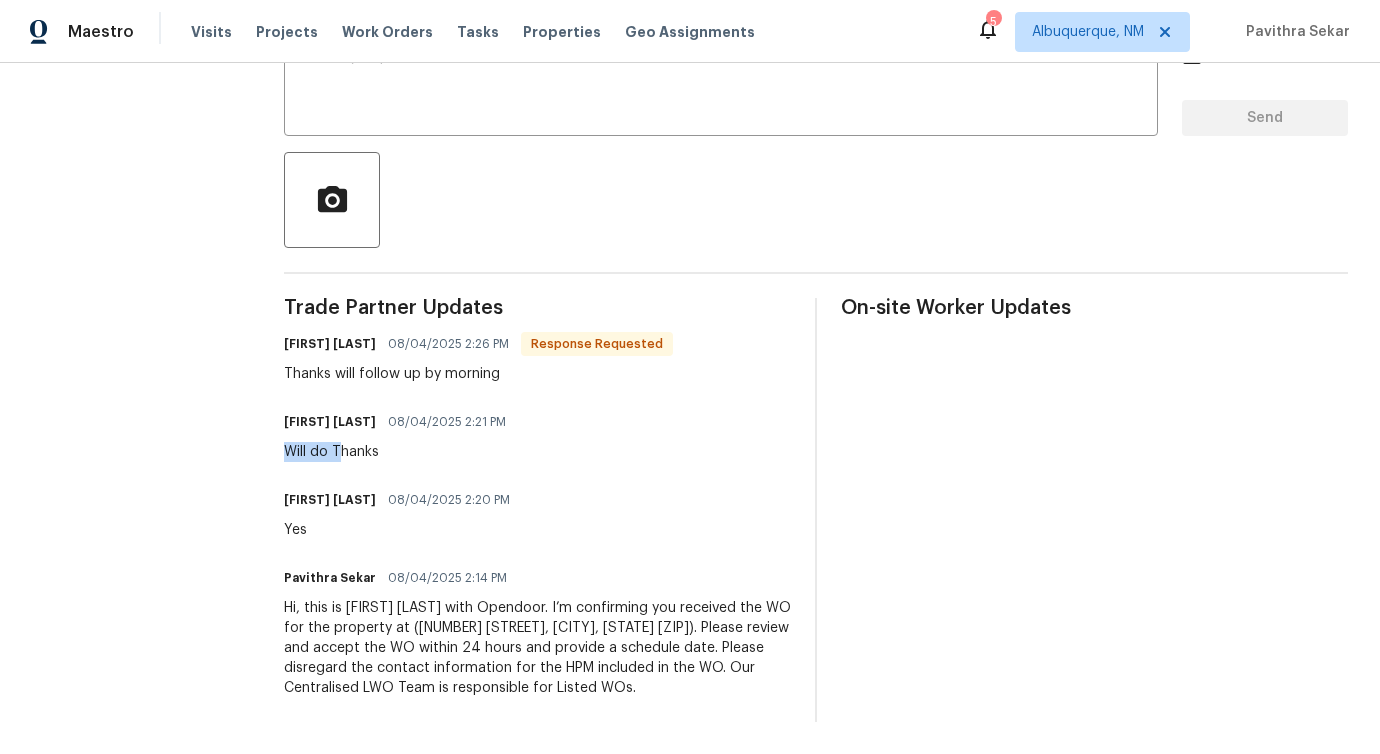 drag, startPoint x: 288, startPoint y: 443, endPoint x: 341, endPoint y: 380, distance: 82.32861 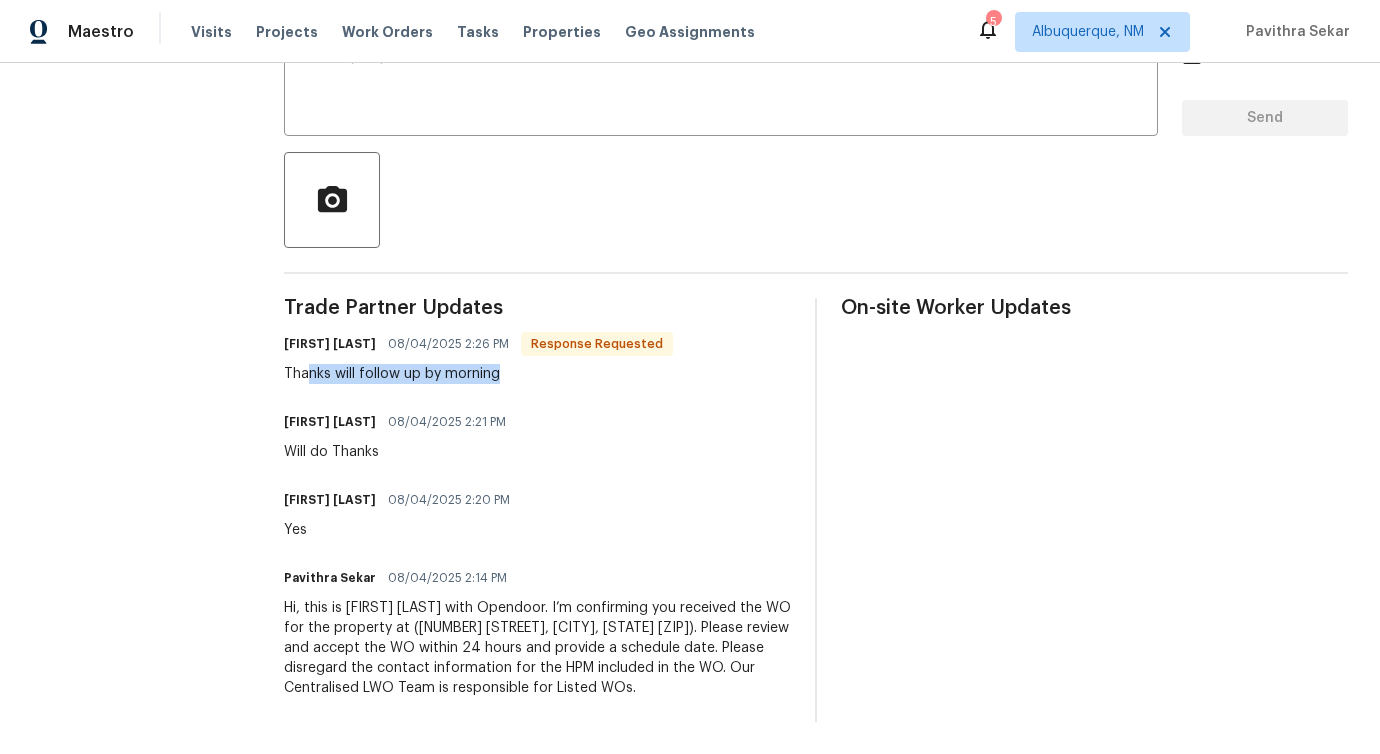 drag, startPoint x: 314, startPoint y: 361, endPoint x: 495, endPoint y: 361, distance: 181 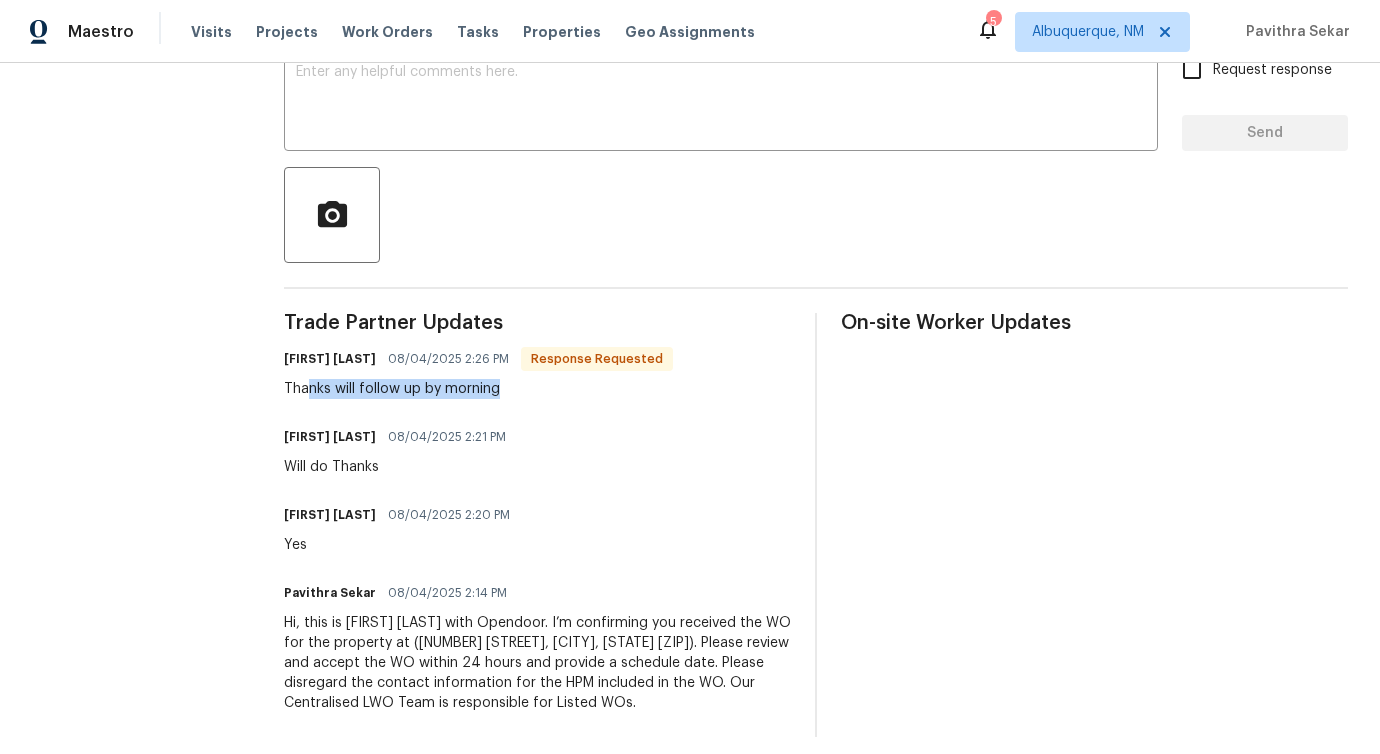 scroll, scrollTop: 396, scrollLeft: 0, axis: vertical 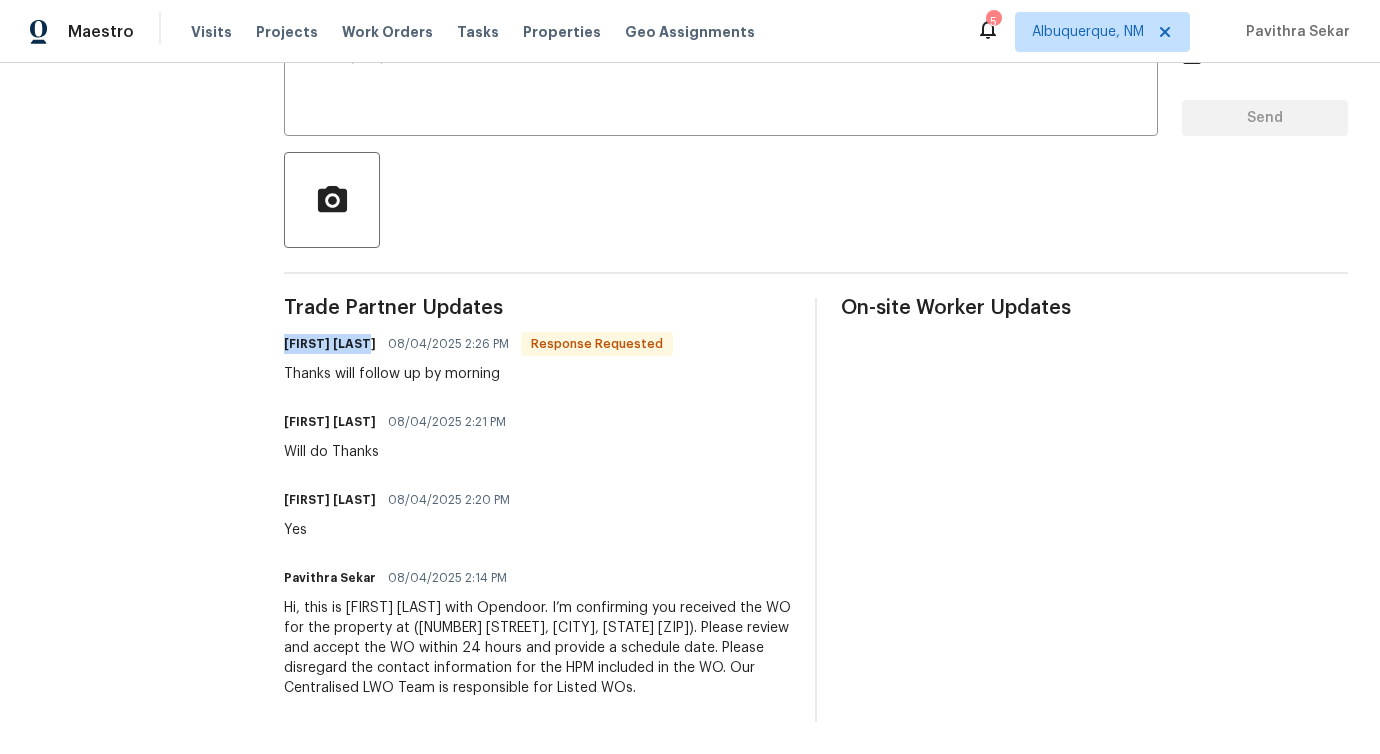 drag, startPoint x: 287, startPoint y: 329, endPoint x: 368, endPoint y: 333, distance: 81.09871 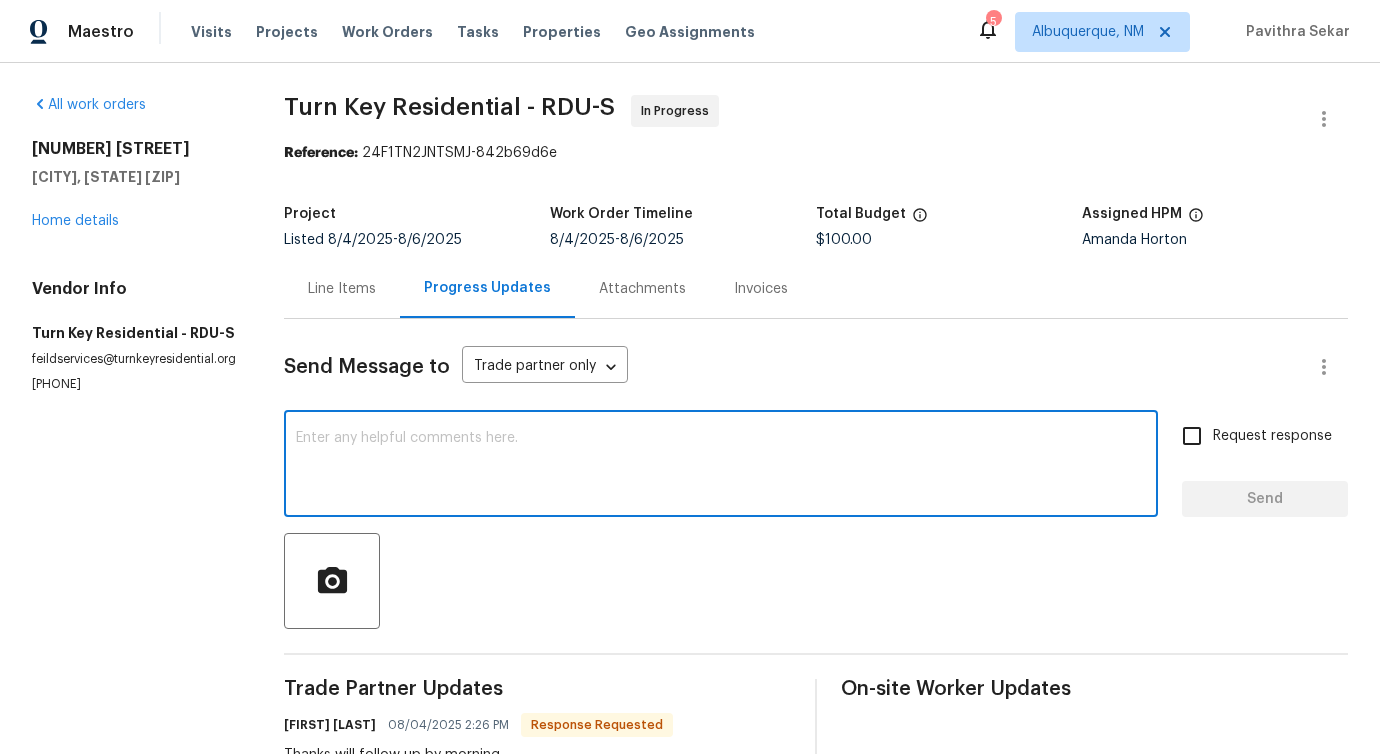click at bounding box center (721, 466) 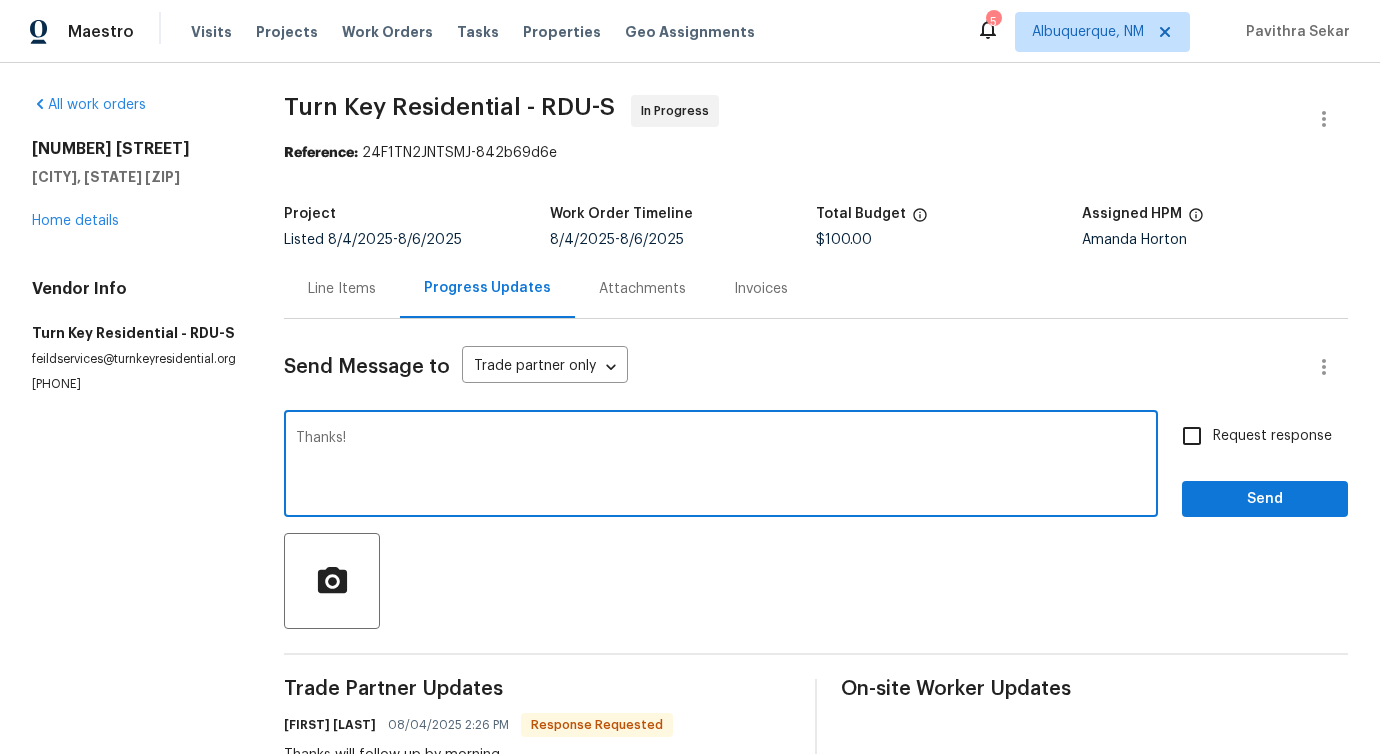type on "Thanks!" 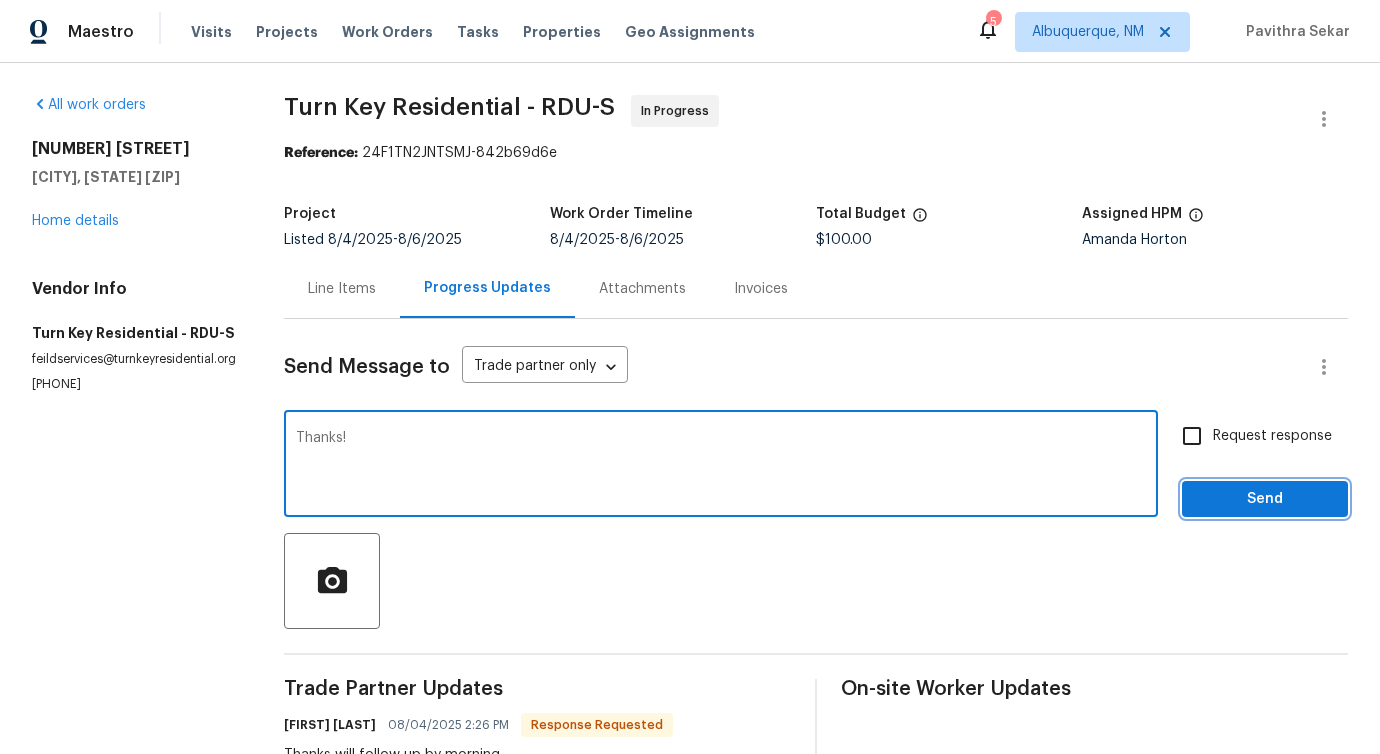 click on "Send" at bounding box center (1265, 499) 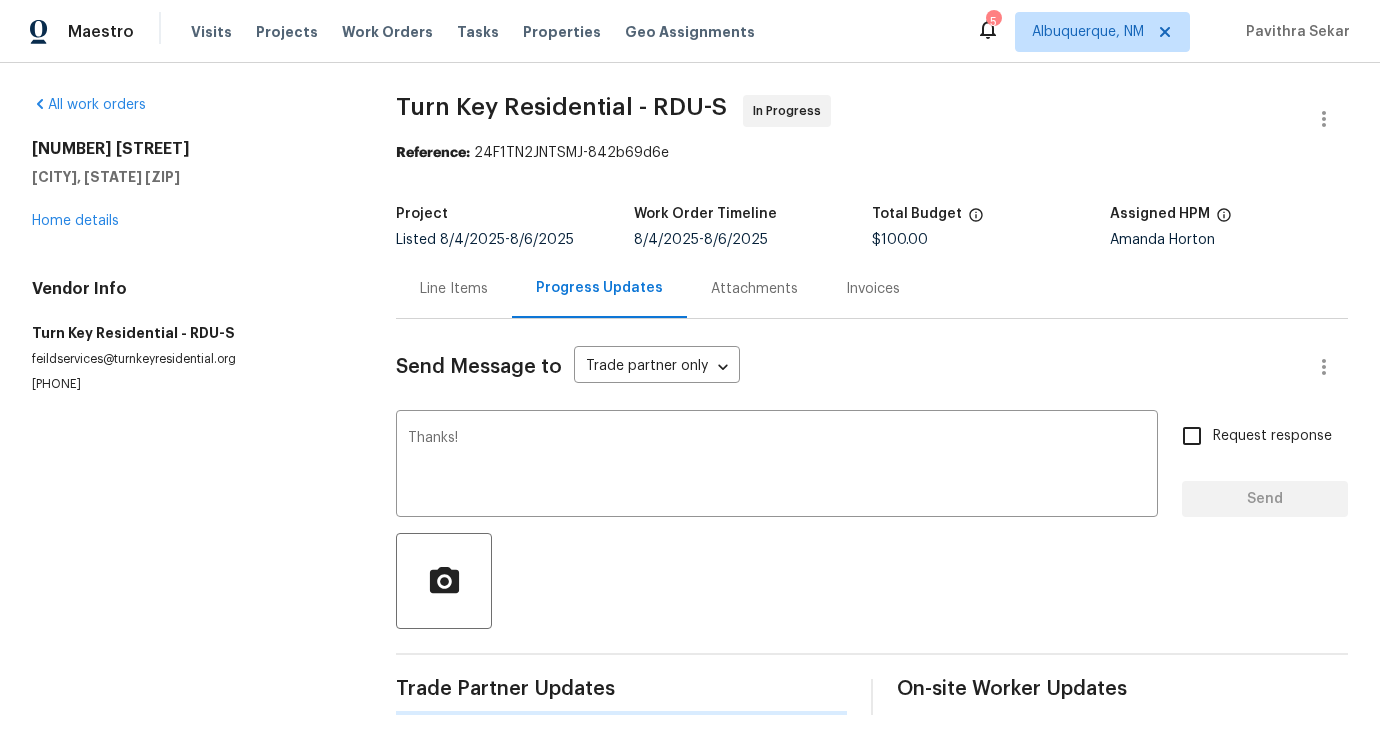 type 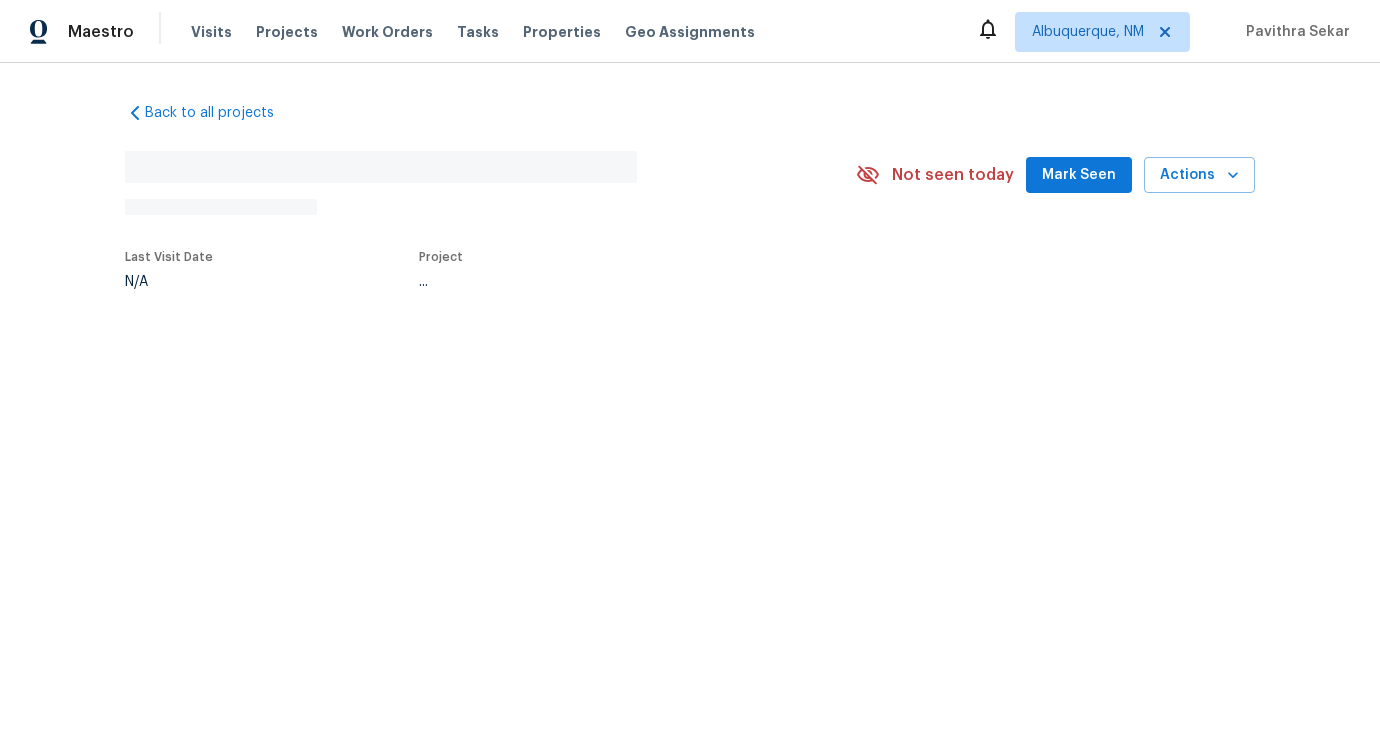 scroll, scrollTop: 0, scrollLeft: 0, axis: both 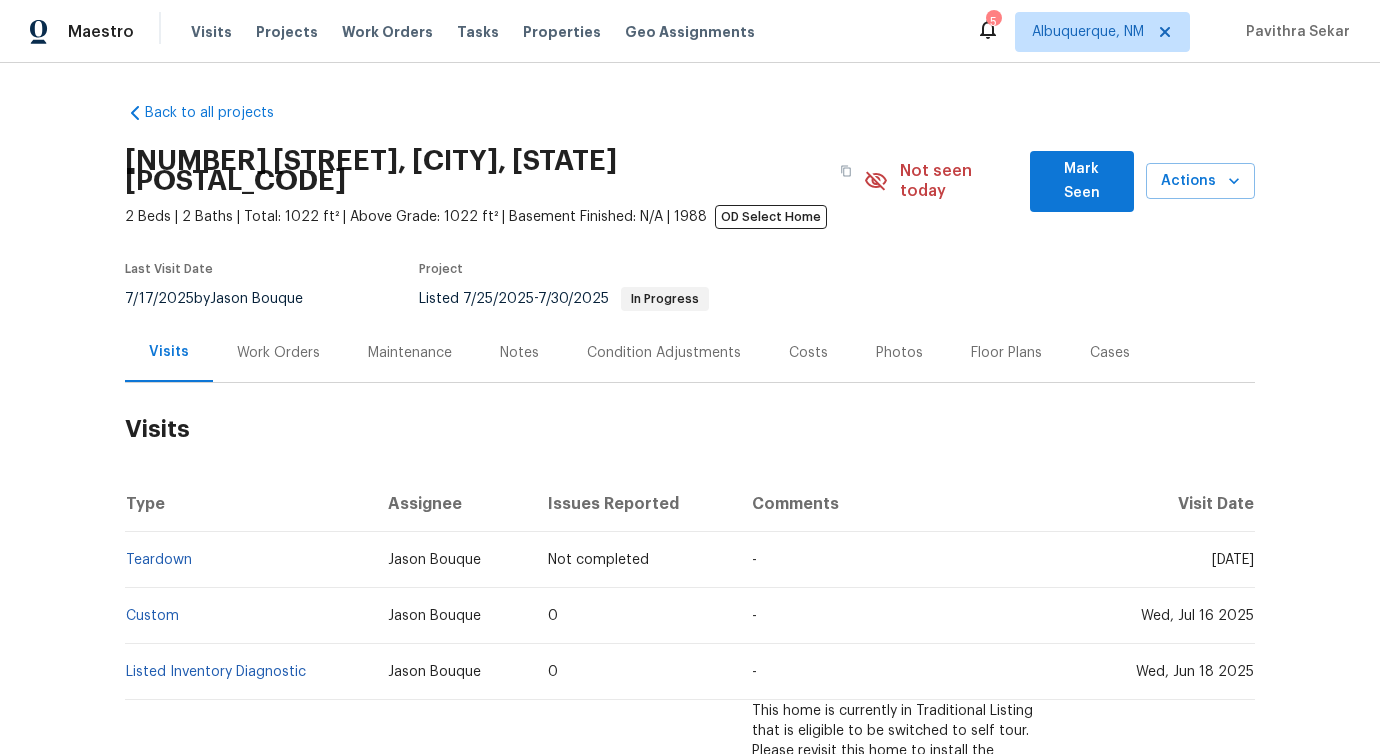 click on "Work Orders" at bounding box center (278, 352) 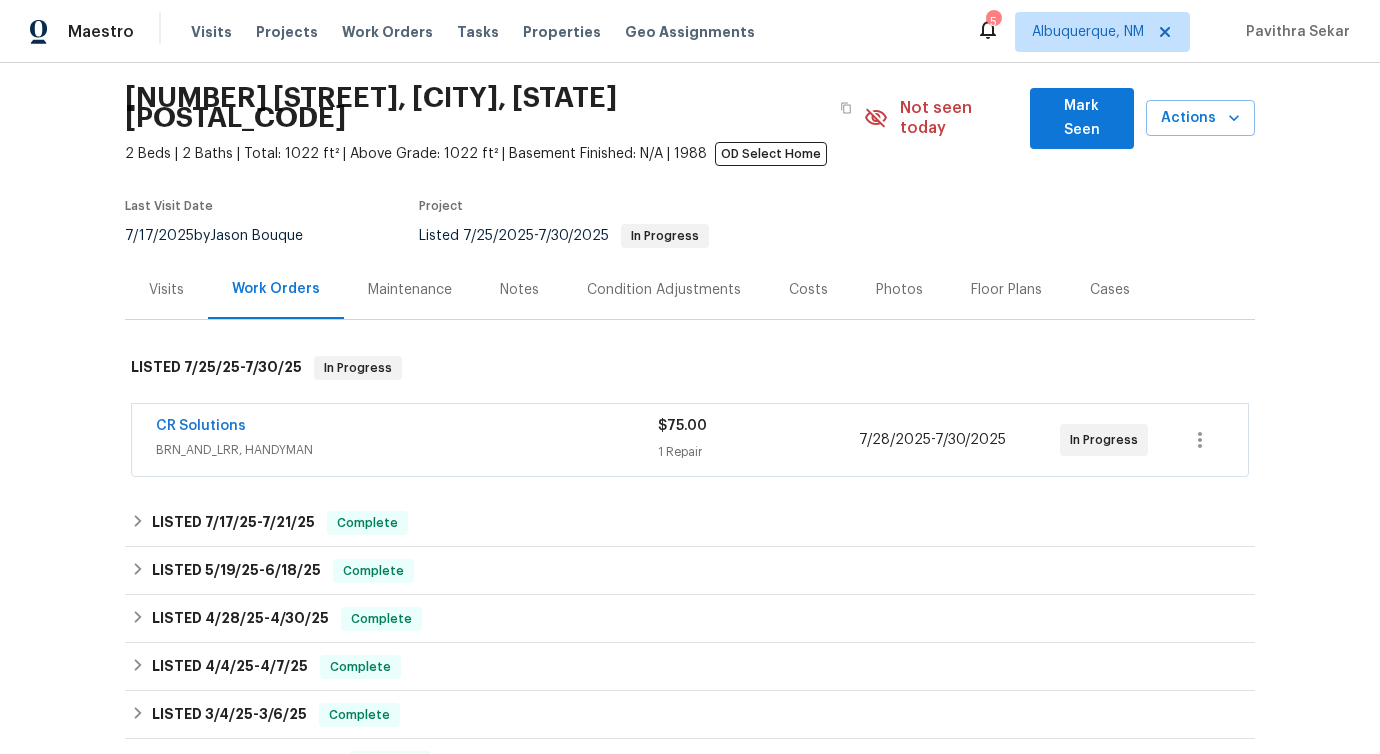 scroll, scrollTop: 148, scrollLeft: 0, axis: vertical 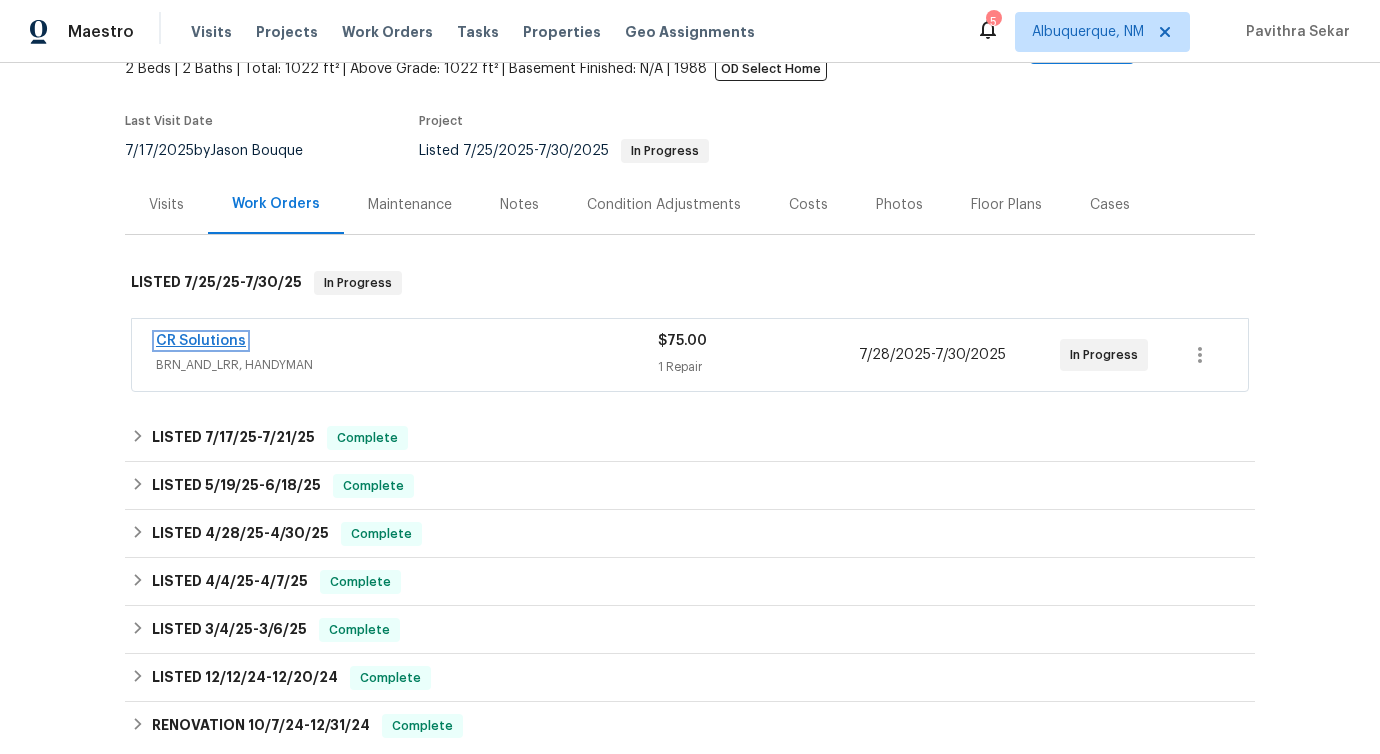 click on "CR Solutions" at bounding box center (201, 341) 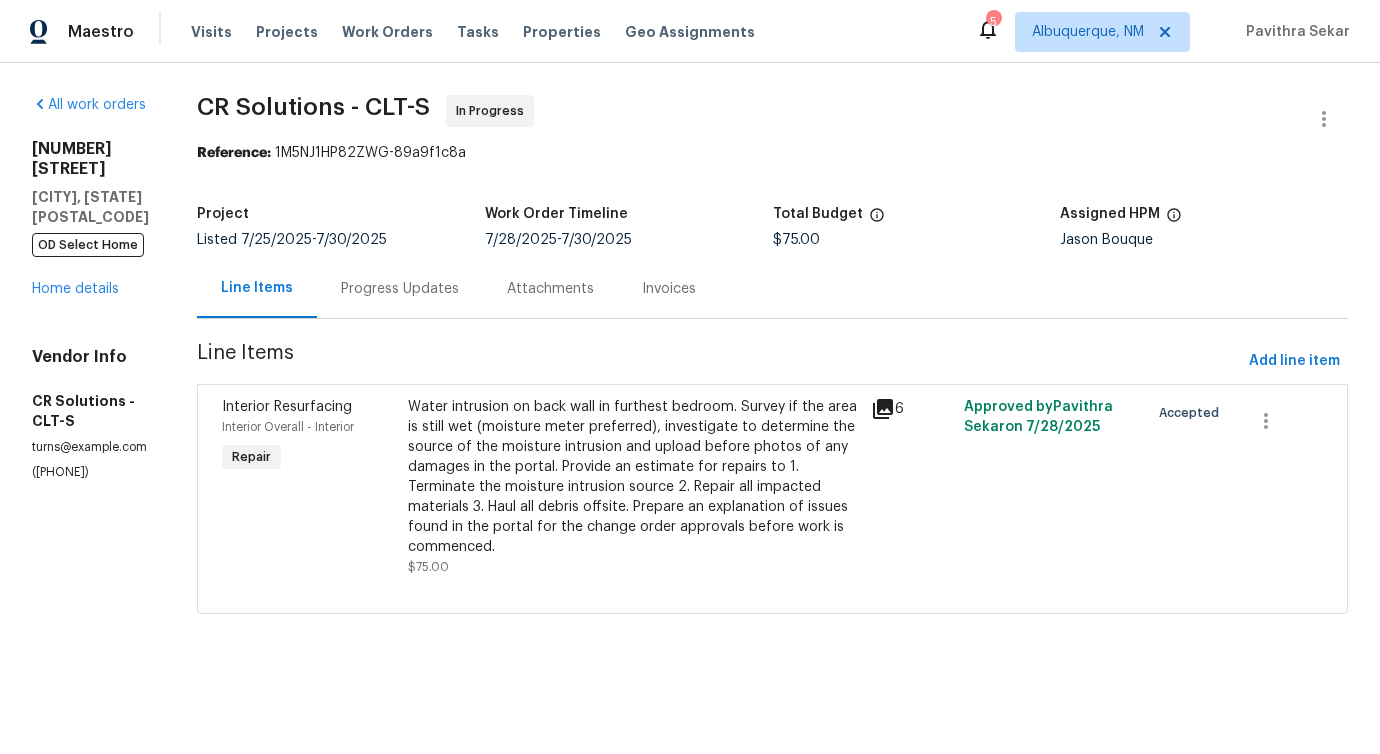 click on "Progress Updates" at bounding box center (400, 288) 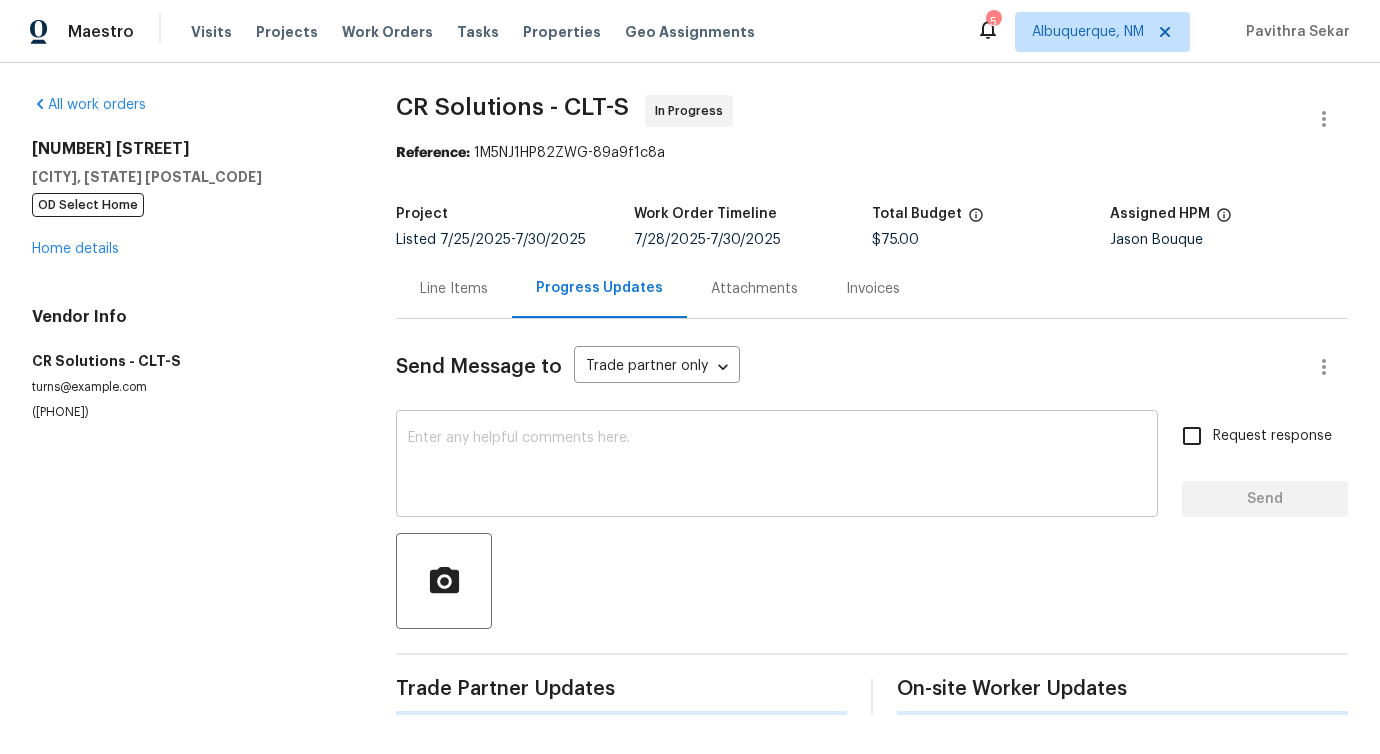 click on "x ​" at bounding box center (777, 466) 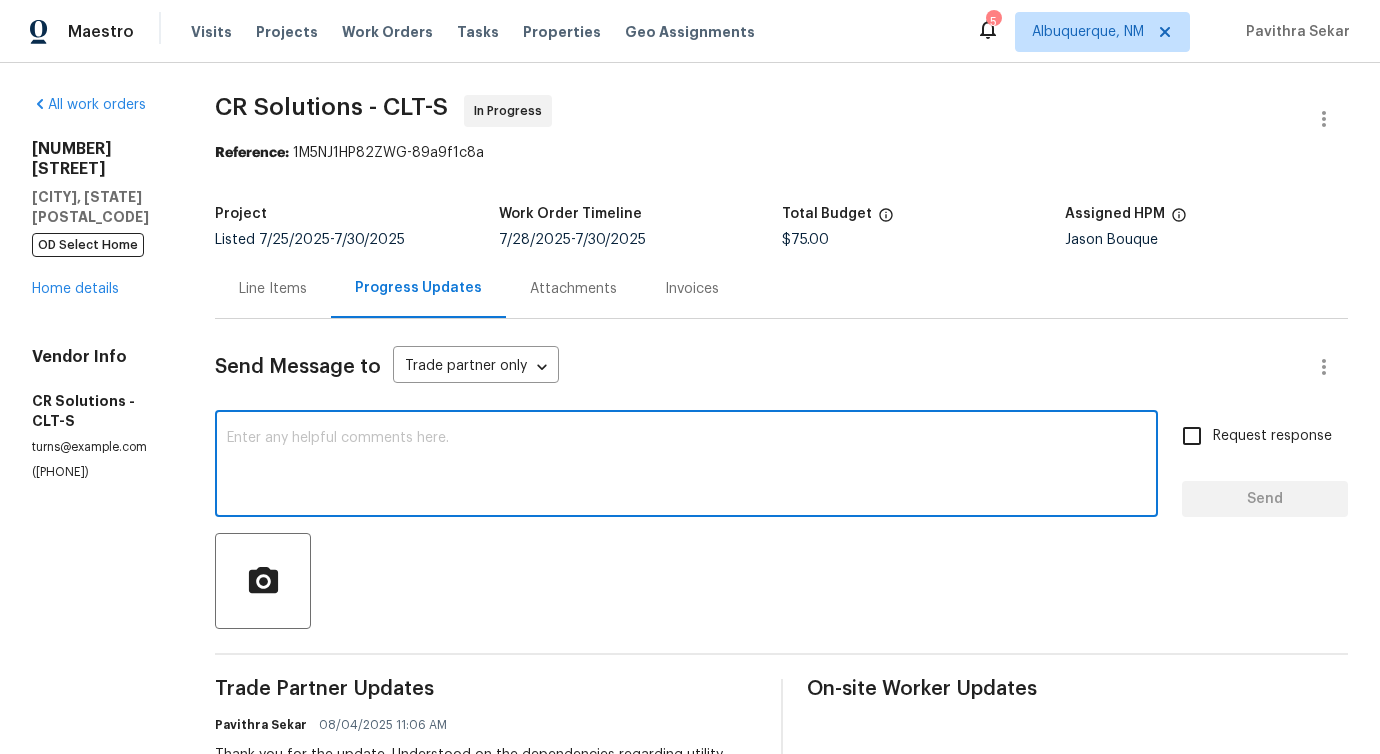 scroll, scrollTop: 409, scrollLeft: 0, axis: vertical 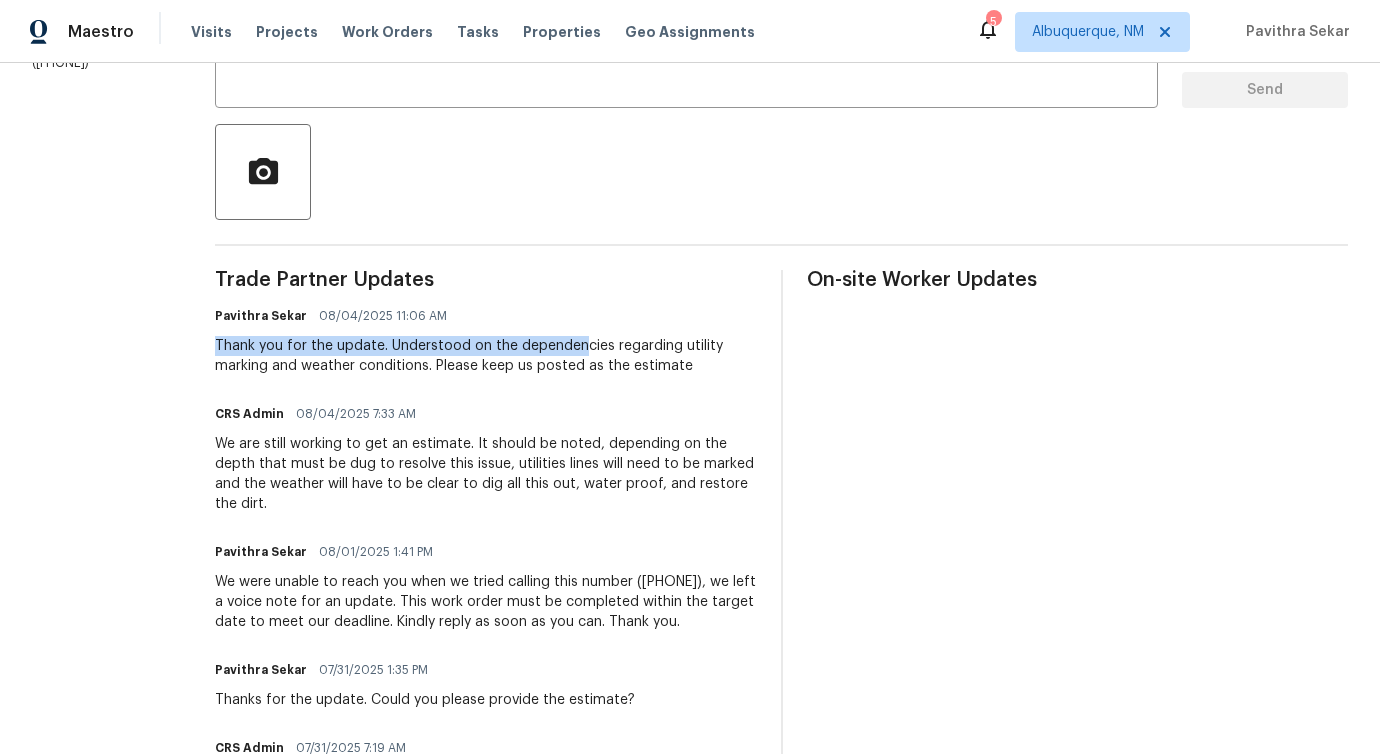 drag, startPoint x: 241, startPoint y: 346, endPoint x: 585, endPoint y: 349, distance: 344.0131 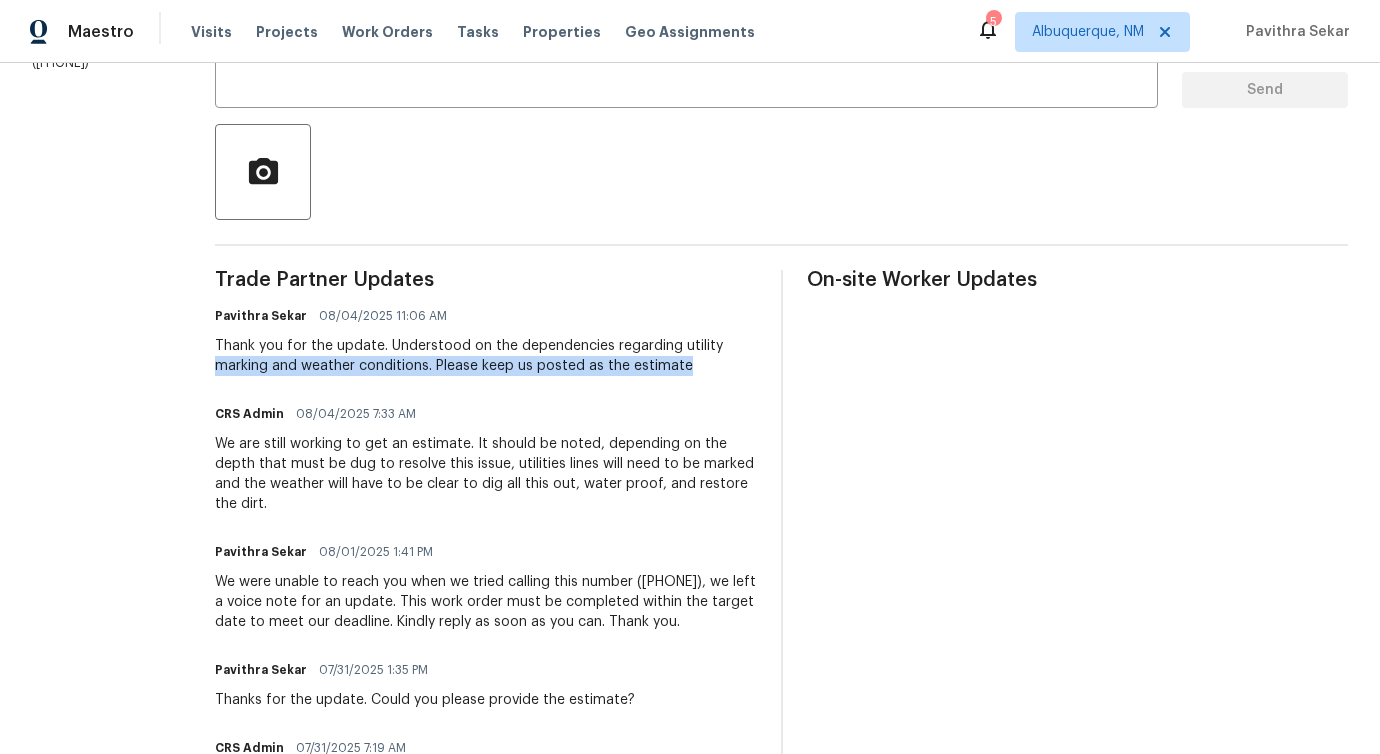 drag, startPoint x: 699, startPoint y: 367, endPoint x: 208, endPoint y: 369, distance: 491.00406 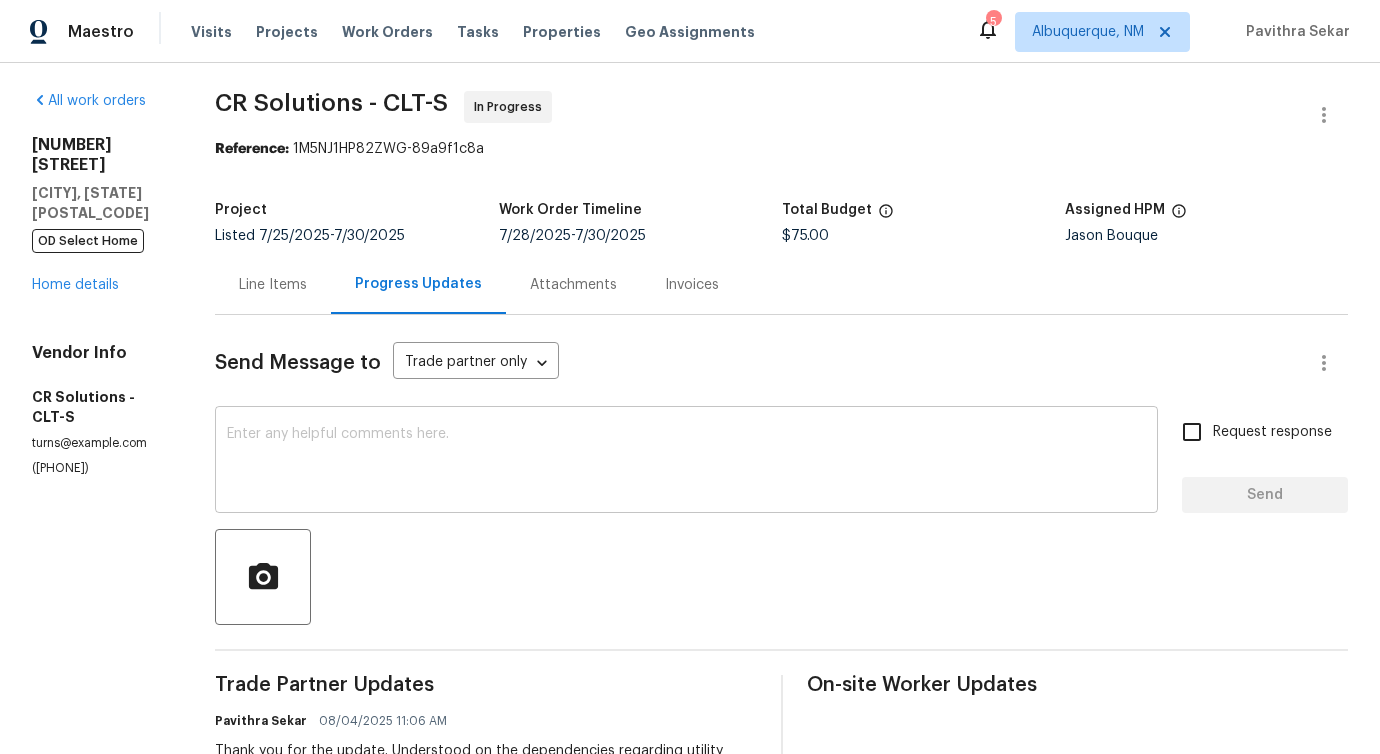 scroll, scrollTop: 0, scrollLeft: 0, axis: both 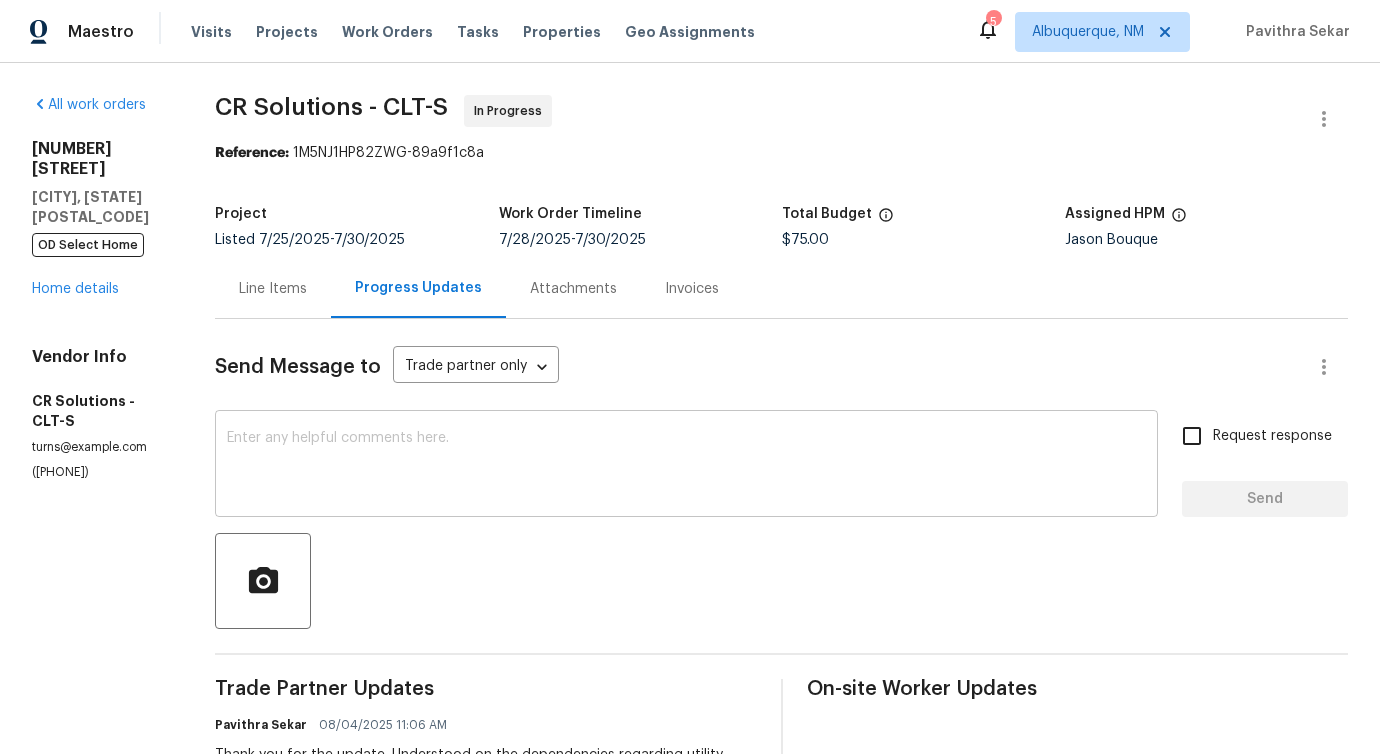 click at bounding box center [686, 466] 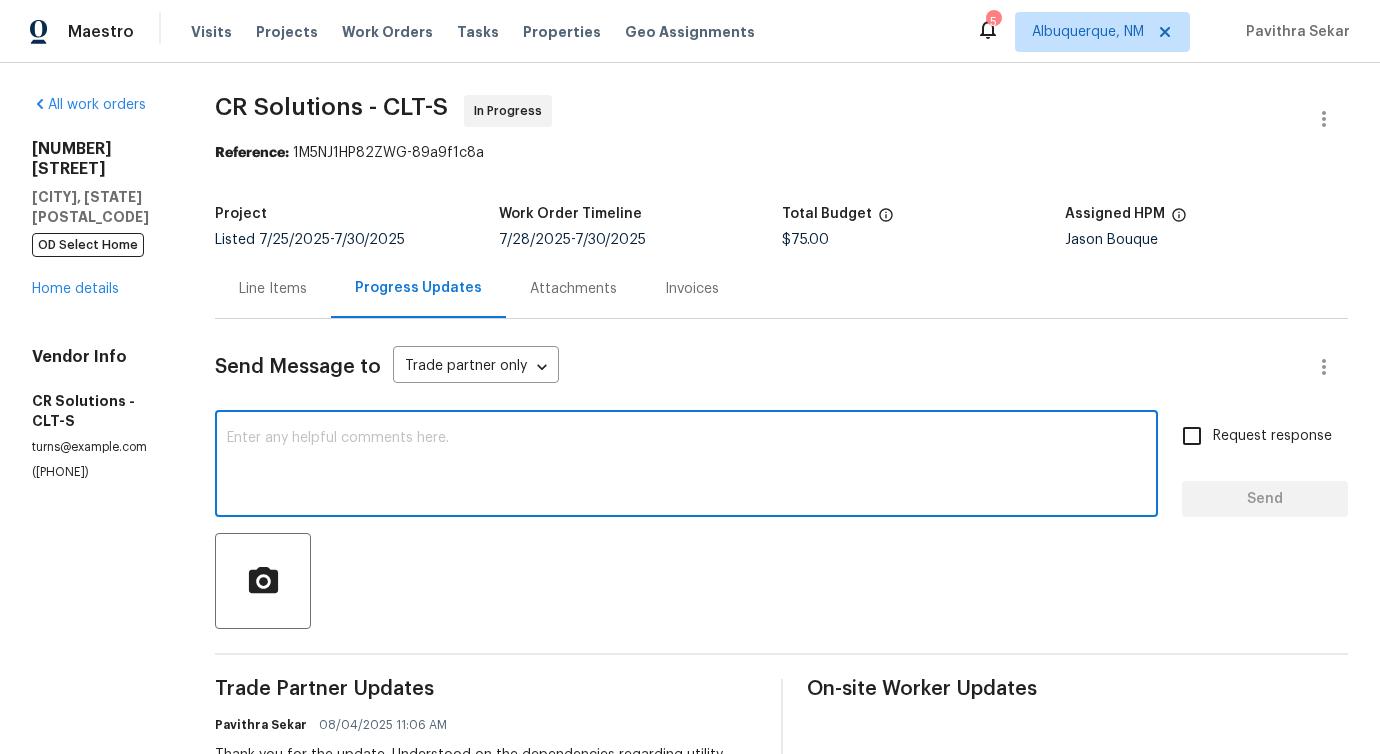 paste on "Would you kindly provide us with an update regarding the progress of the work order?" 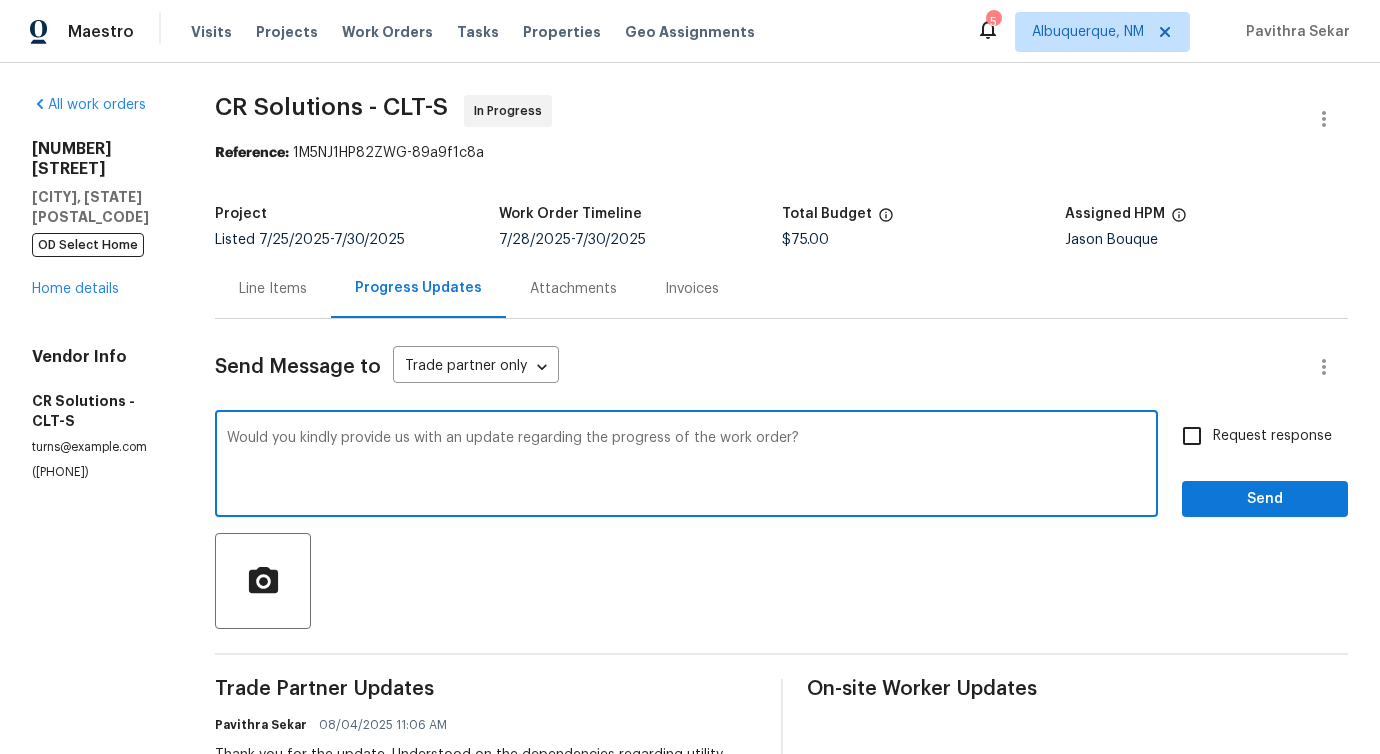 type on "Would you kindly provide us with an update regarding the progress of the work order?" 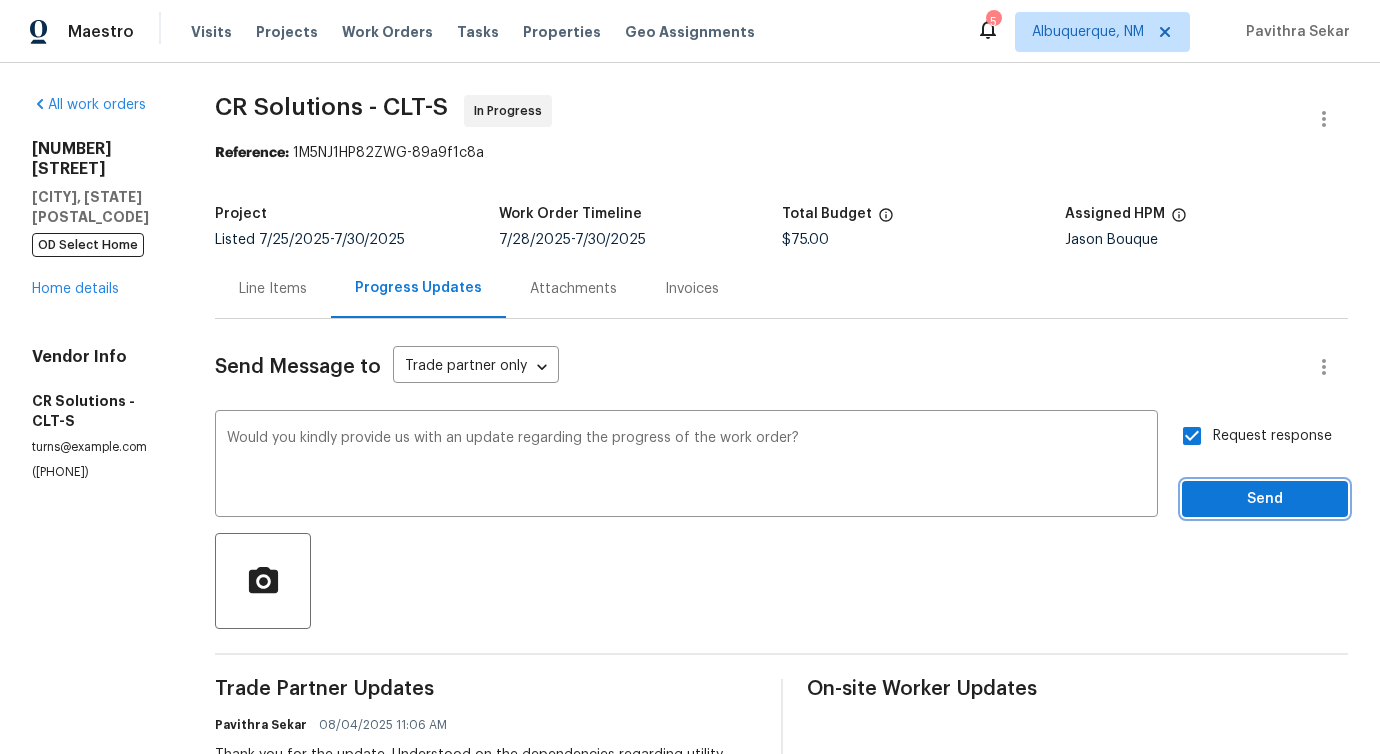 click on "Send" at bounding box center [1265, 499] 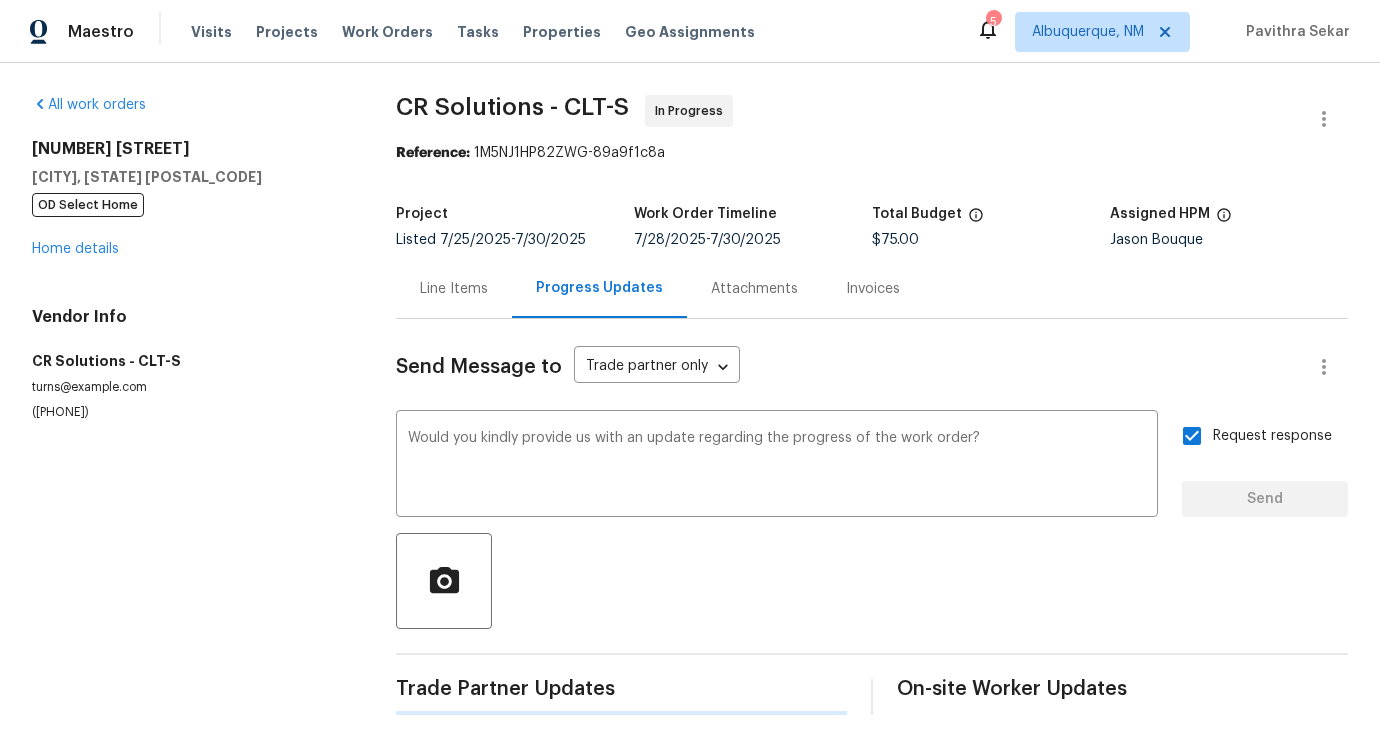 type 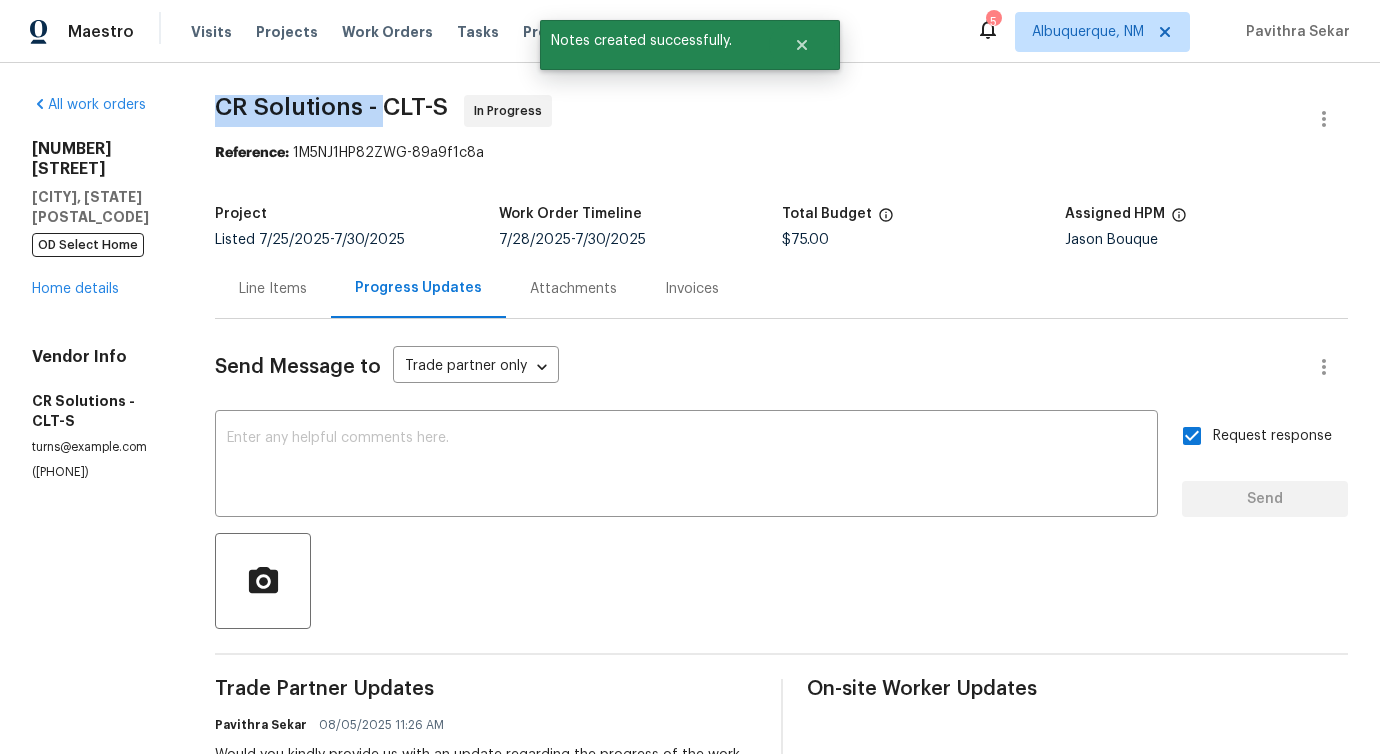 drag, startPoint x: 206, startPoint y: 108, endPoint x: 390, endPoint y: 105, distance: 184.02446 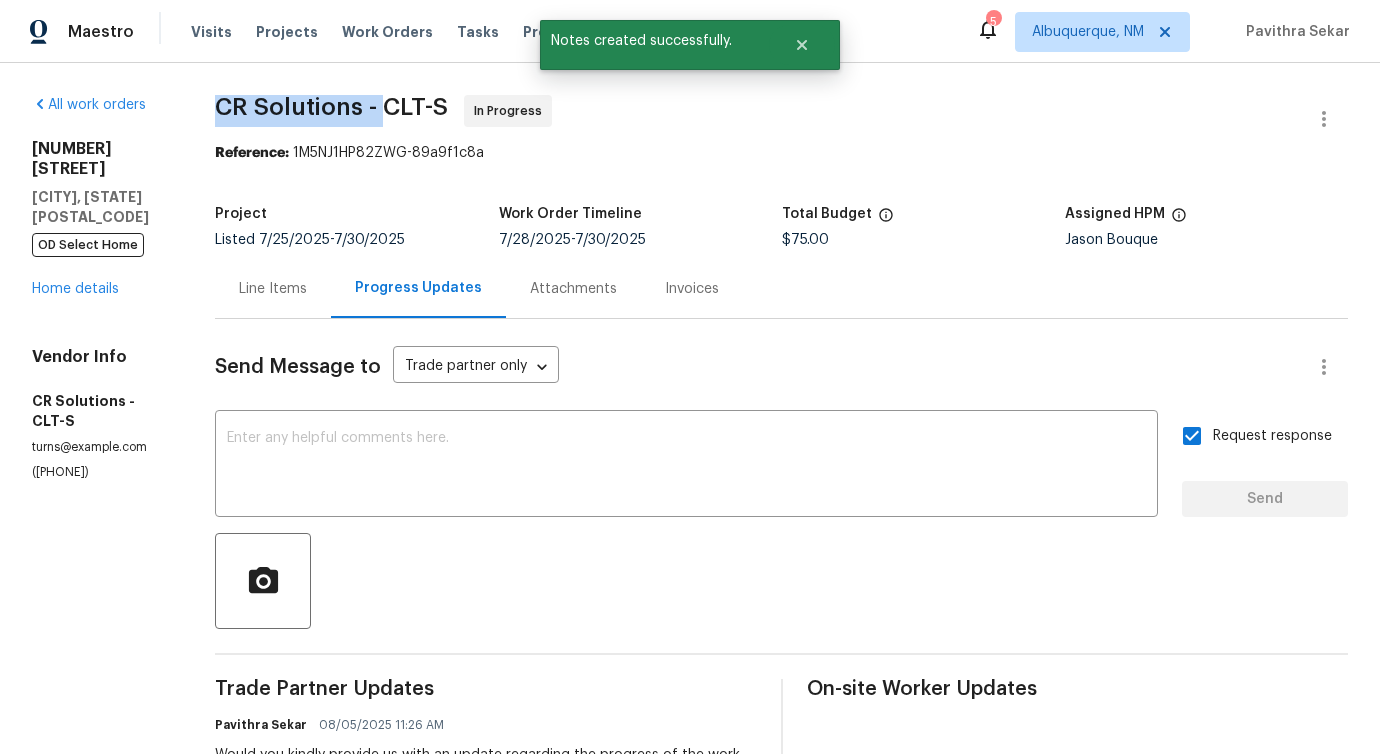 copy on "CR Solutions -" 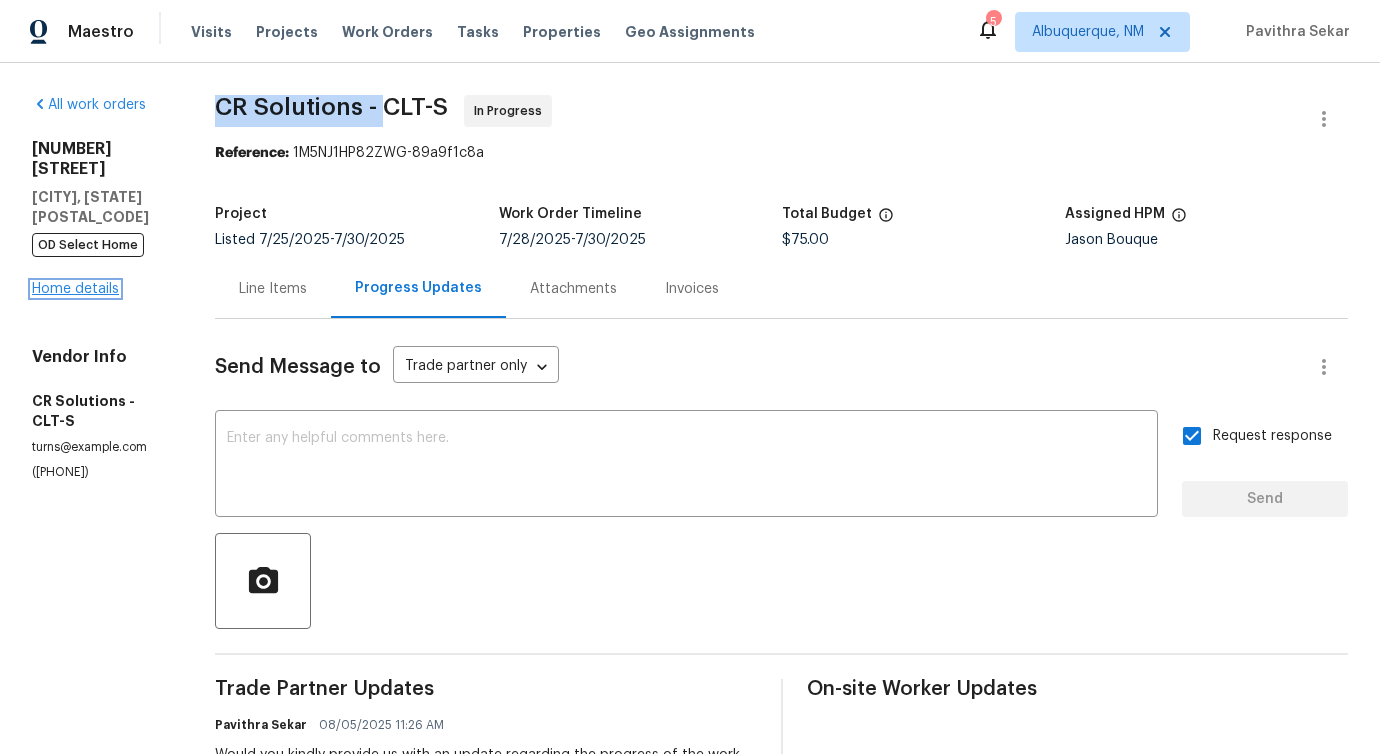 click on "Home details" at bounding box center [75, 289] 